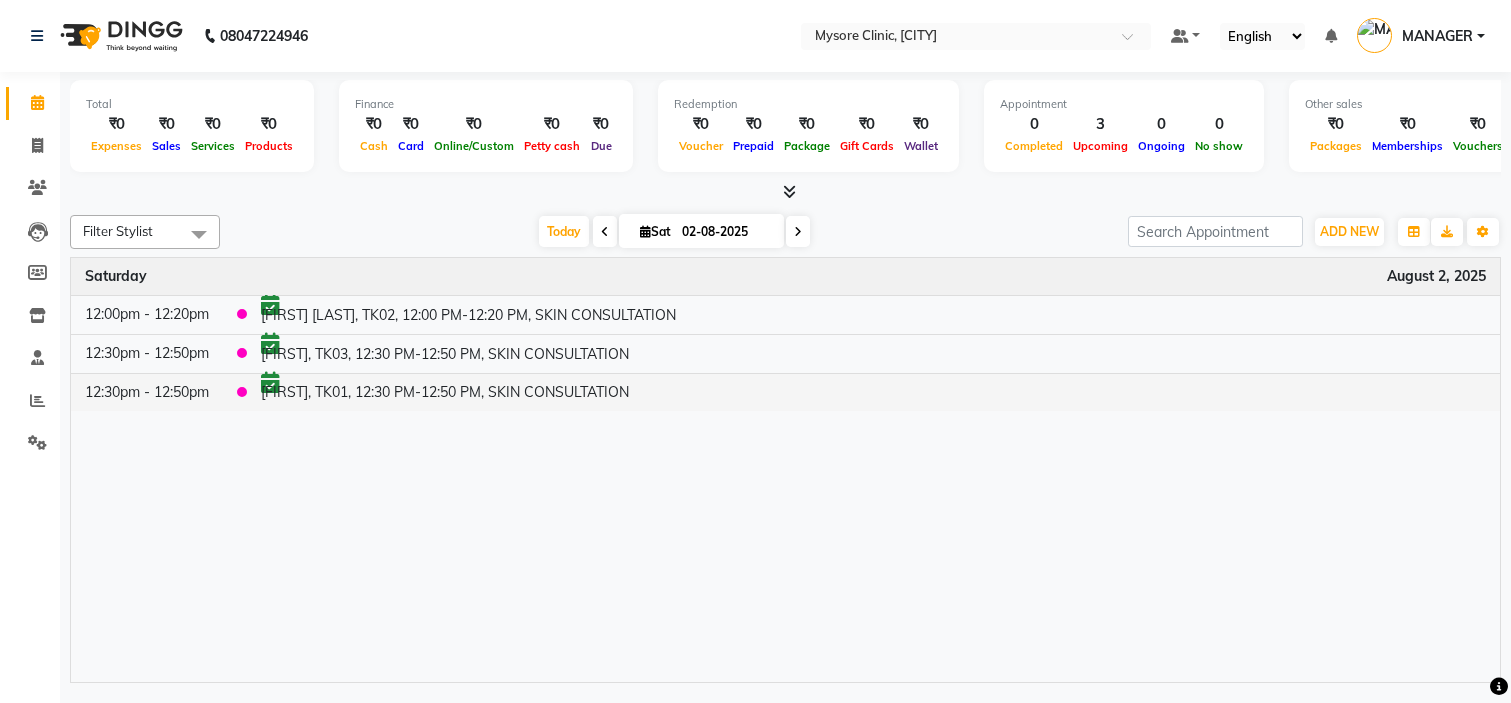 scroll, scrollTop: 0, scrollLeft: 0, axis: both 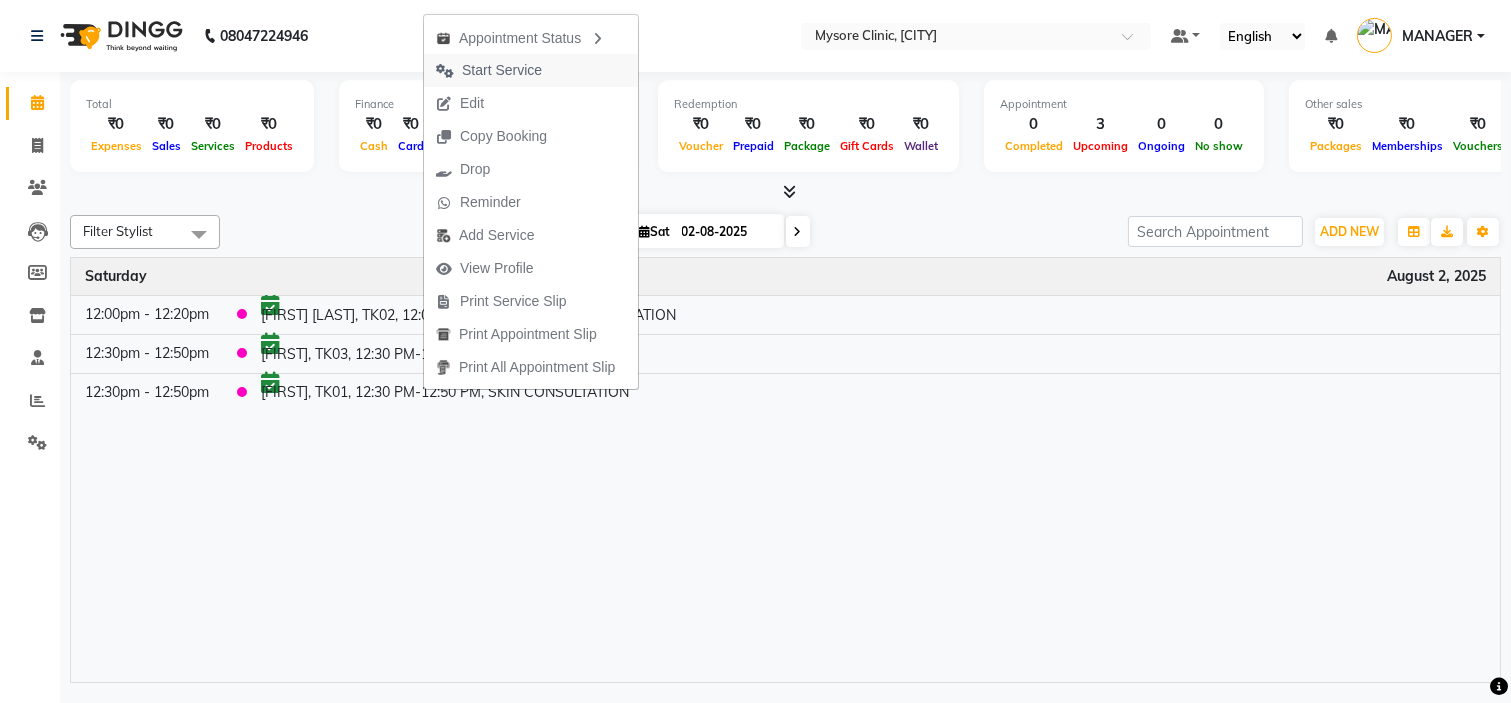 click on "Start Service" at bounding box center (502, 70) 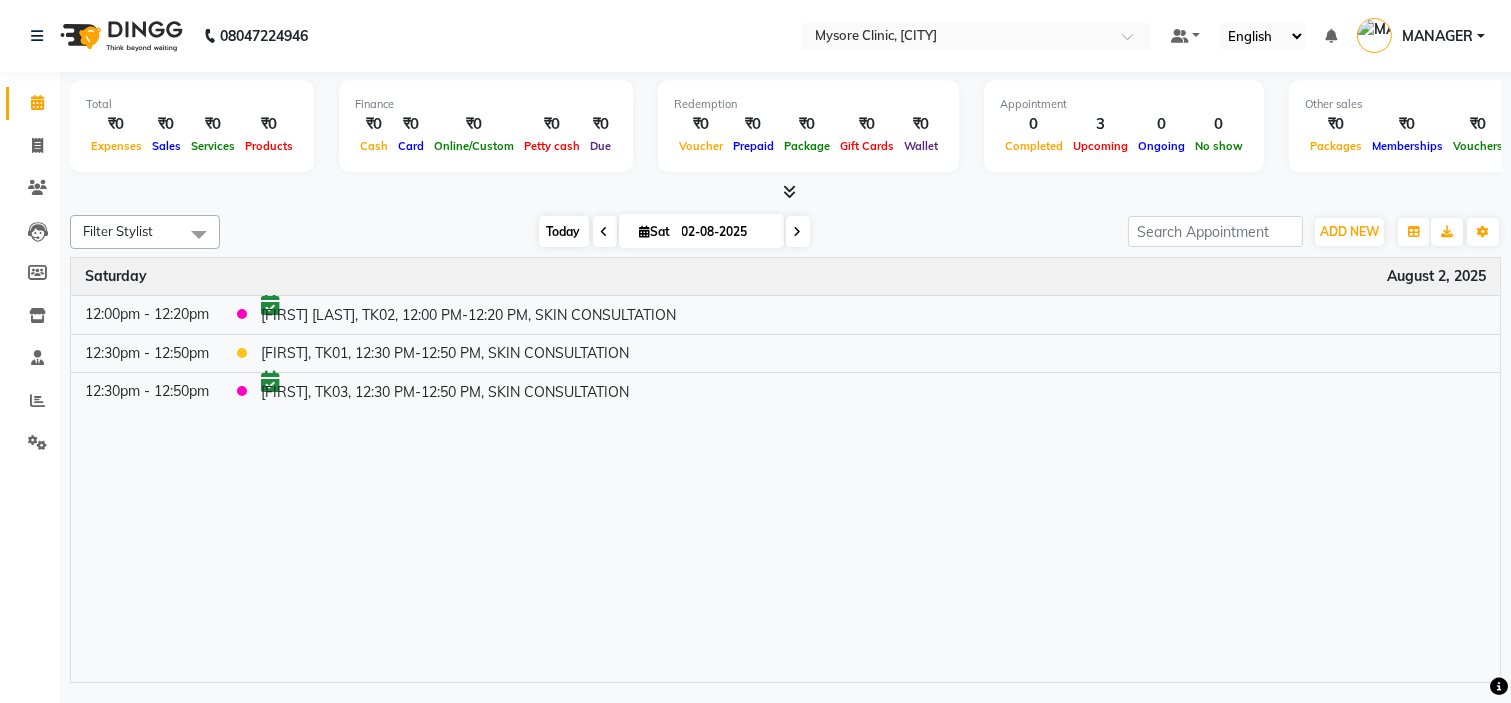 click on "Today" at bounding box center (564, 231) 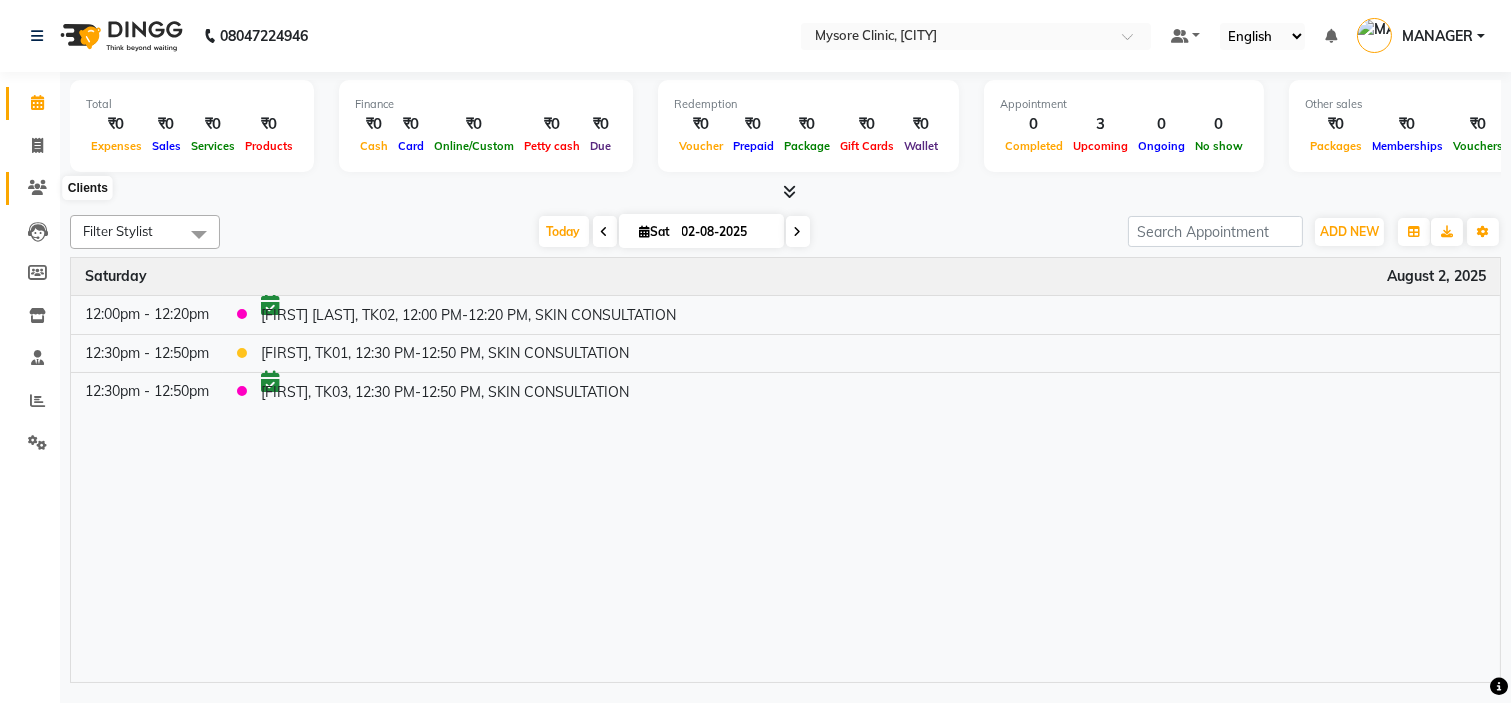 click 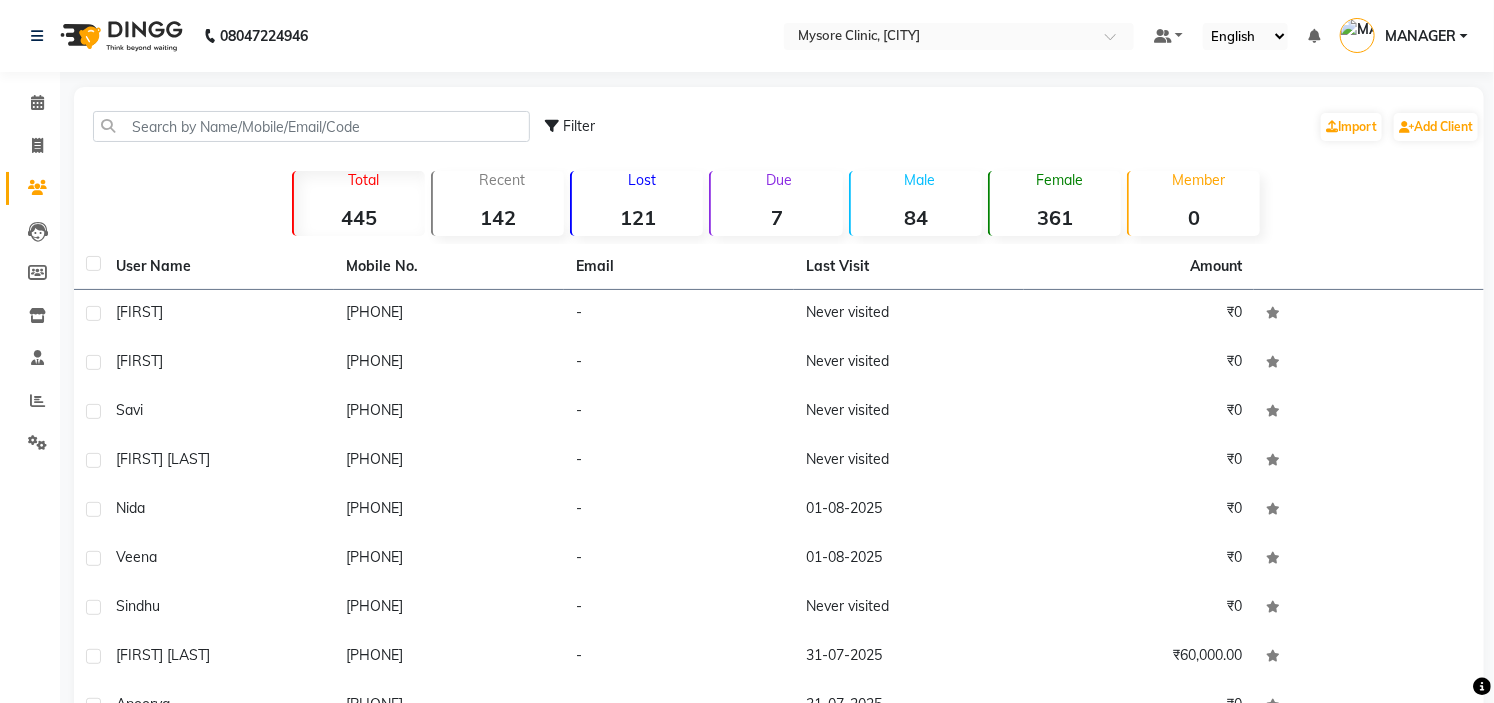 click on "Due  7" 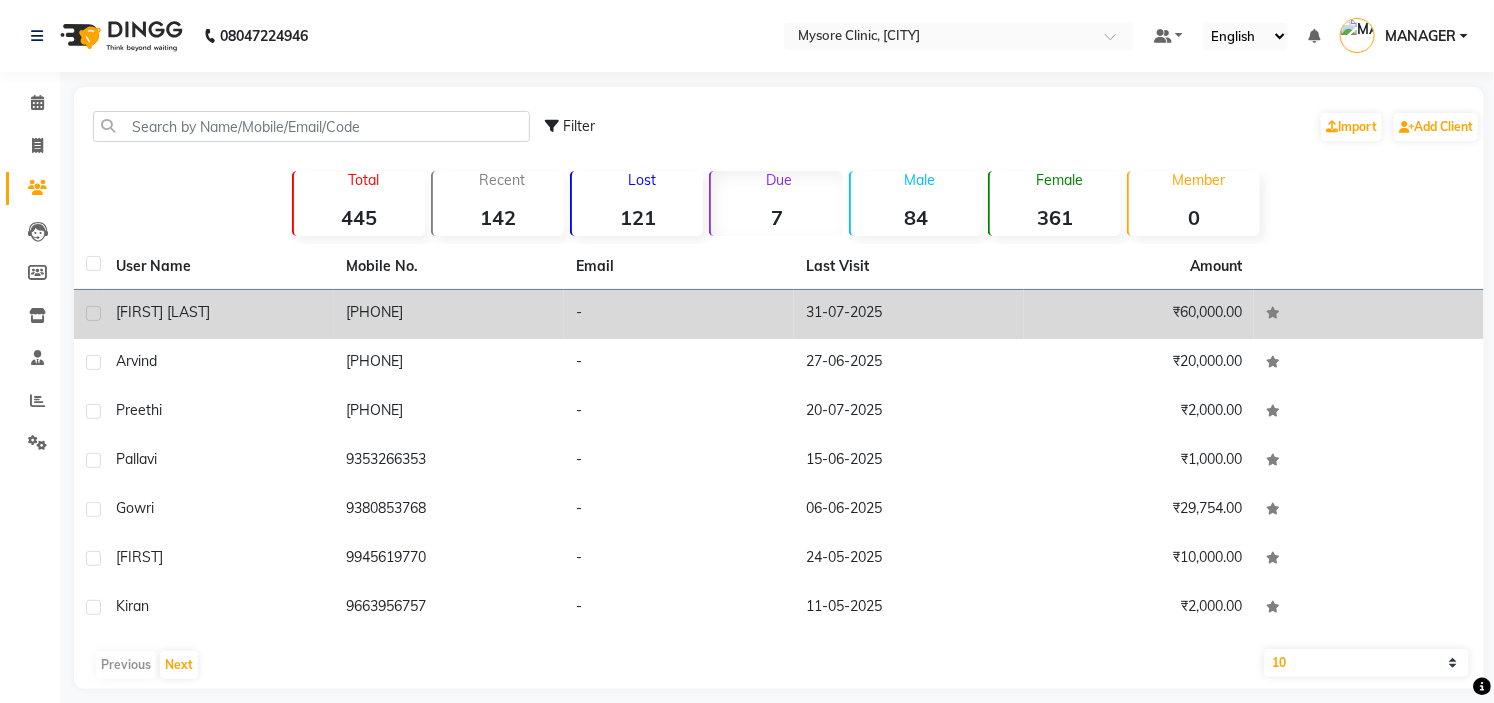 click on "-" 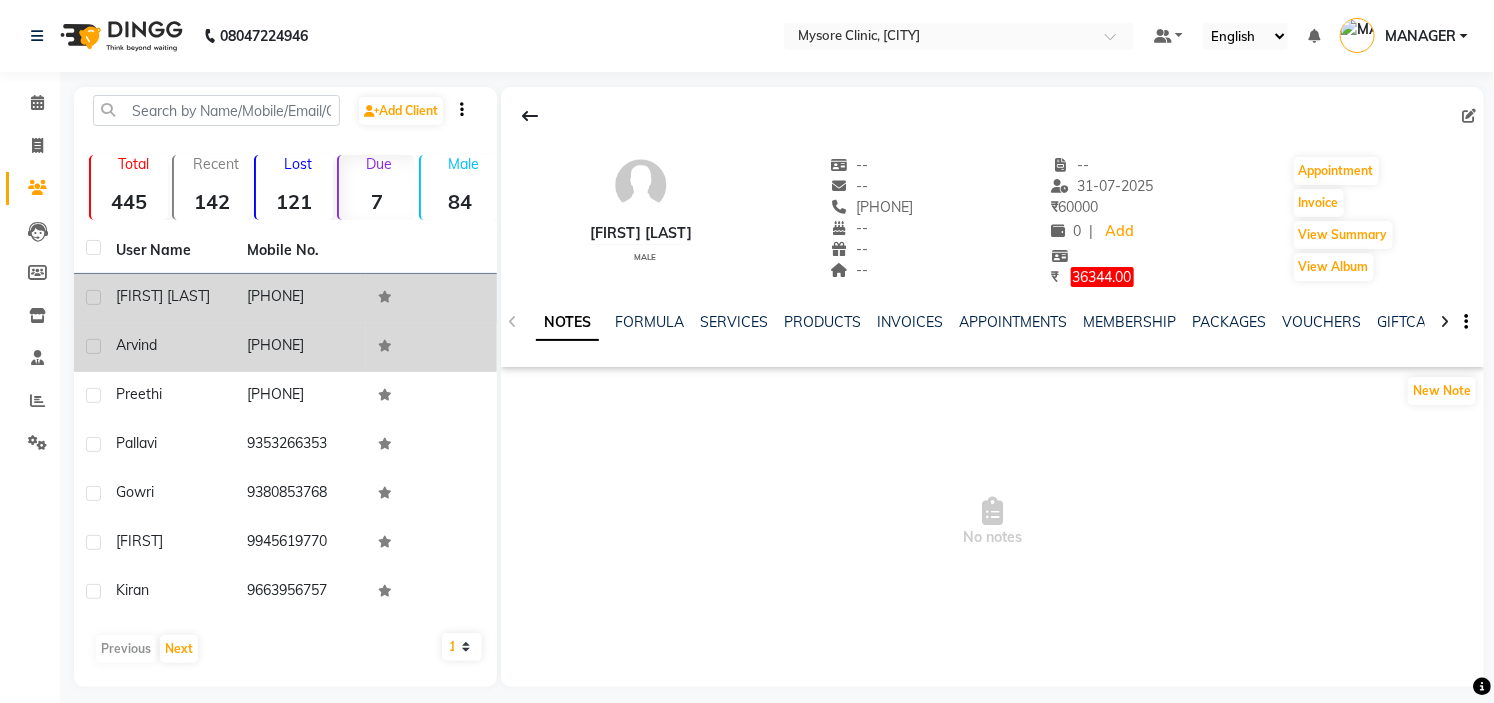 click on "[PHONE]" 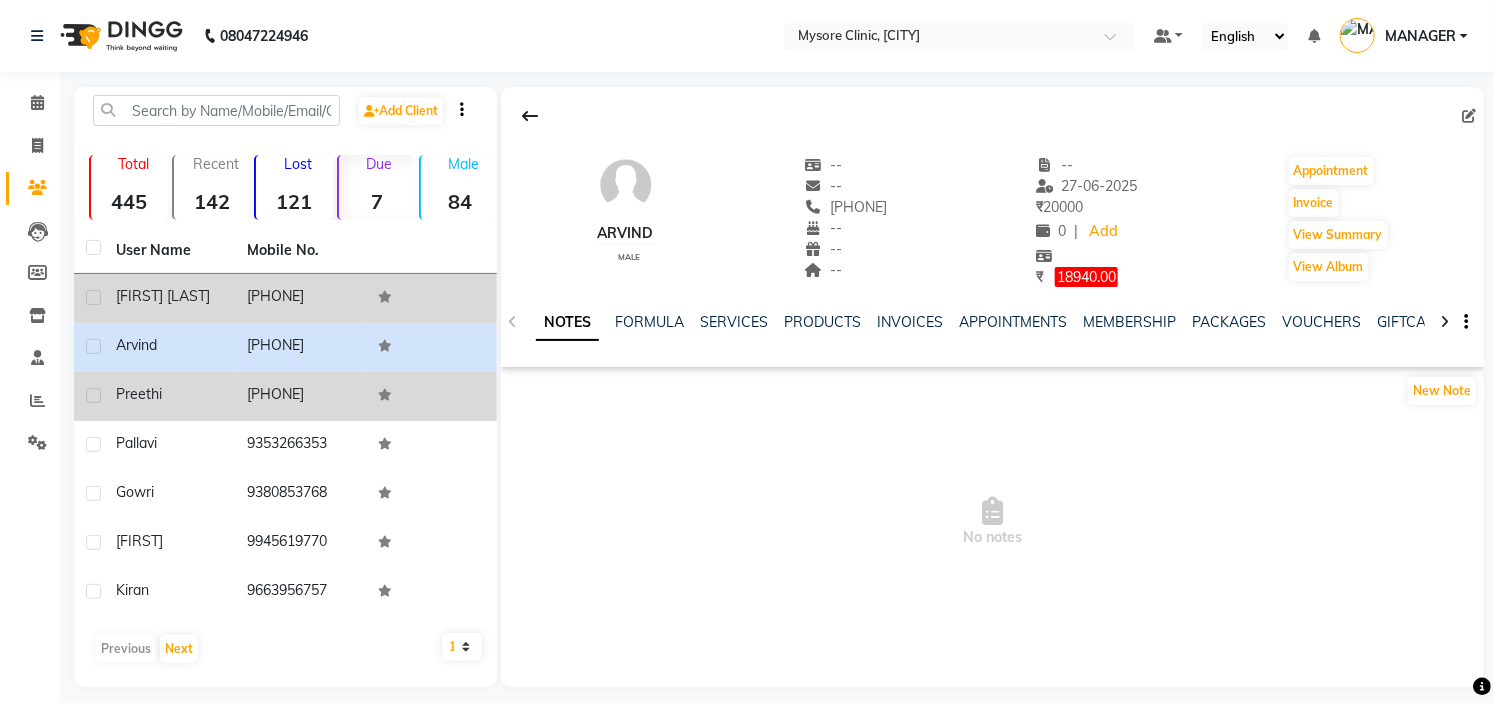 click on "Preethi" 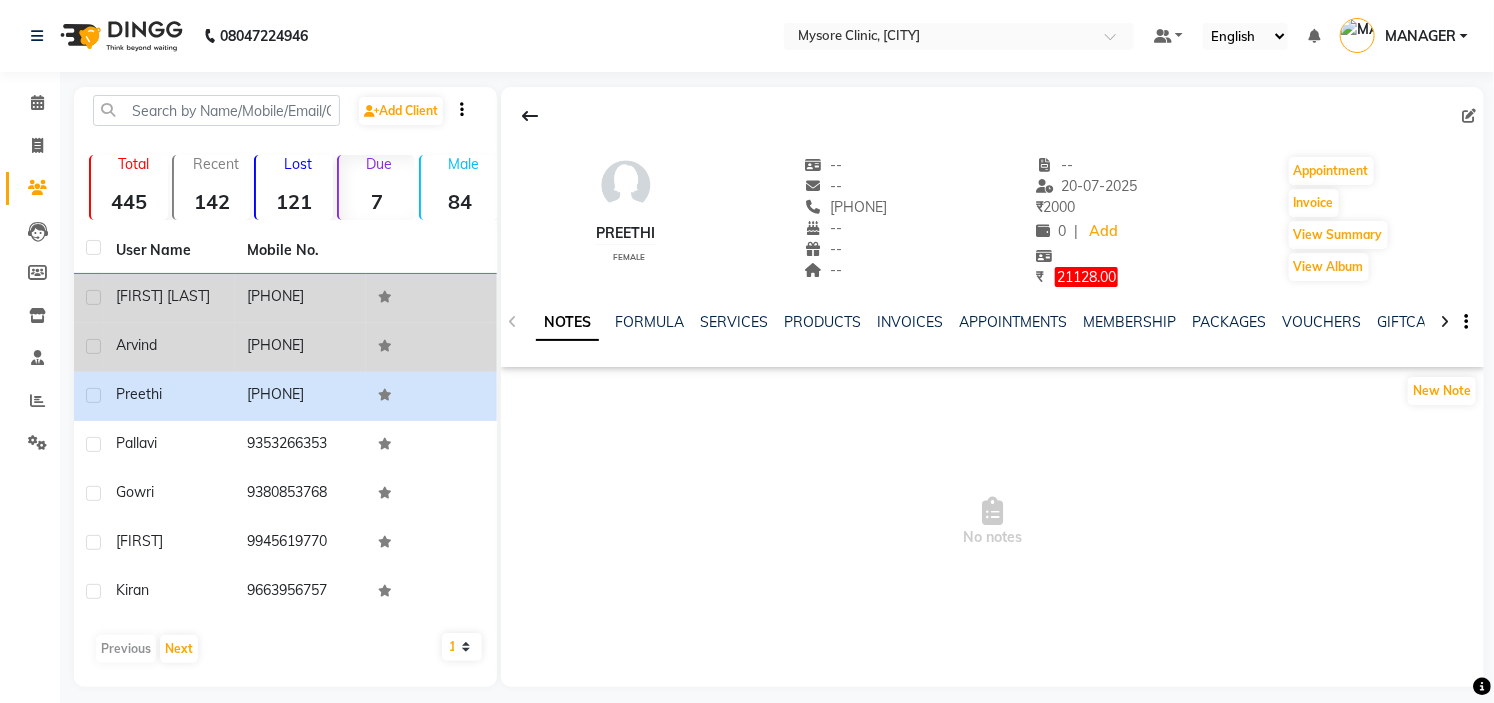 click on "Arvind" 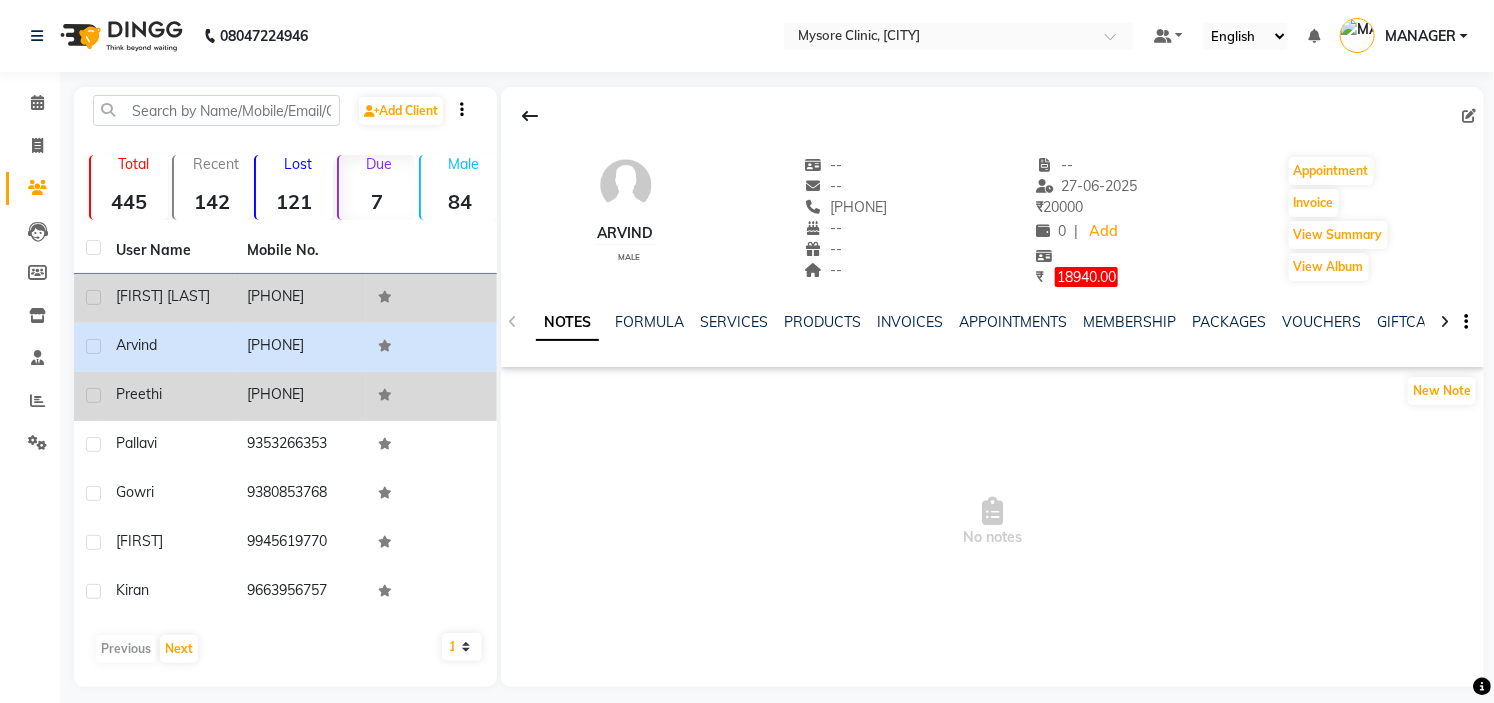 click on "Preethi" 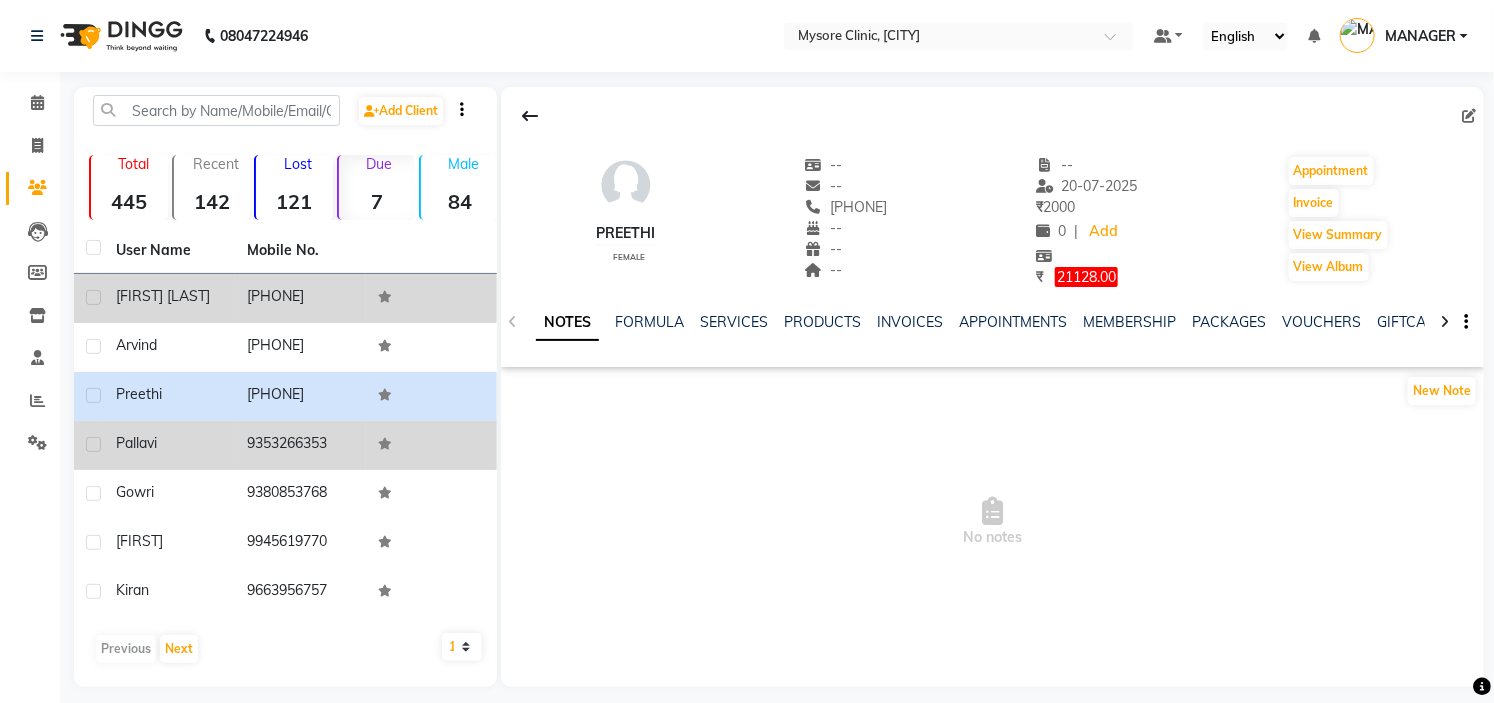 click on "Pallavi" 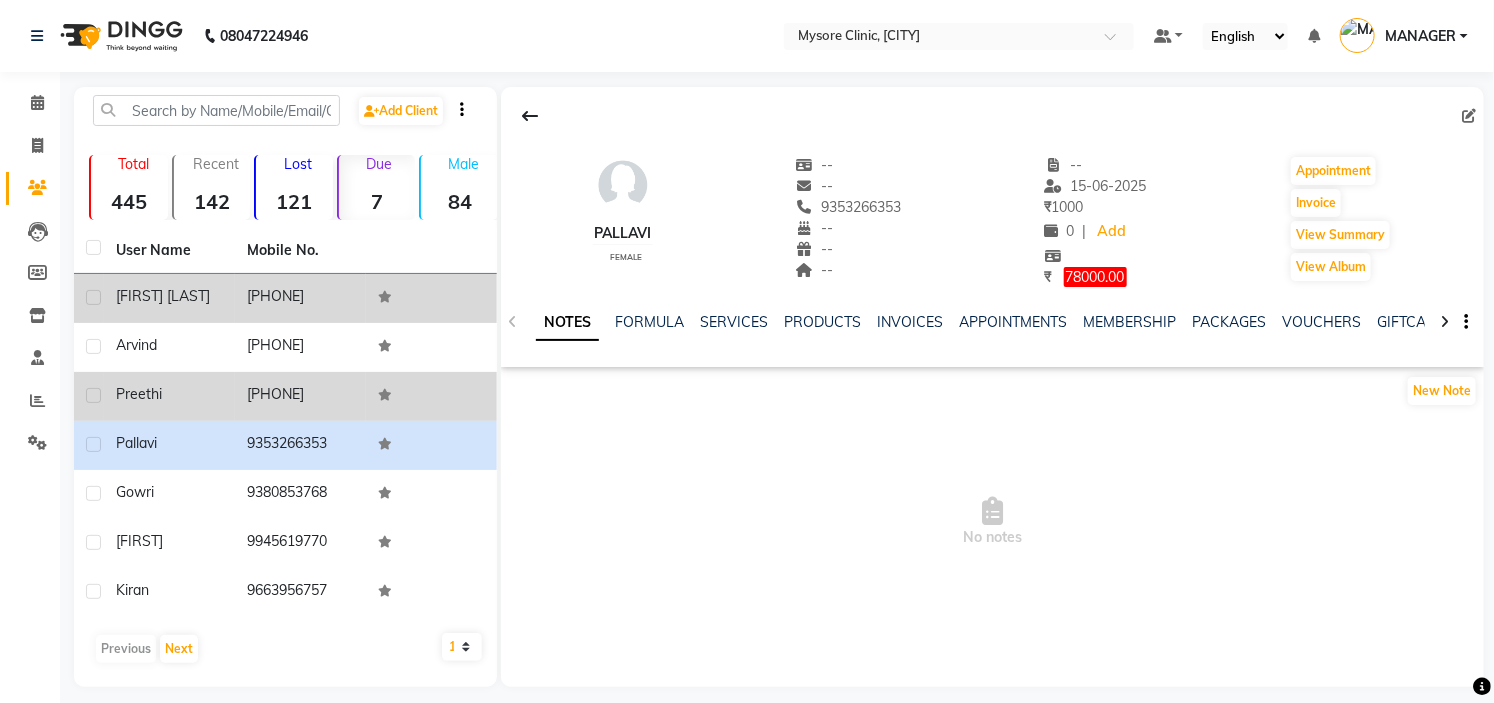 click on "[PHONE]" 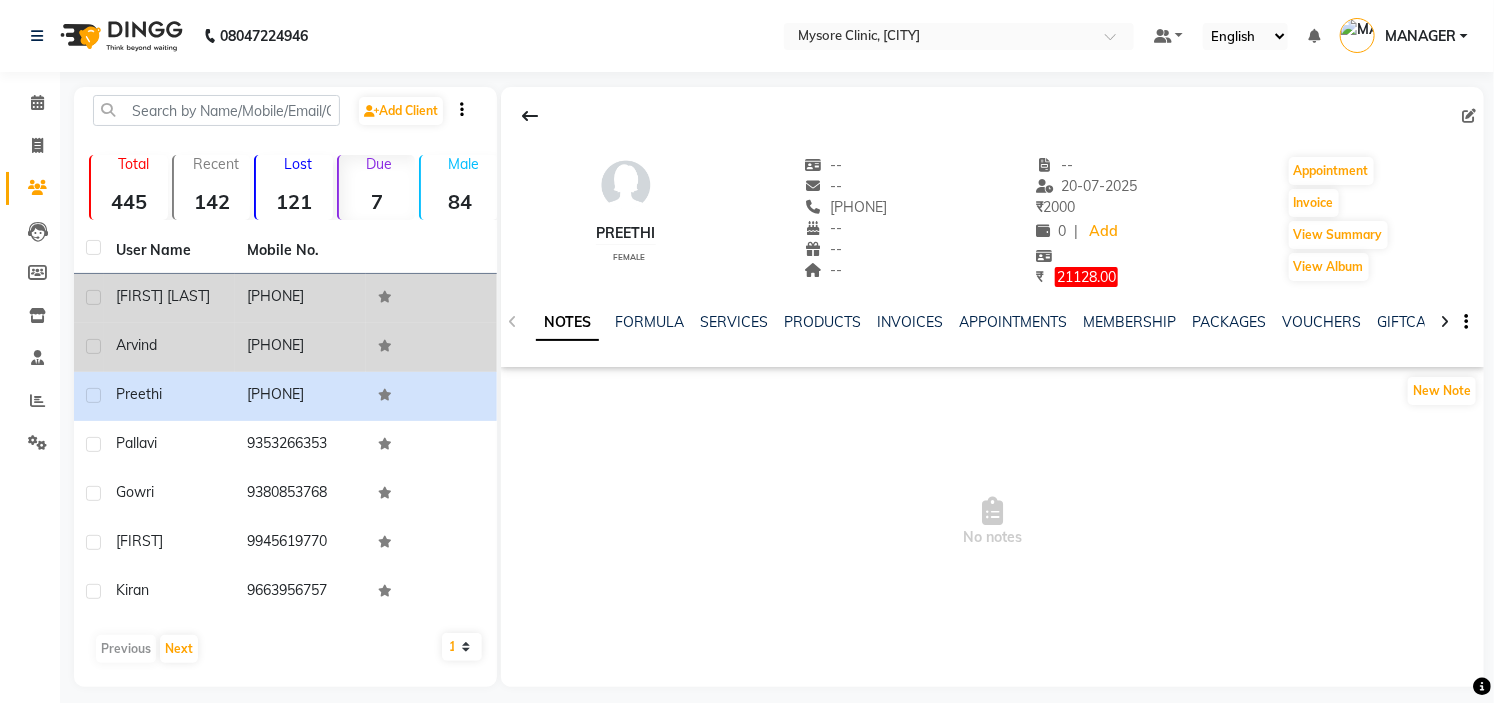 click on "[PHONE]" 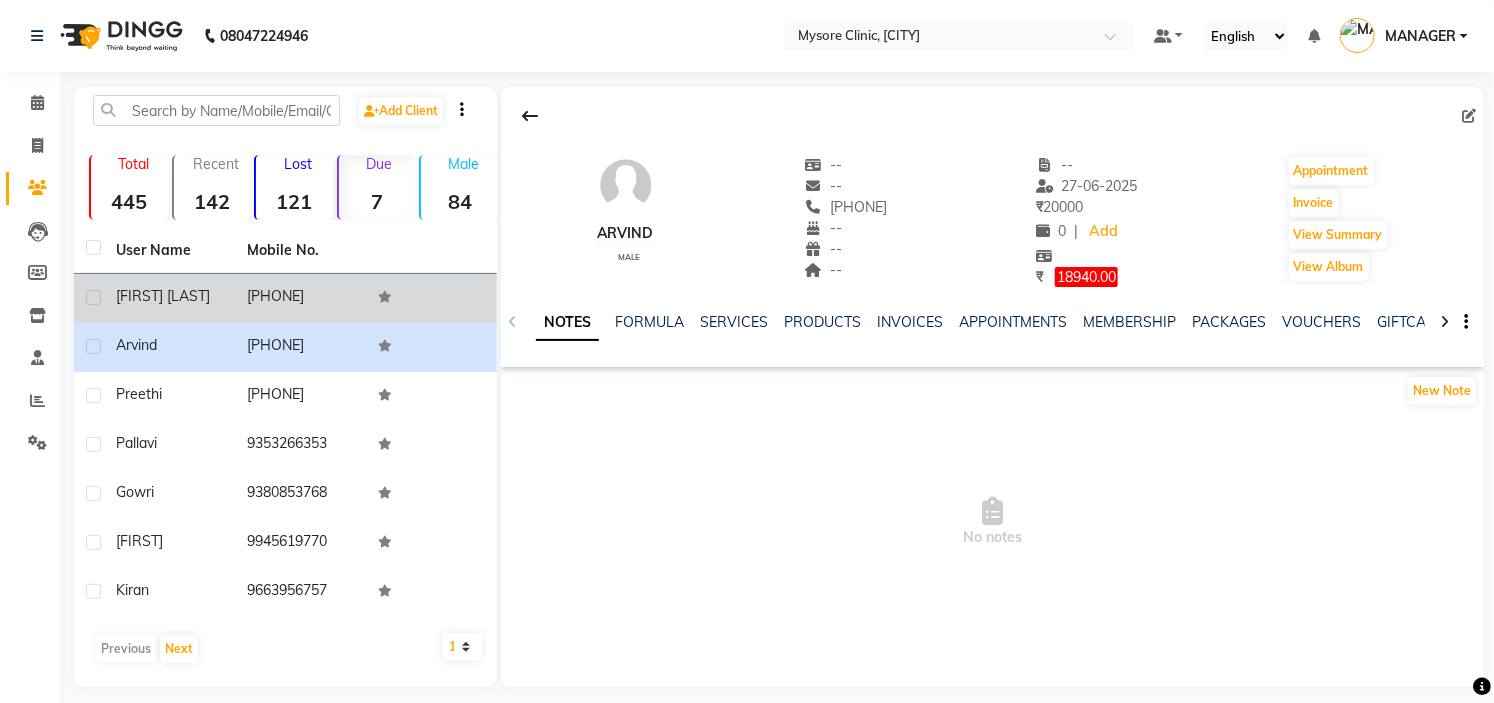 click on "[PHONE]" 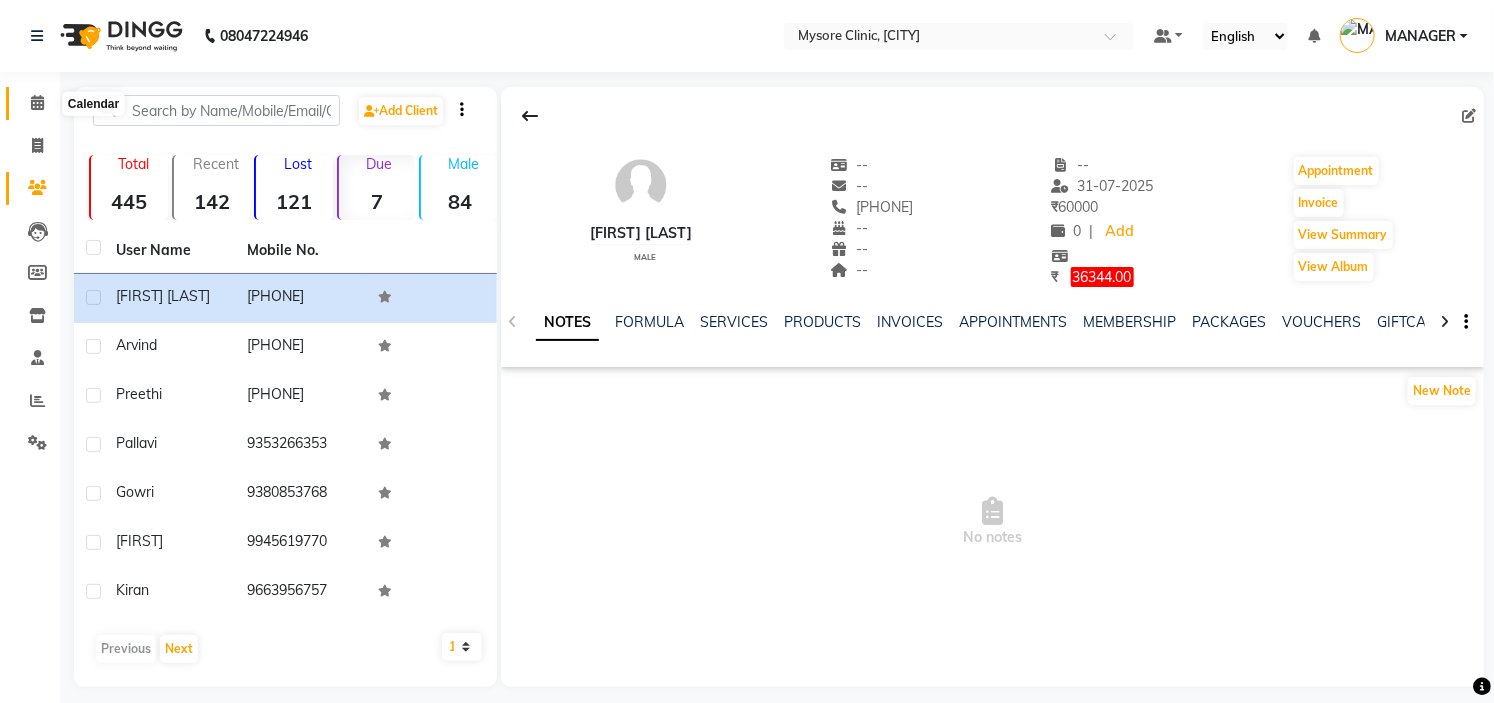 click 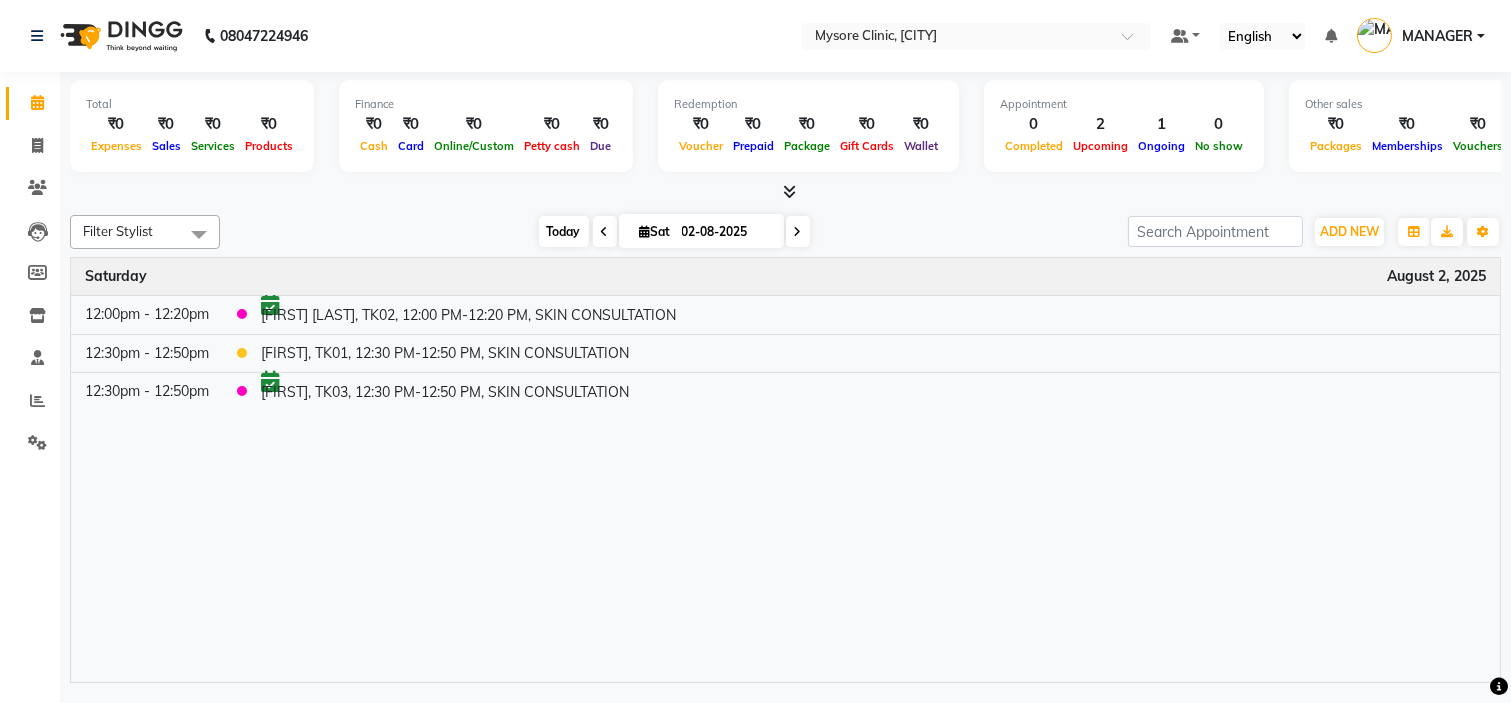 click on "Today" at bounding box center [564, 231] 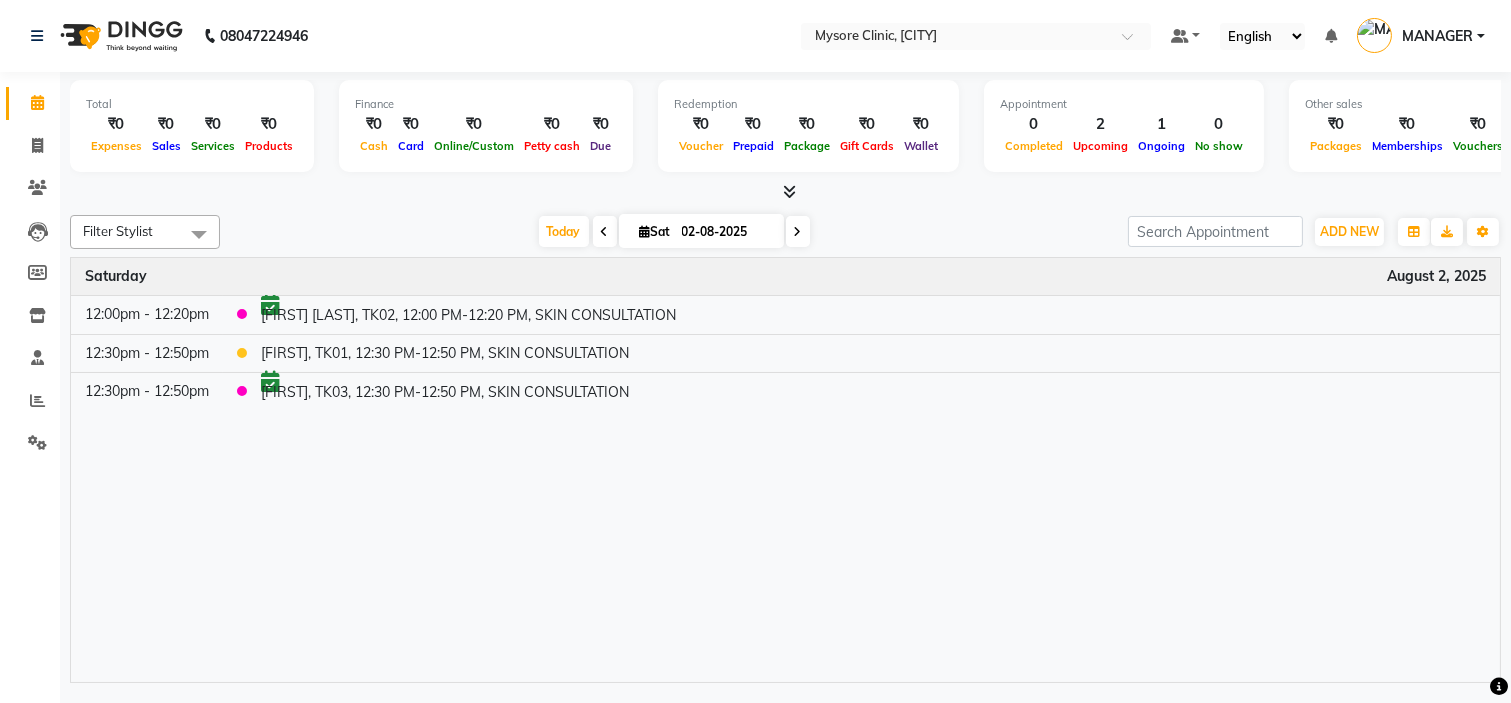 click on "Time Event Saturday August 2, 2025 12:00pm - 12:20pm     [FIRST] [LAST], TK02, 12:00 PM-12:20 PM, SKIN CONSULTATION 12:30pm - 12:50pm    [FIRST], TK01, 12:30 PM-12:50 PM, SKIN CONSULTATION 12:30pm - 12:50pm     [FIRST], TK03, 12:30 PM-12:50 PM, SKIN CONSULTATION" at bounding box center [785, 470] 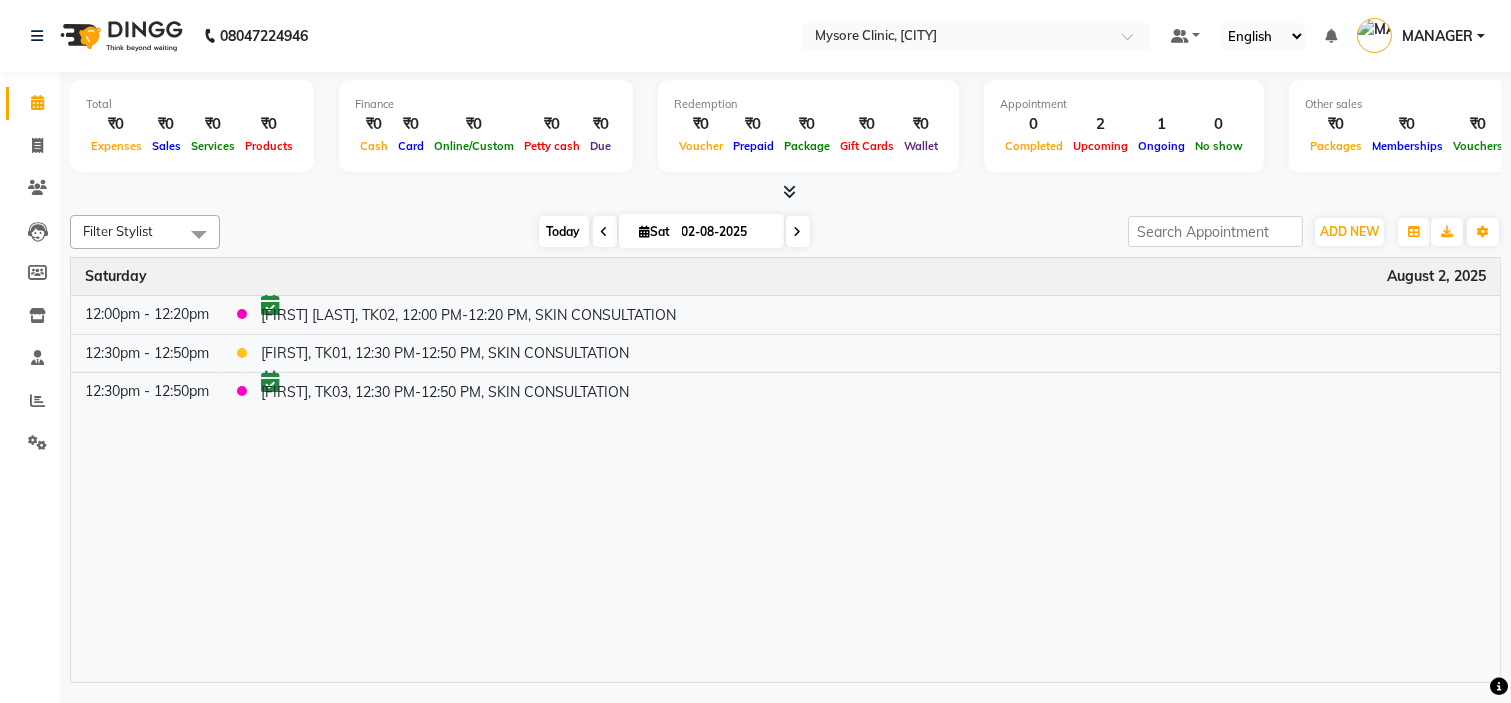 click on "Today" at bounding box center [564, 231] 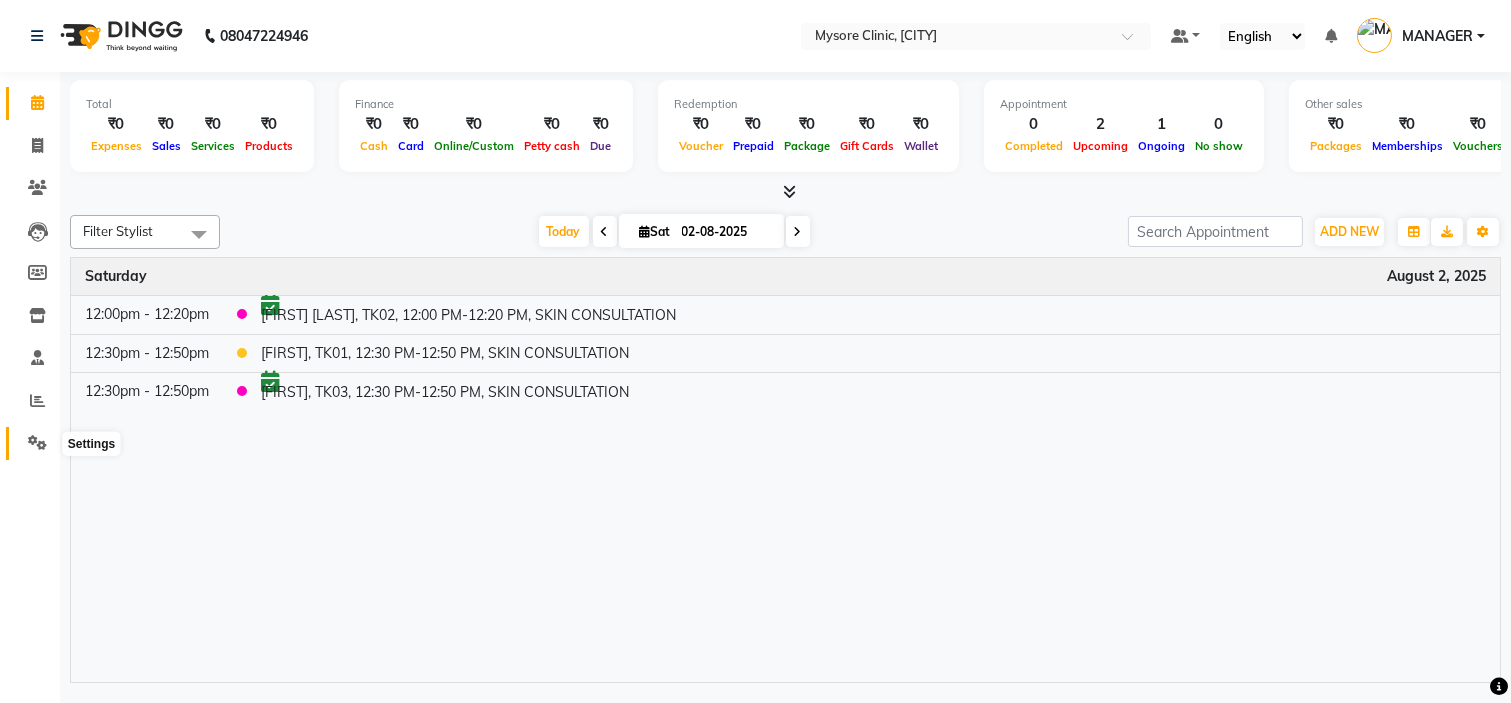 click 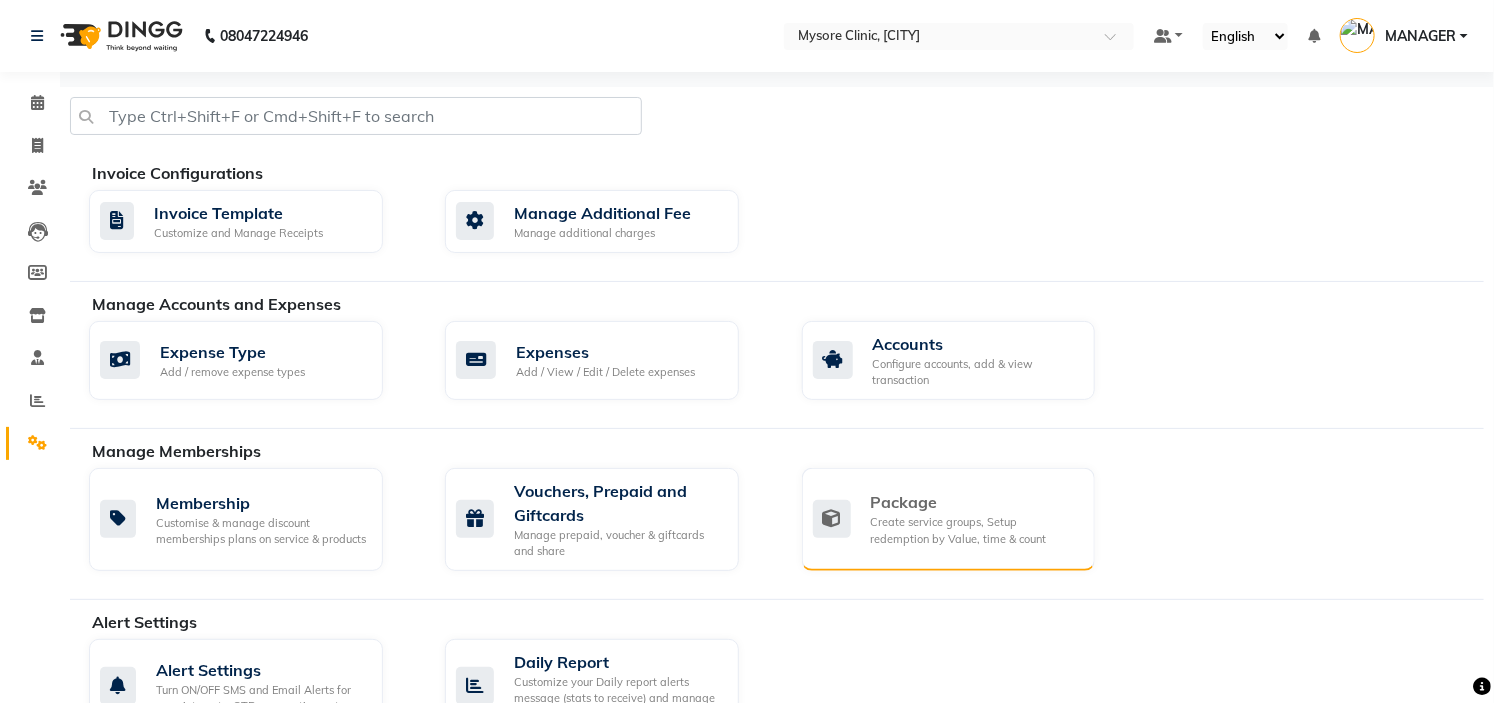 click on "Package Create service groups, Setup redemption by Value, time & count" 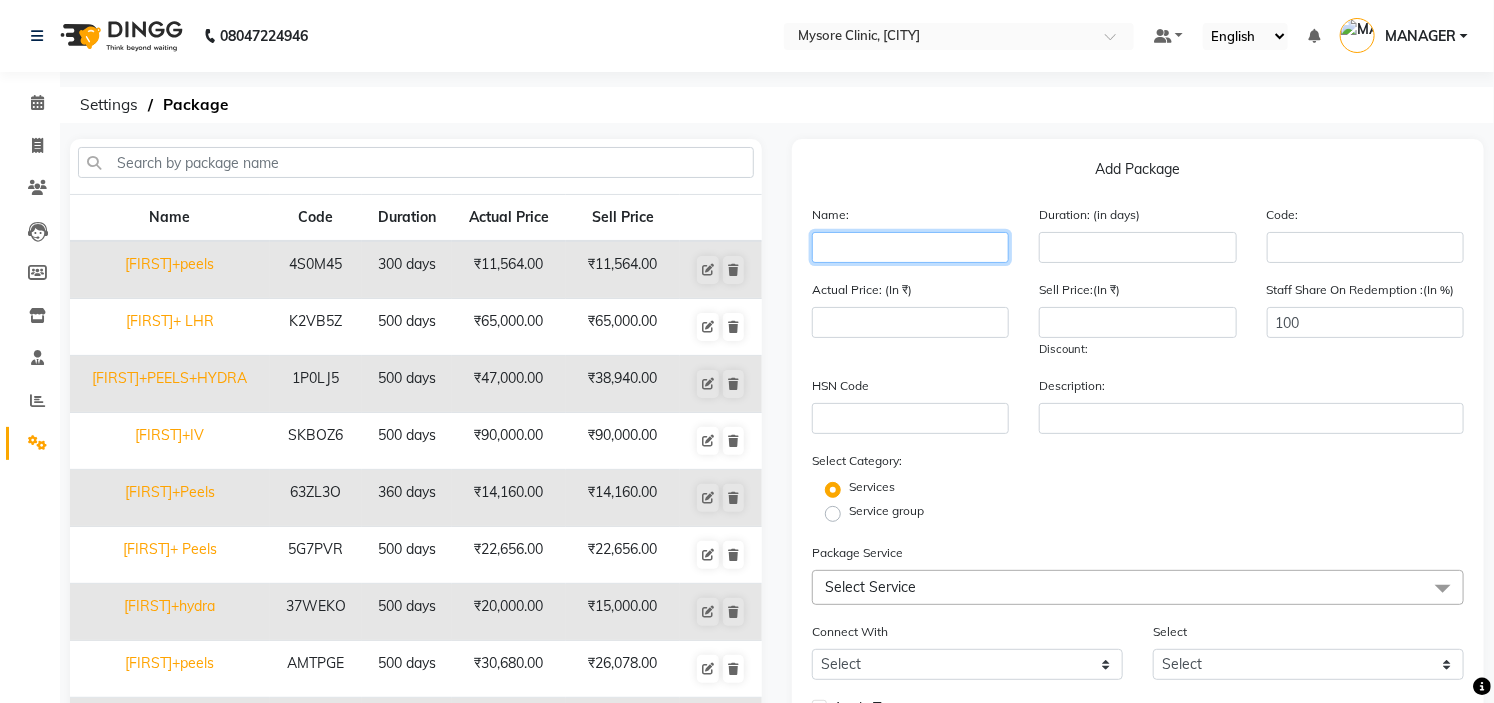click 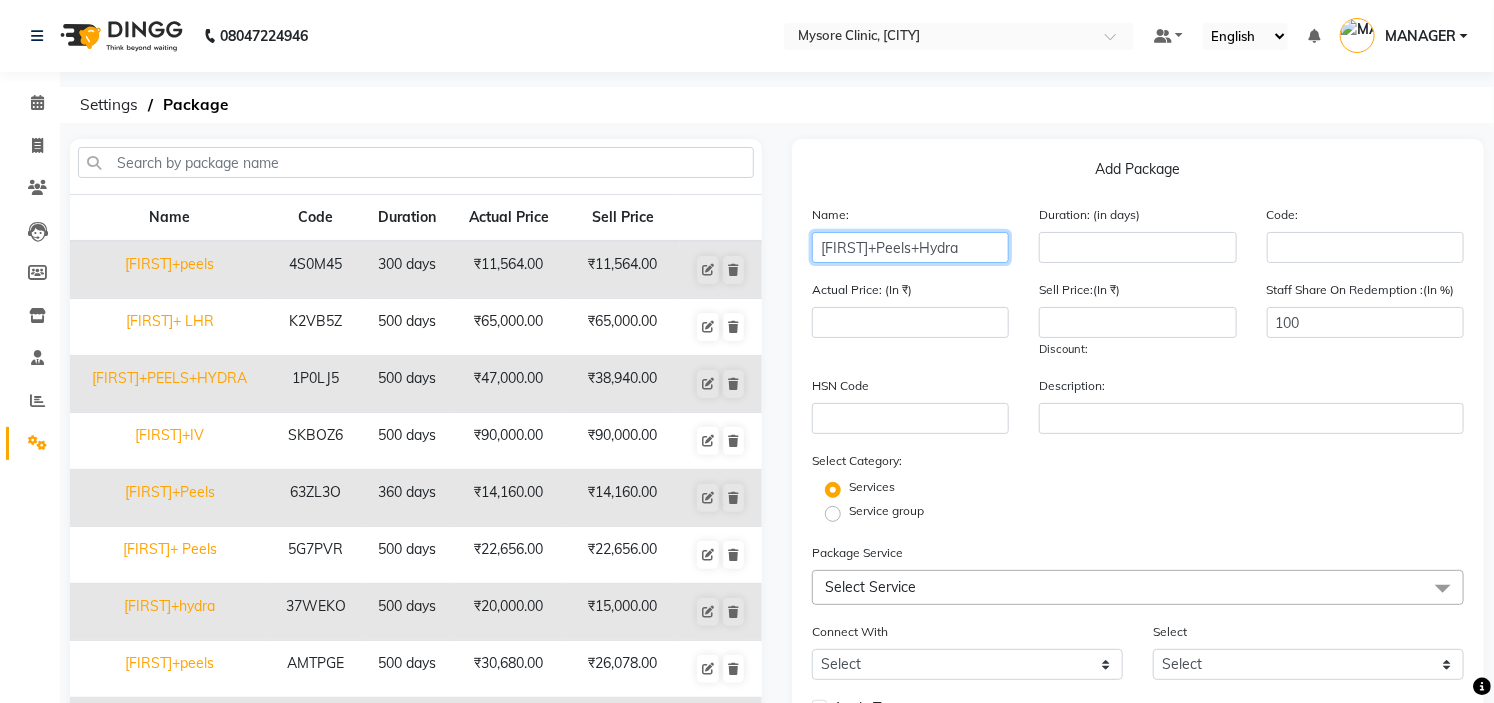 scroll, scrollTop: 202, scrollLeft: 0, axis: vertical 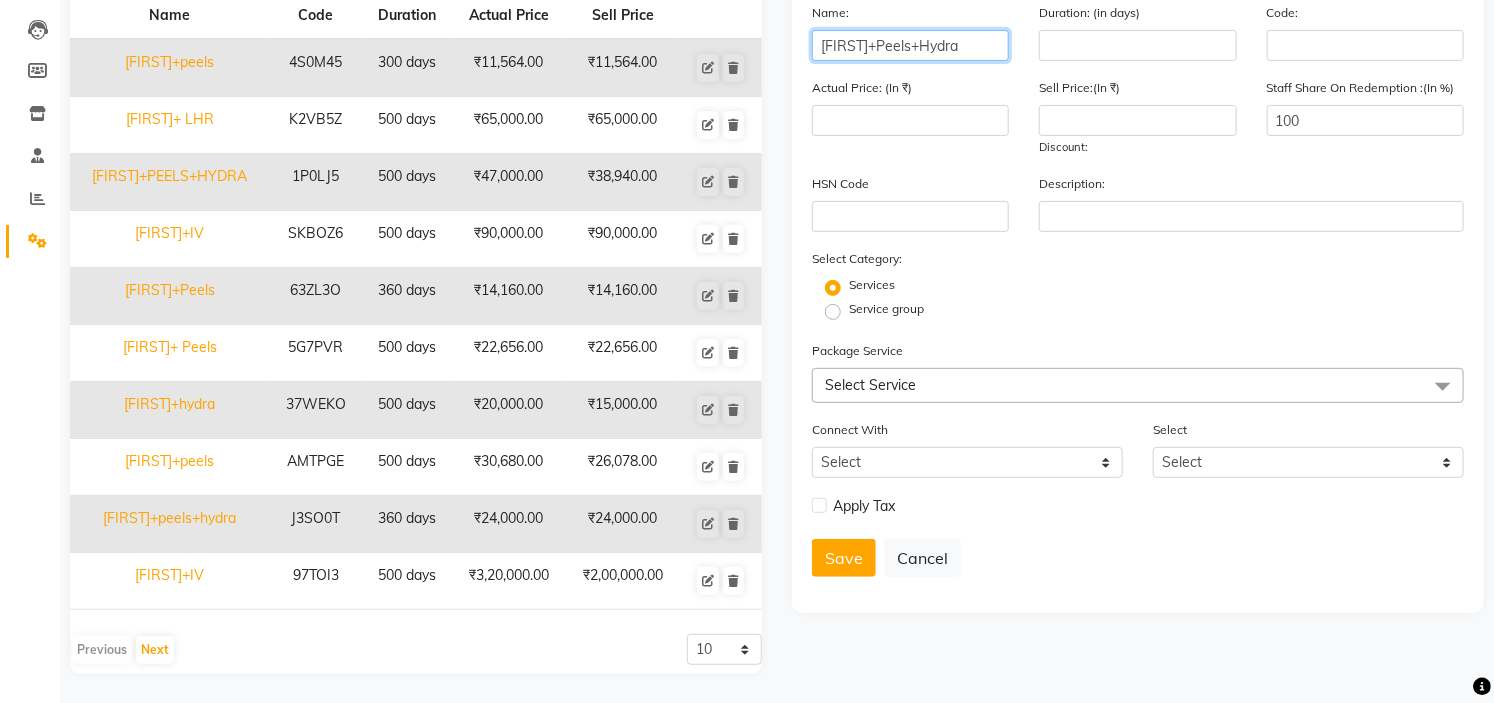 type on "[FIRST]+Peels+Hydra" 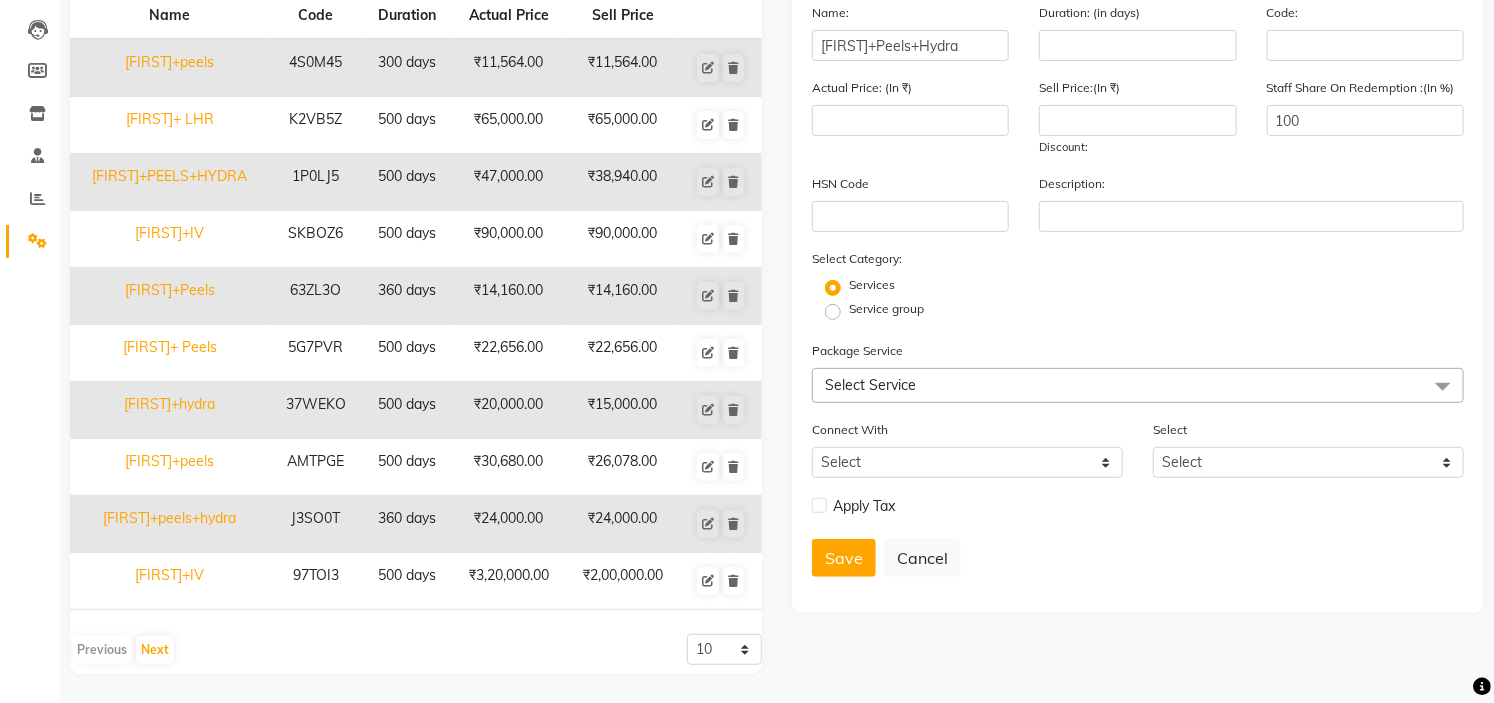 click on "Select Service" 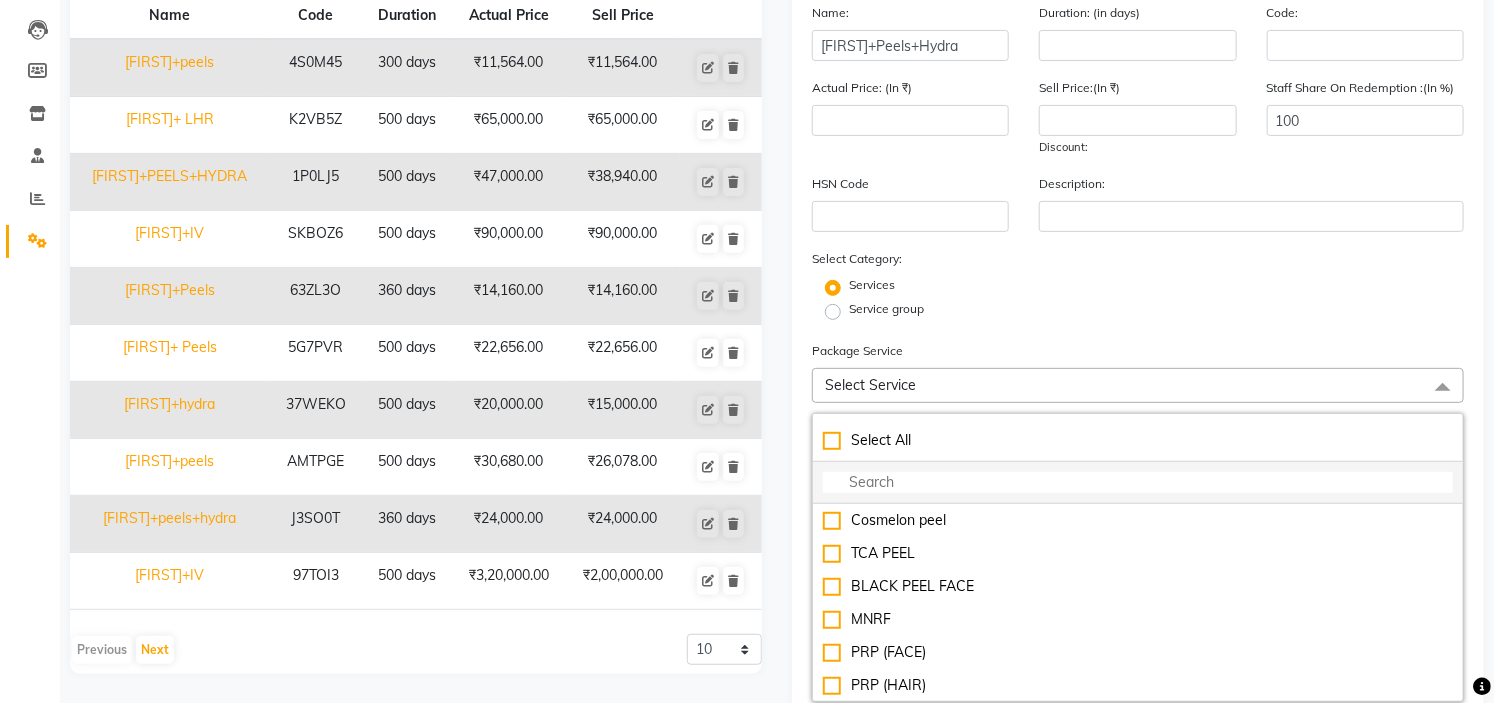 click 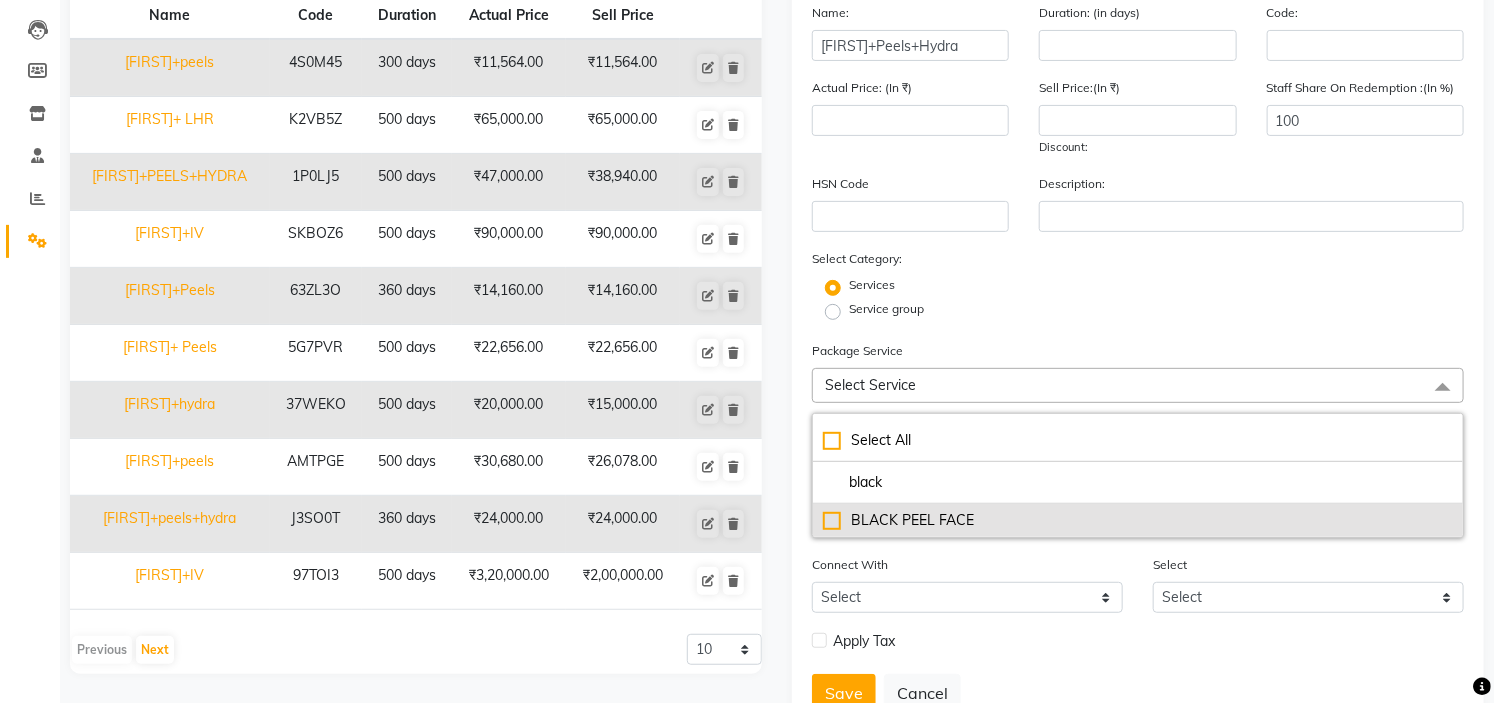 type on "black" 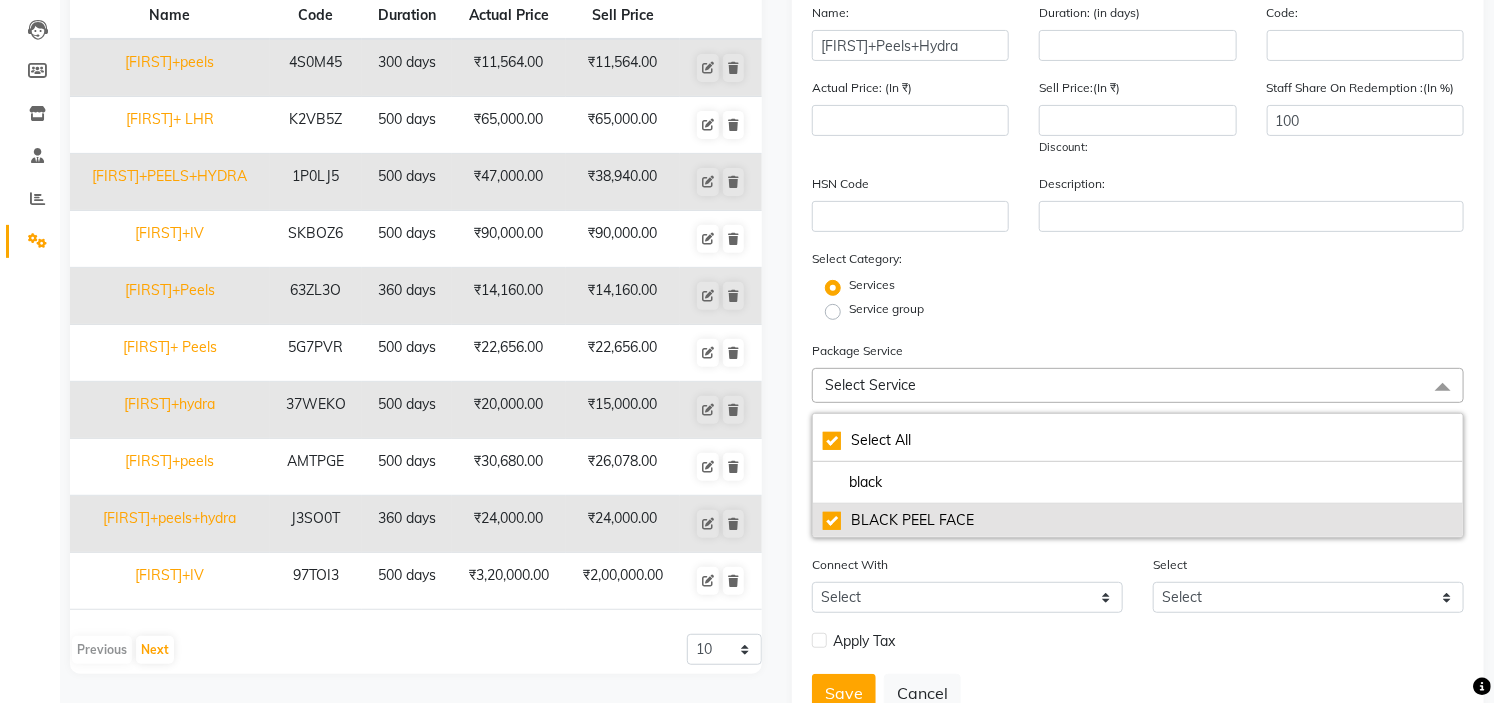 type on "8000" 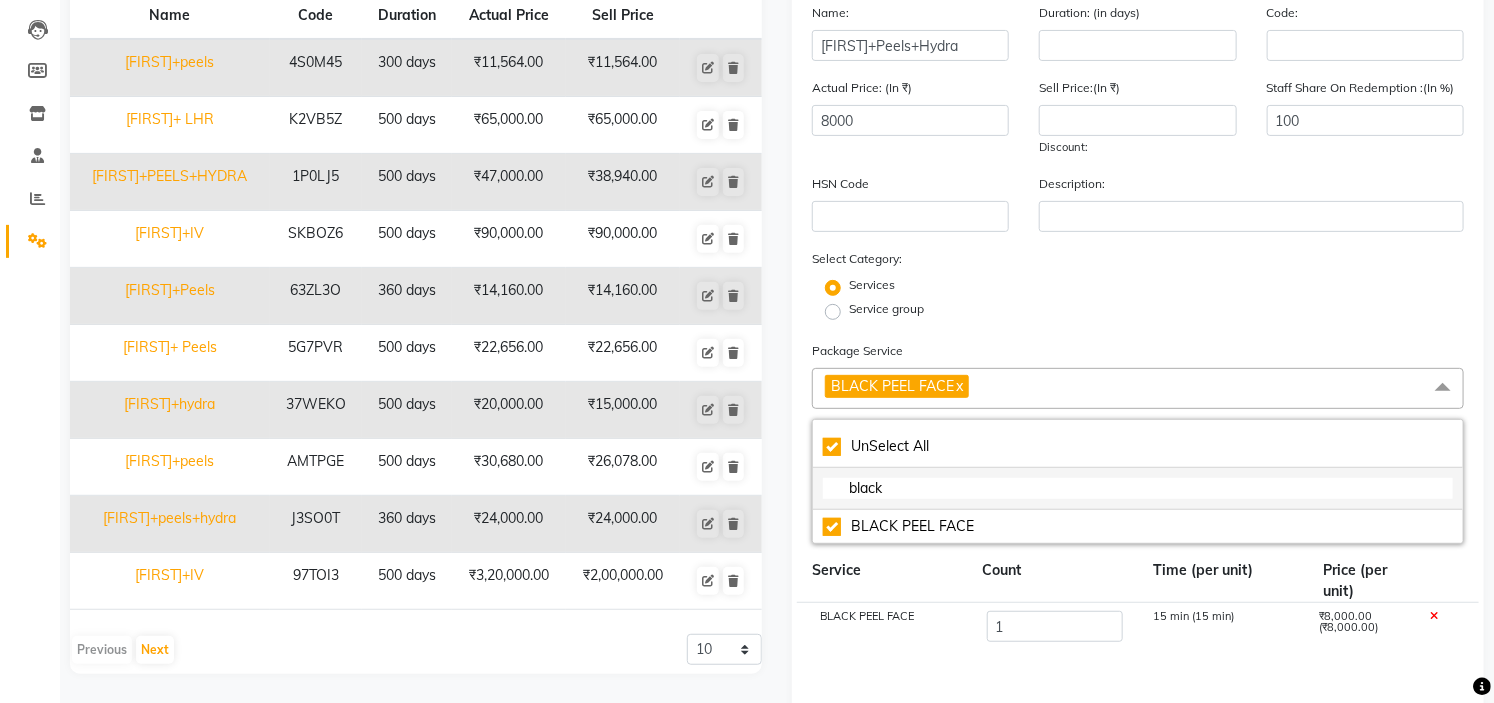 click on "black" 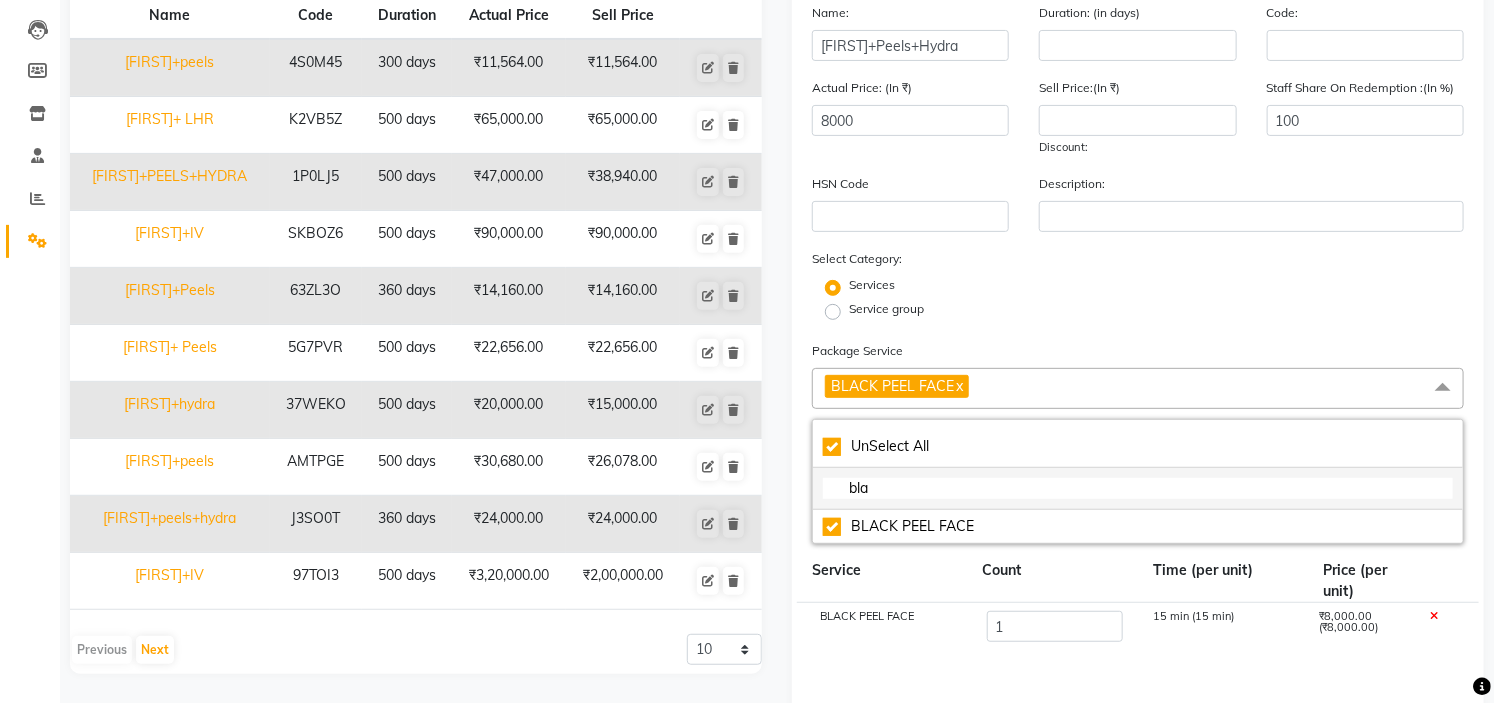 type on "bl" 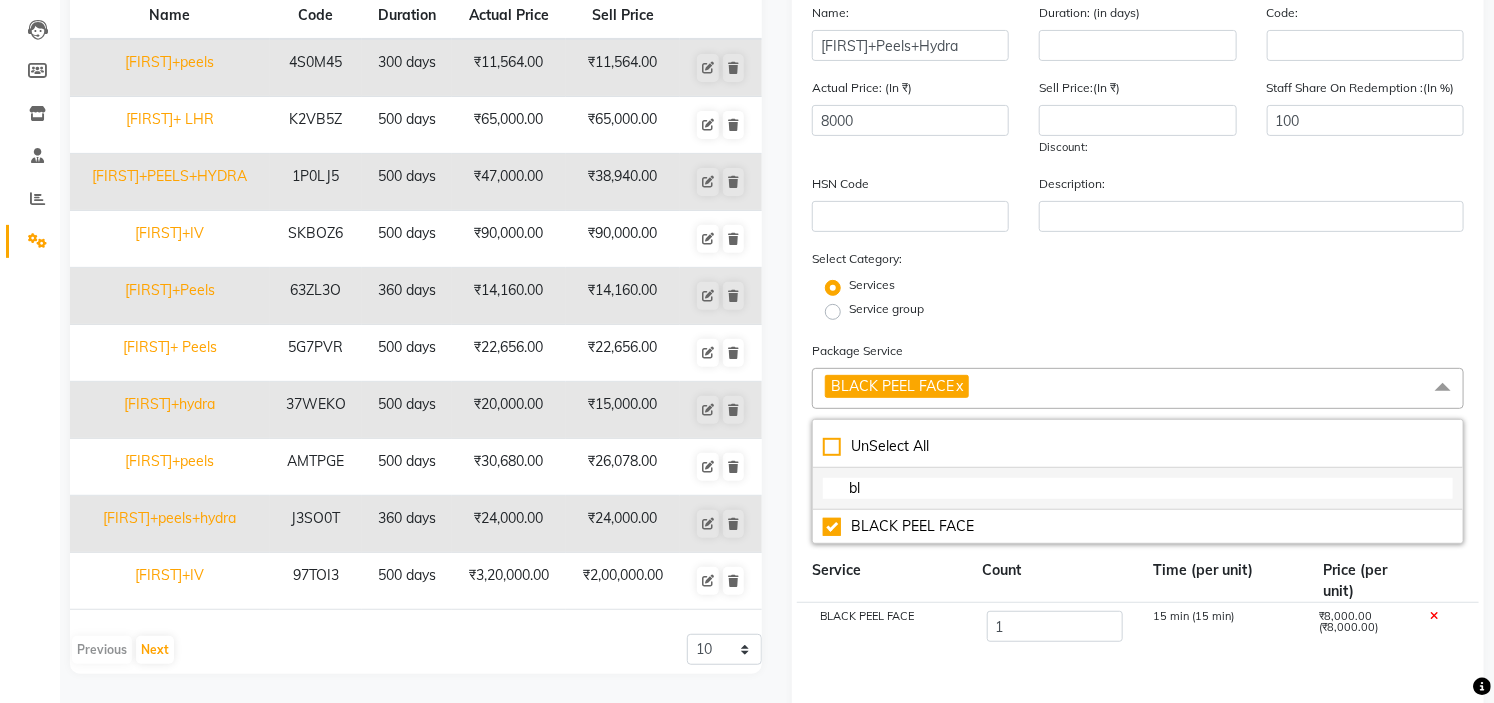checkbox on "false" 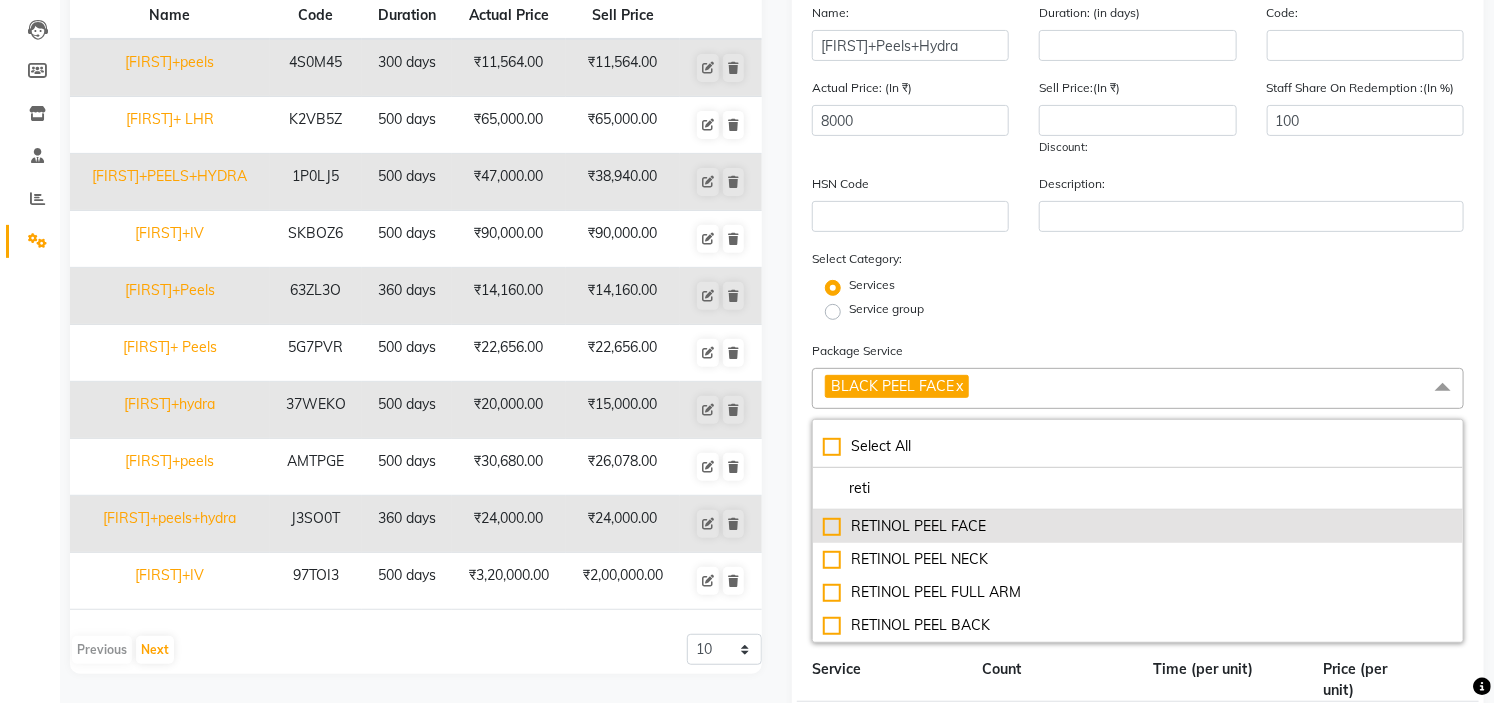 type on "reti" 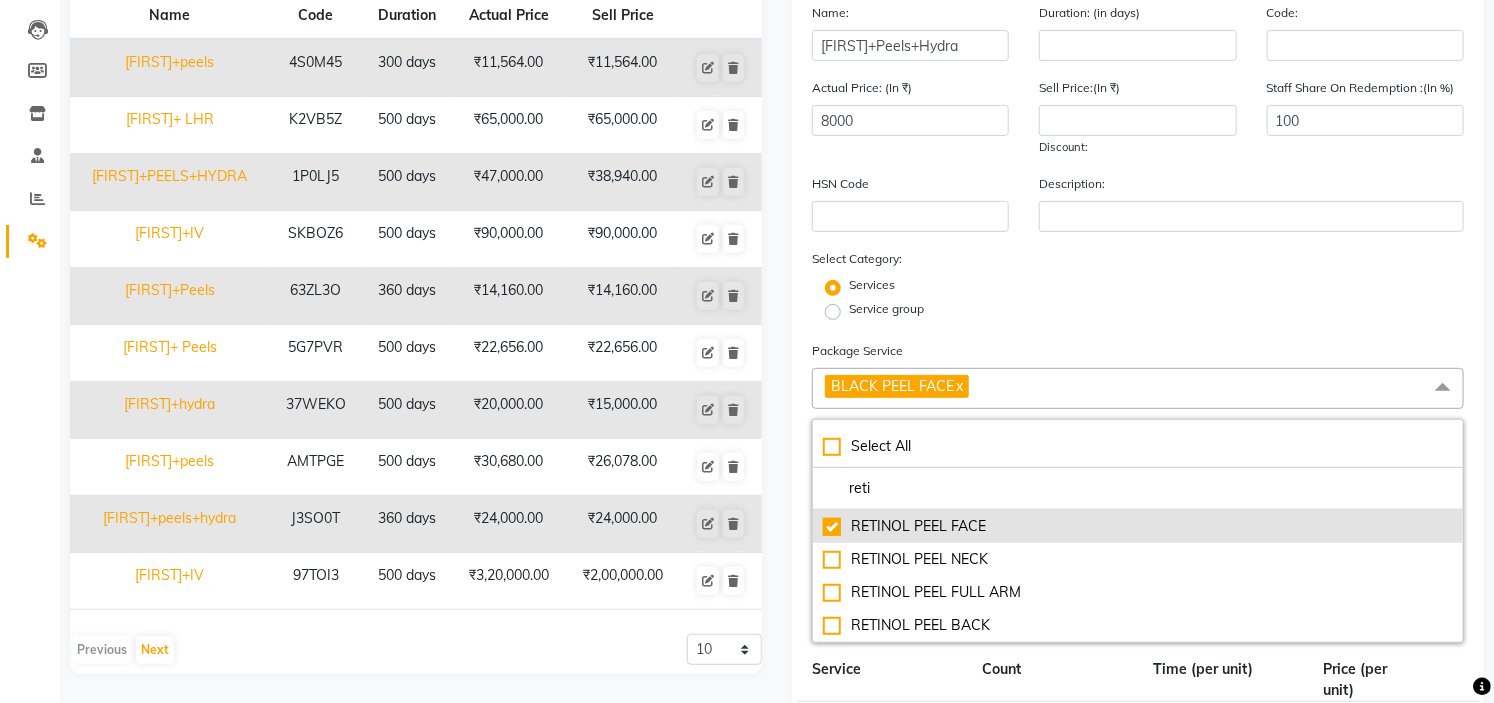 type on "16000" 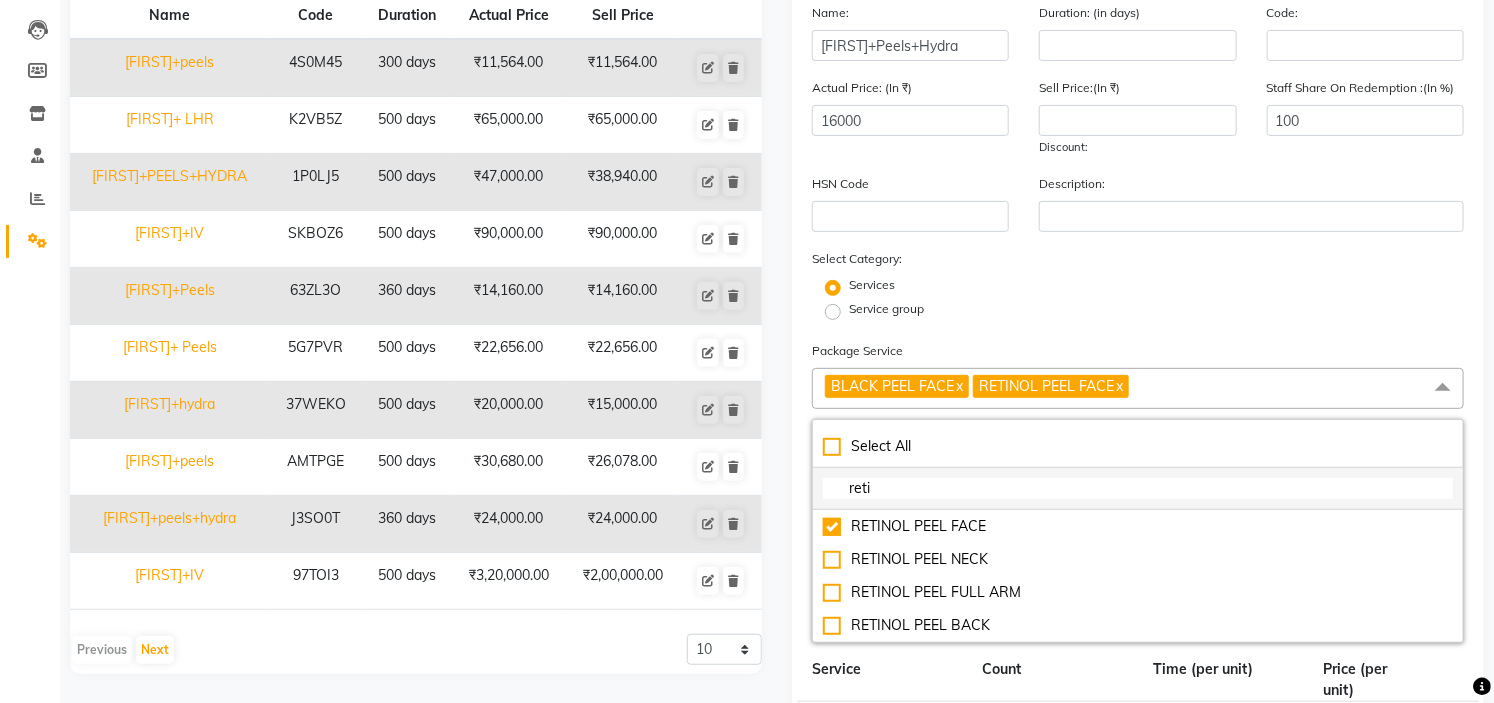 click on "reti" 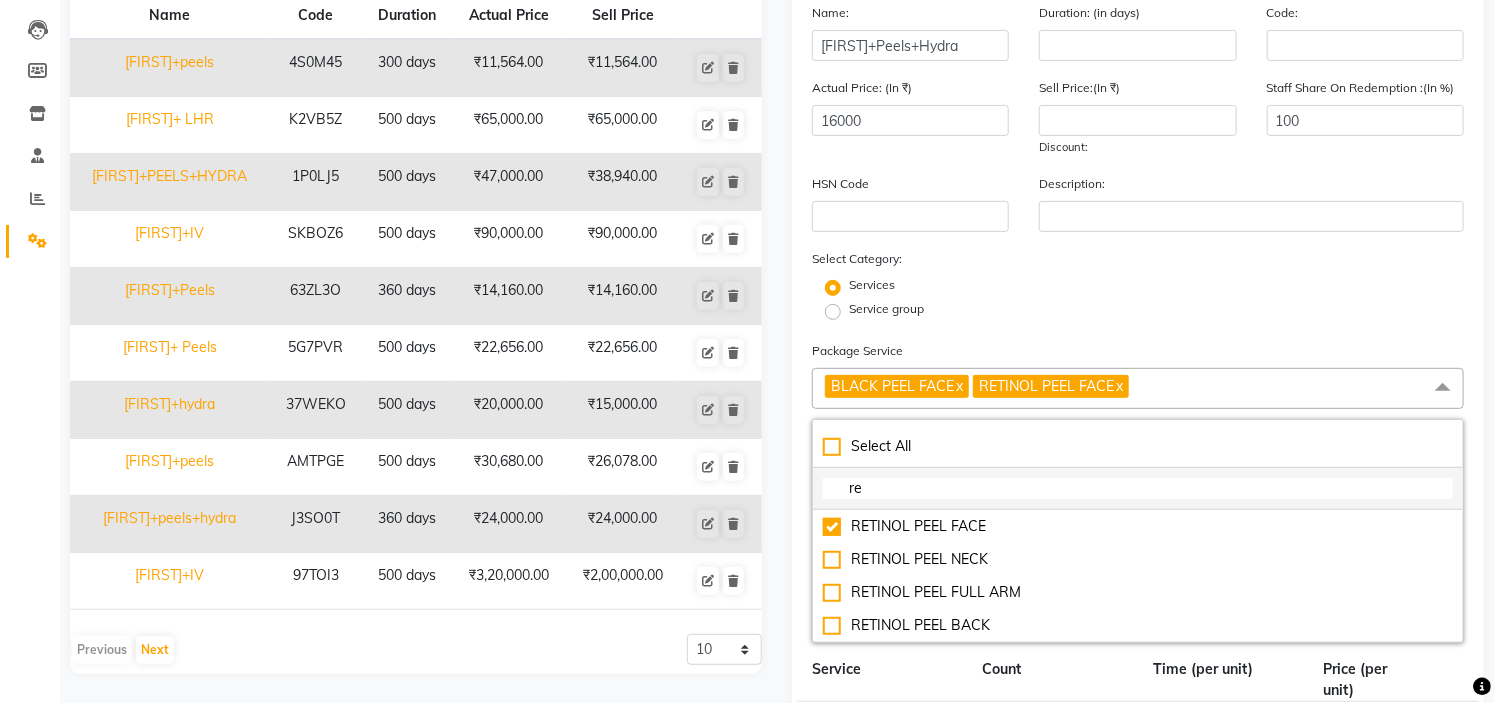 type on "r" 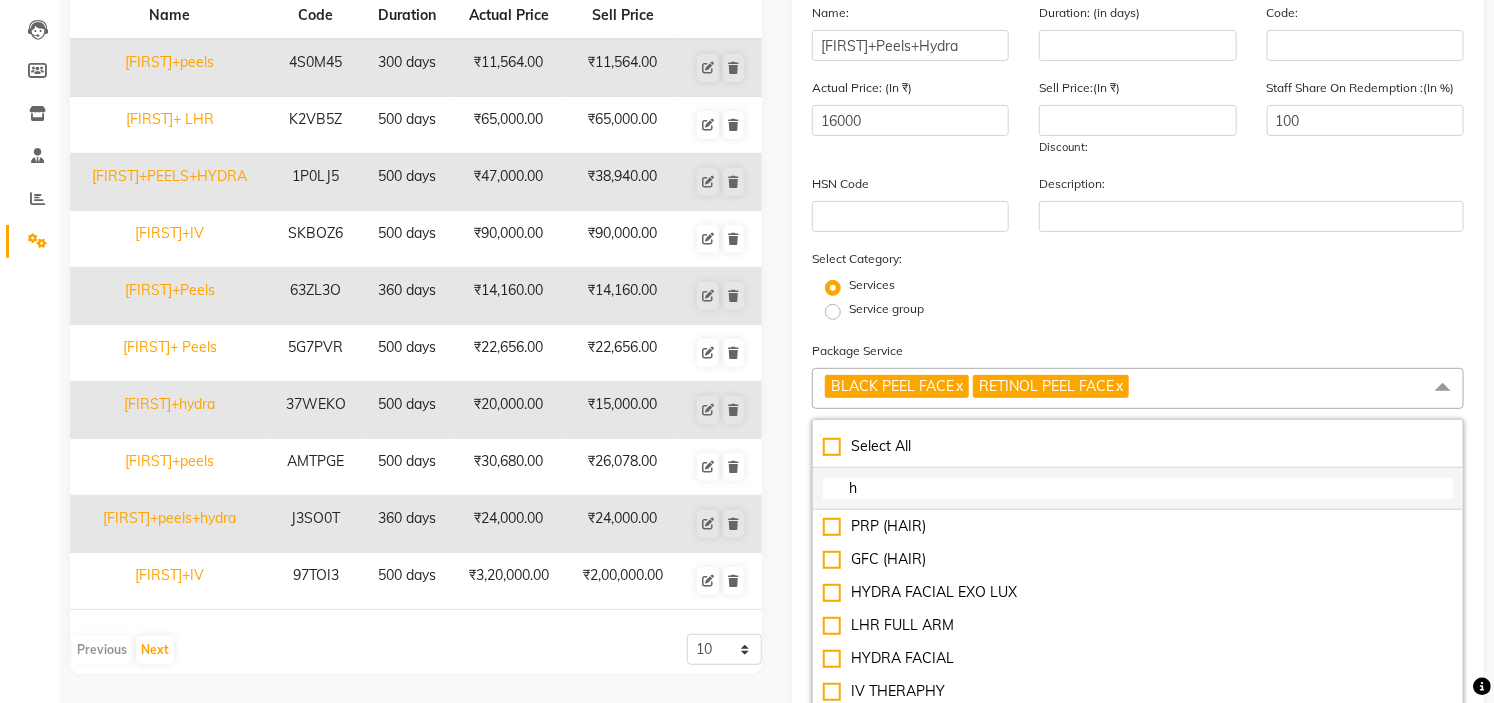 type on "hy" 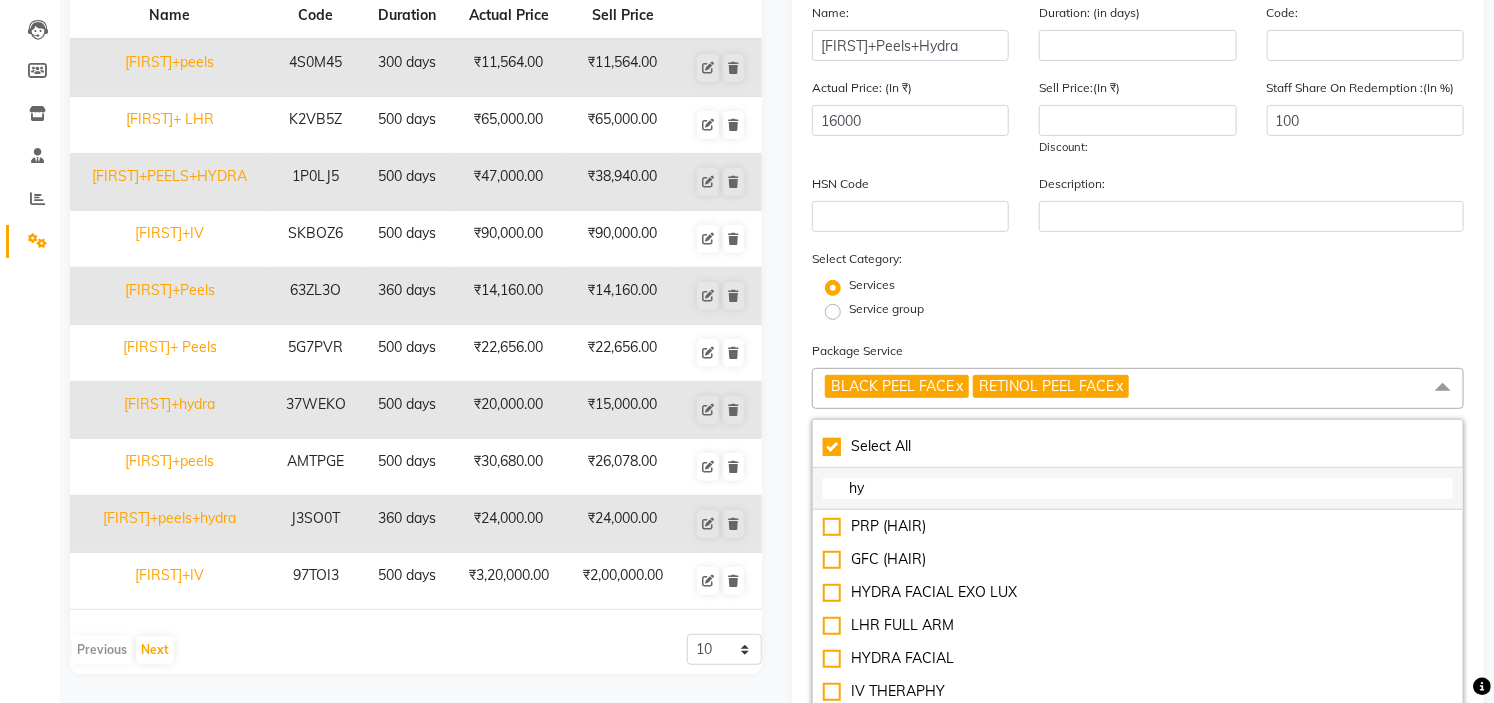 checkbox on "true" 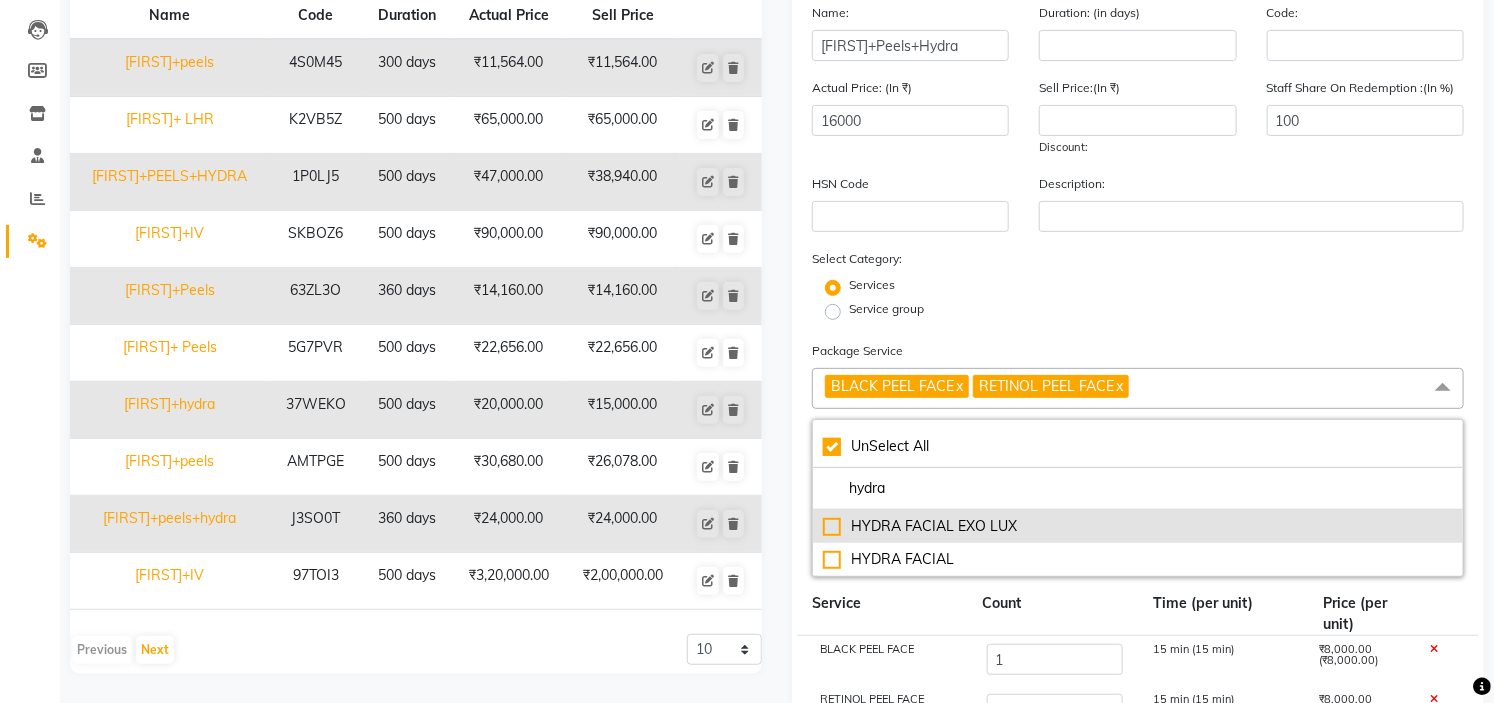 type on "hydra" 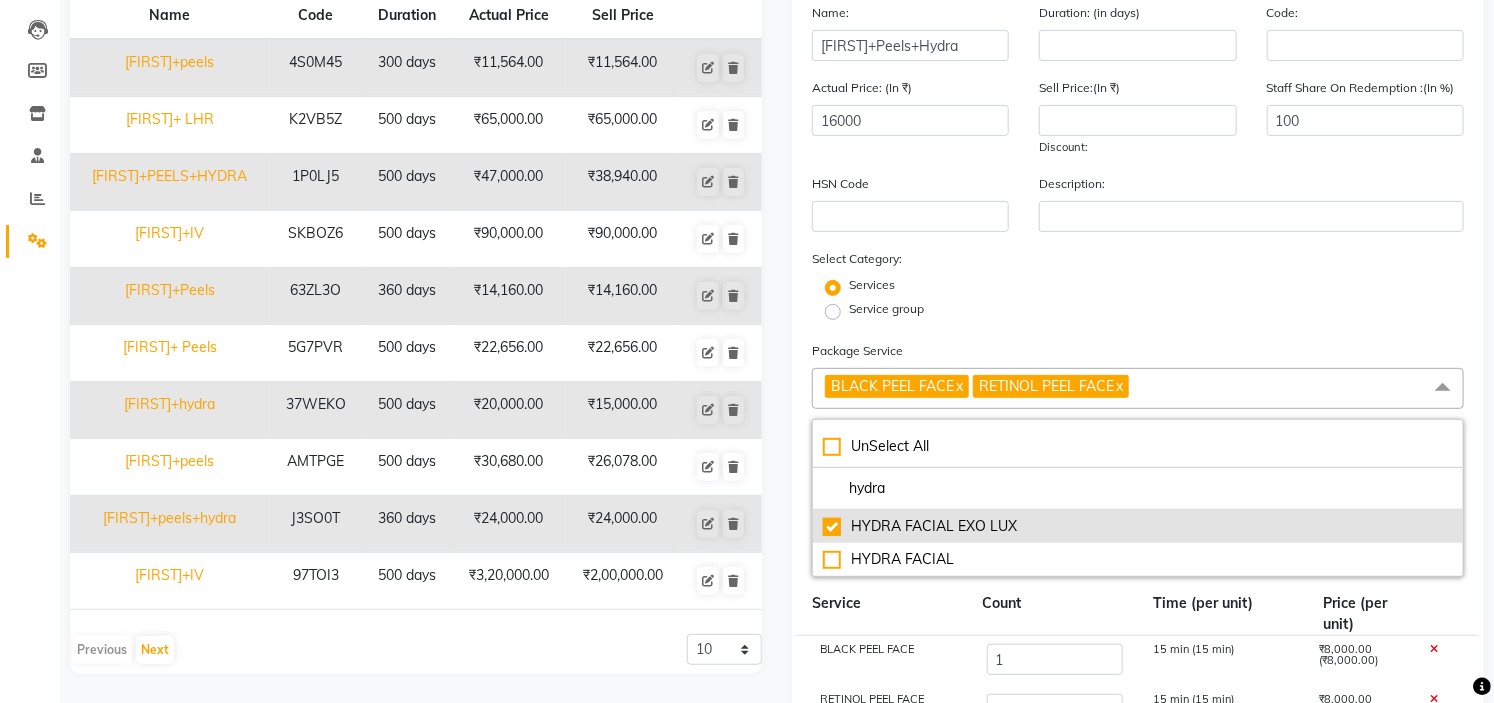 type on "21000" 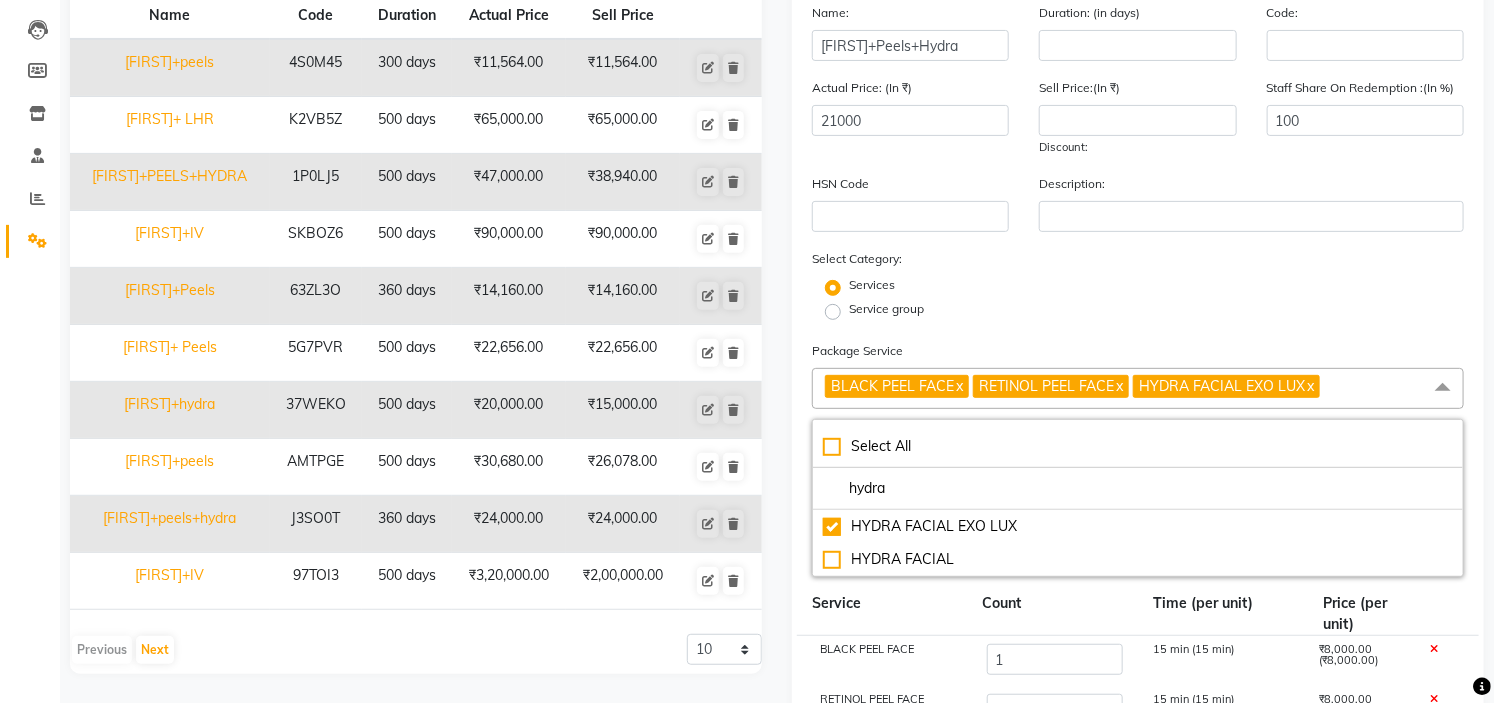 click on "Service group" 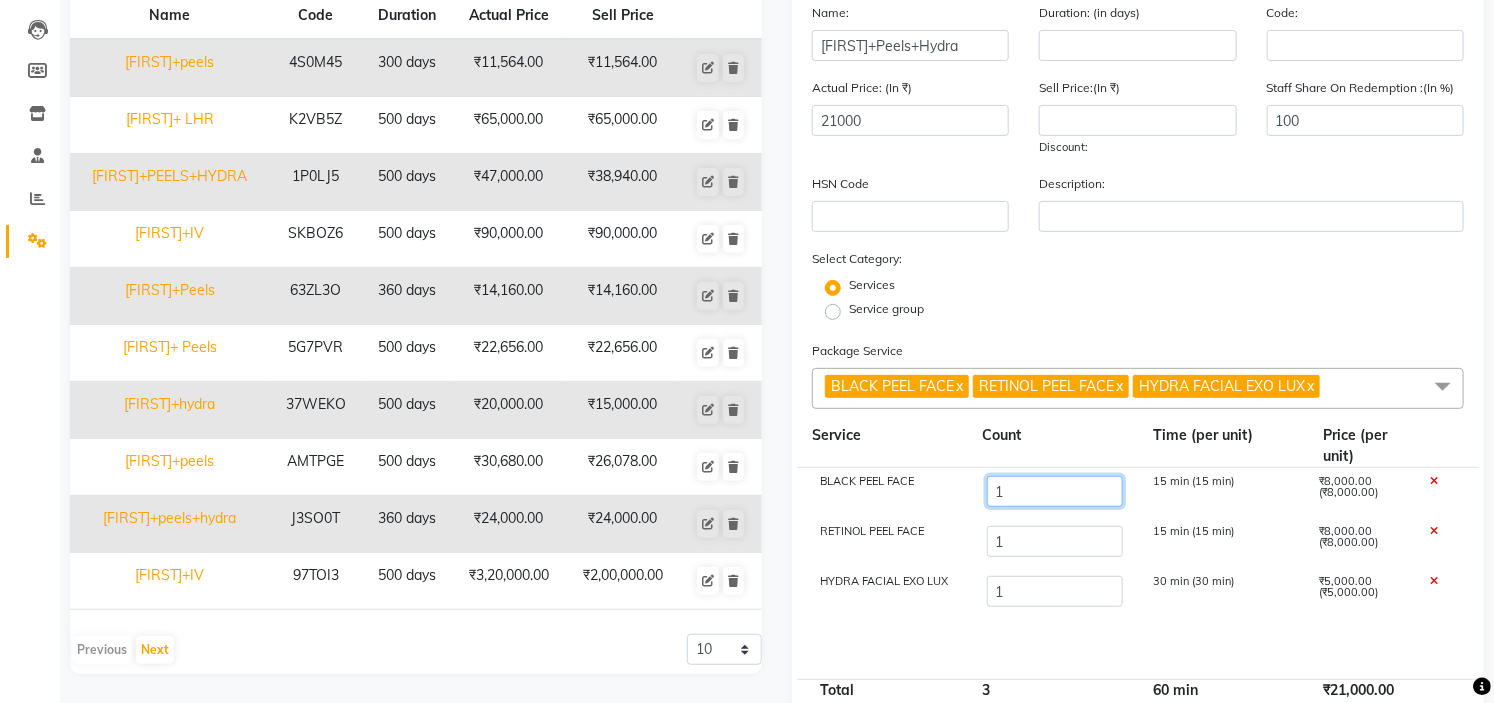 click on "1" 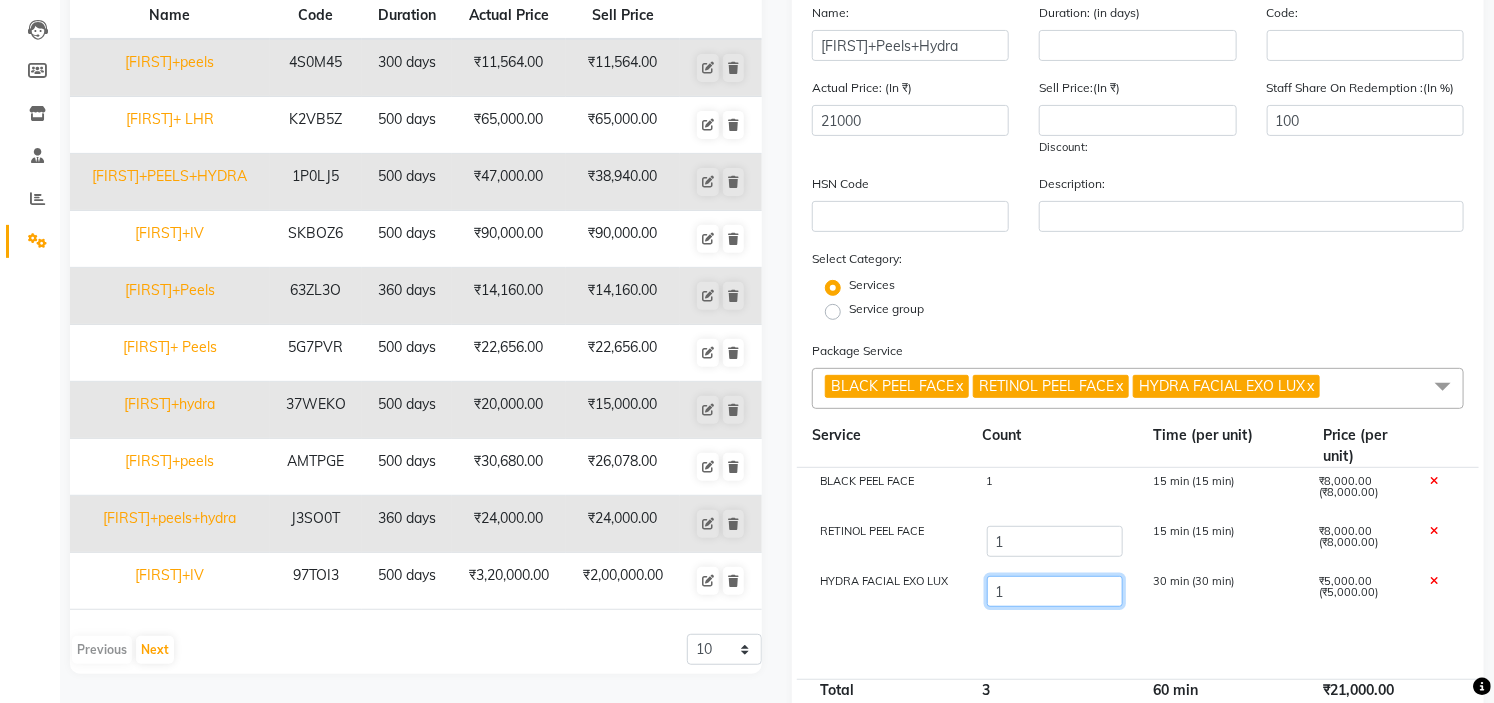 click on "1" 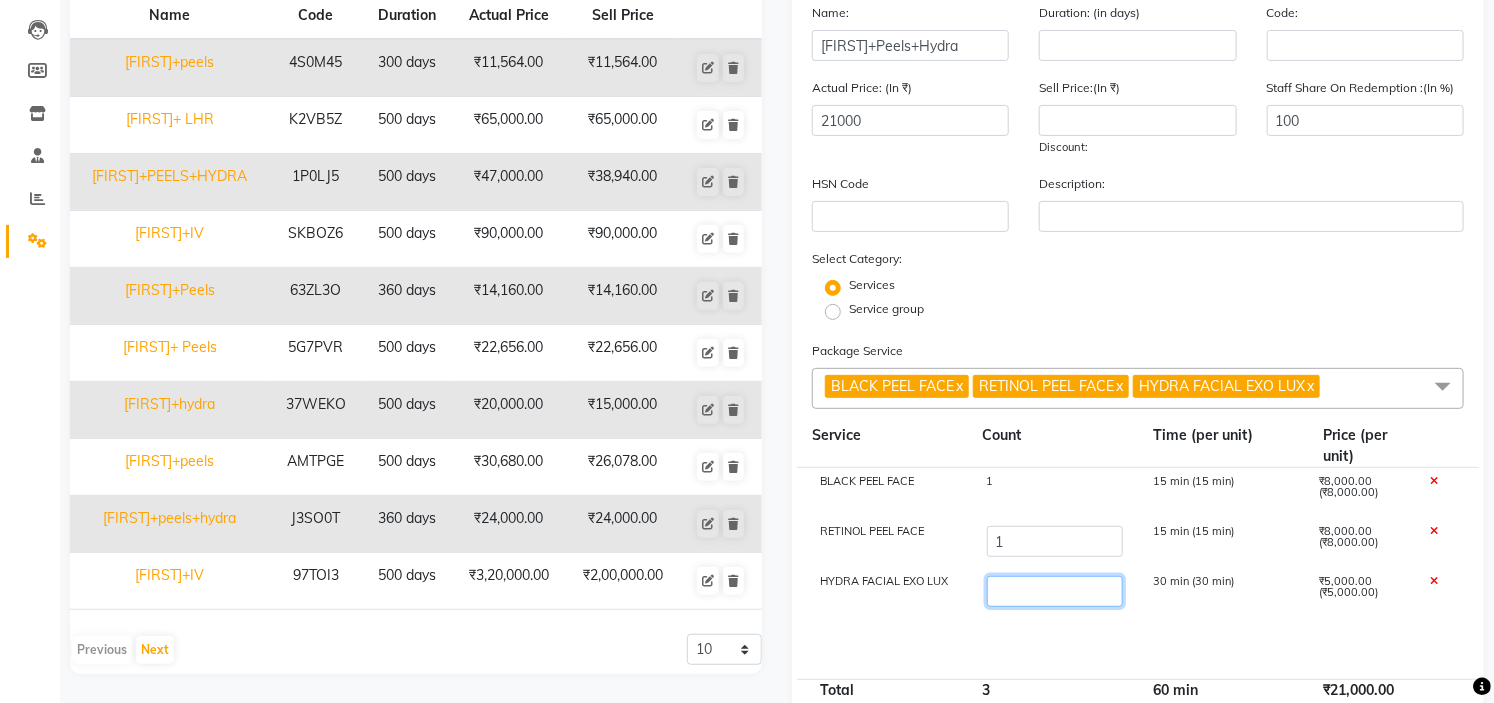 type on "2" 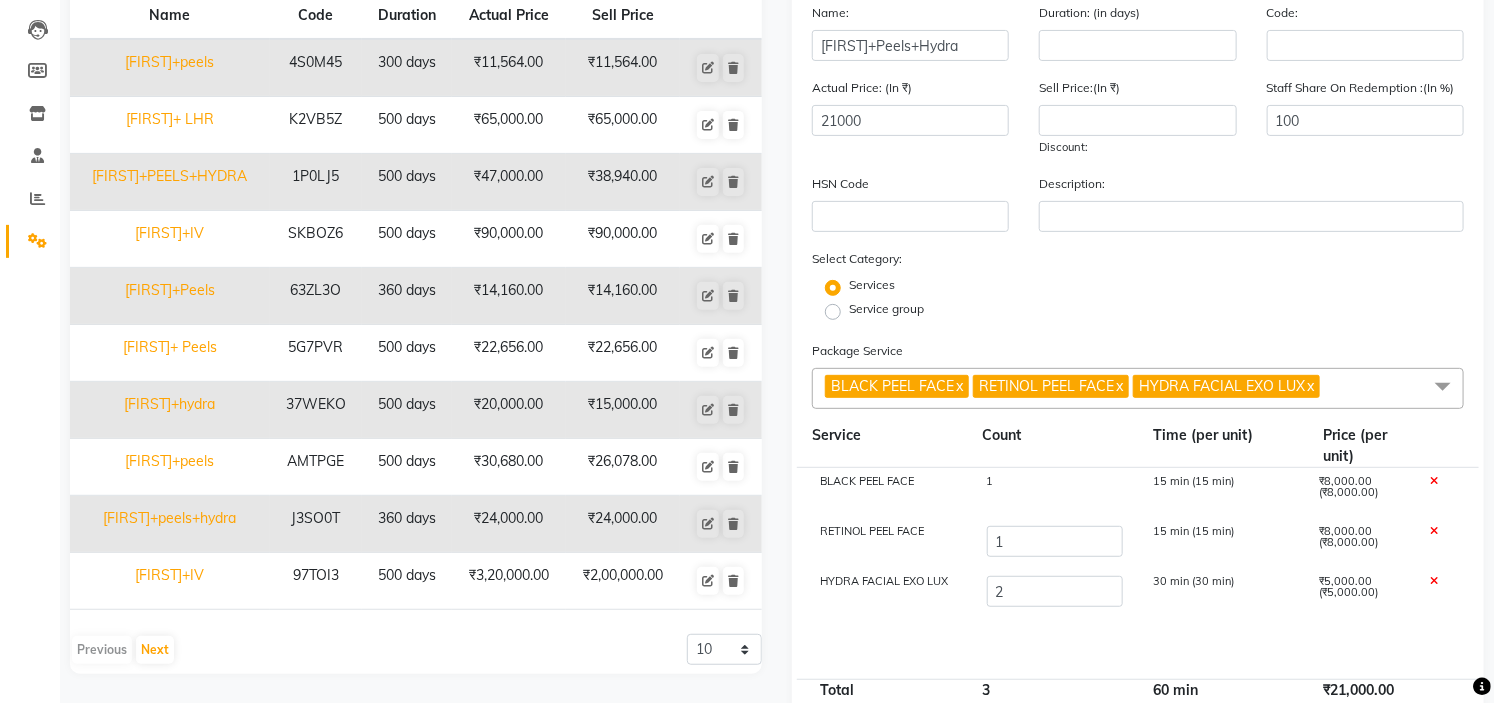 type on "26000" 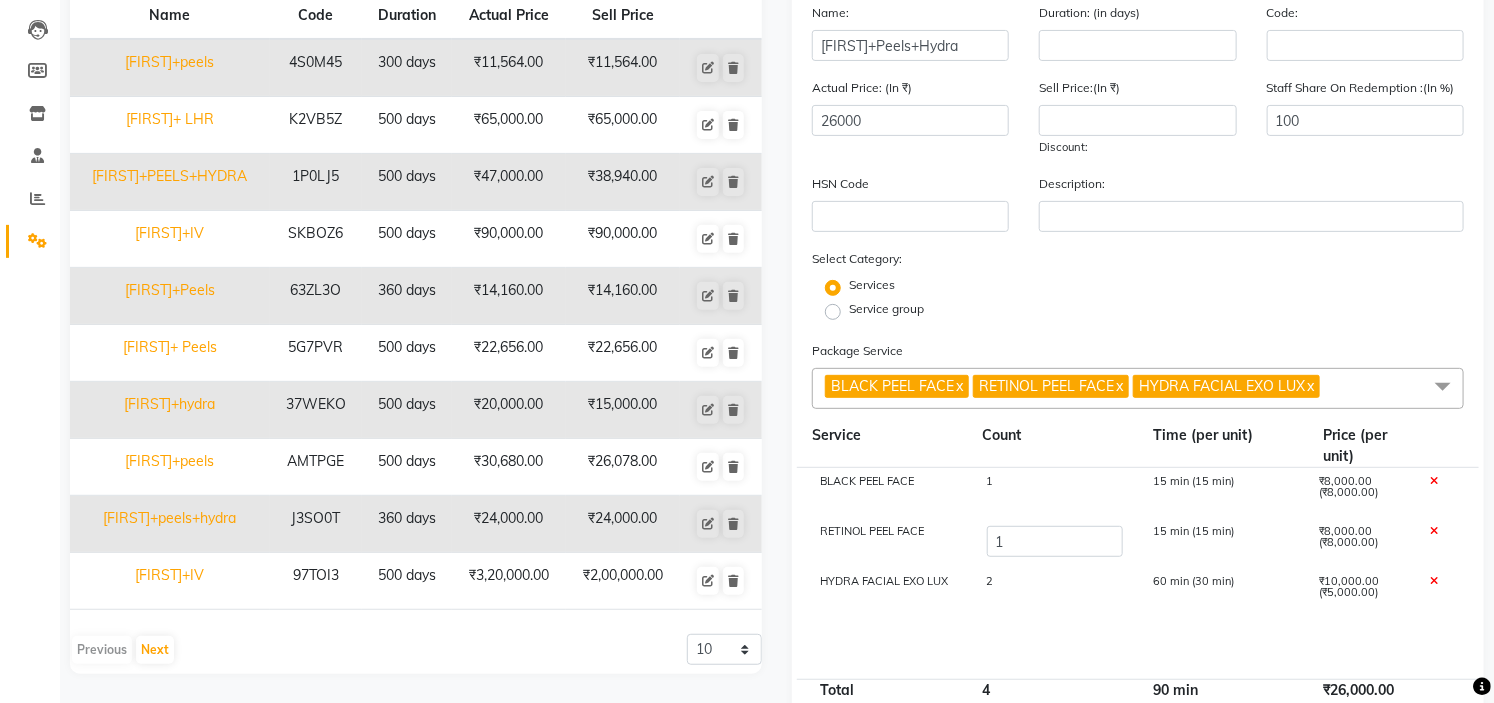 click on "HYDRA FACIAL EXO LUX 2 60 min (30 min) ₹10,000.00 (₹5,000.00)" 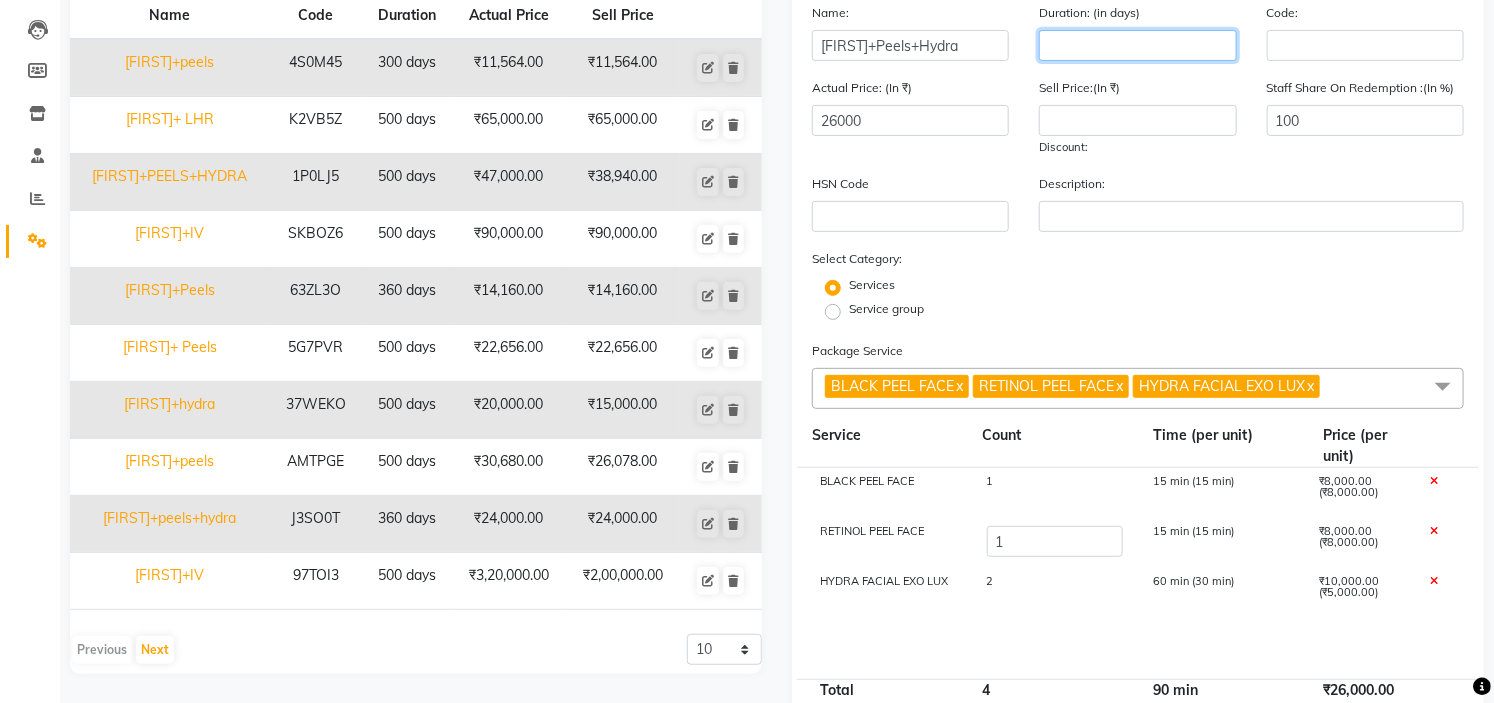 click 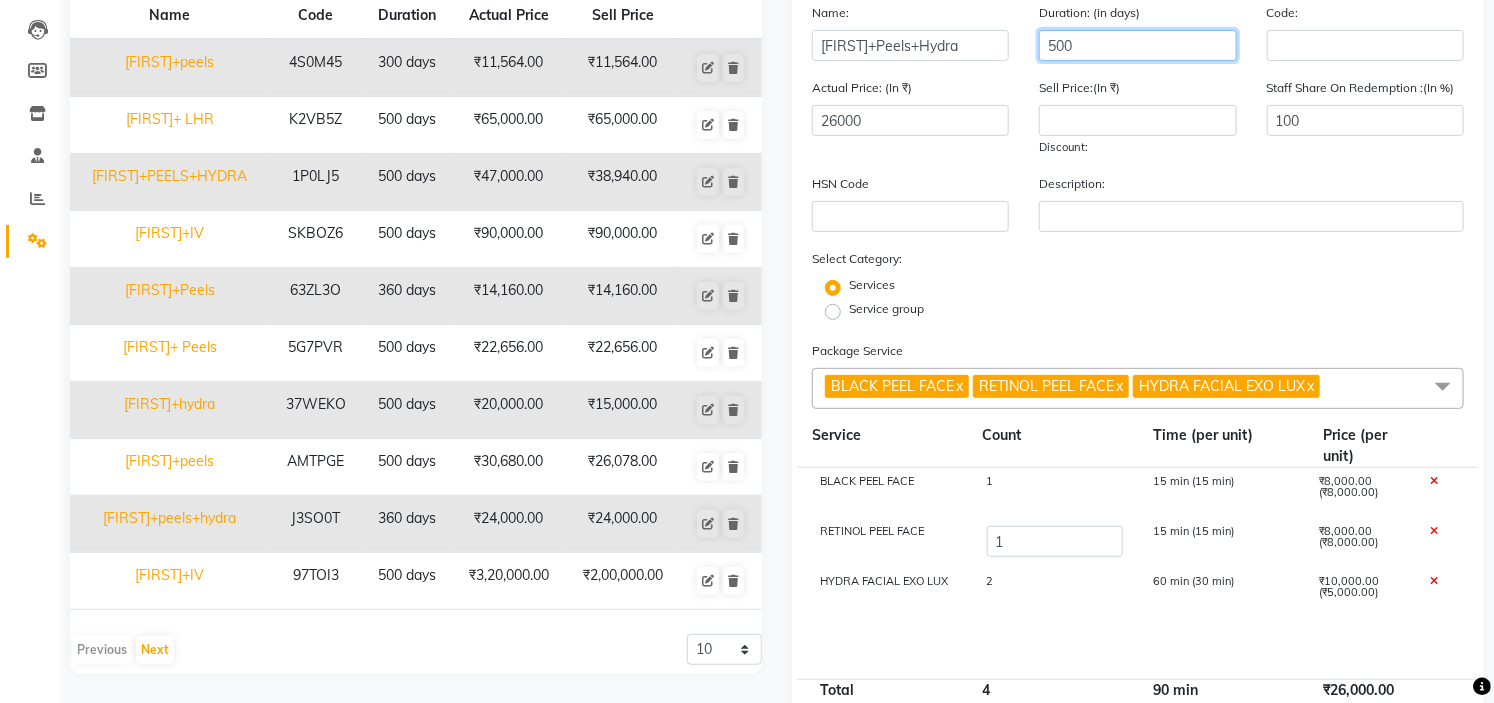 type on "500" 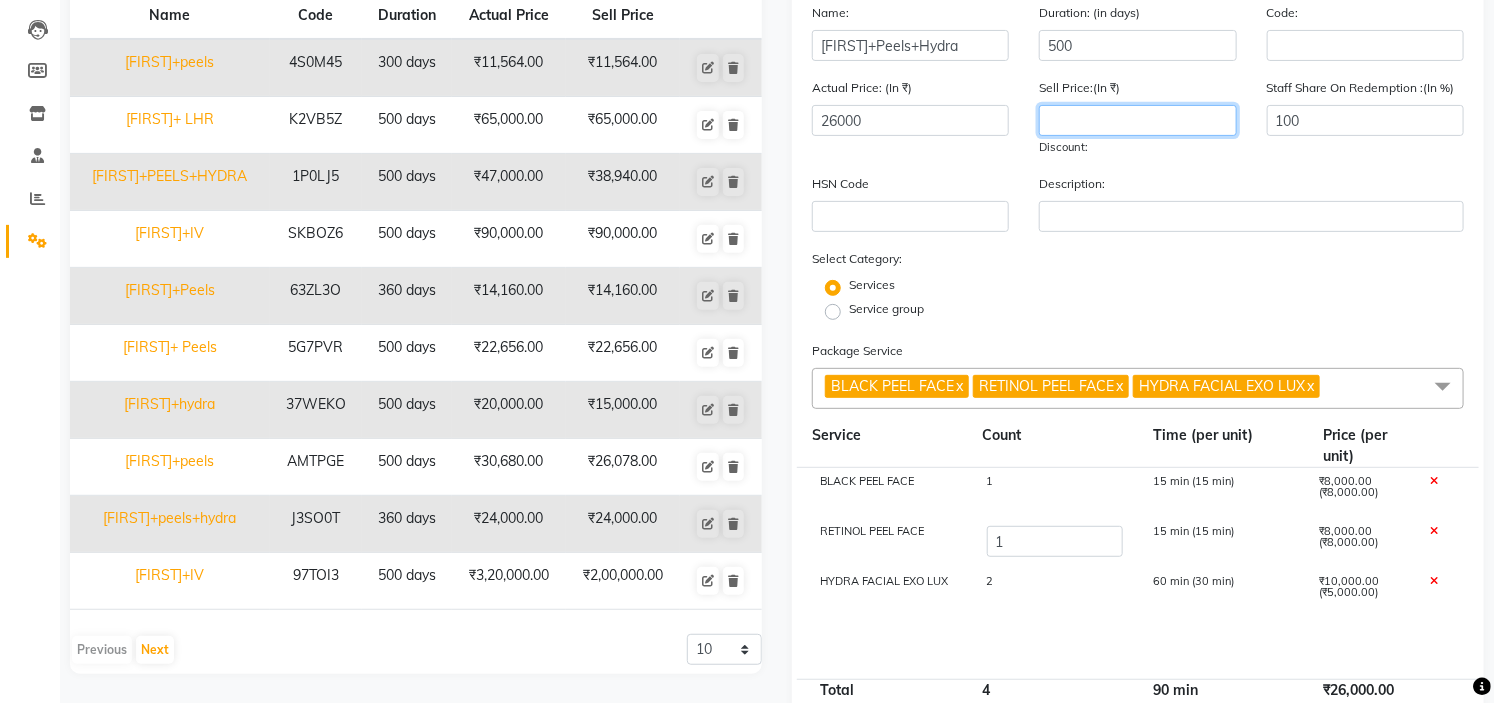 click 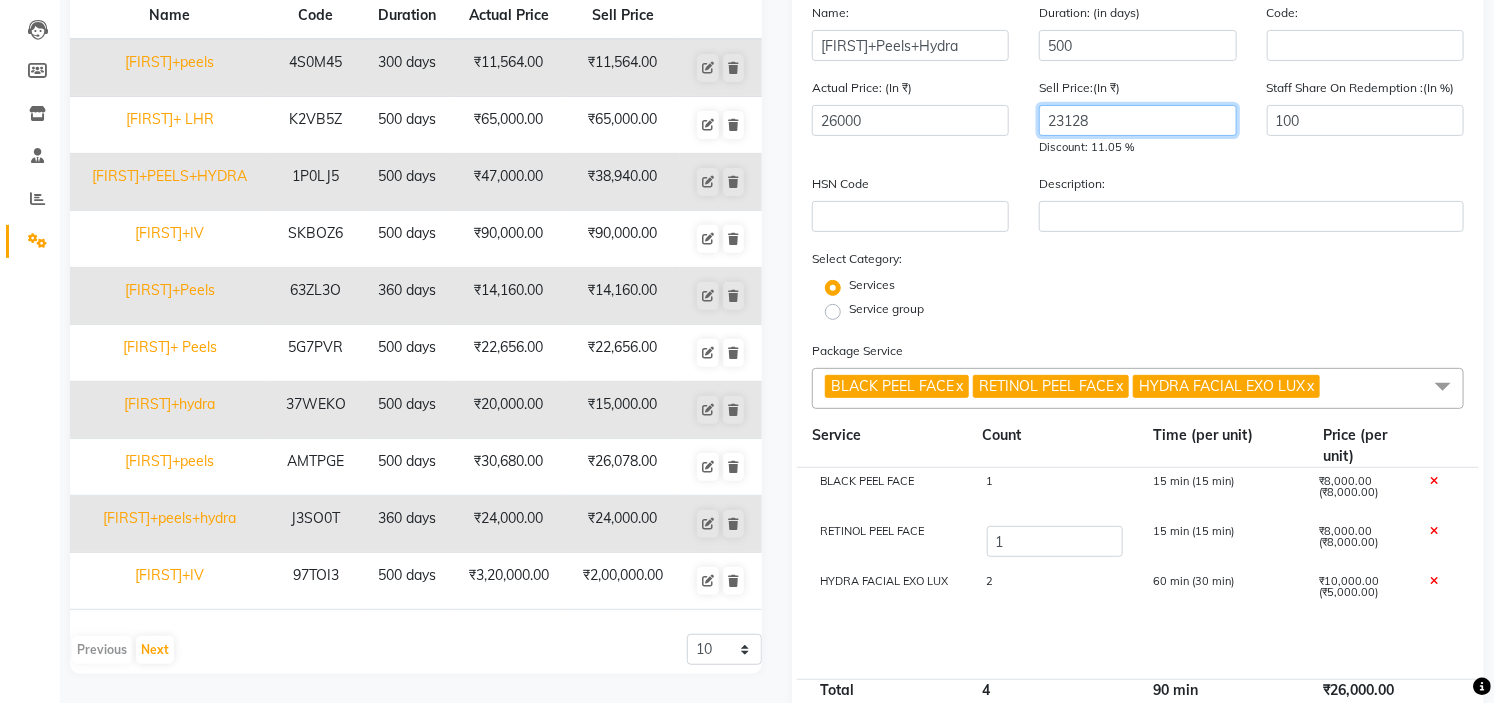 type on "23128" 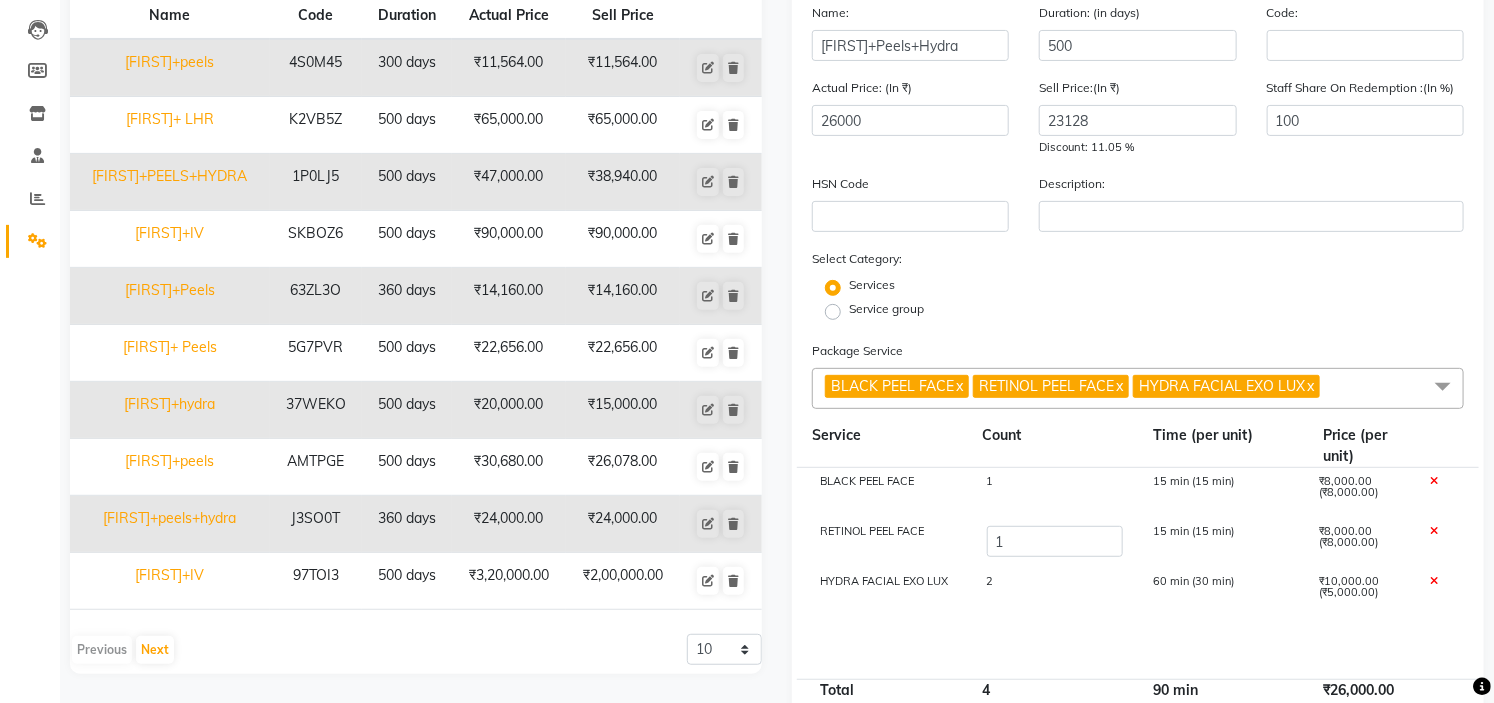 click on "Services" 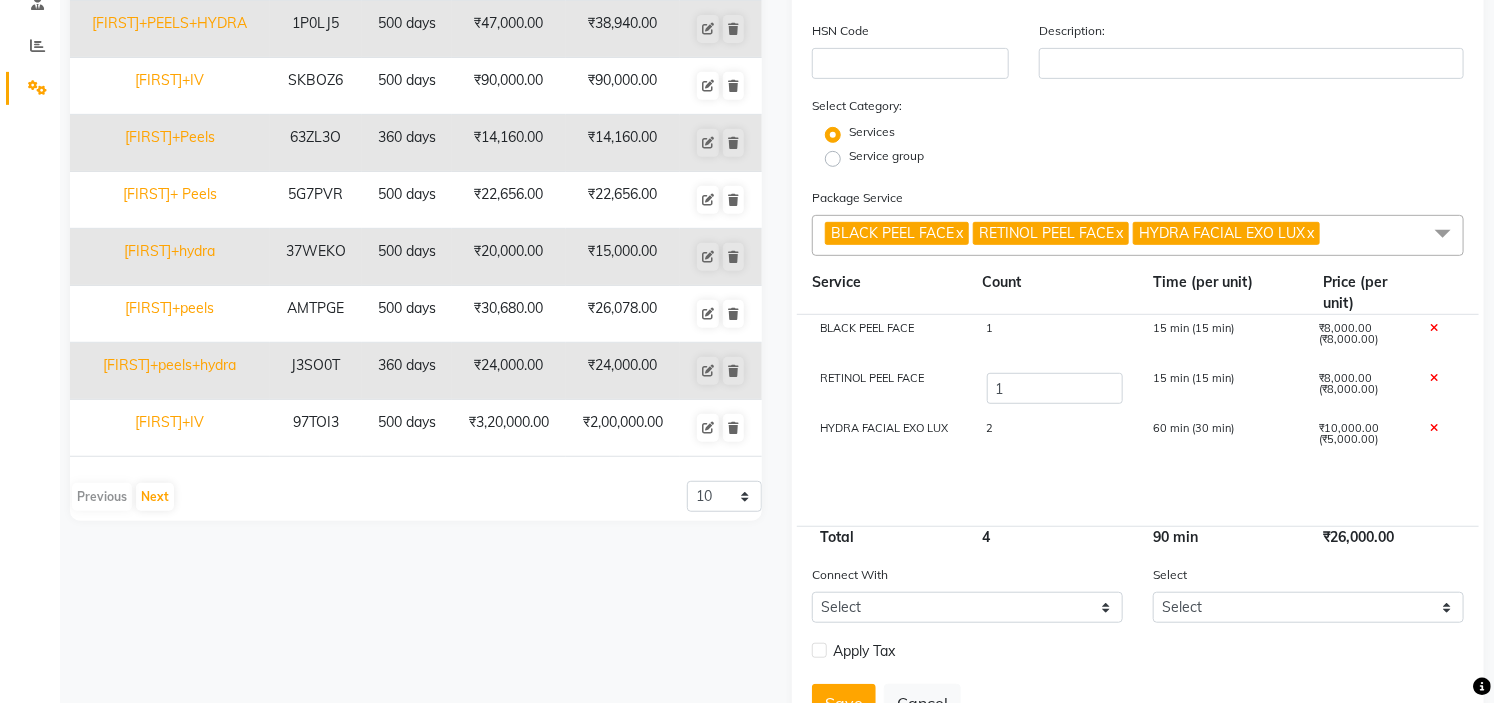 scroll, scrollTop: 442, scrollLeft: 0, axis: vertical 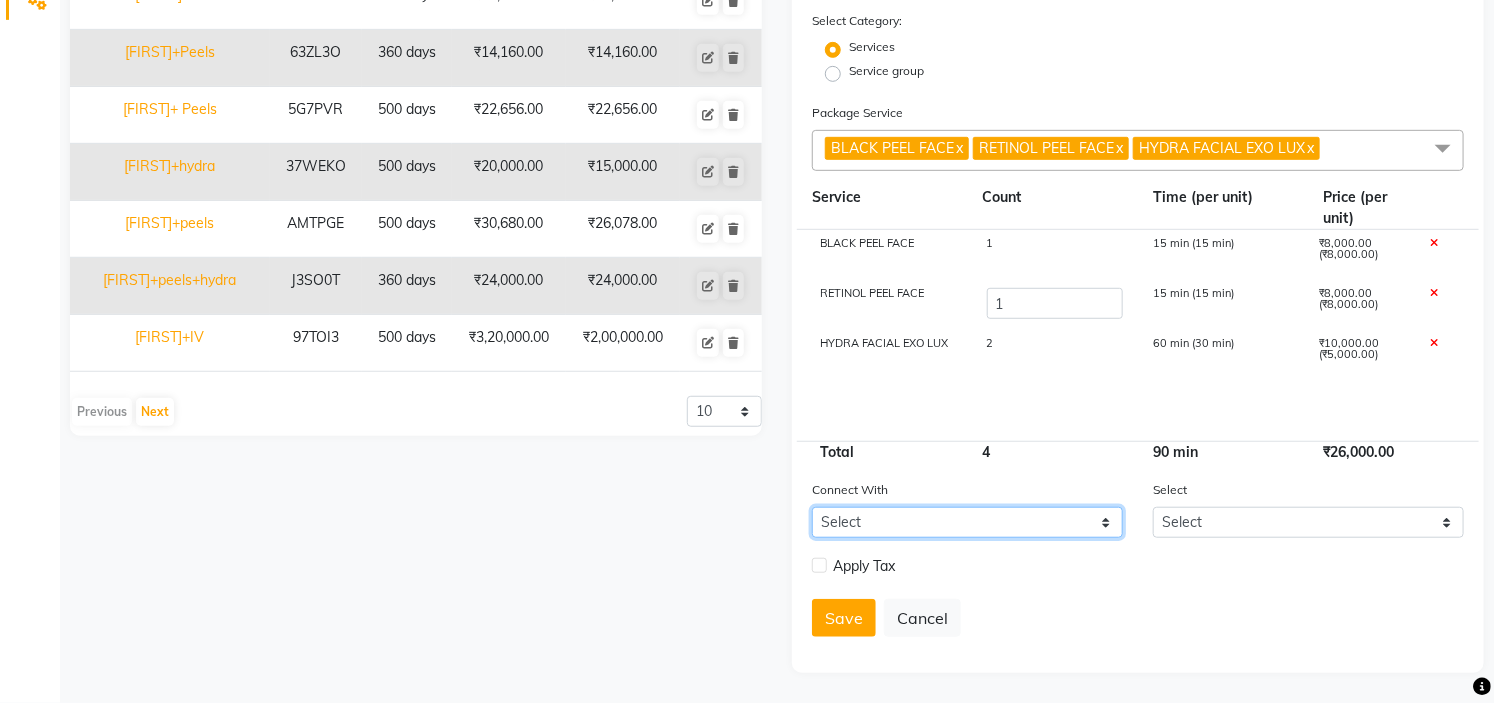 click on "Select Membership Prepaid Voucher" 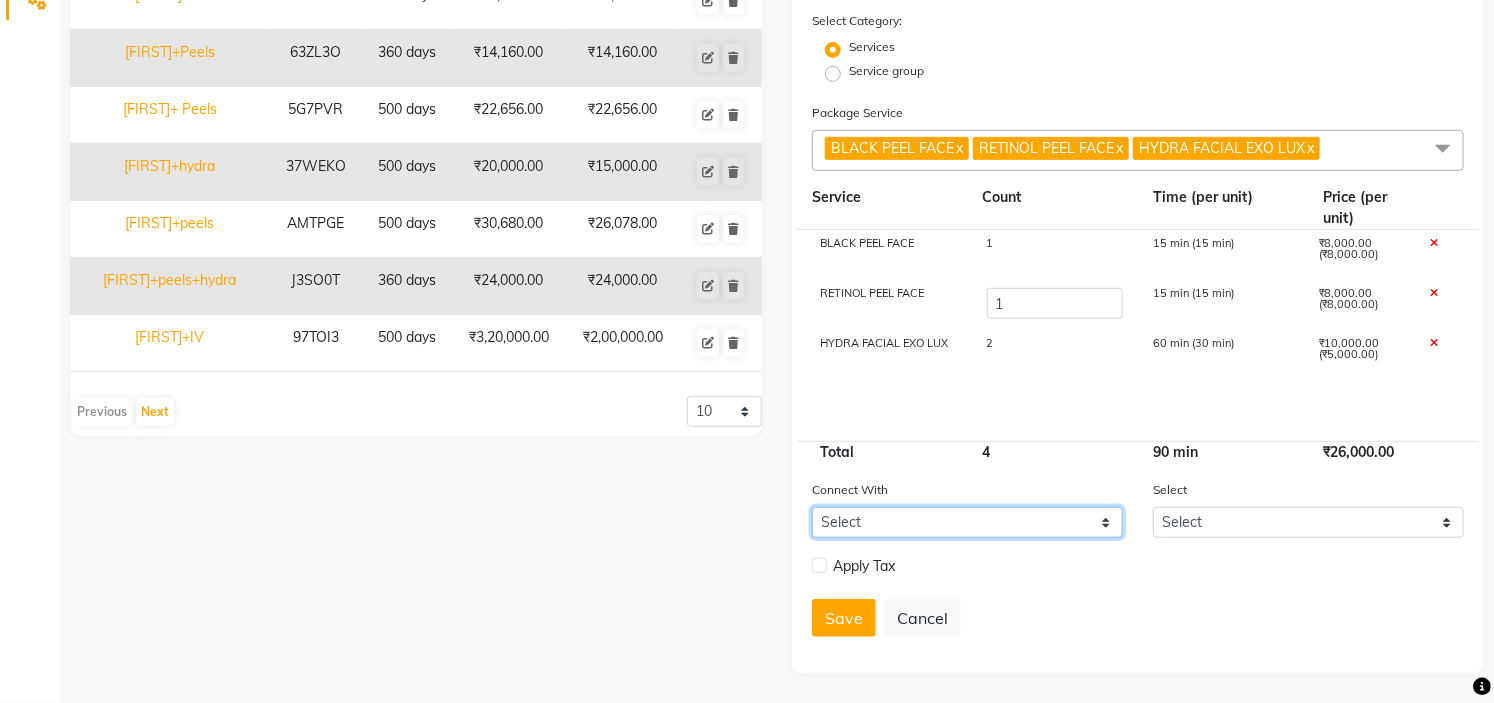 select on "2: PP" 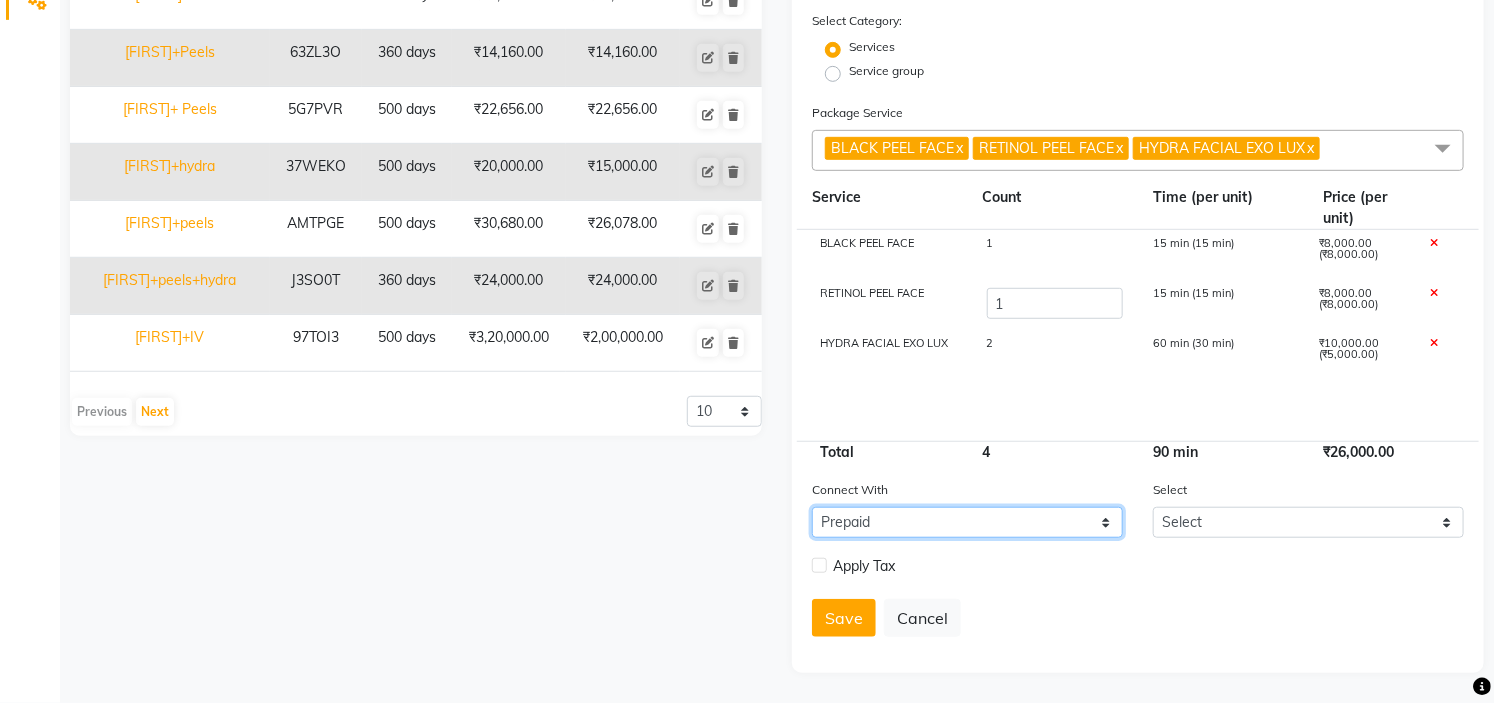 click on "Select Membership Prepaid Voucher" 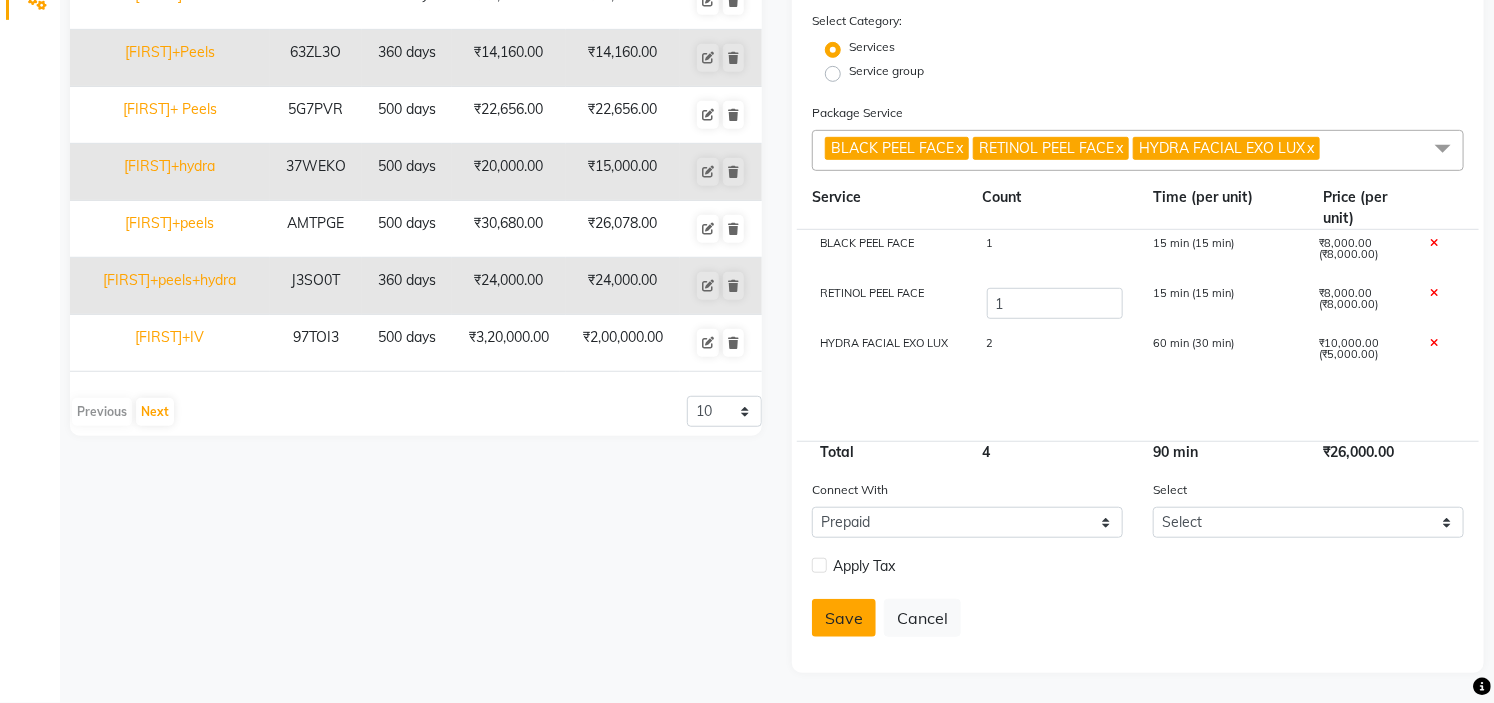click on "Save" 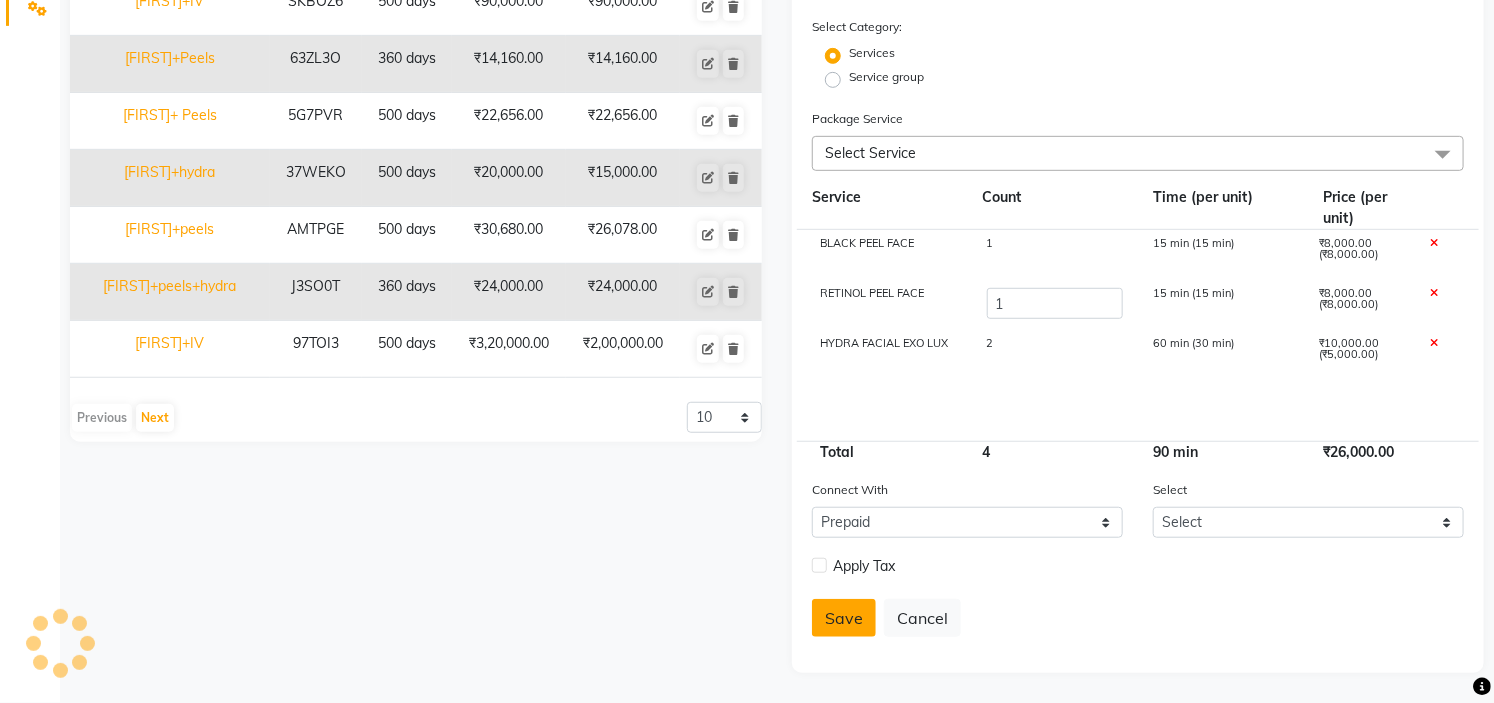type 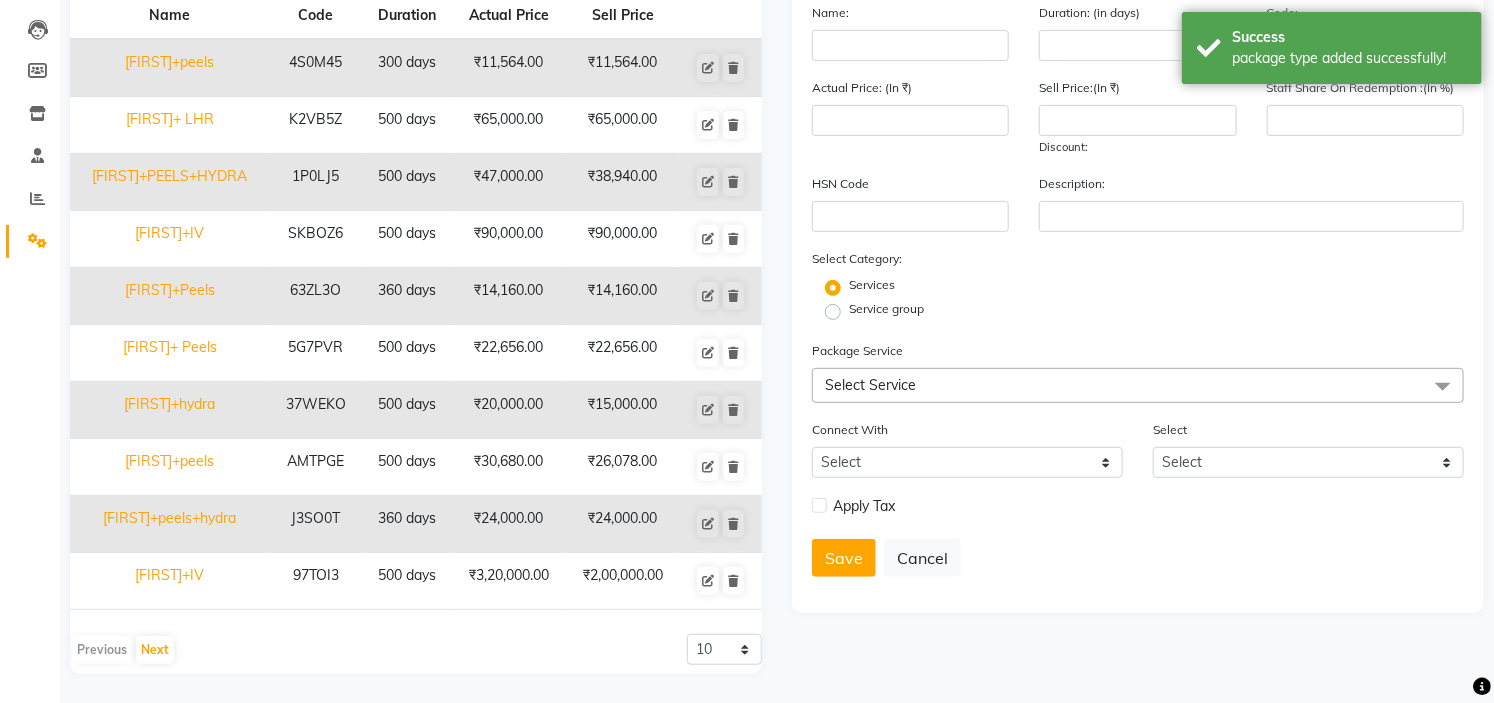 scroll, scrollTop: 0, scrollLeft: 0, axis: both 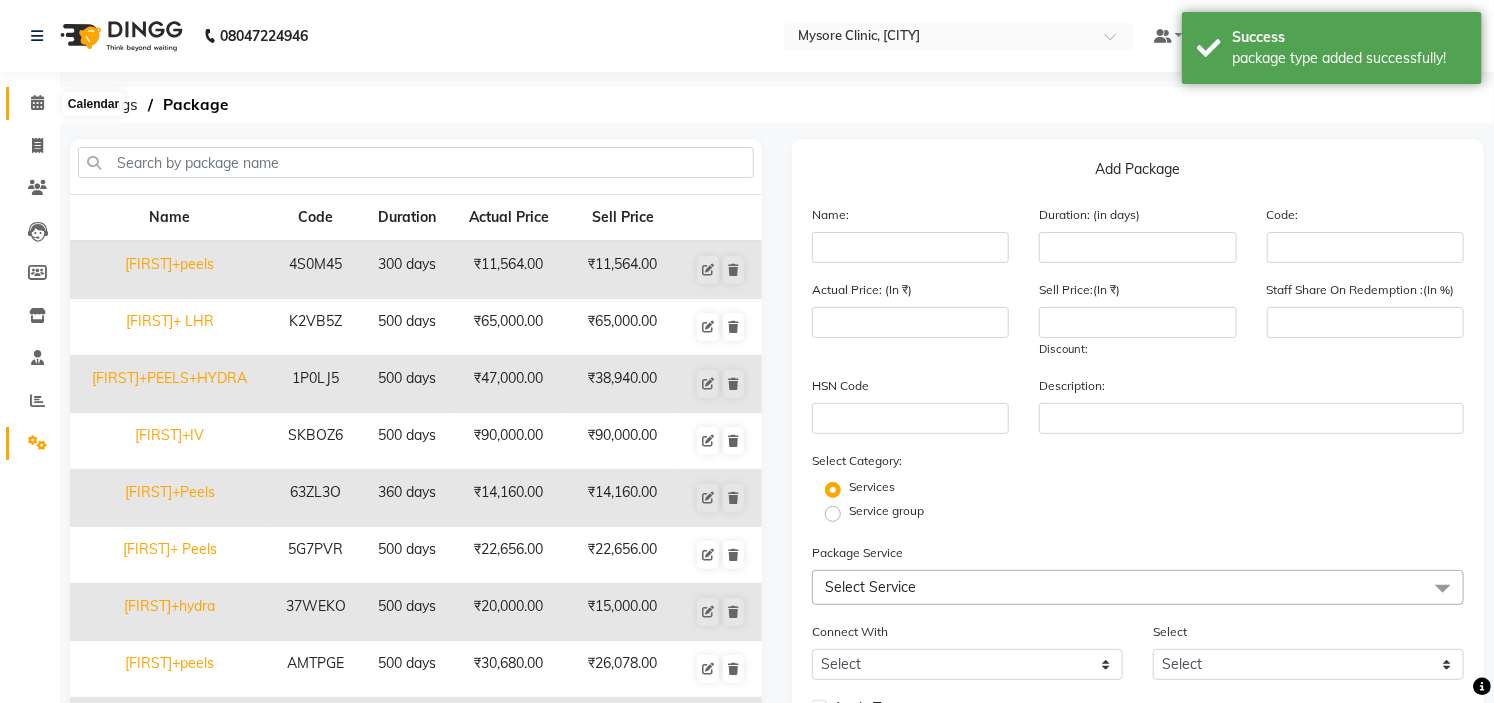 click 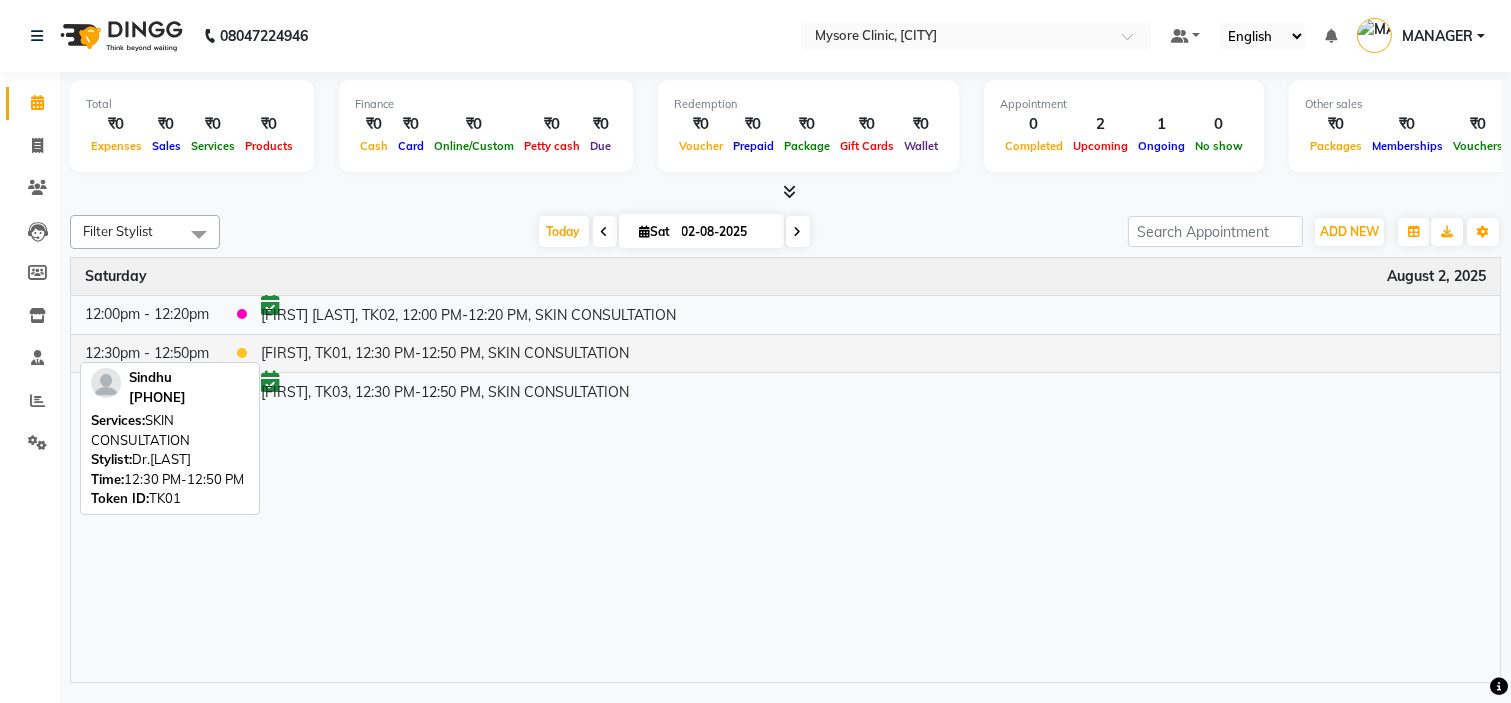 click on "[FIRST], TK01, 12:30 PM-12:50 PM, SKIN CONSULTATION" at bounding box center [873, 353] 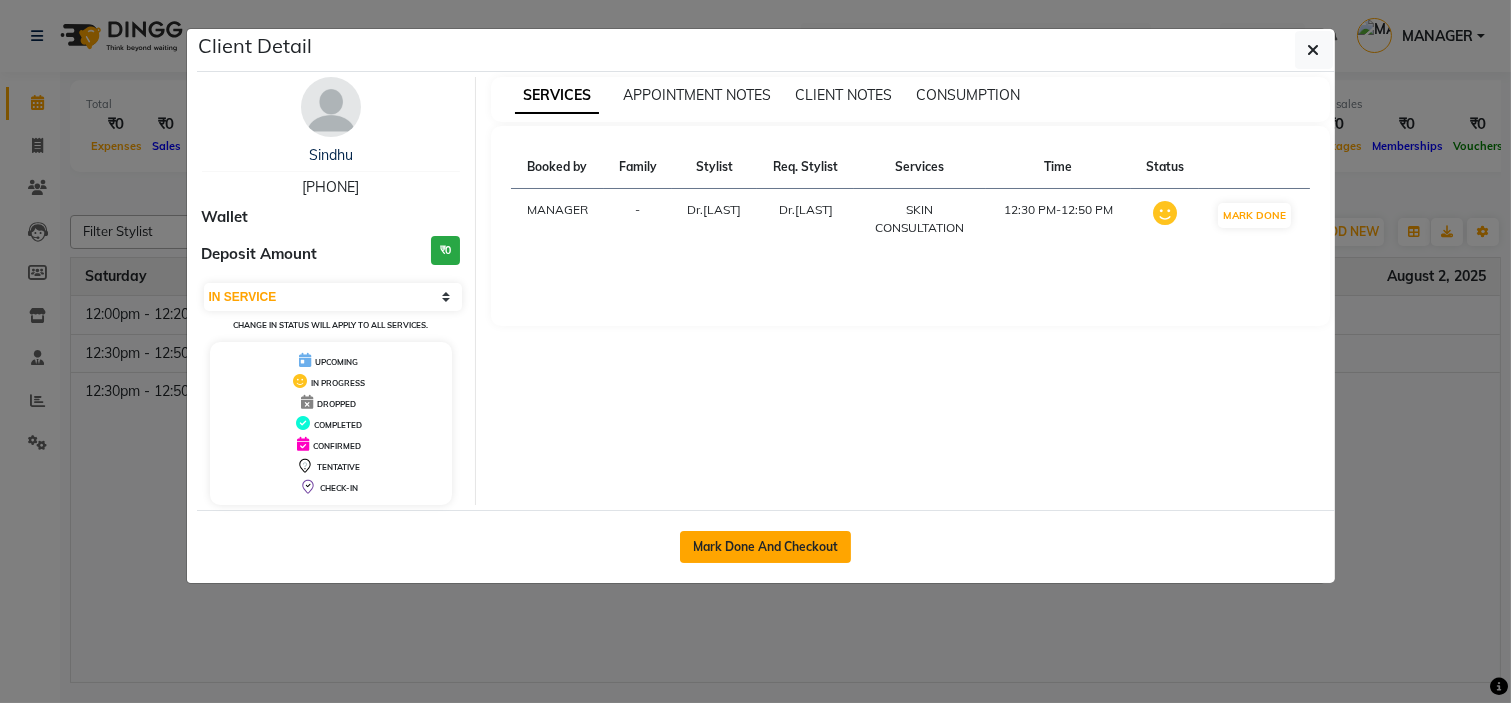 click on "Mark Done And Checkout" 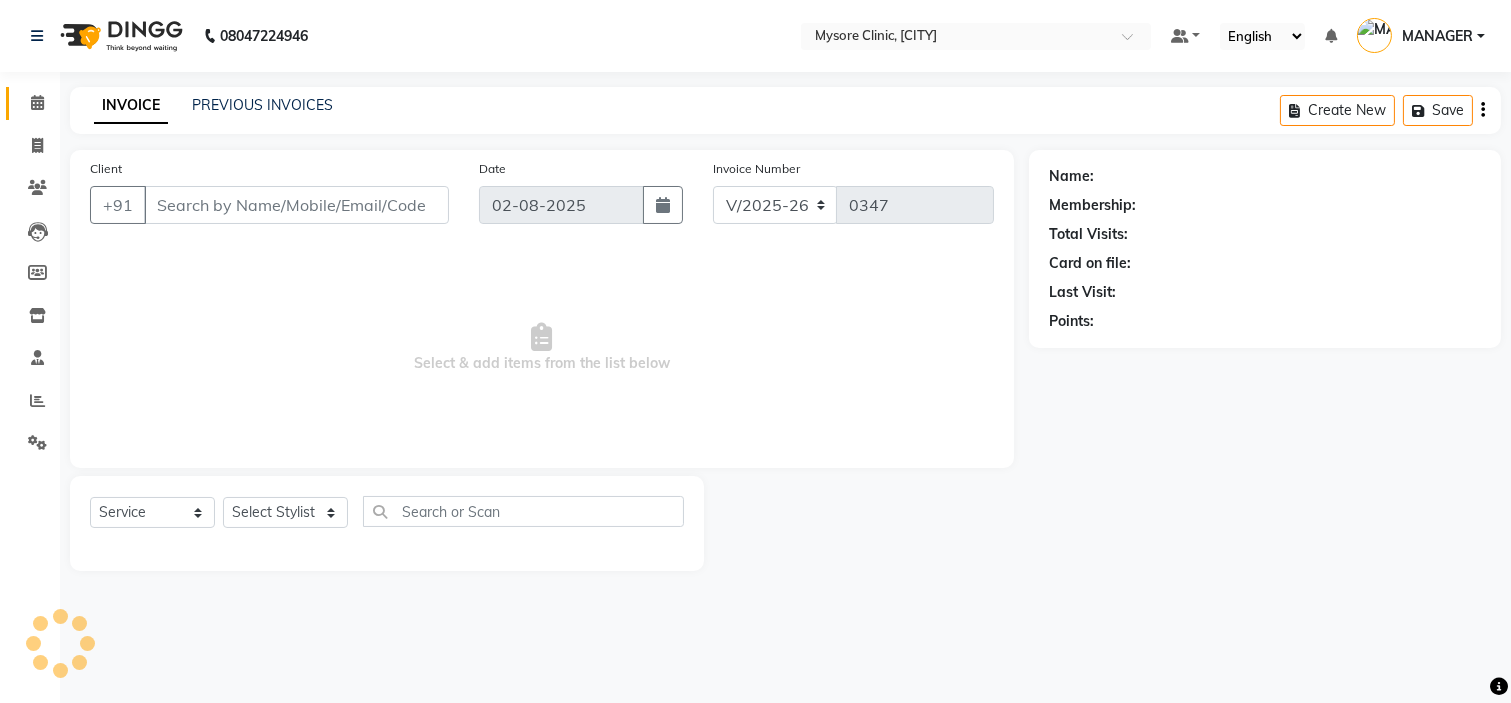 select on "3" 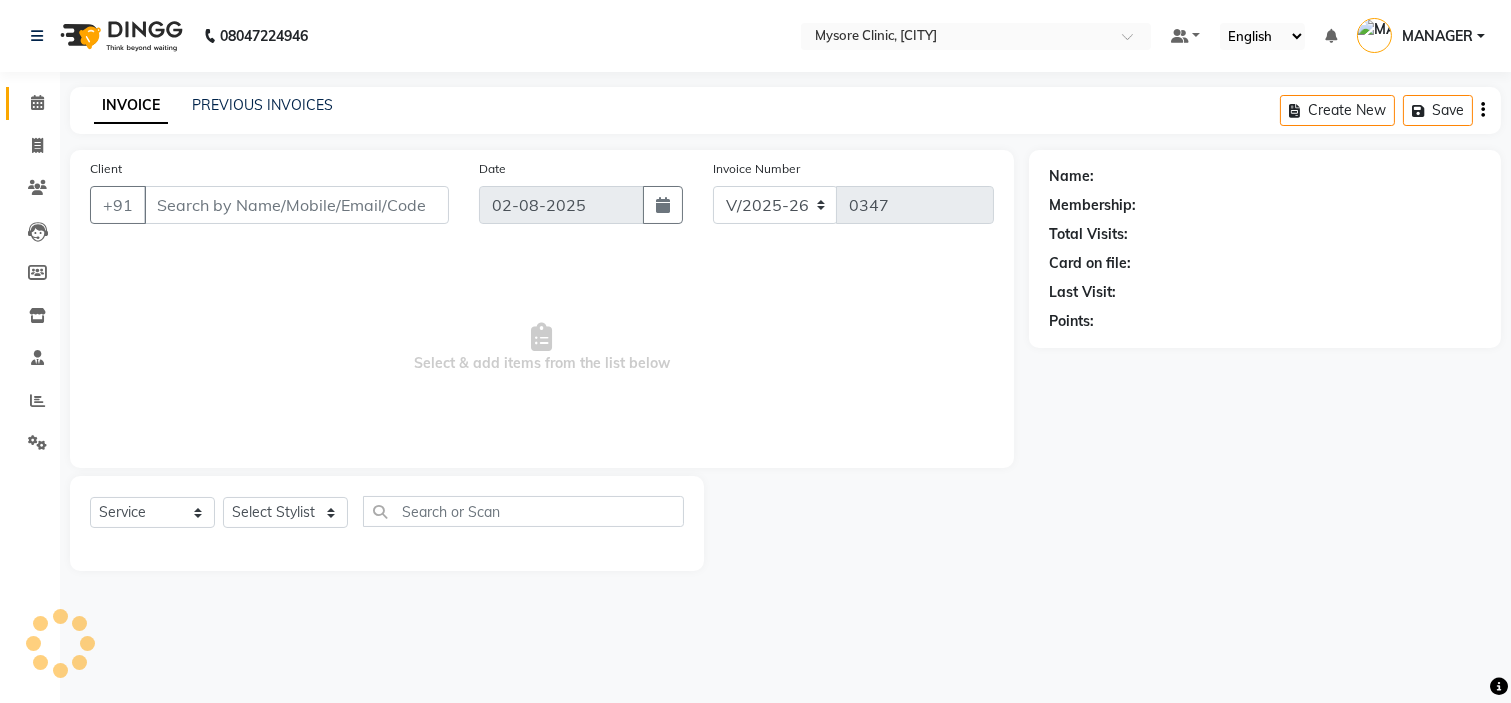 type on "[PHONE]" 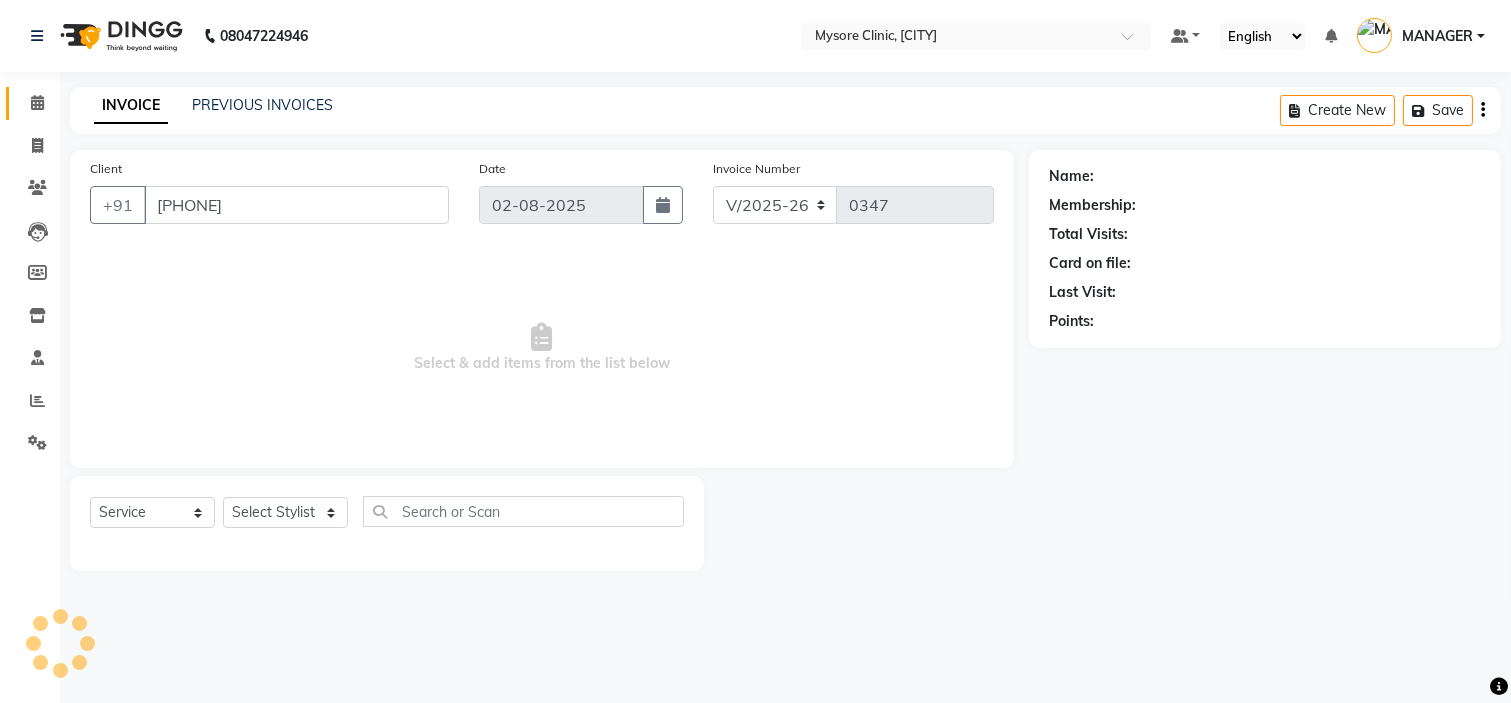 select on "65320" 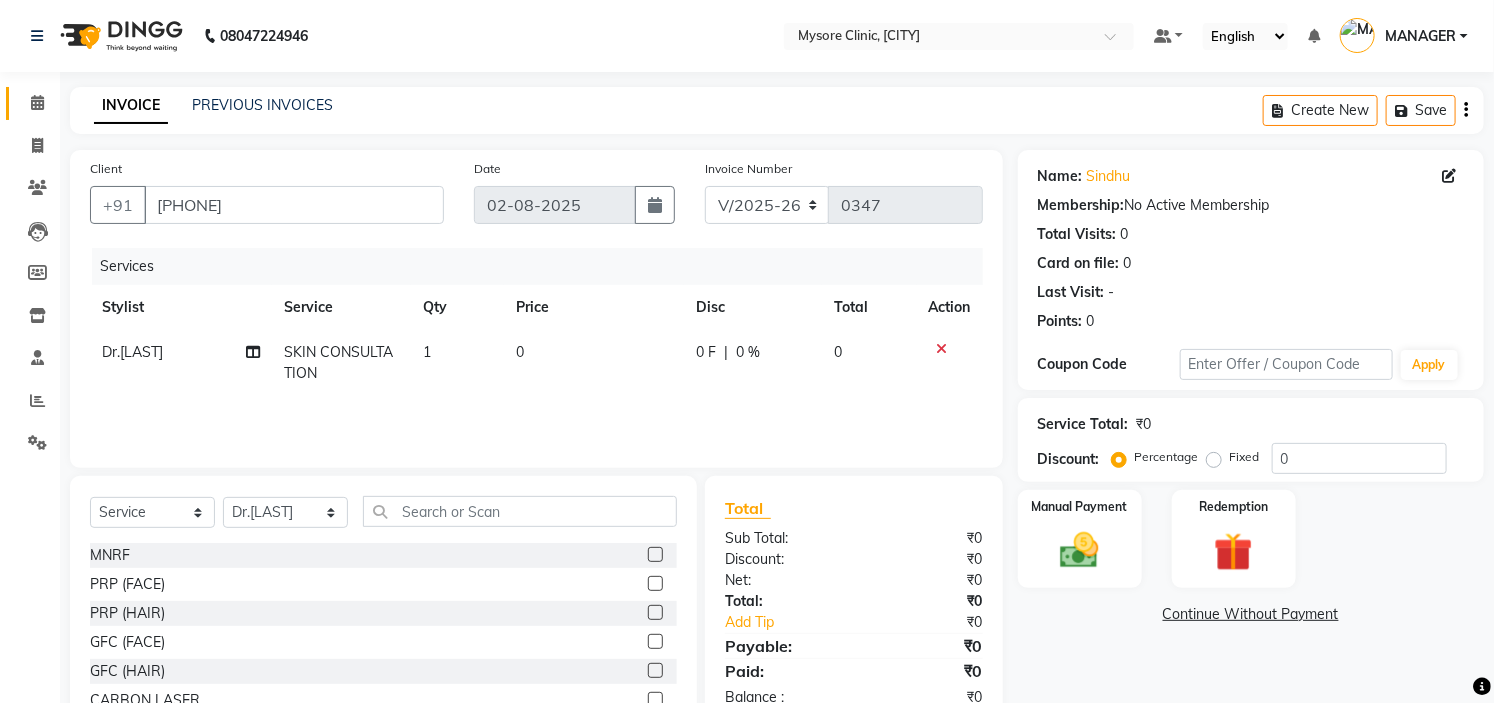 scroll, scrollTop: 97, scrollLeft: 0, axis: vertical 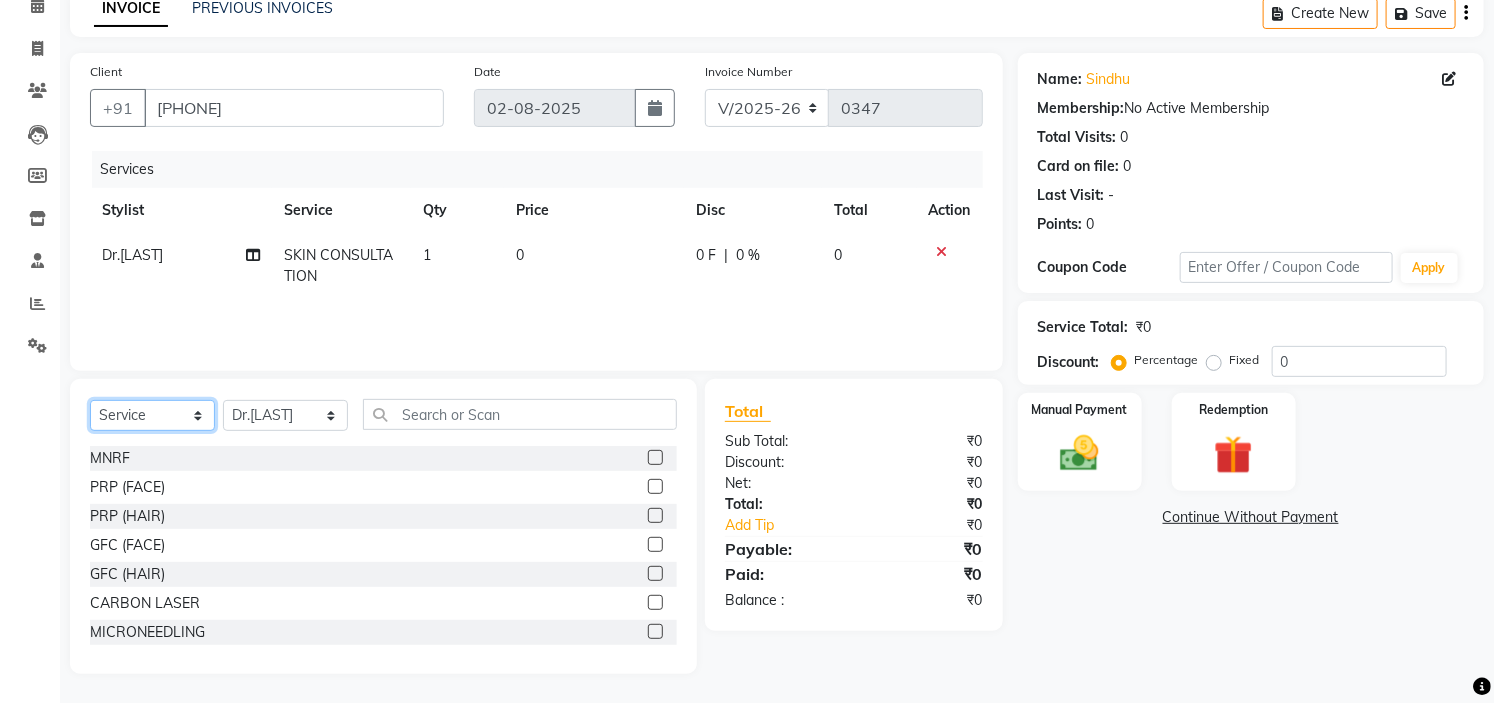 click on "Select  Service  Product  Membership  Package Voucher Prepaid Gift Card" 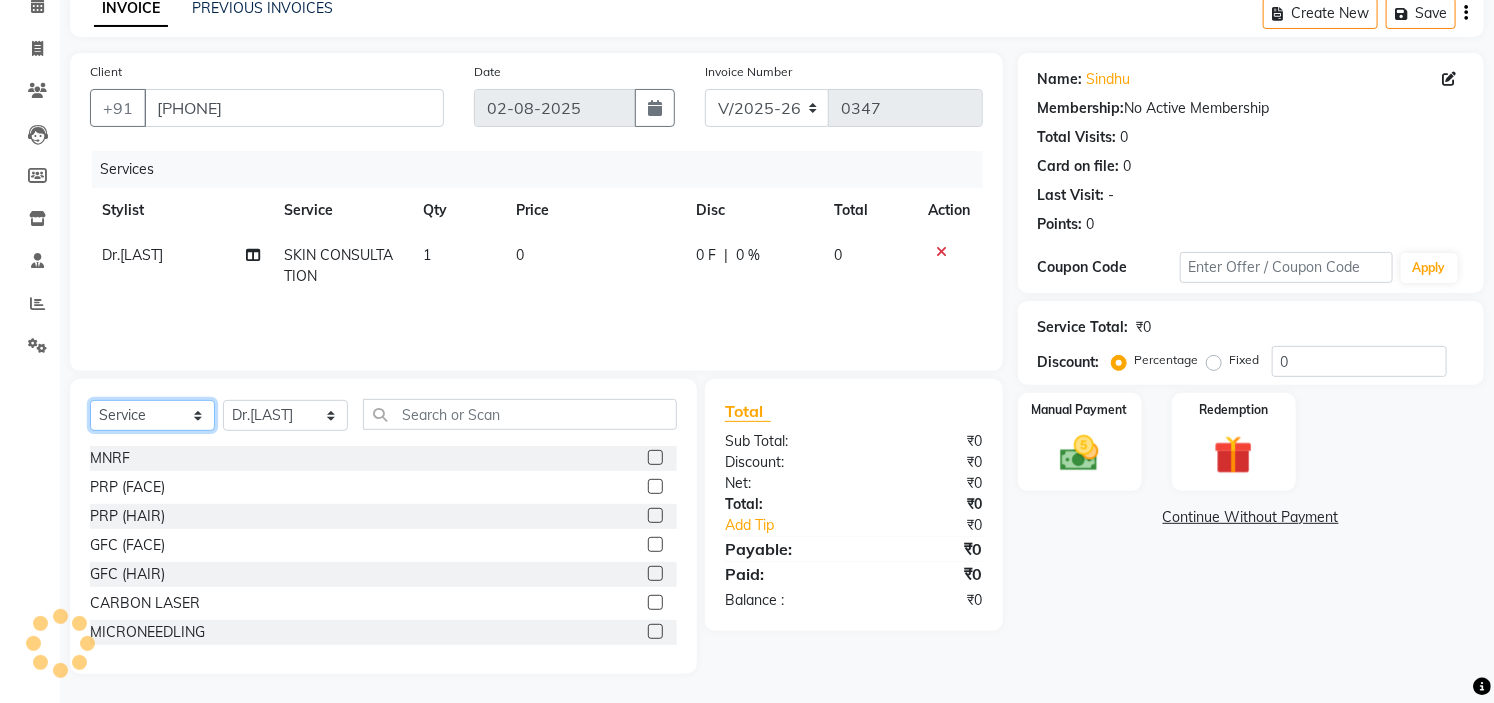 select on "package" 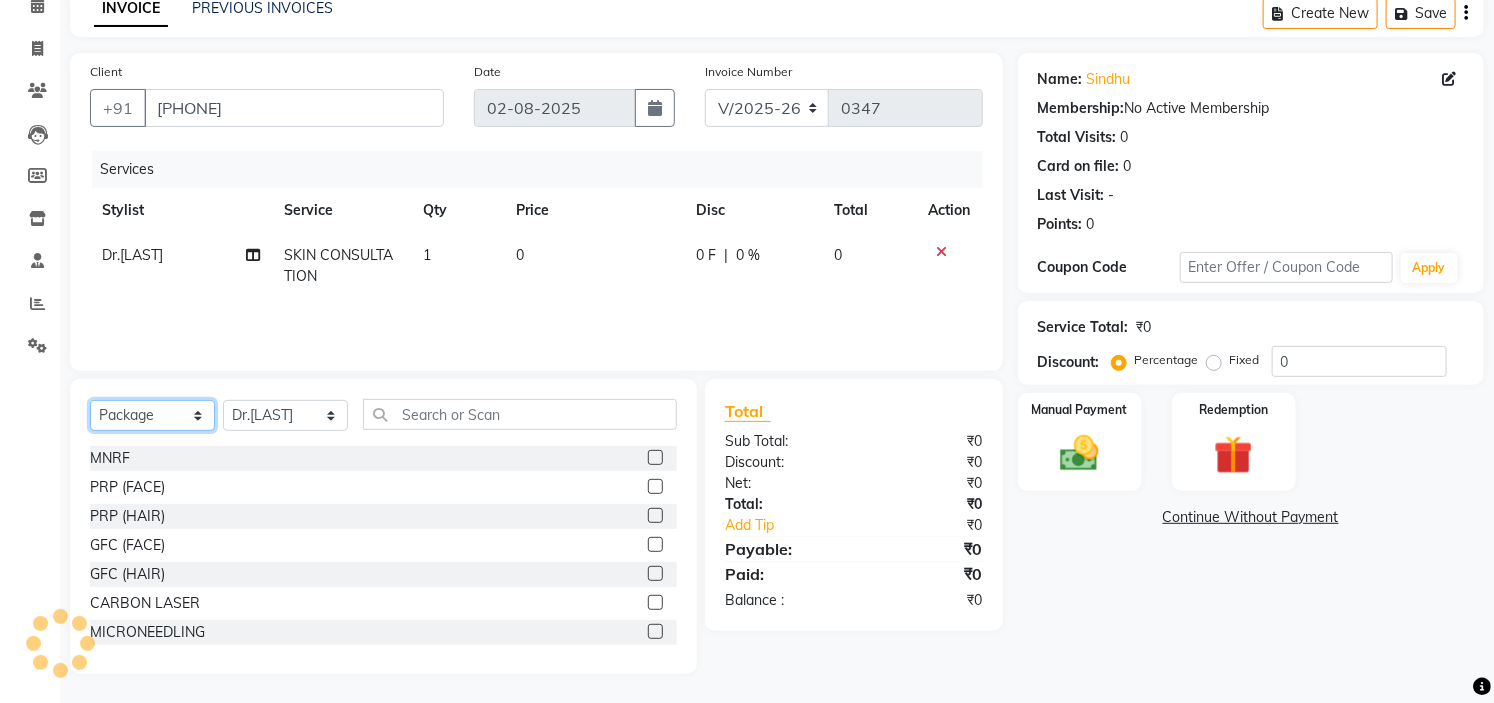 click on "Select  Service  Product  Membership  Package Voucher Prepaid Gift Card" 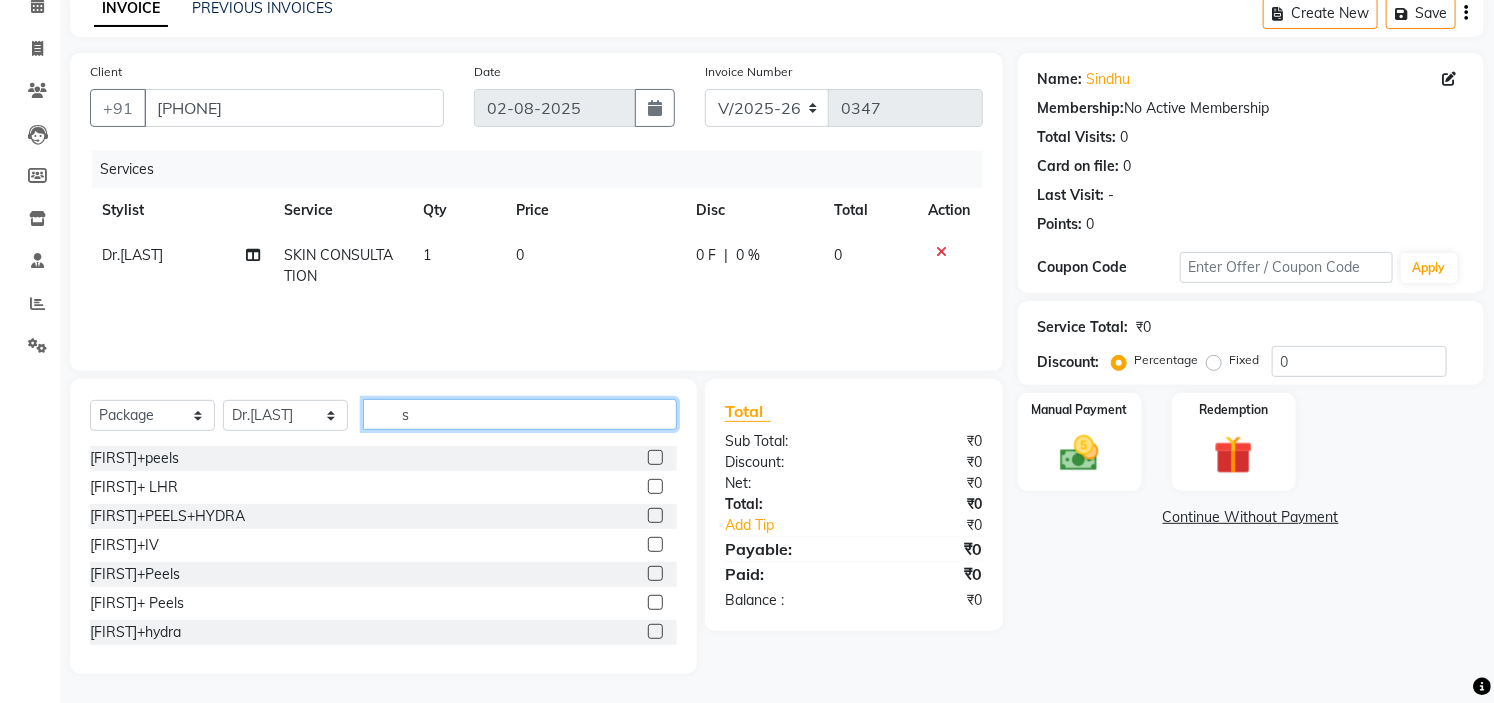 click on "s" 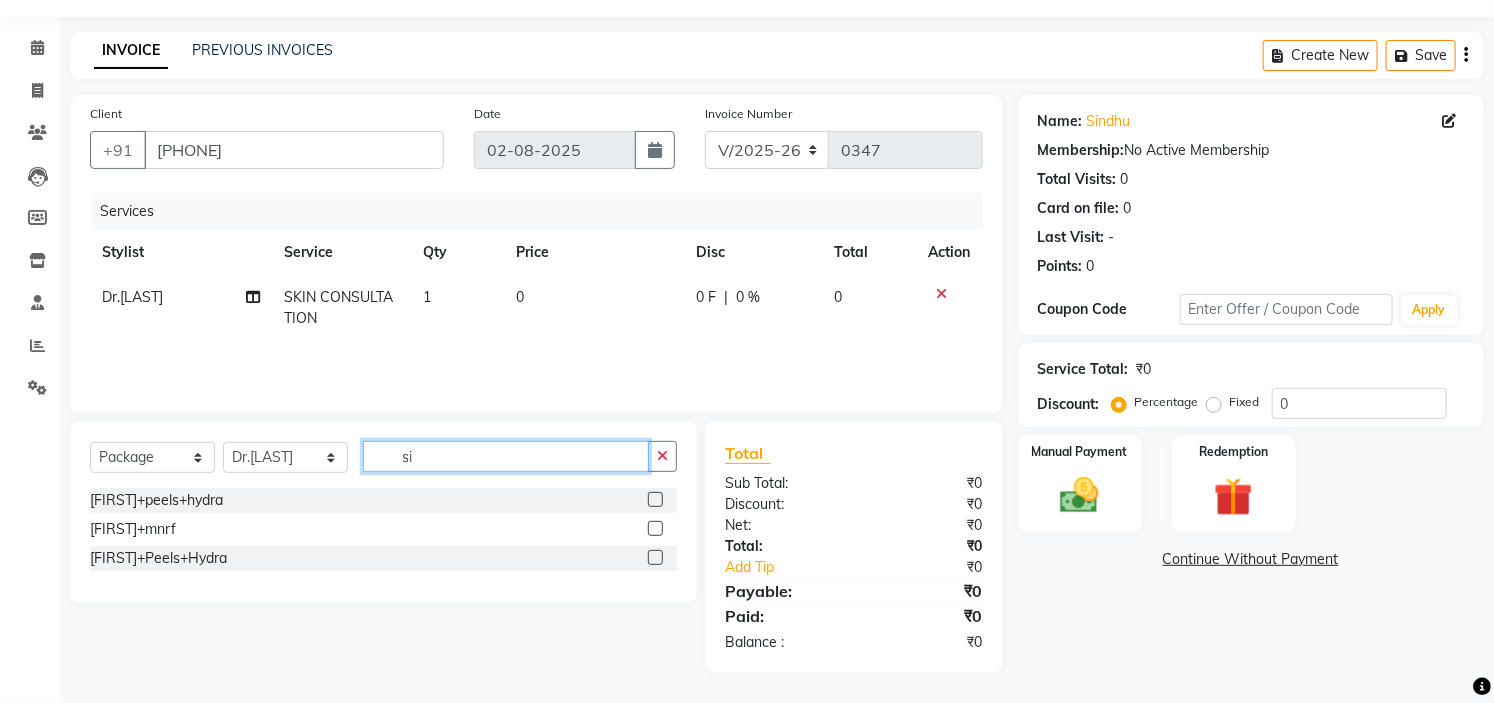 scroll, scrollTop: 55, scrollLeft: 0, axis: vertical 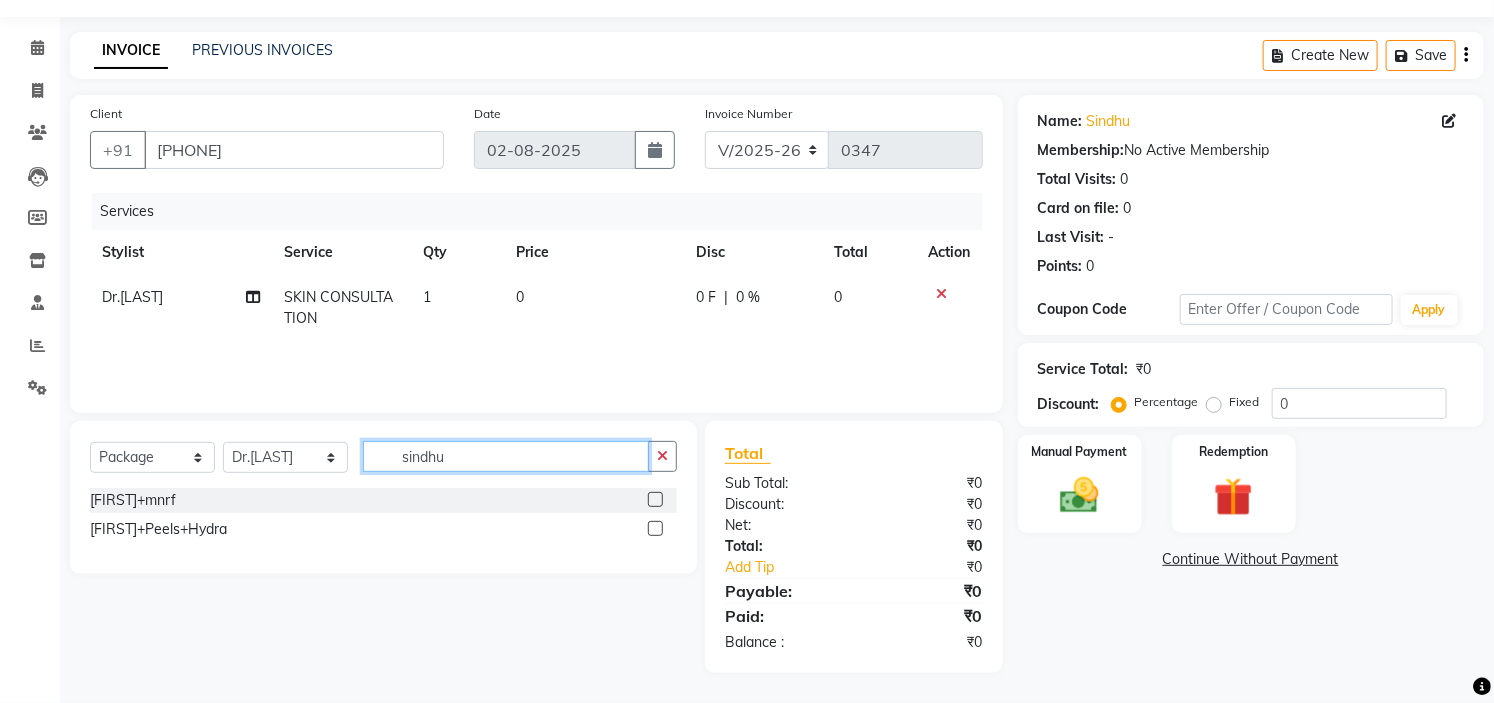 type on "sindhu" 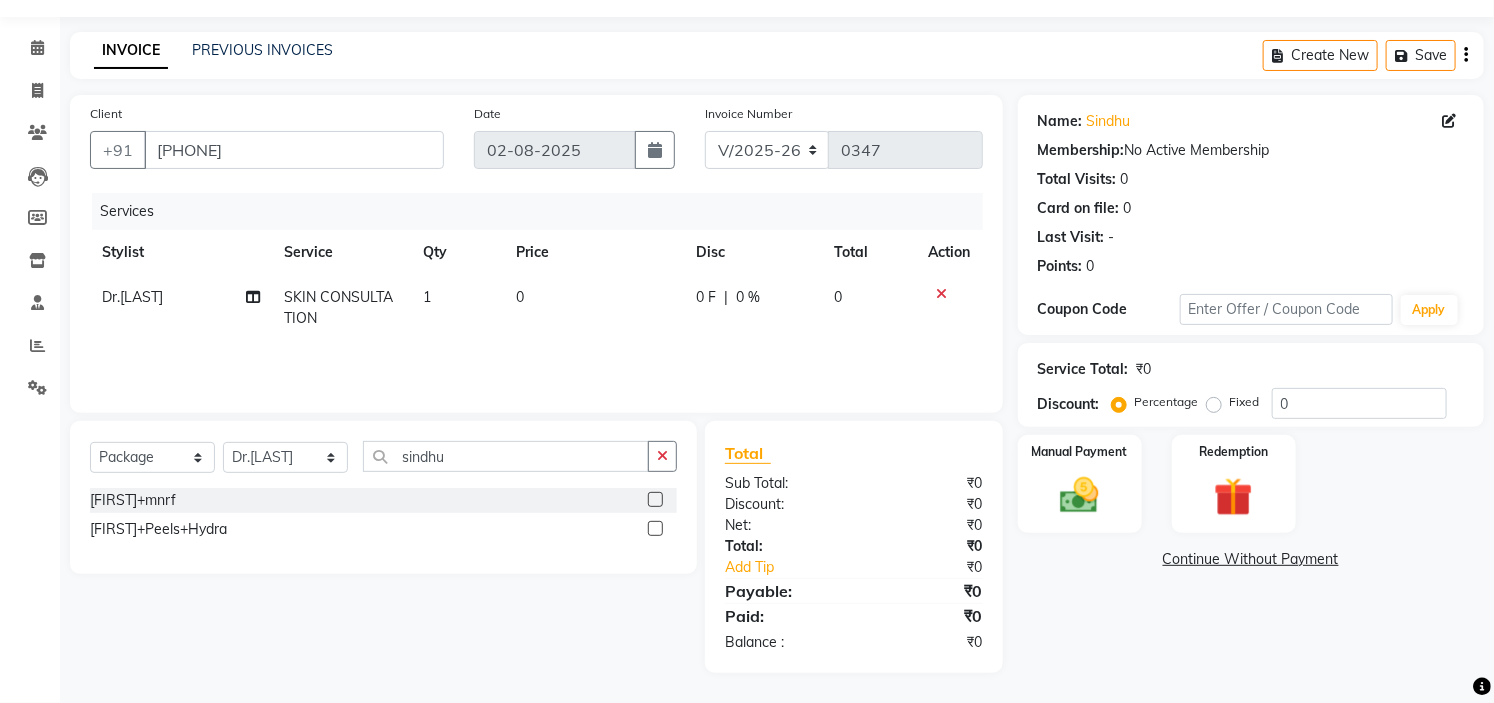 click 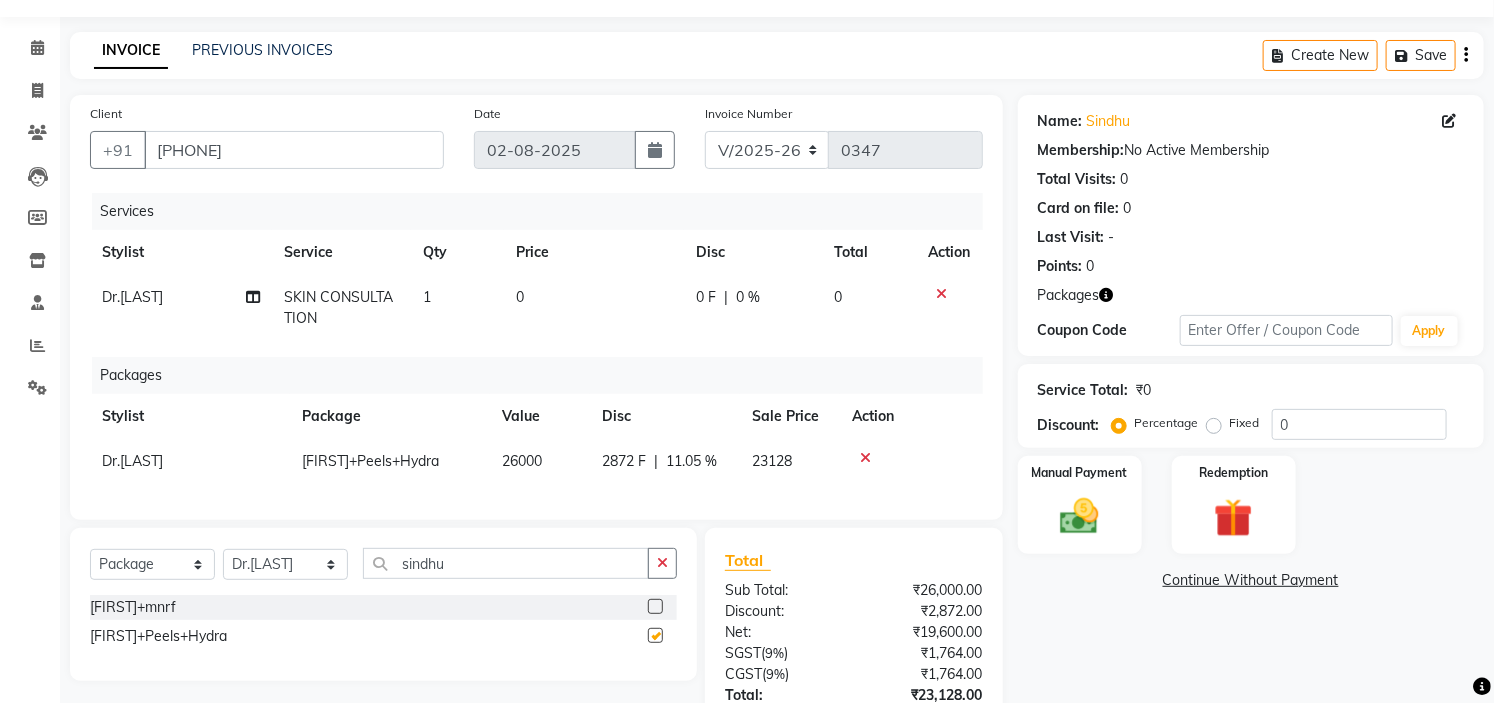 checkbox on "false" 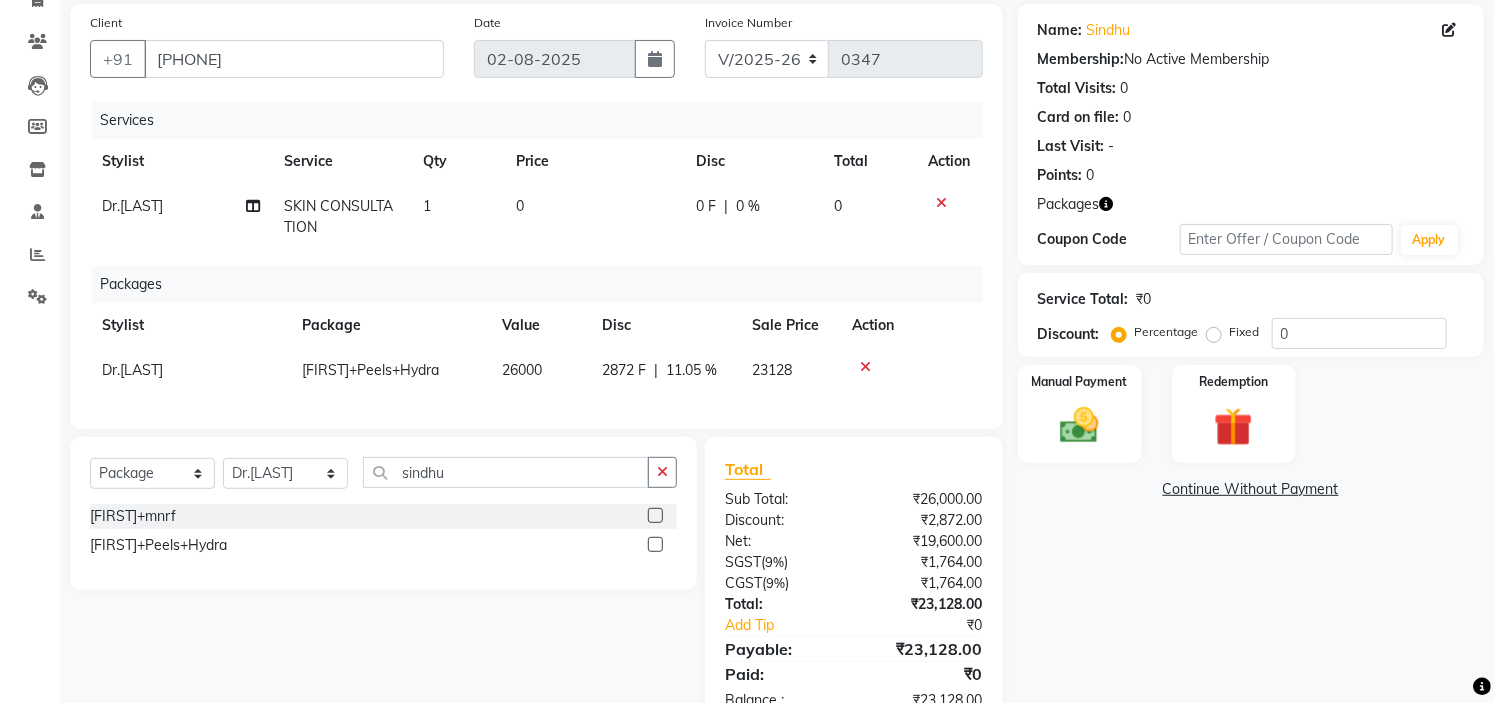 scroll, scrollTop: 221, scrollLeft: 0, axis: vertical 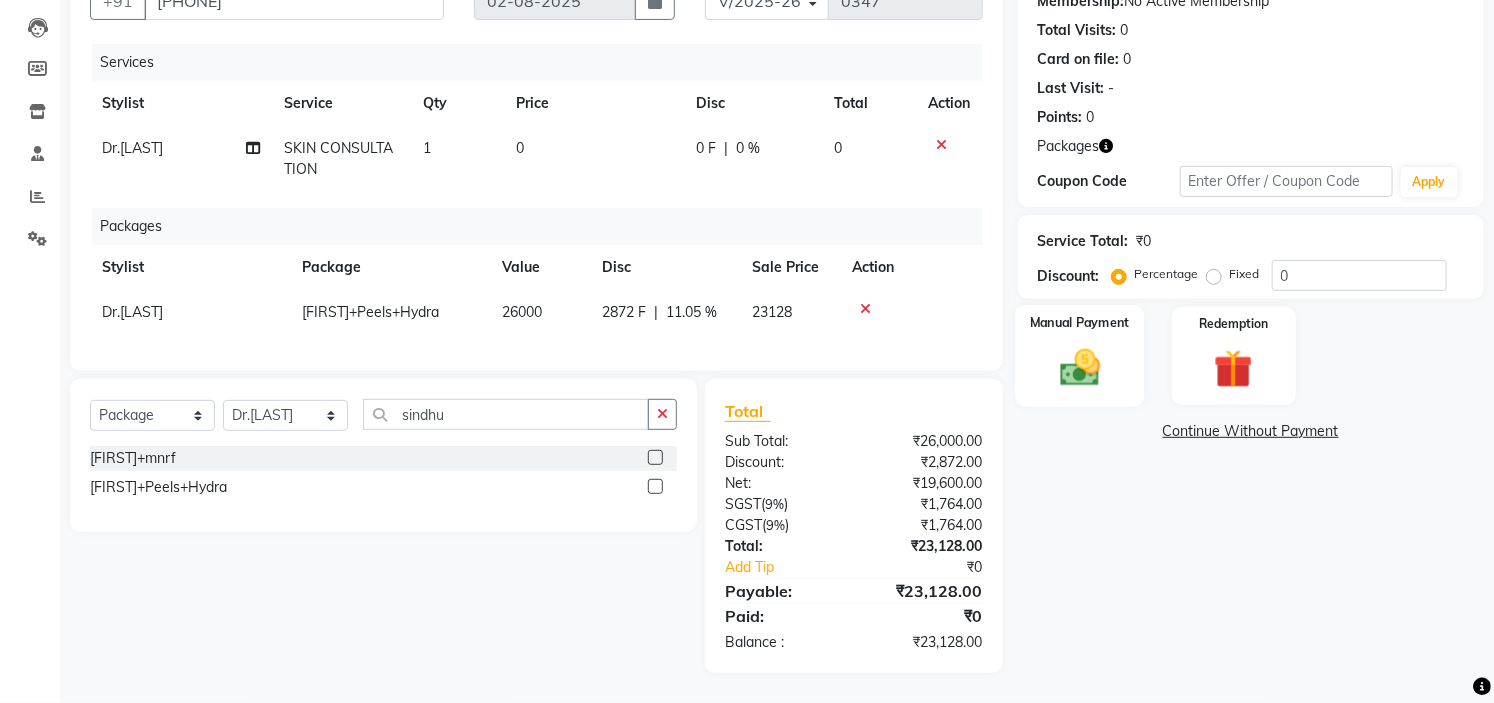click 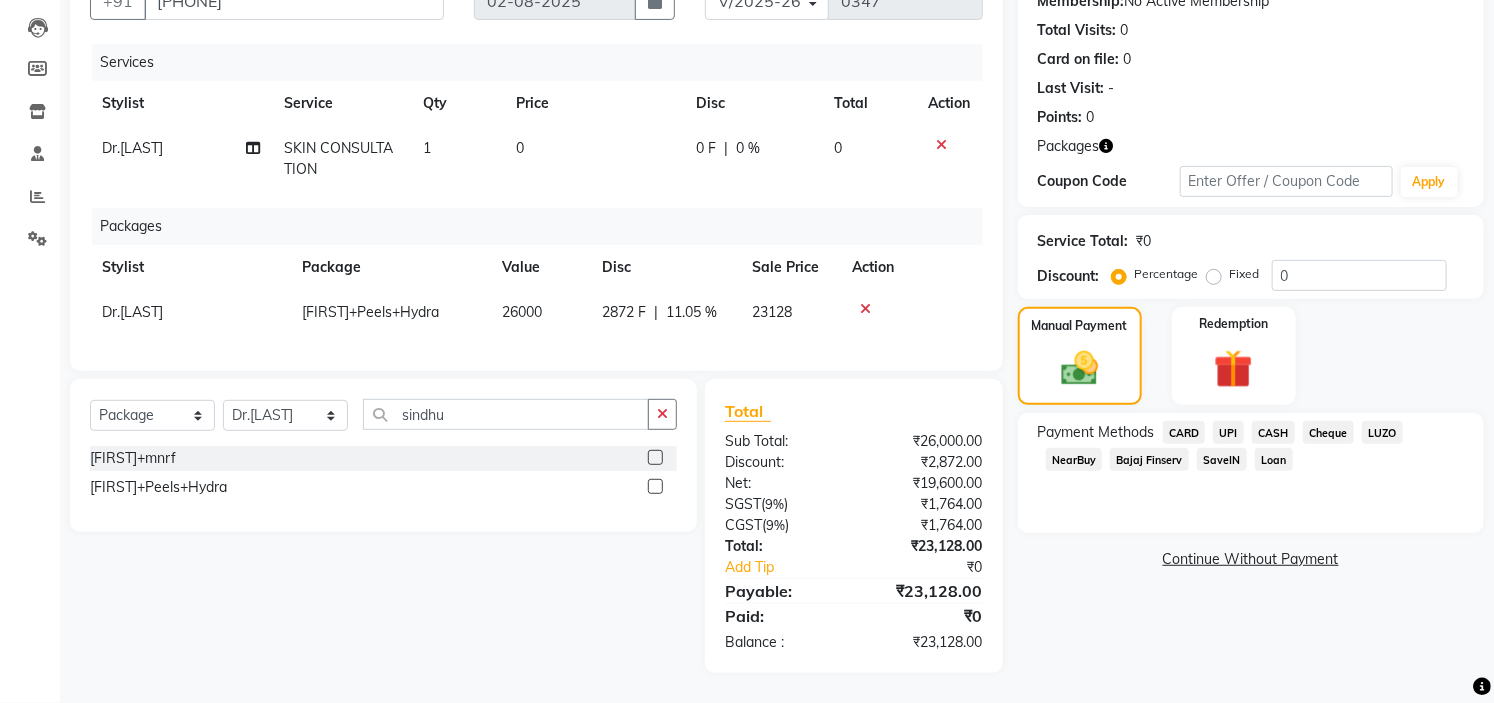 click on "UPI" 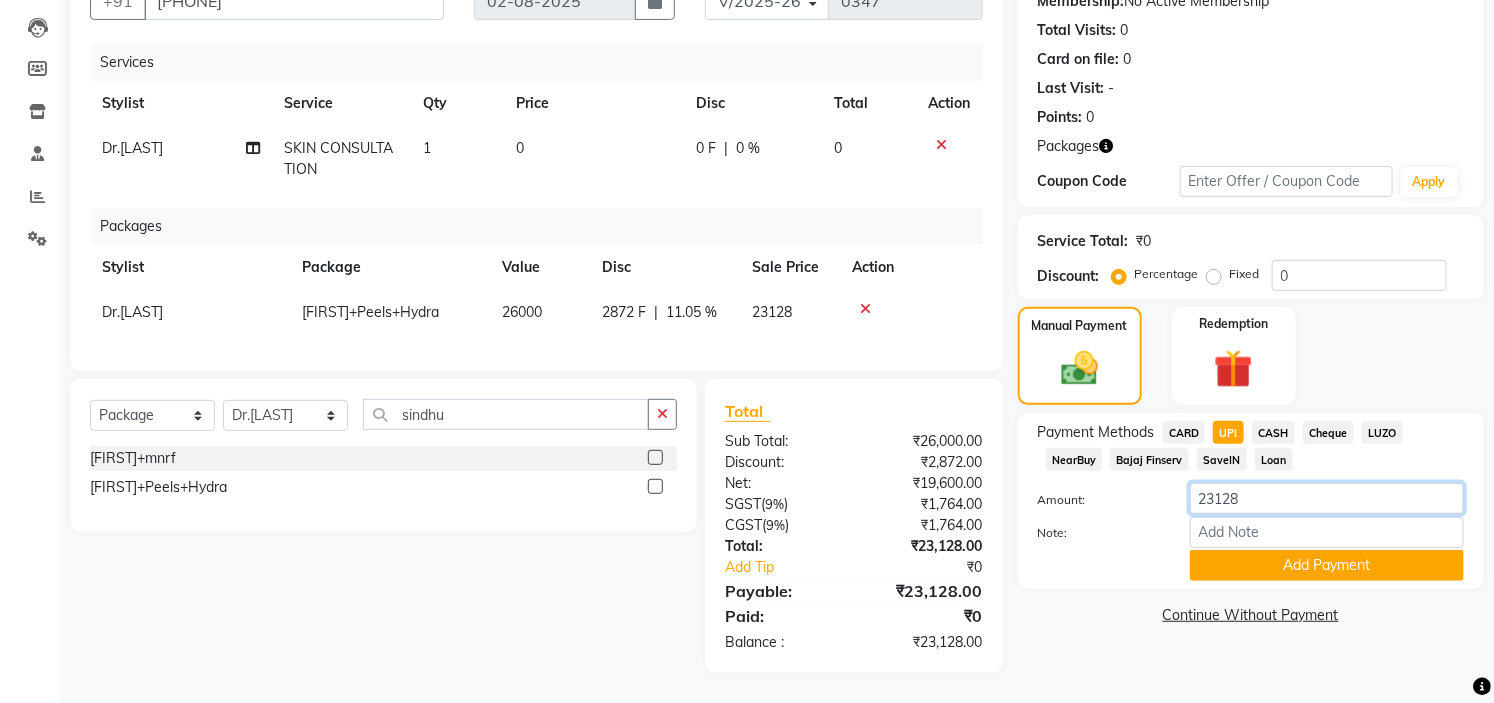 click on "23128" 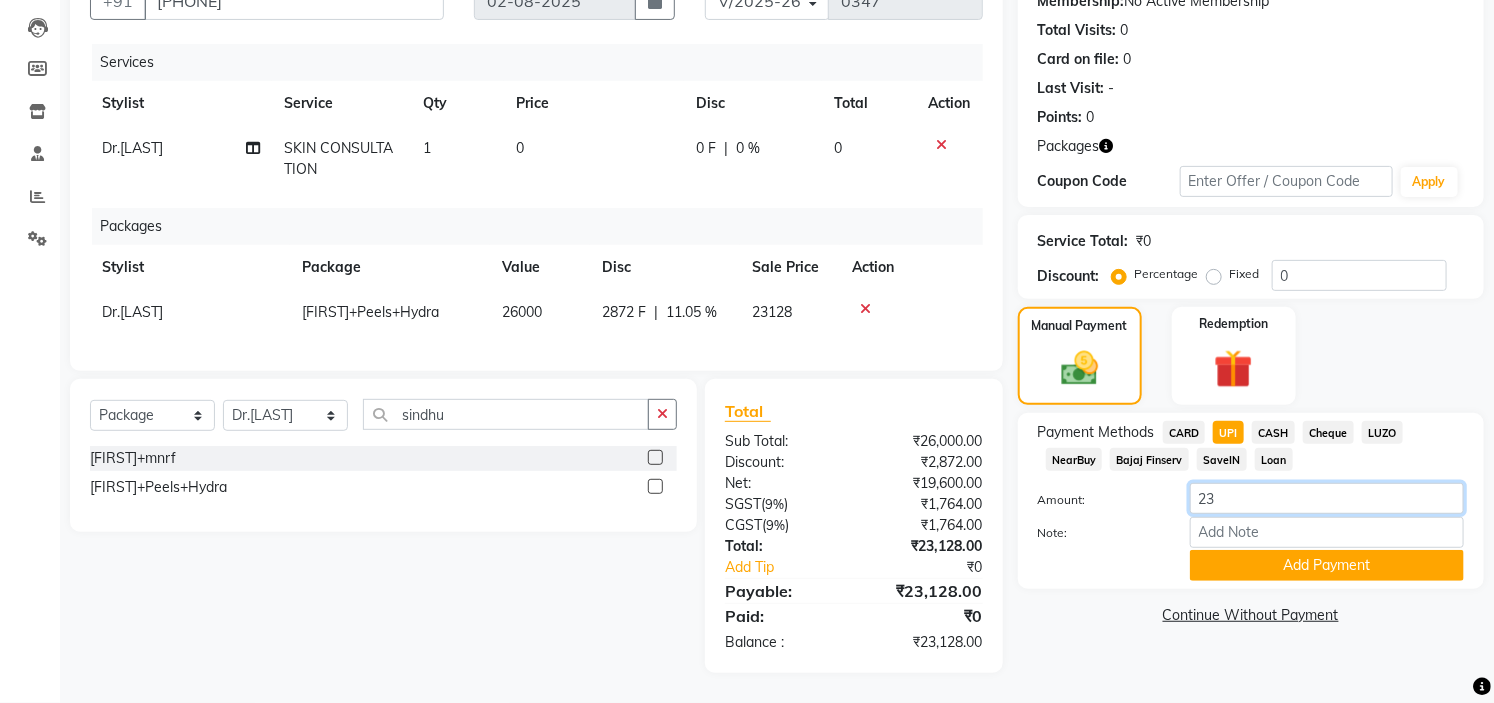 type on "2" 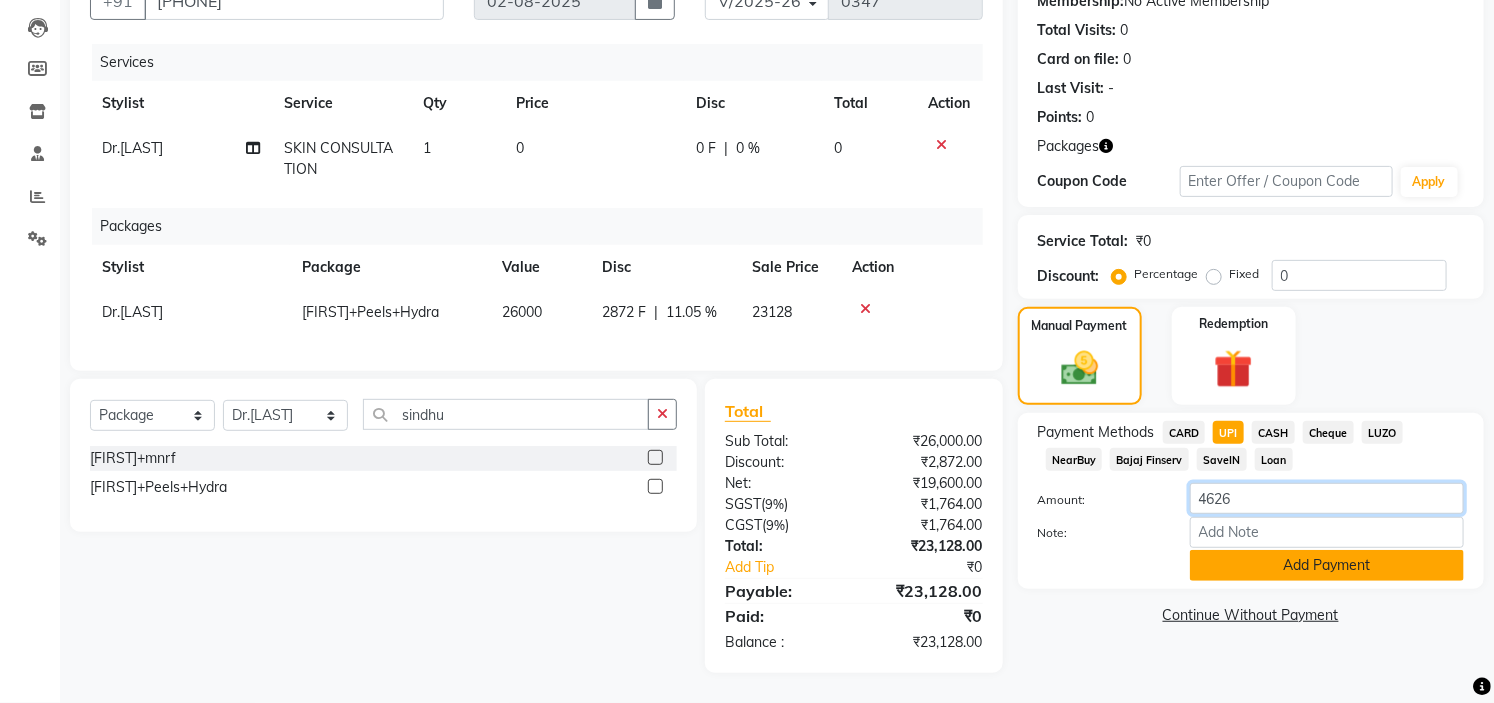 type on "4626" 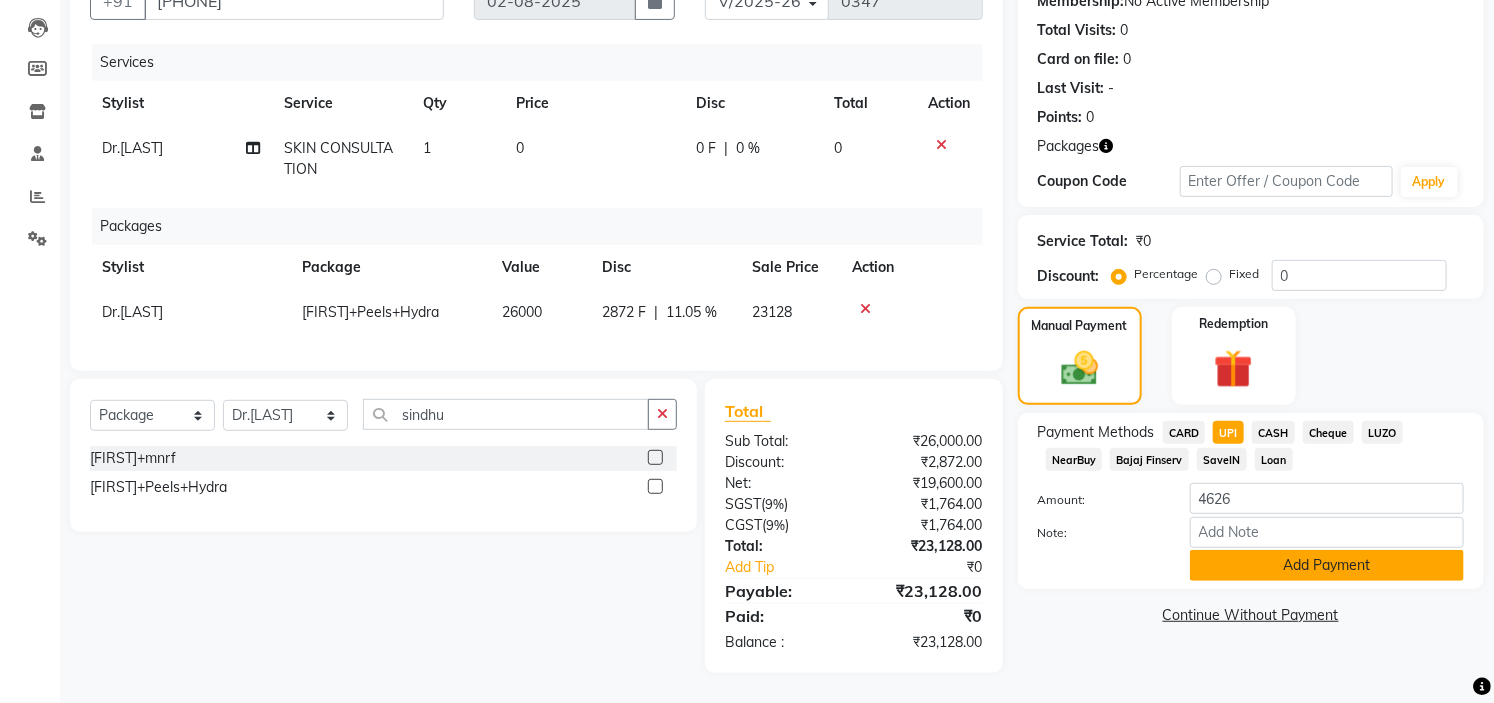 click on "Add Payment" 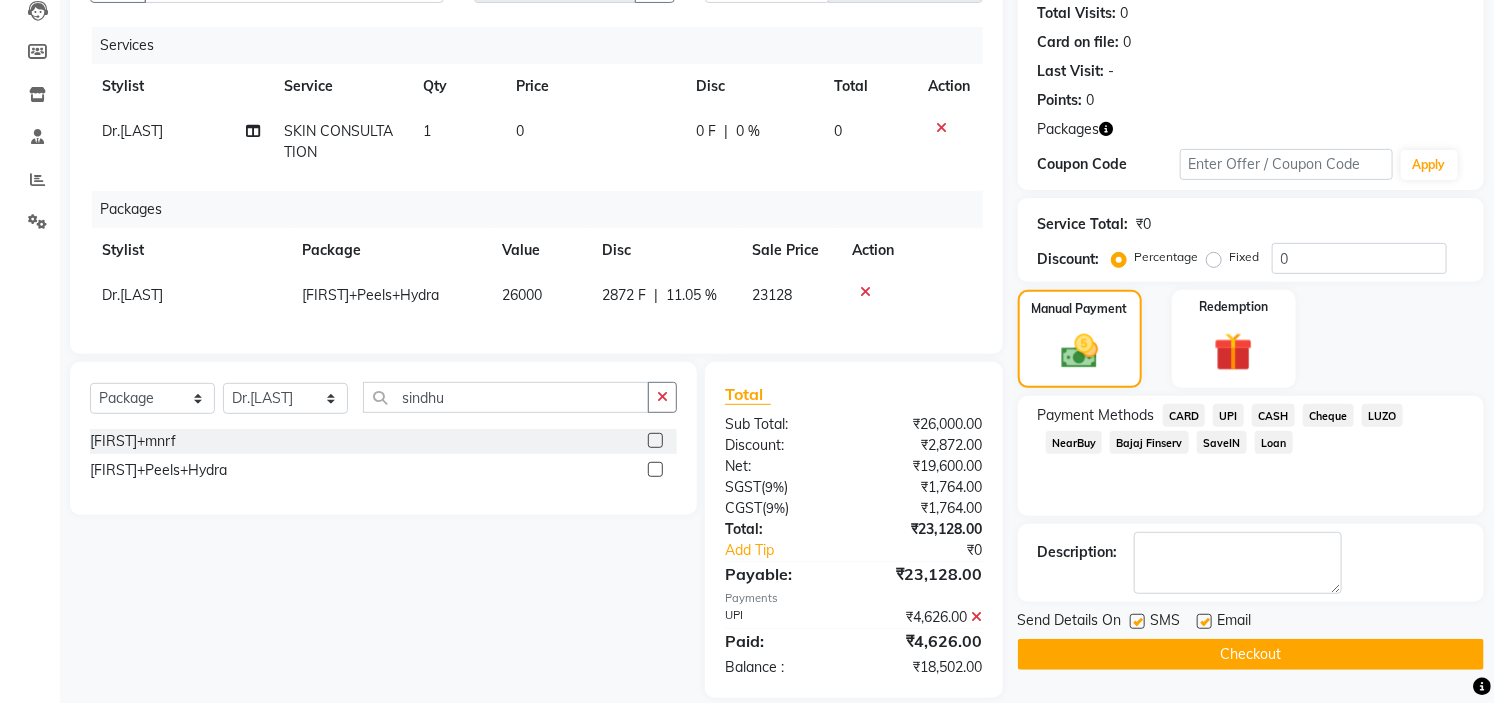 click on "Bajaj Finserv" 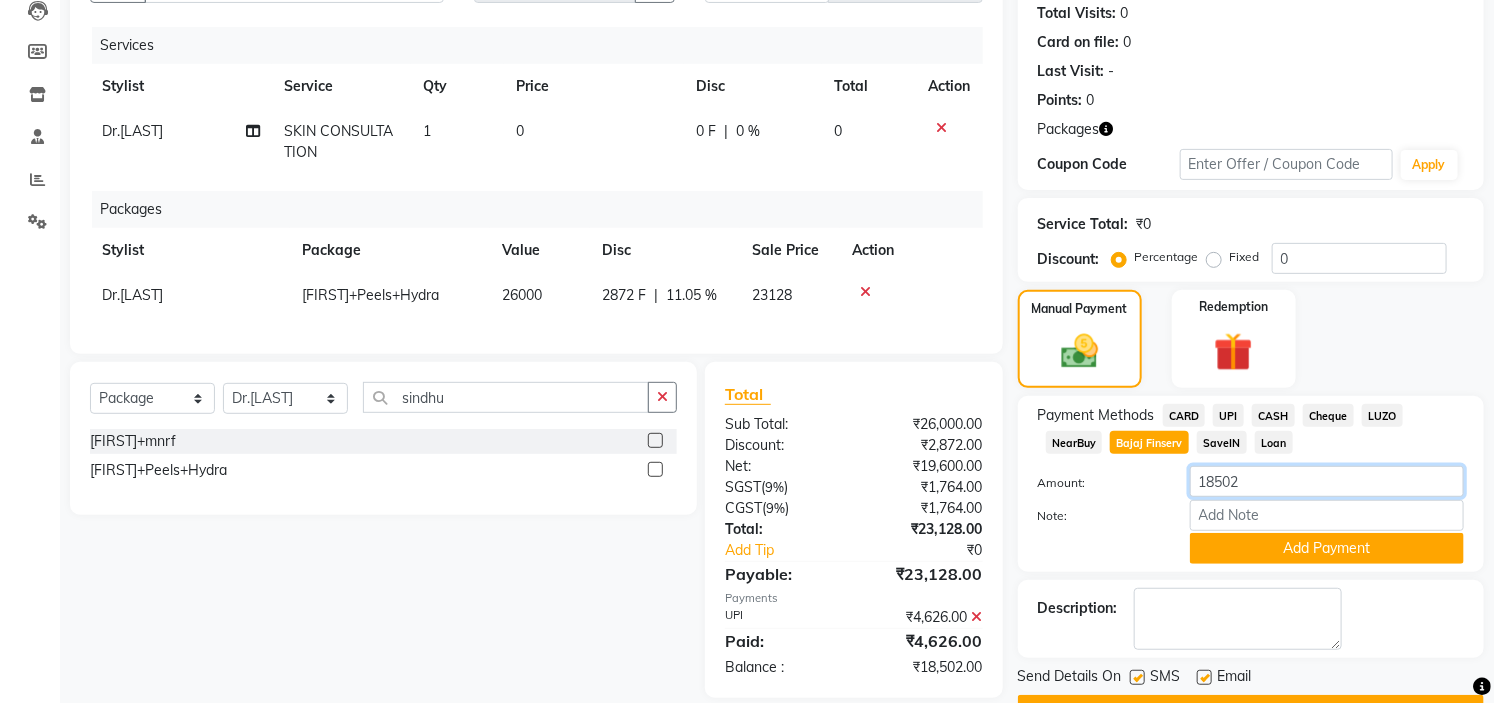 click on "18502" 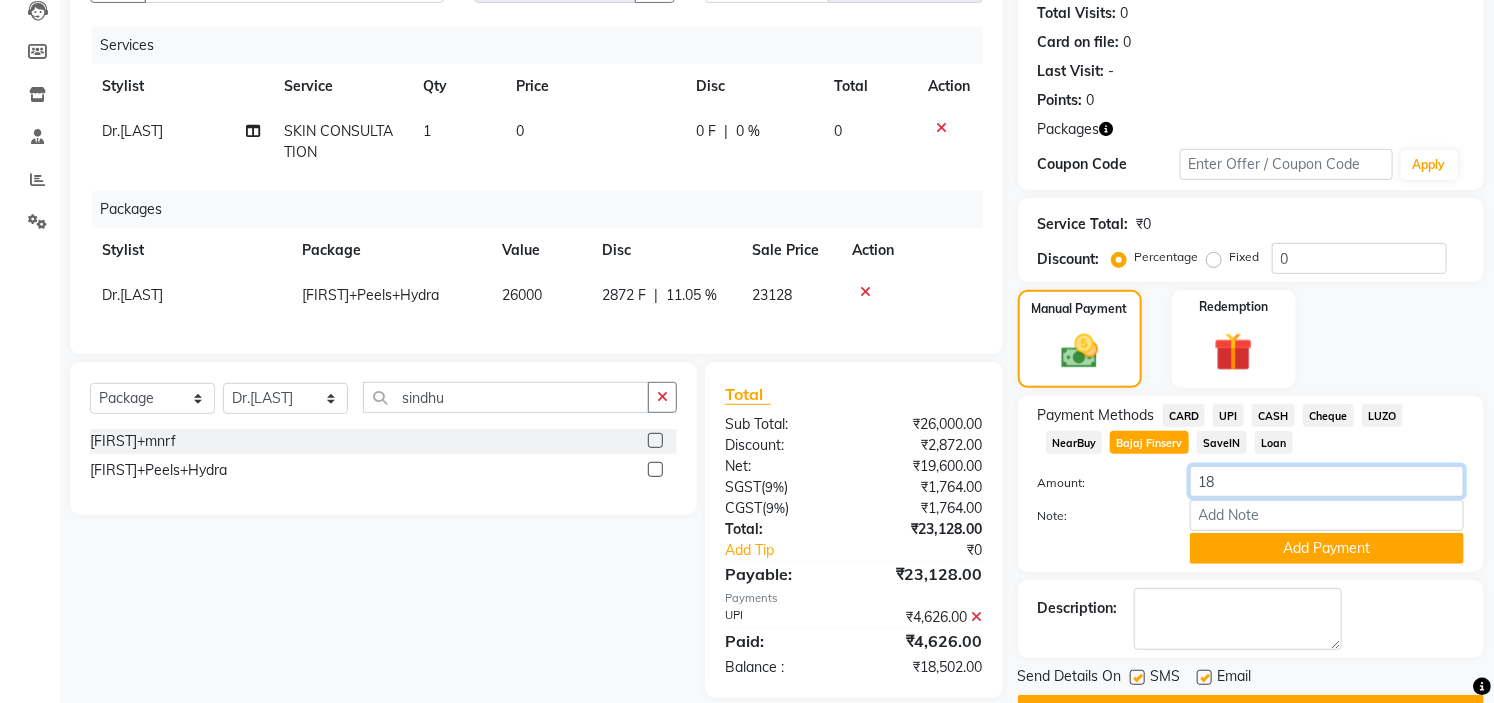 type on "1" 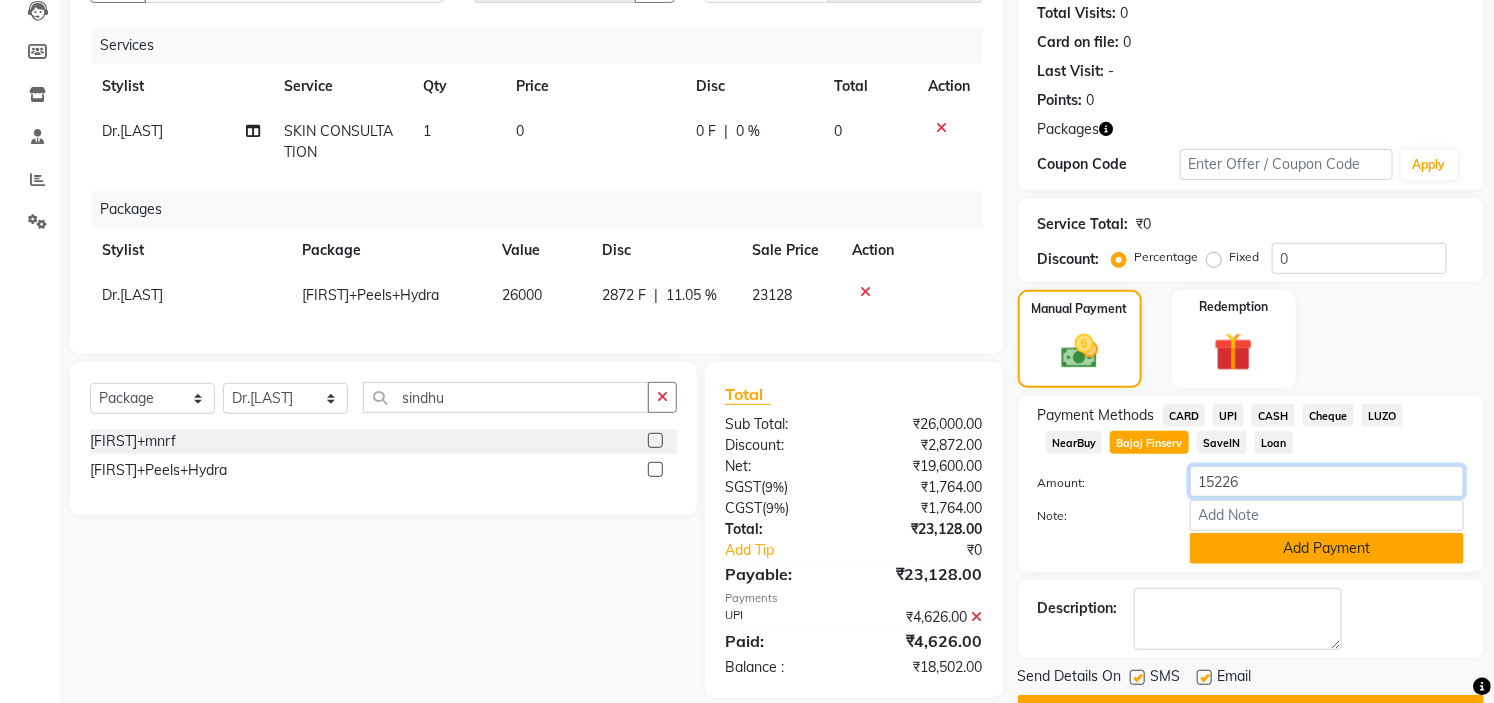 type on "15226" 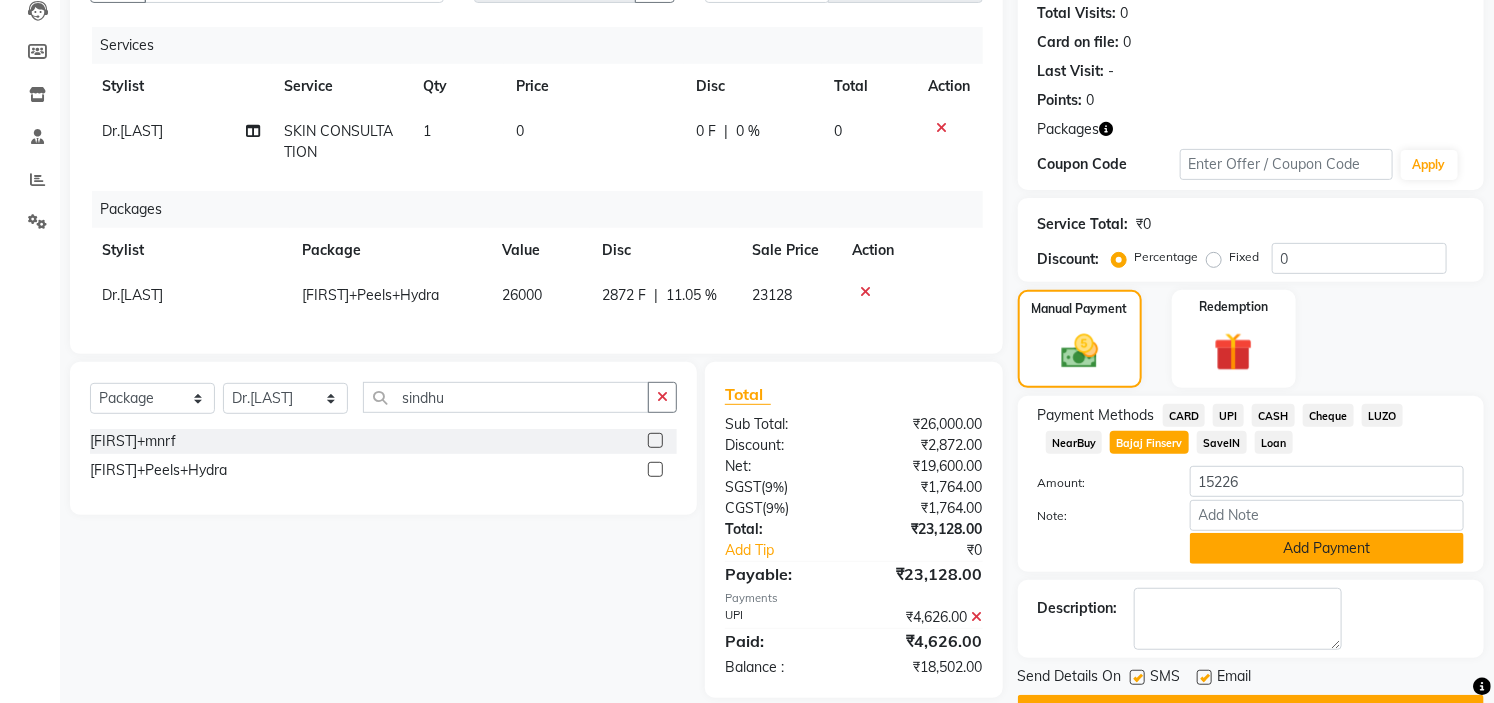 click on "Add Payment" 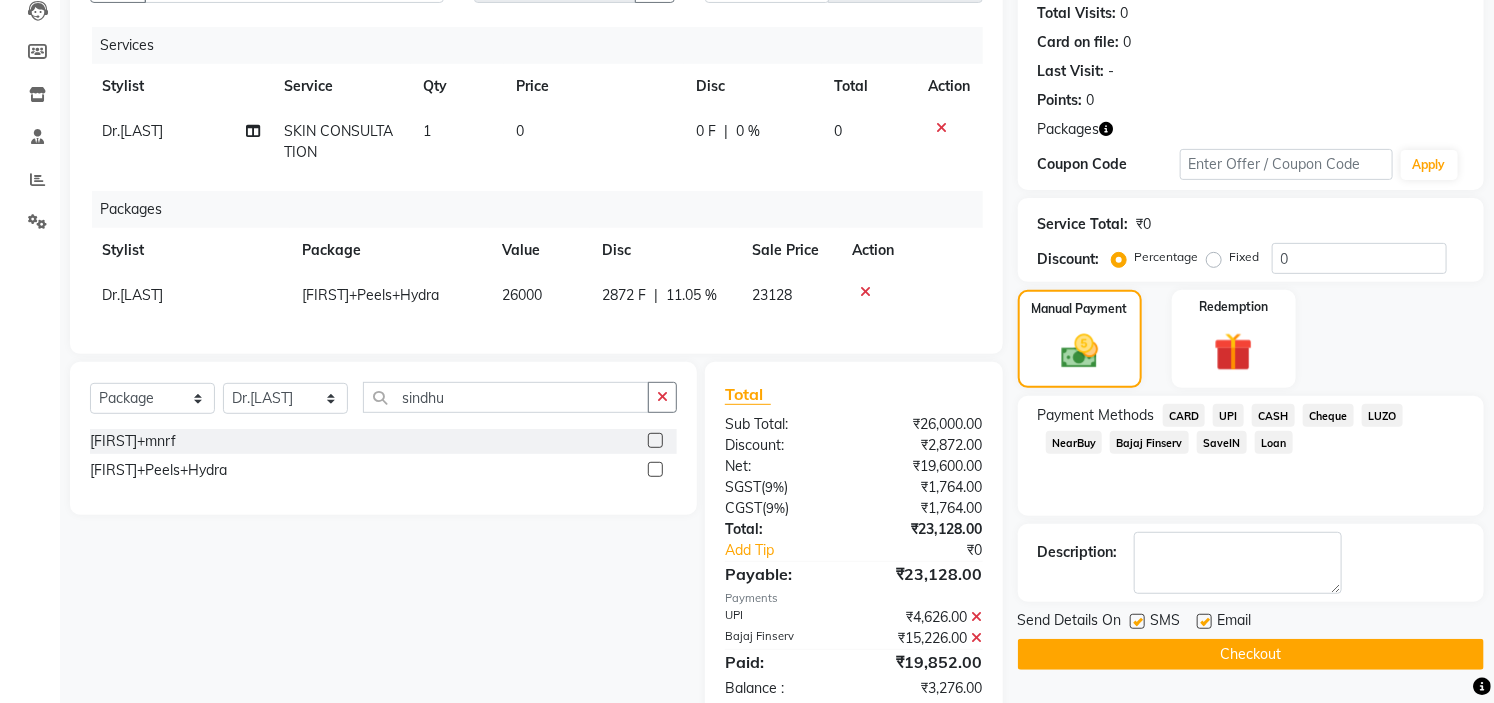 click on "Loan" 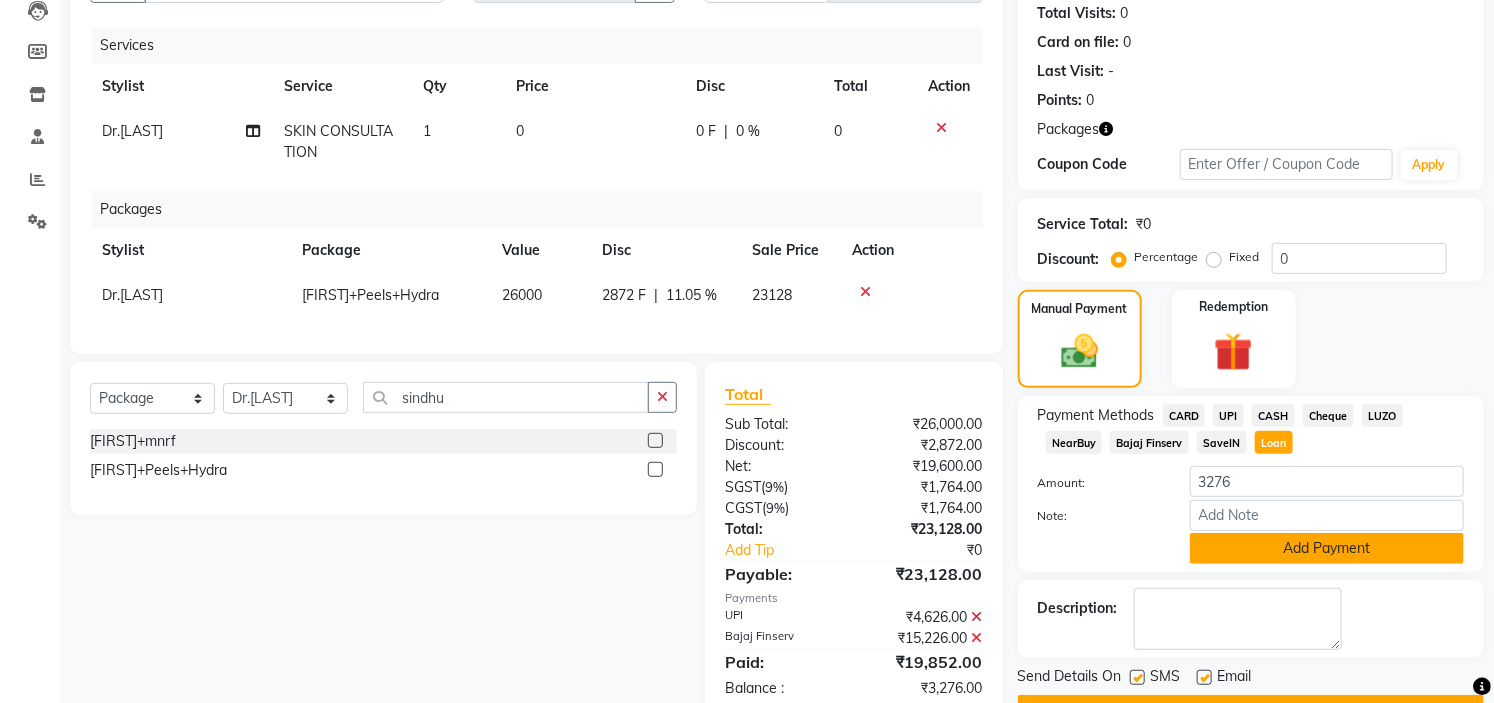 click on "Add Payment" 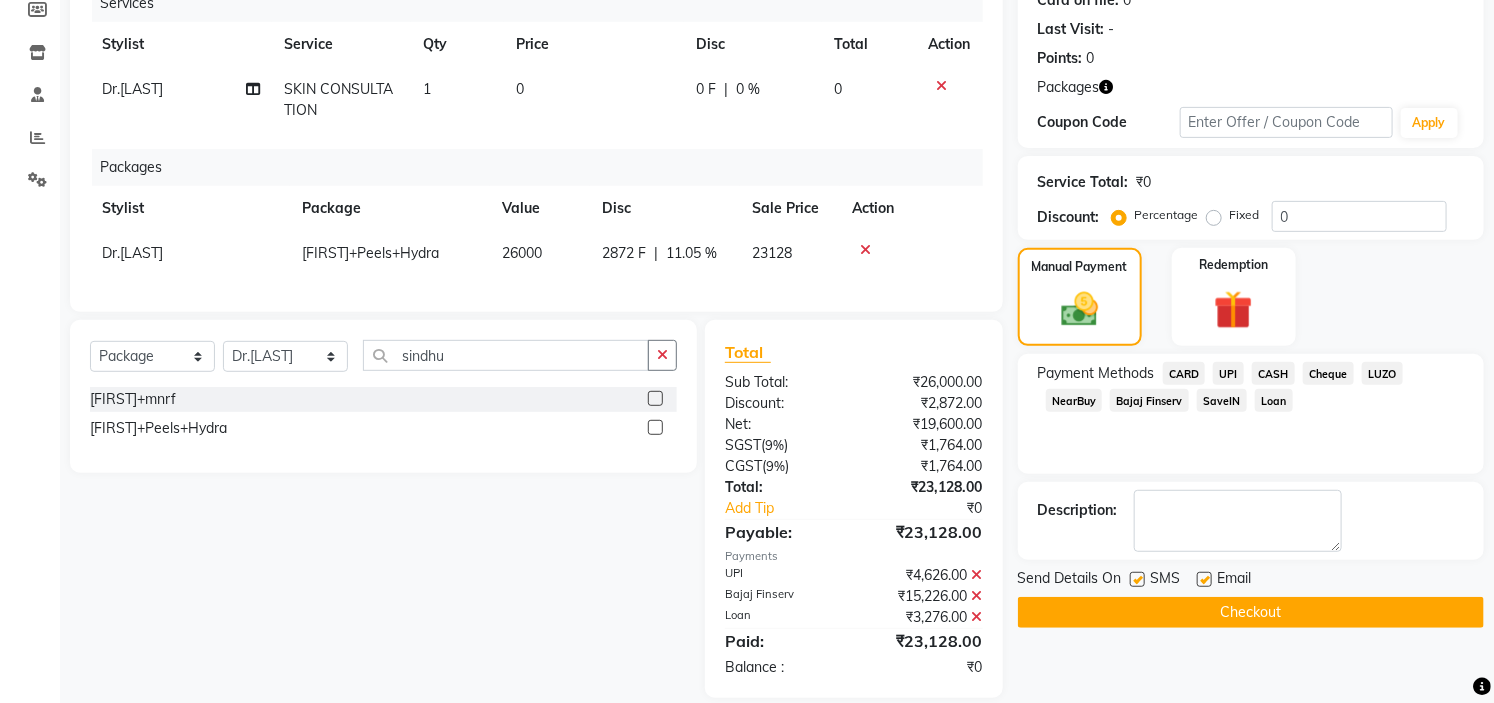 scroll, scrollTop: 304, scrollLeft: 0, axis: vertical 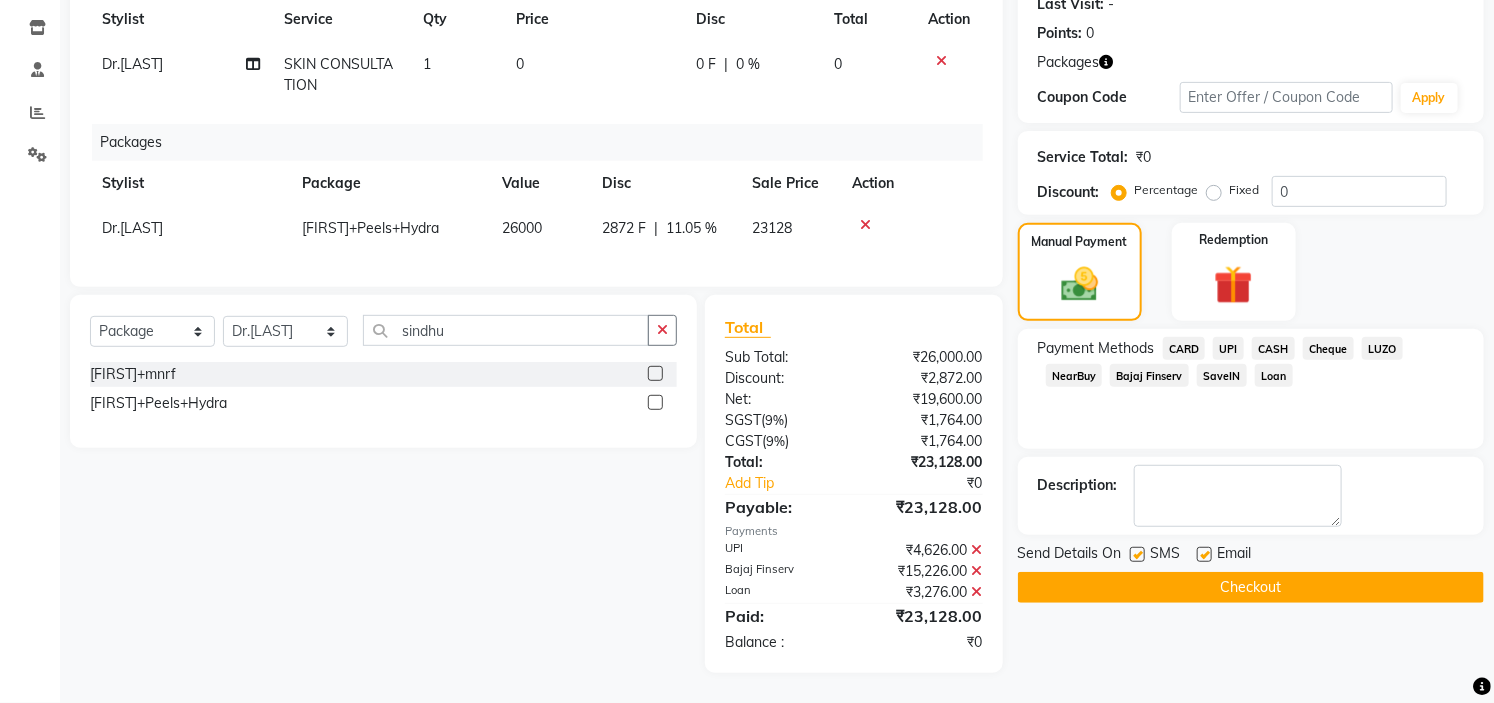 click on "Checkout" 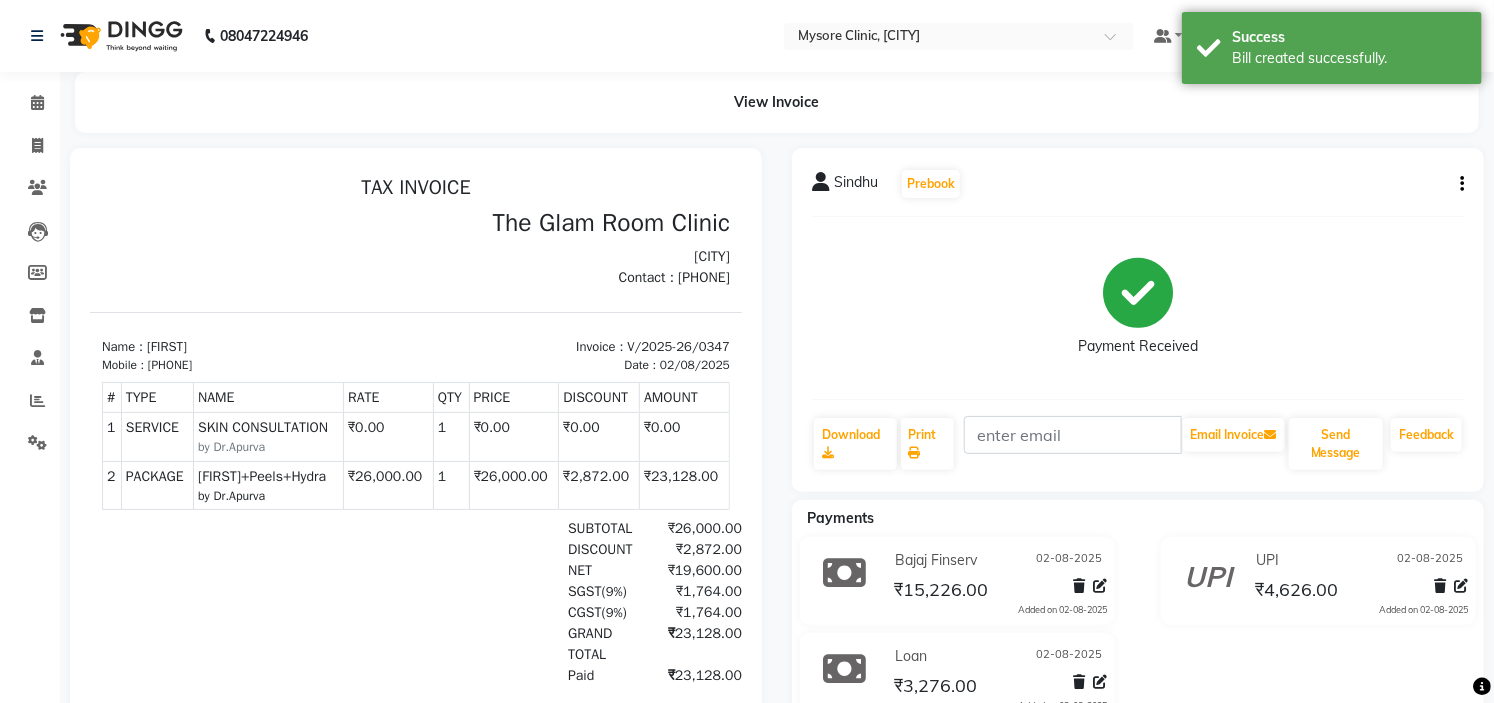 scroll, scrollTop: 0, scrollLeft: 0, axis: both 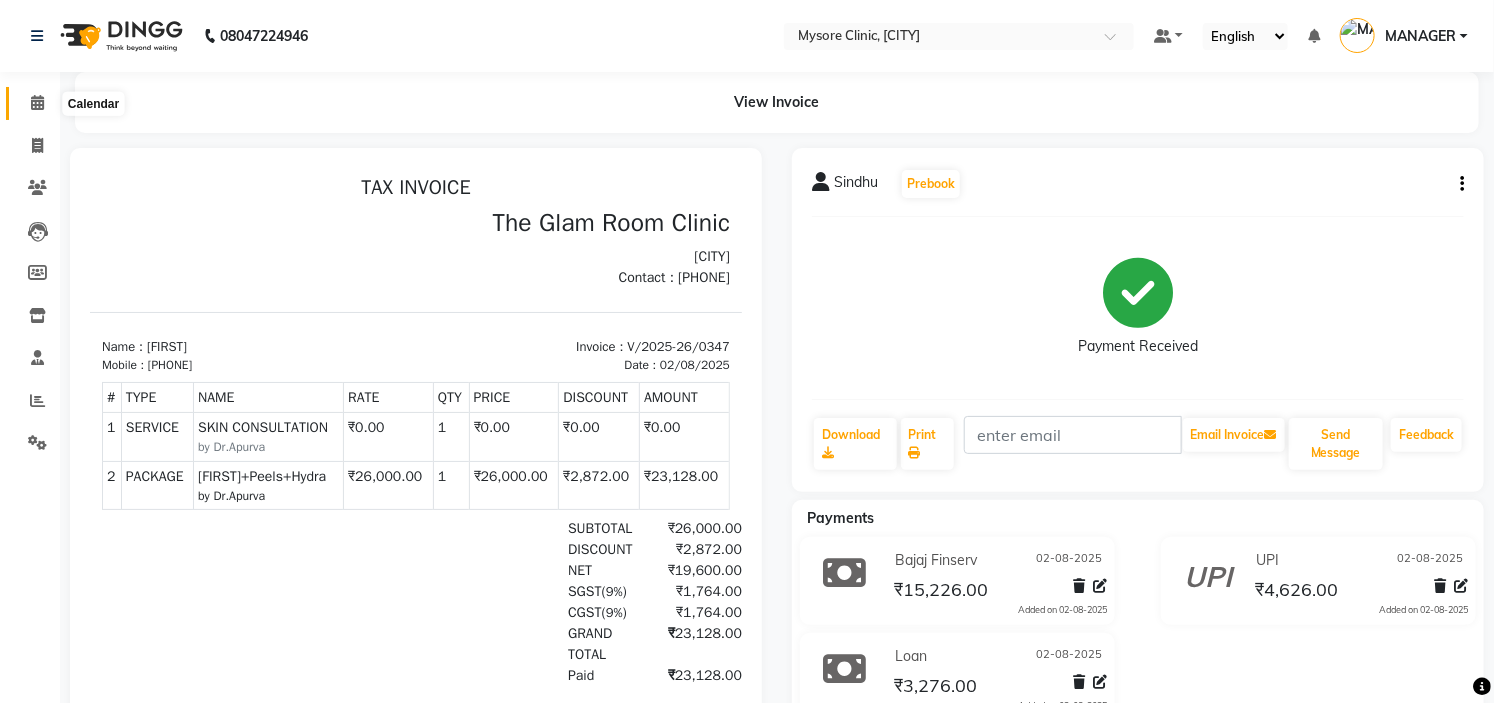 click 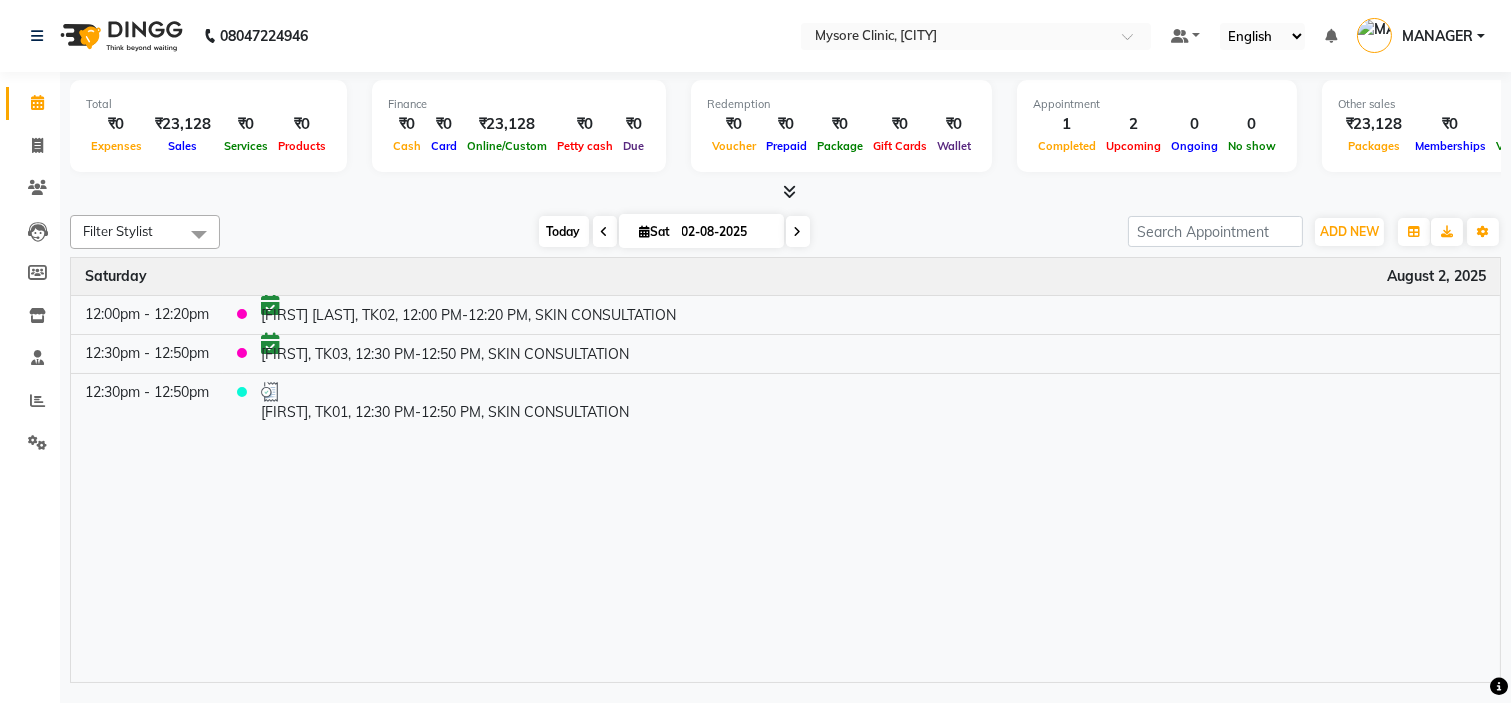 click on "Today" at bounding box center [564, 231] 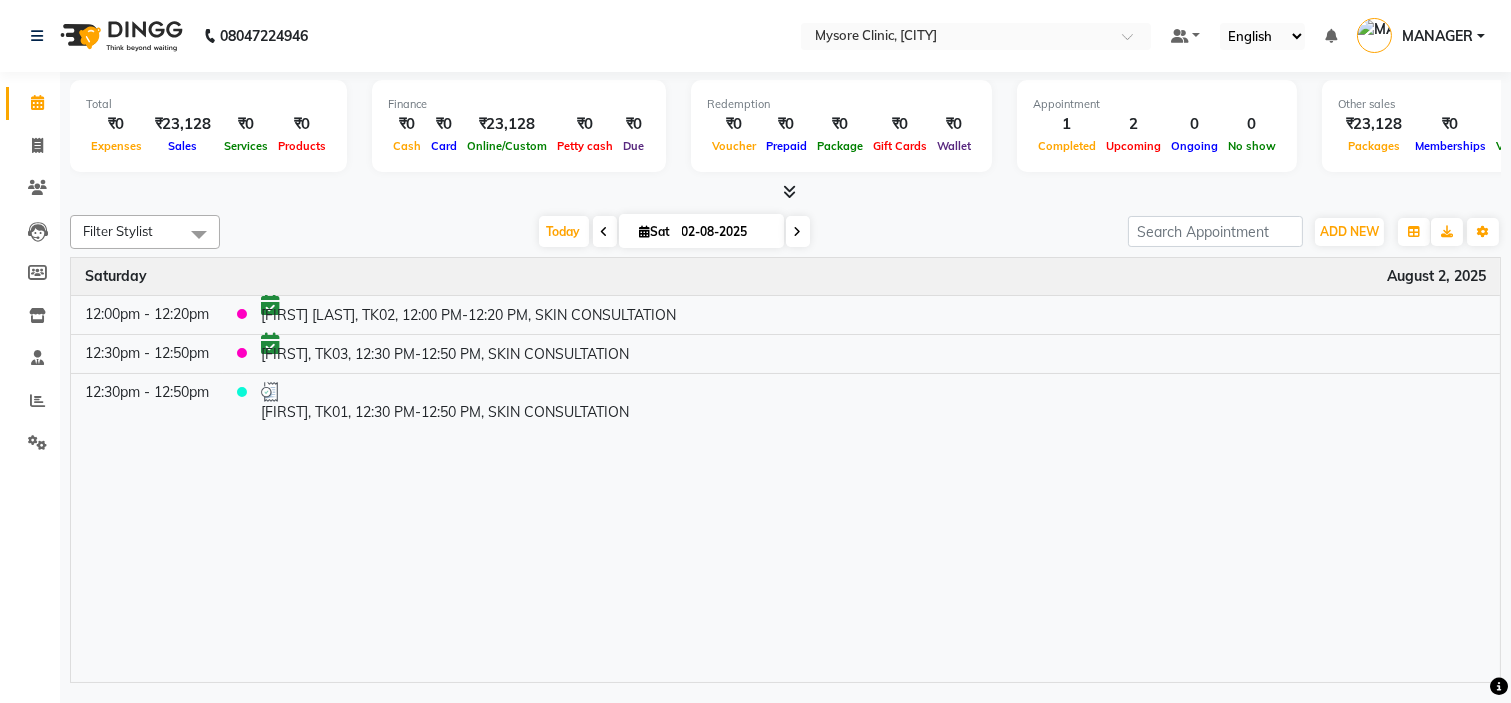 click at bounding box center [785, 192] 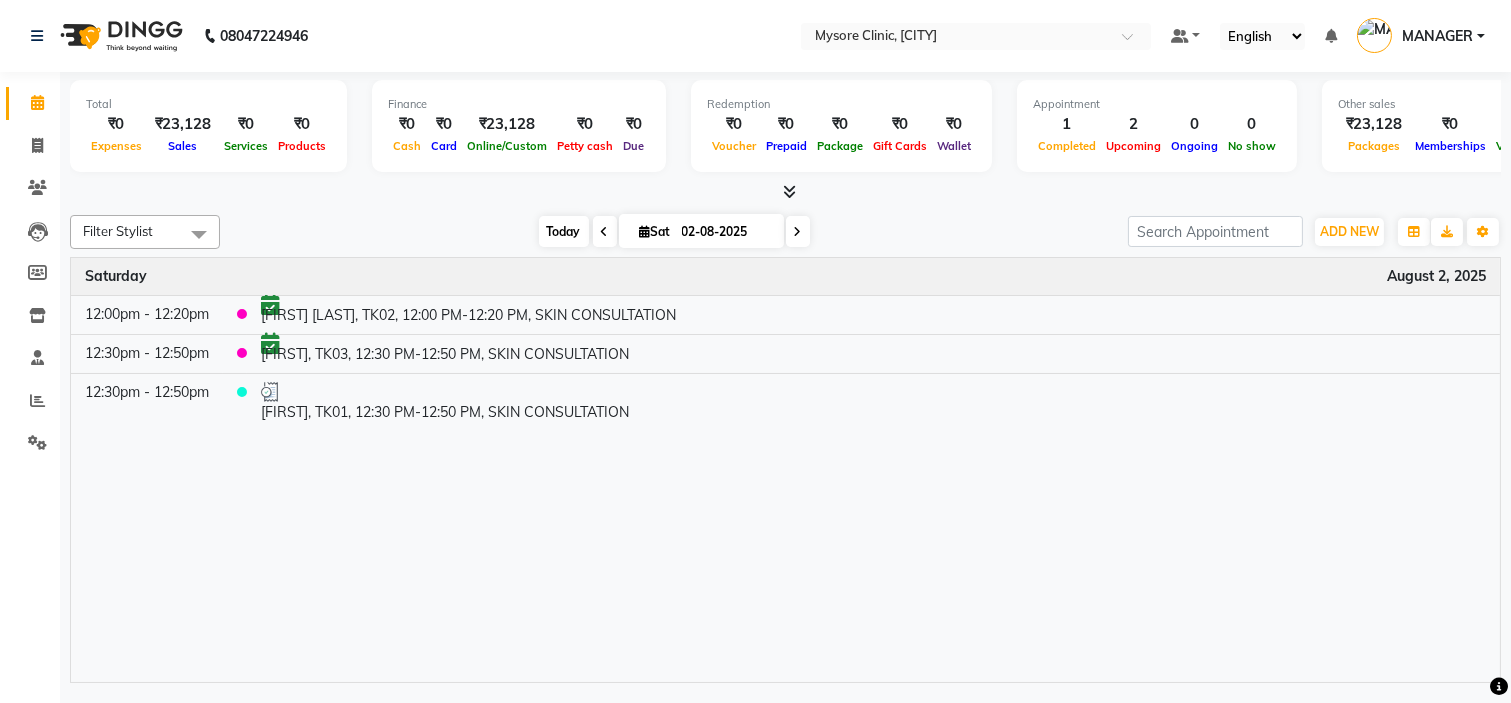 click on "Today" at bounding box center [564, 231] 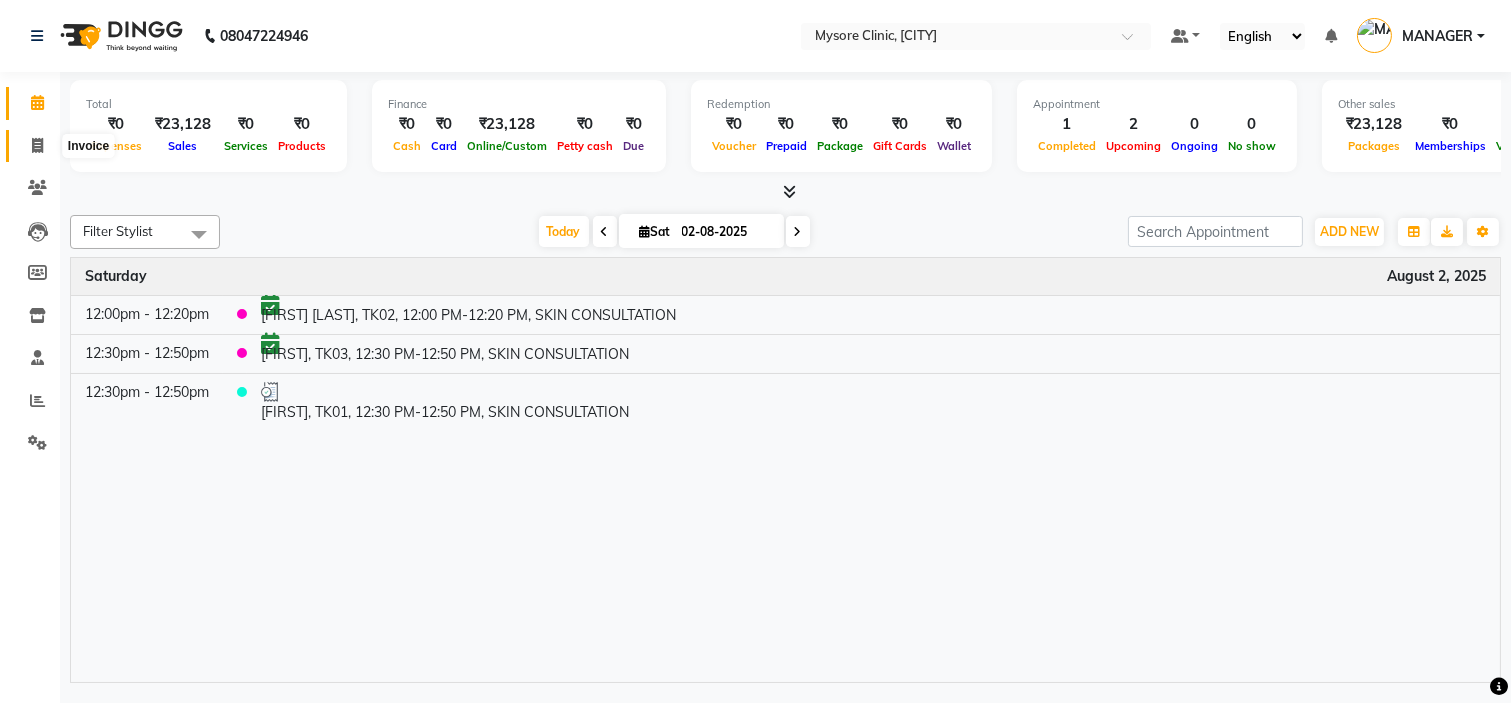 click 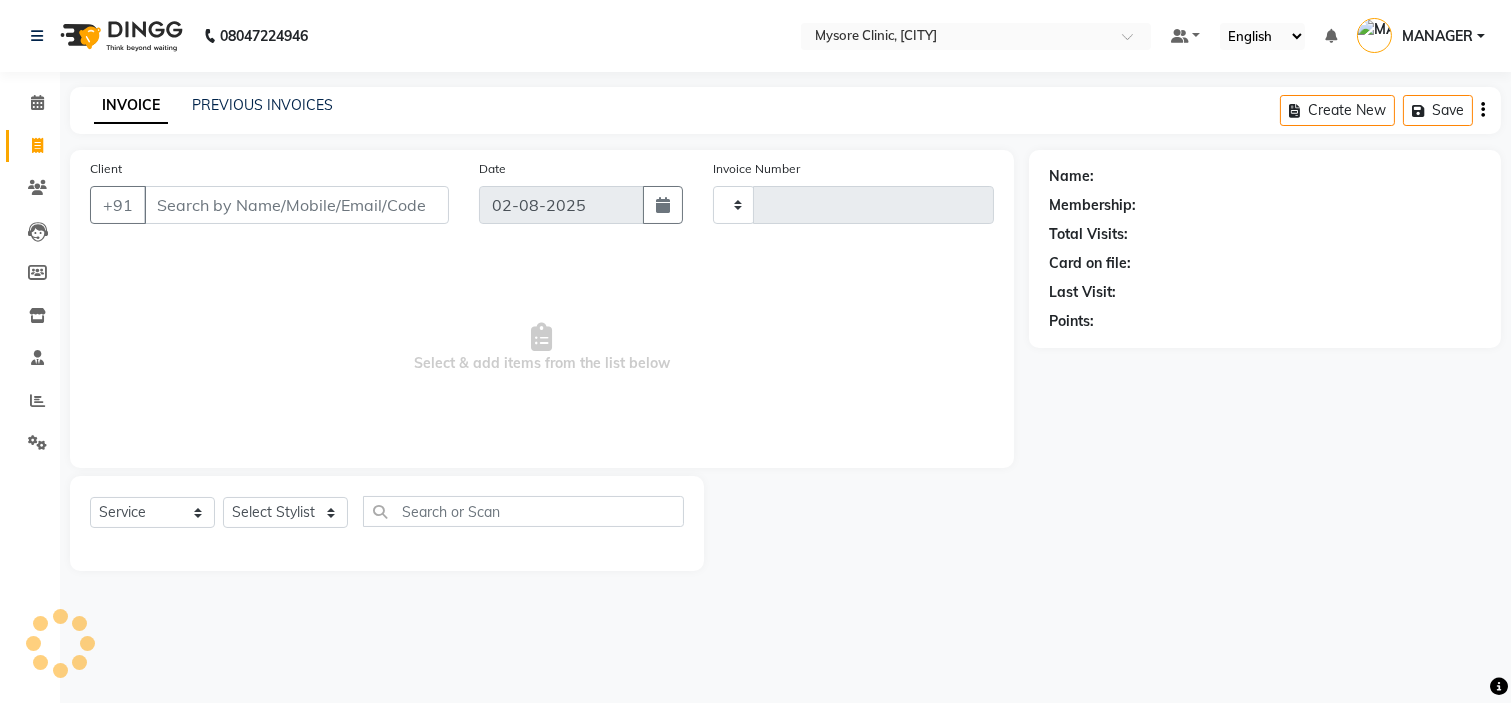 type on "0348" 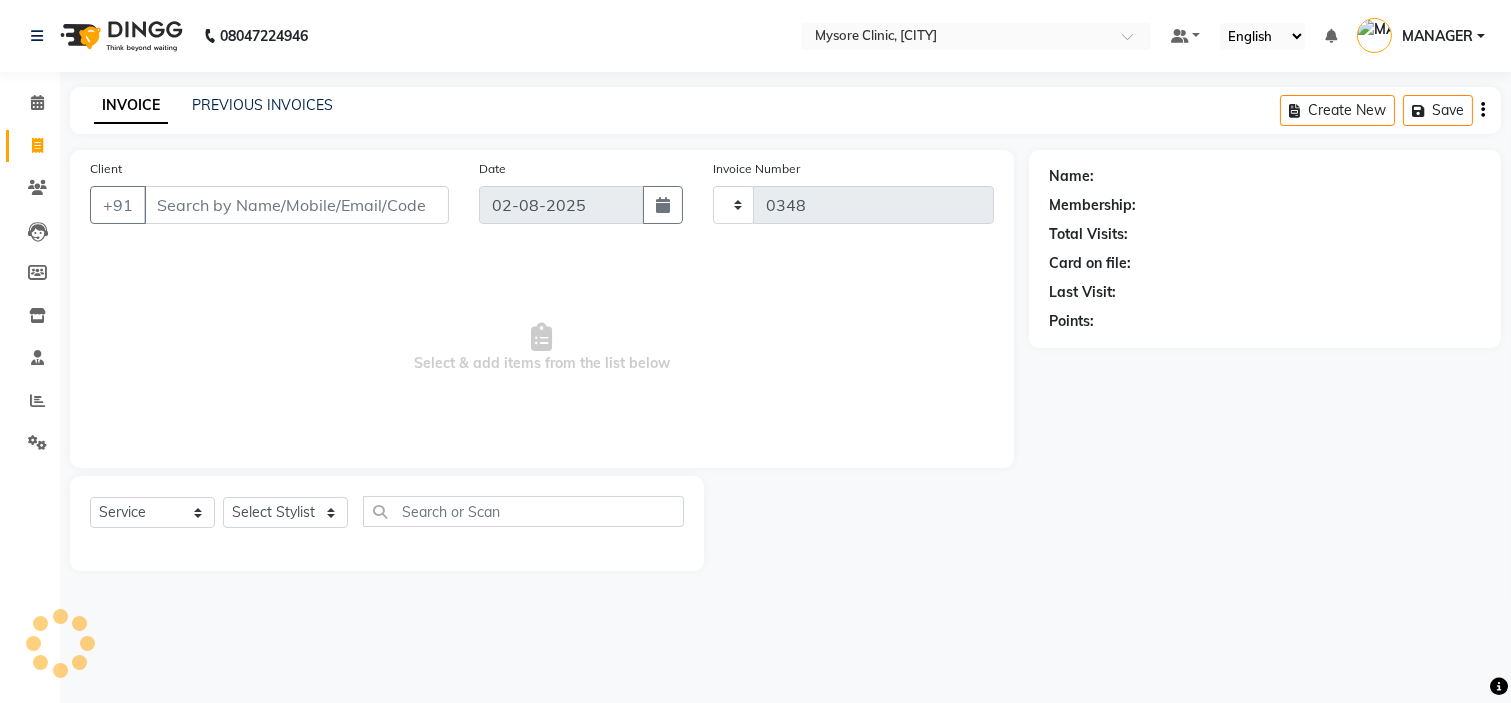 select on "7445" 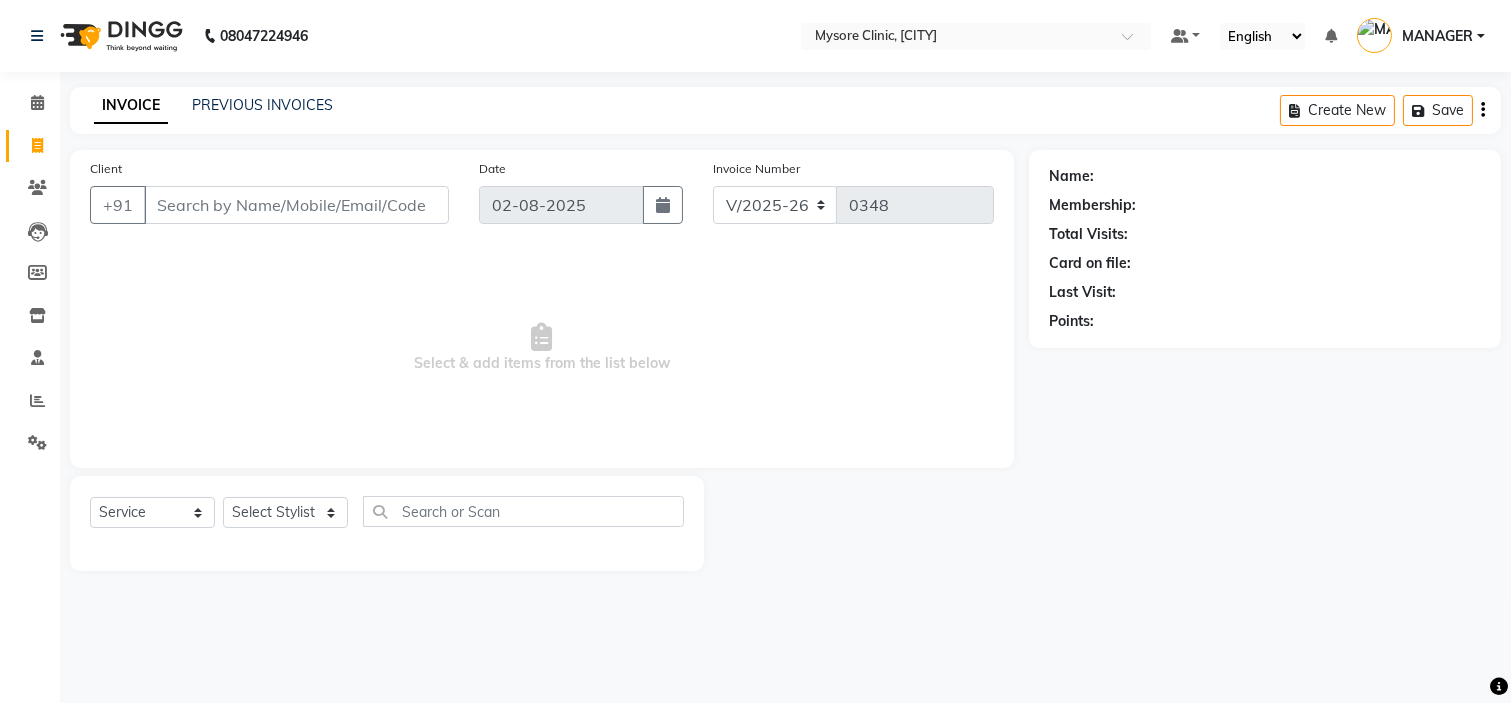 click on "Client" at bounding box center (296, 205) 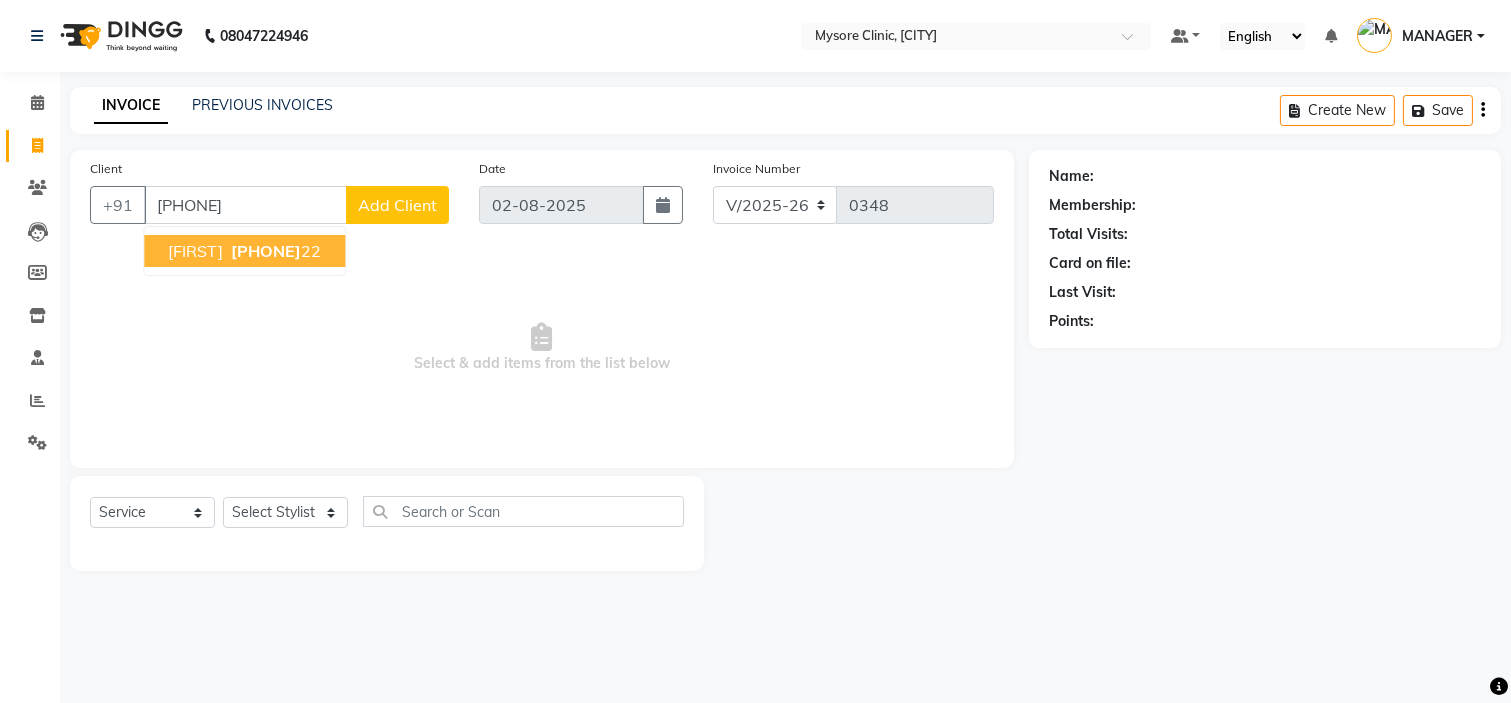 click on "[FIRST]" at bounding box center [195, 251] 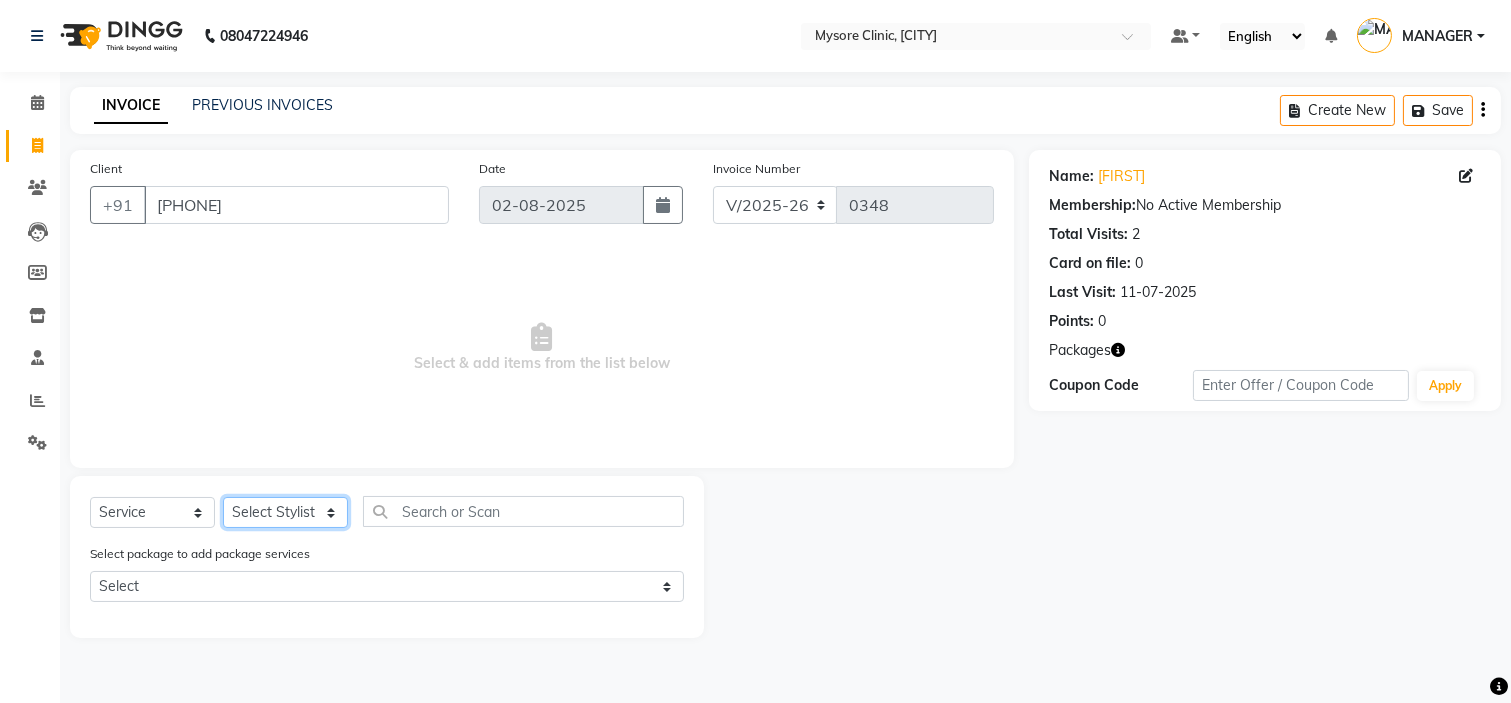 click on "Select Stylist Ankita Arti Ashwini Dr.[LAST] Lakshmi MANAGER Ruhi Samrin Shangnimwon Sumaiya" 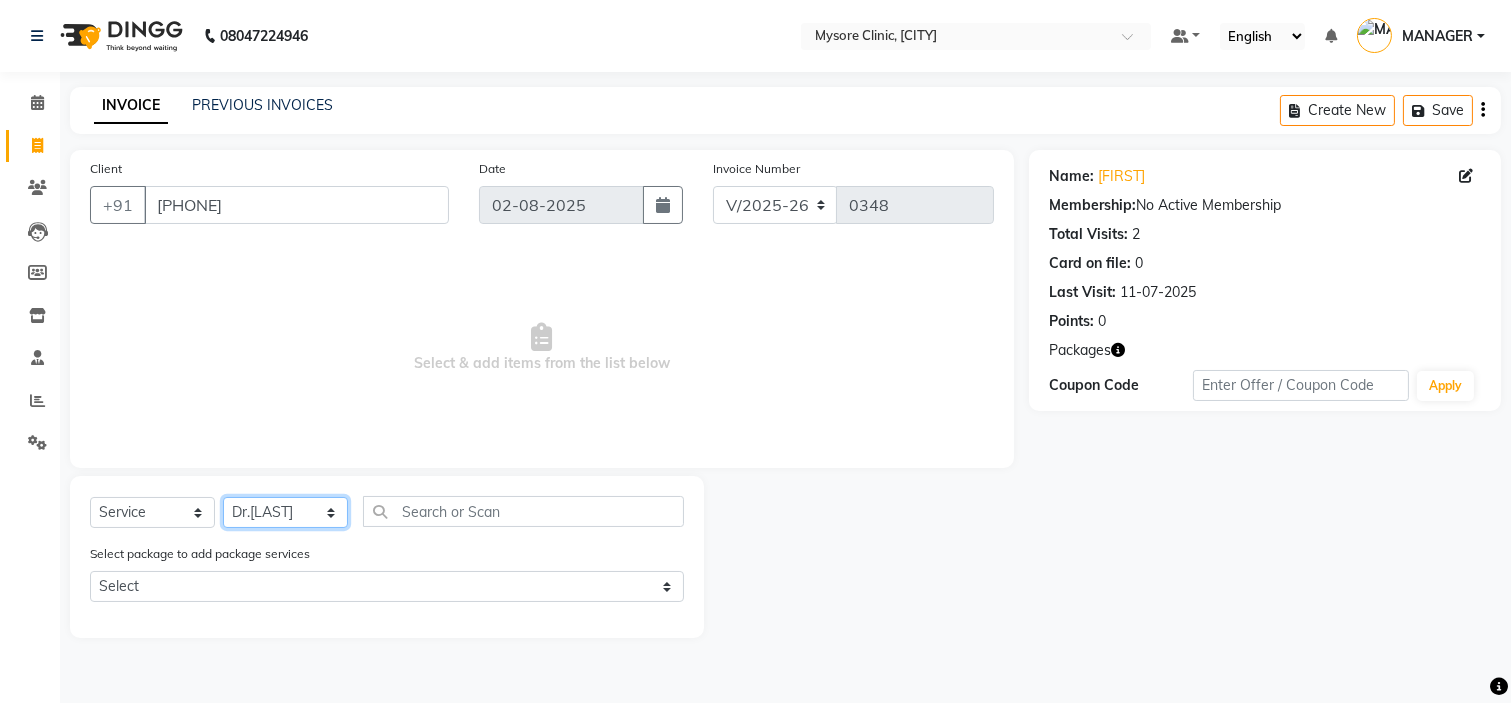 click on "Select Stylist Ankita Arti Ashwini Dr.[LAST] Lakshmi MANAGER Ruhi Samrin Shangnimwon Sumaiya" 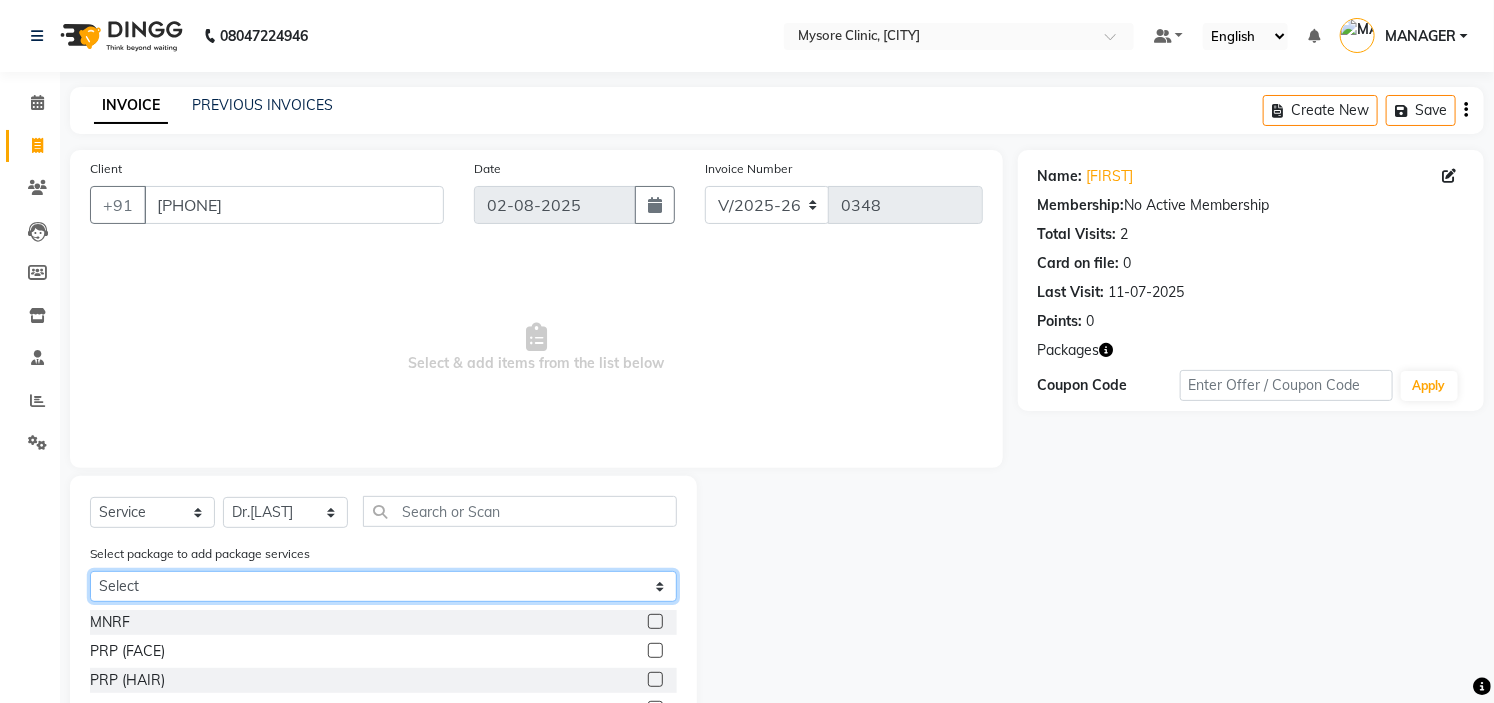 click on "Select [FIRST] +Peels+Hydra" 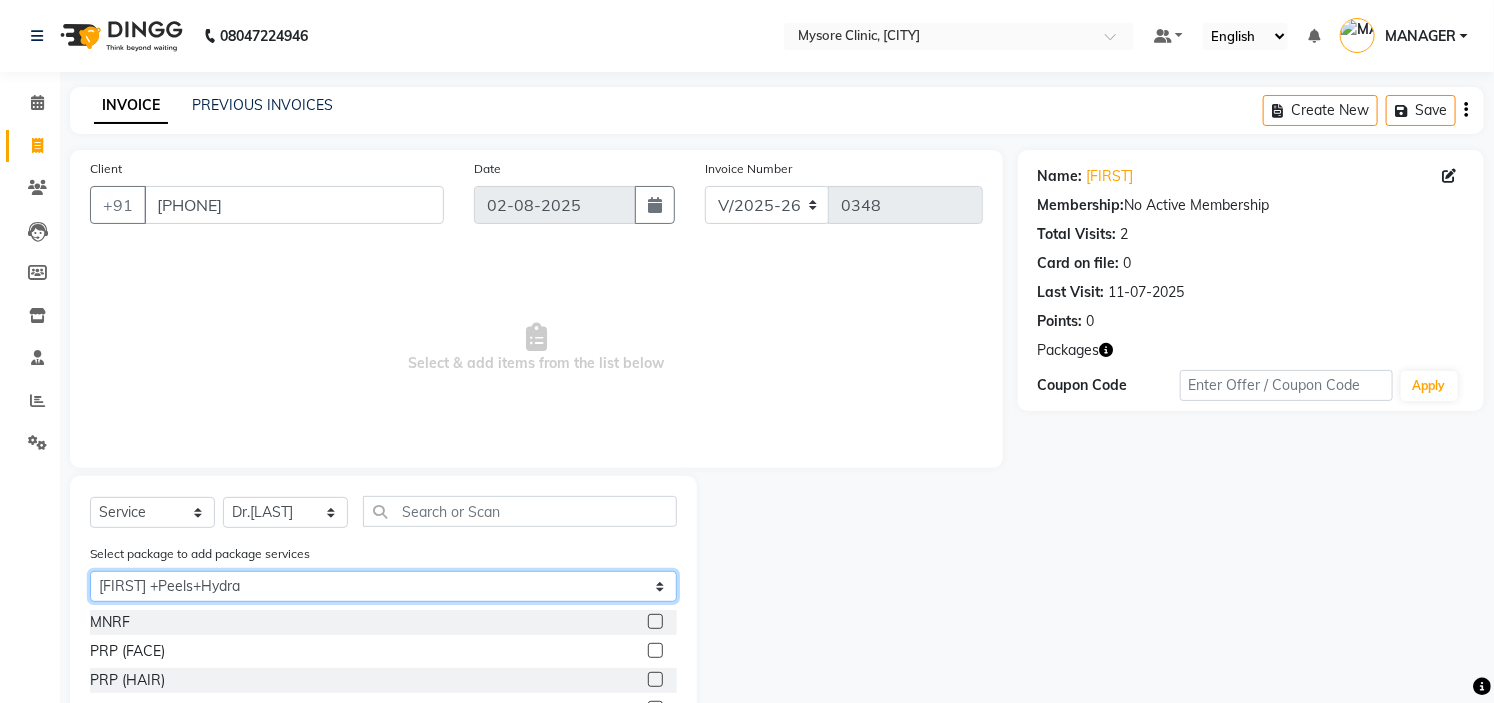 click on "Select [FIRST] +Peels+Hydra" 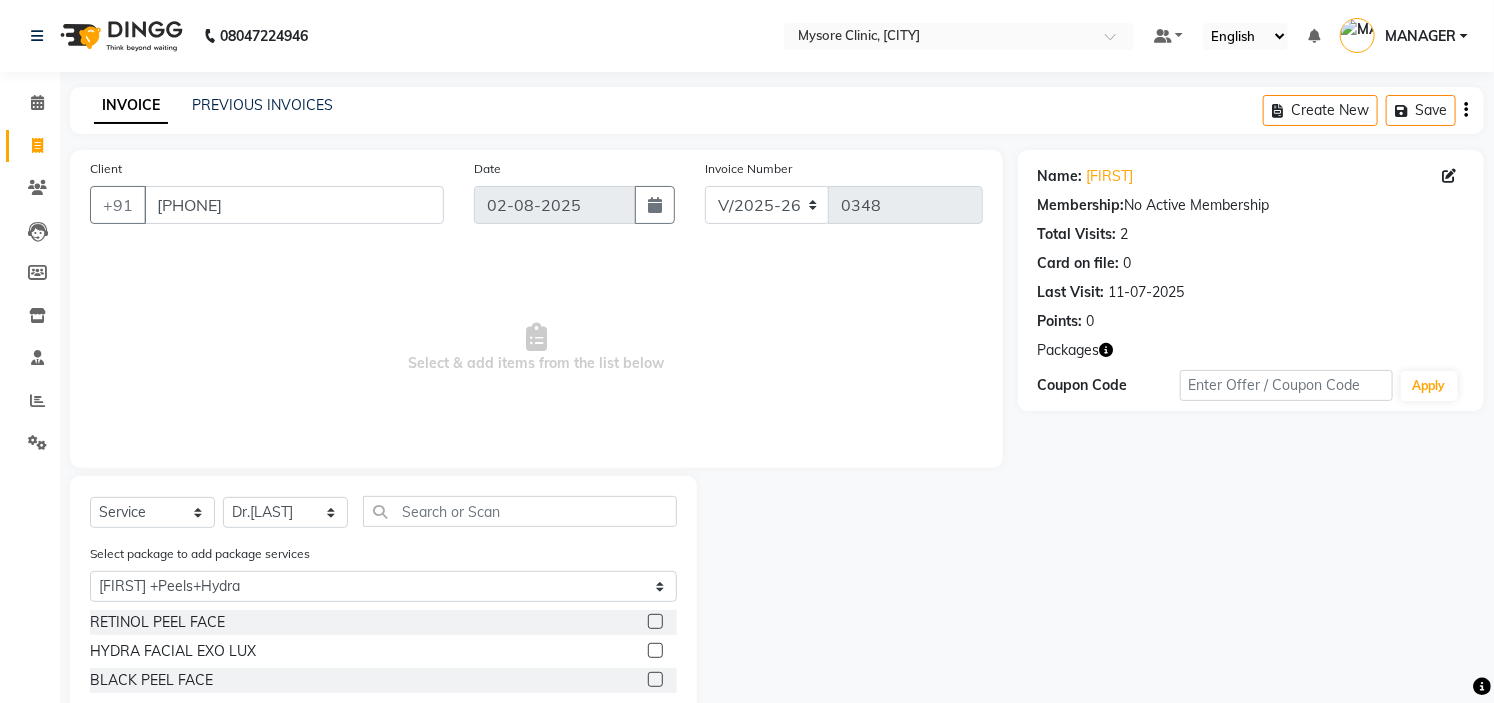 click 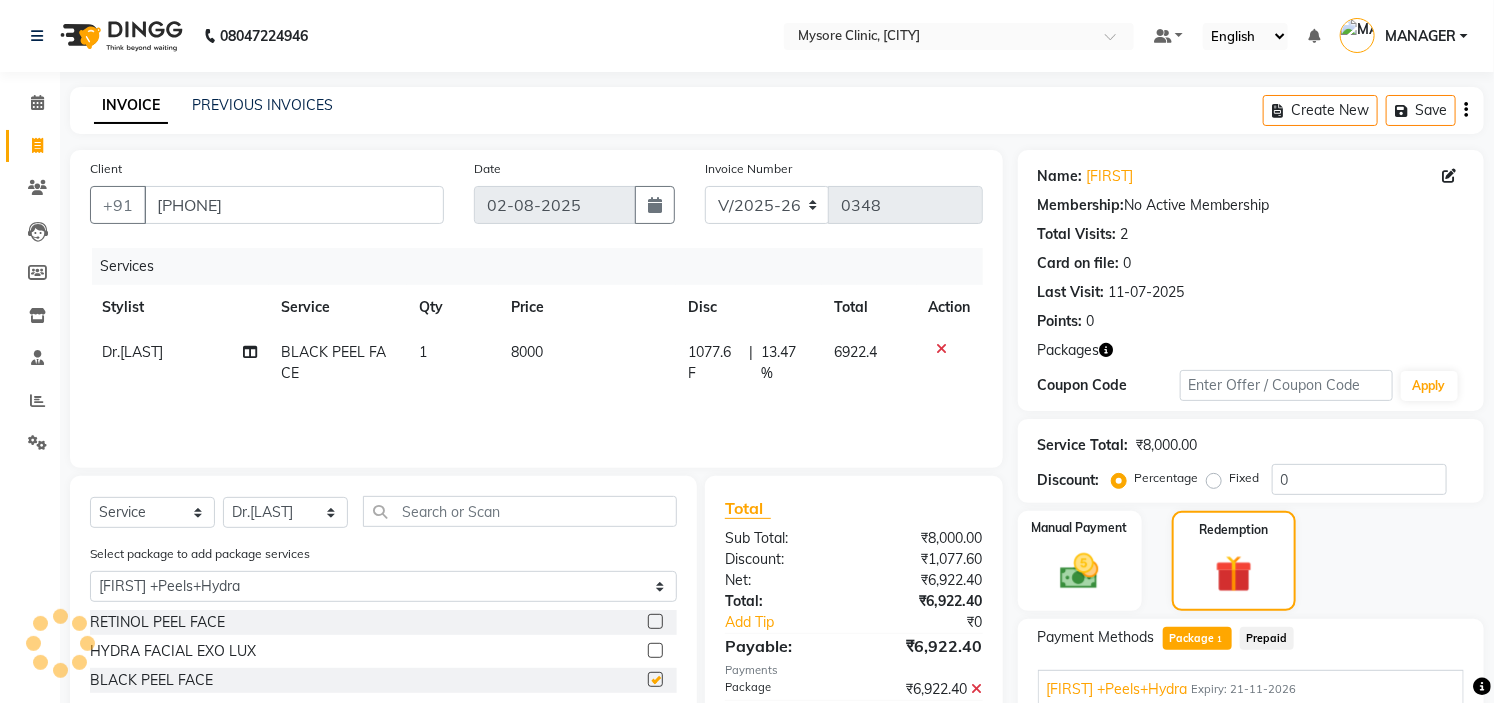 checkbox on "false" 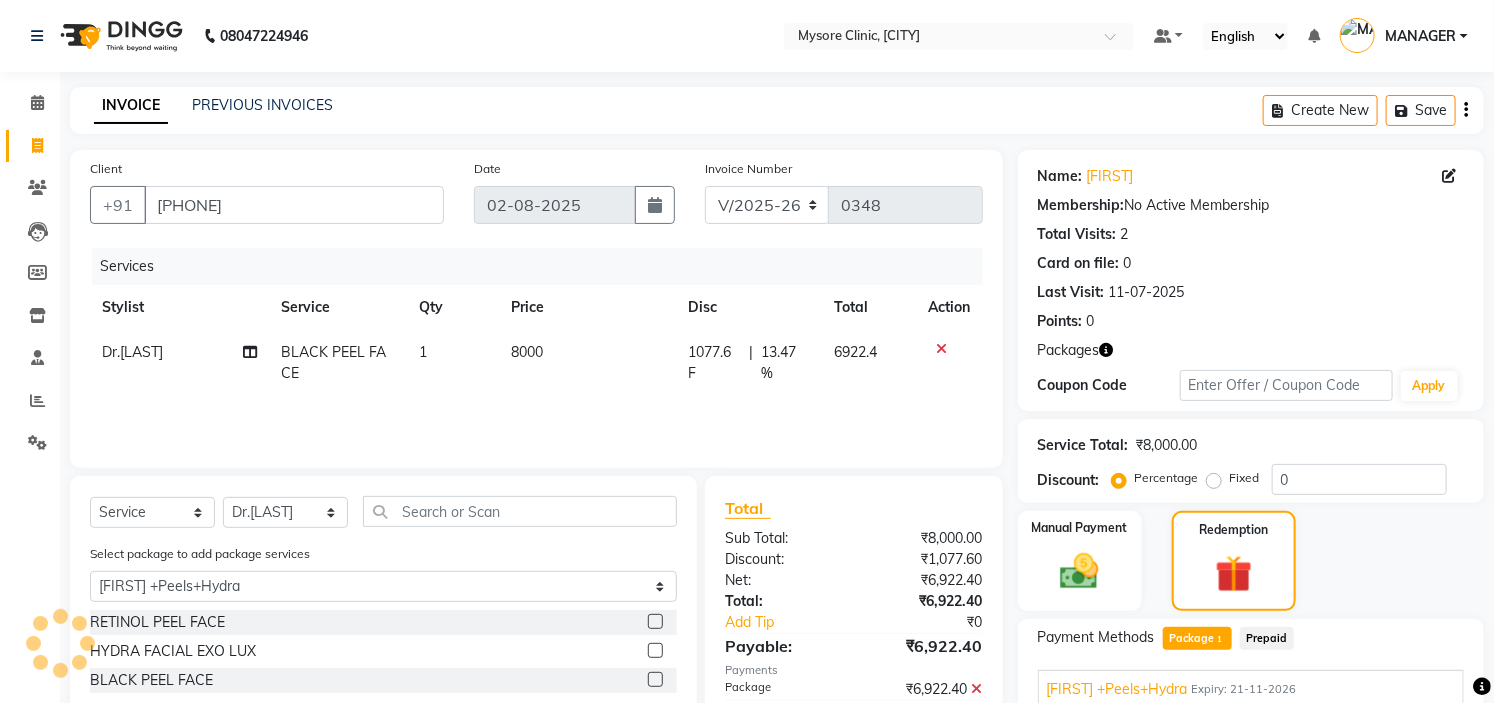 scroll, scrollTop: 337, scrollLeft: 0, axis: vertical 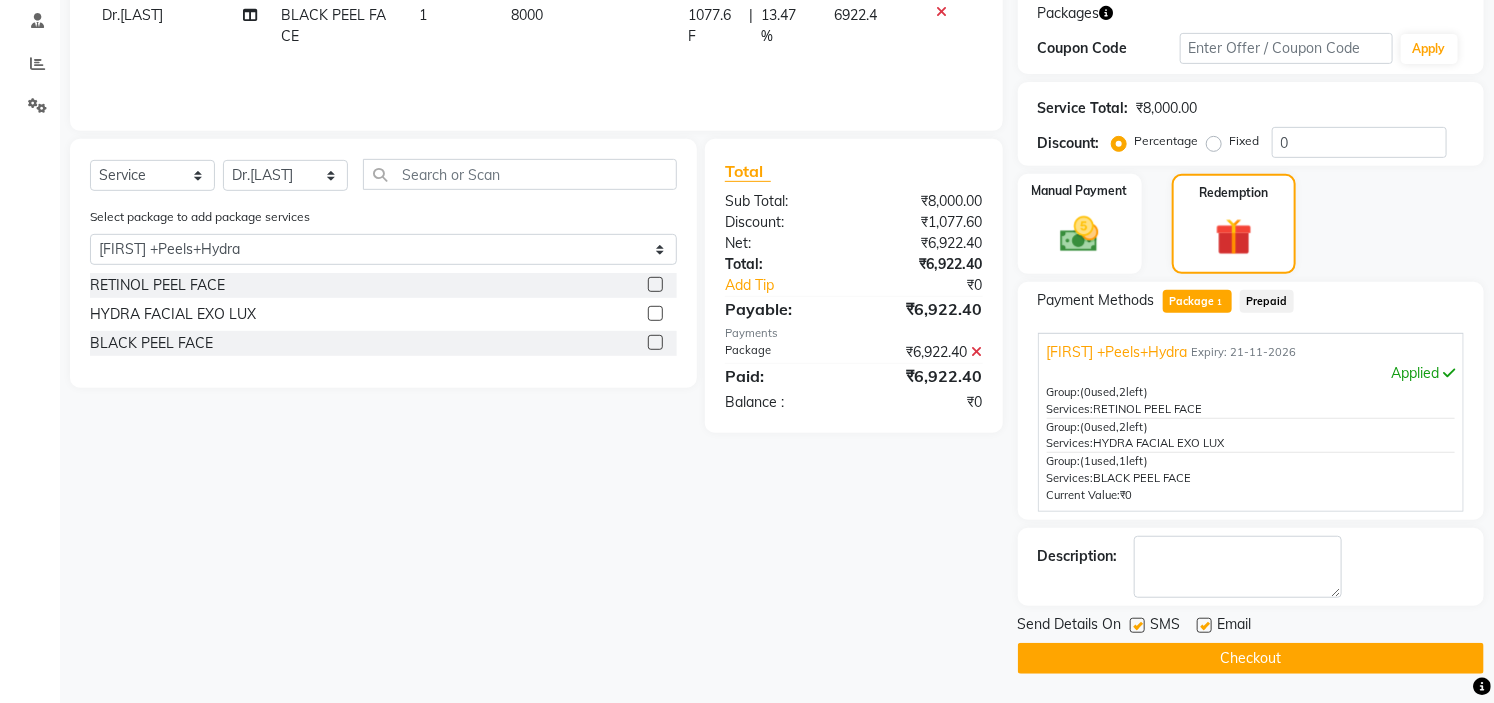 click on "Checkout" 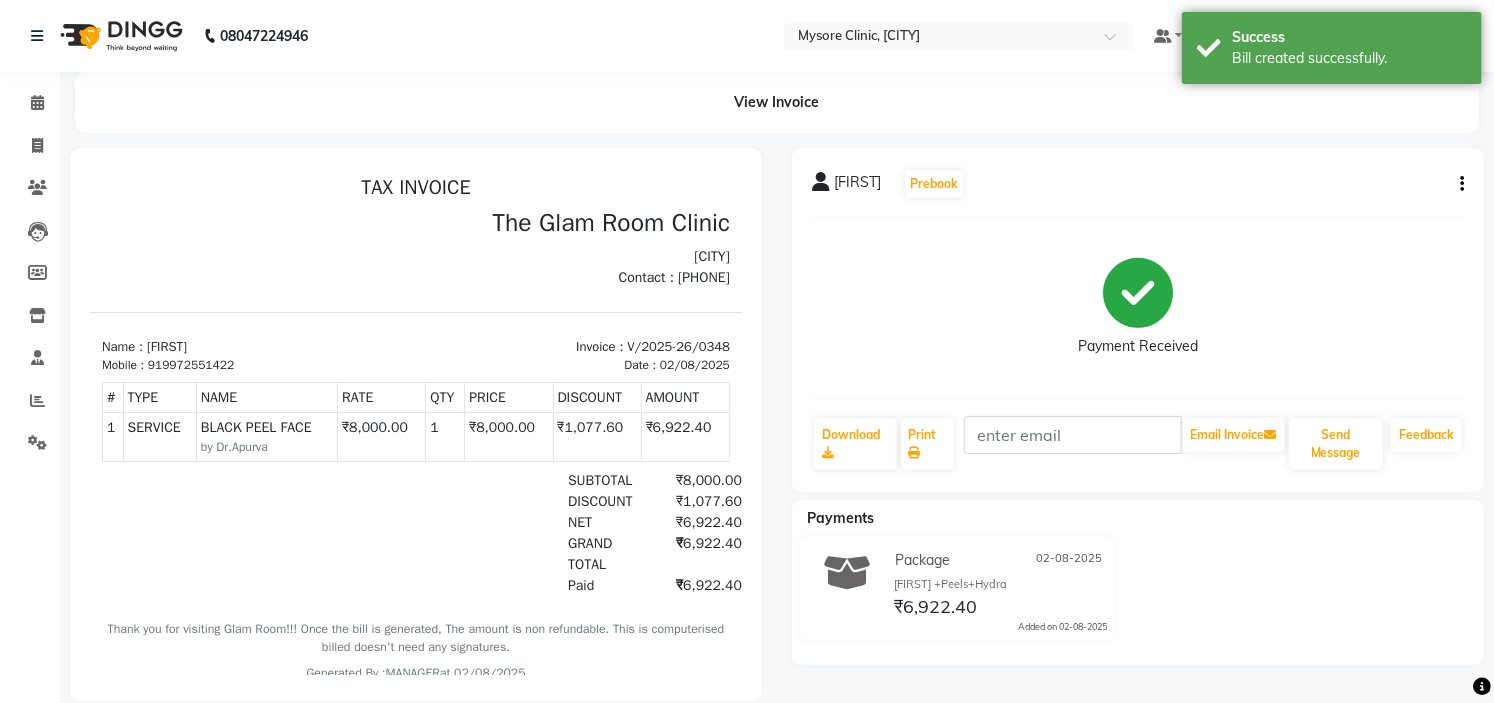 scroll, scrollTop: 0, scrollLeft: 0, axis: both 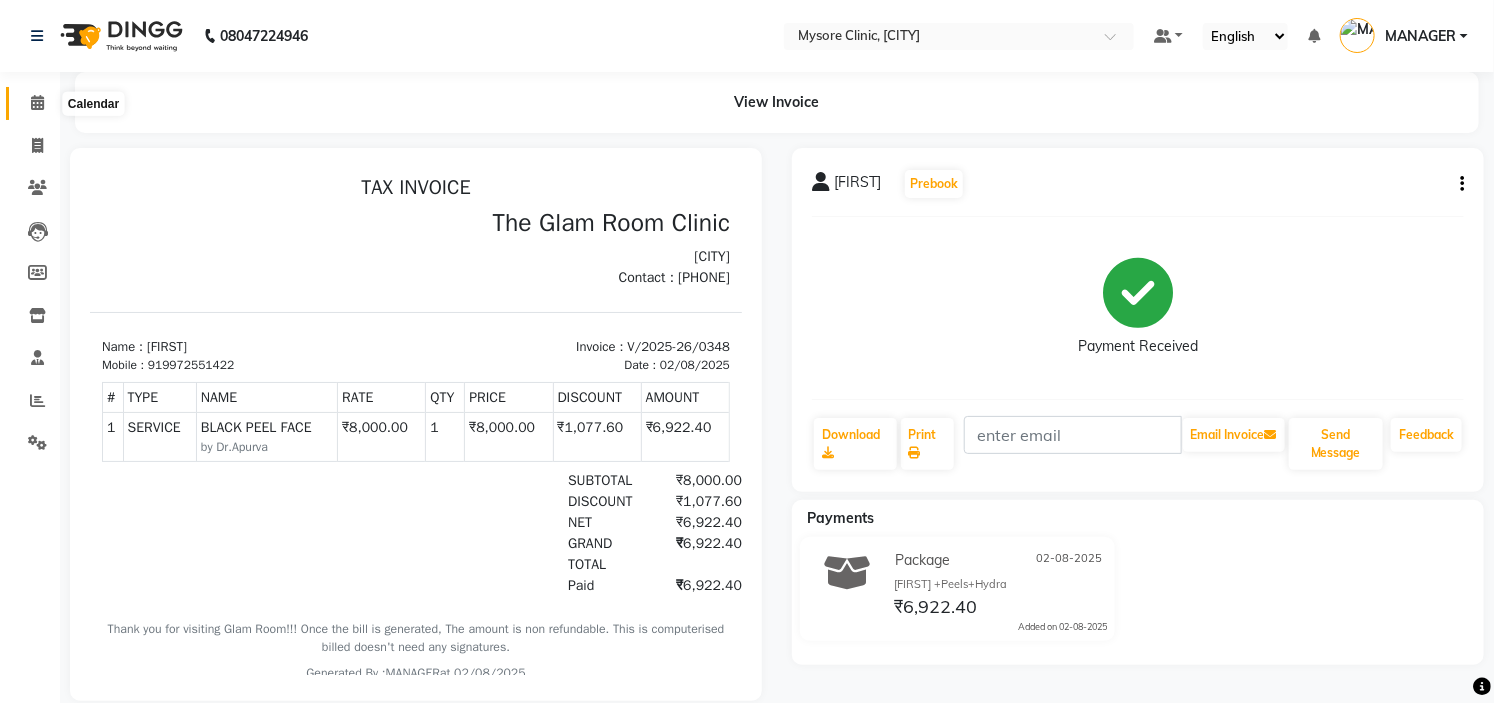 click 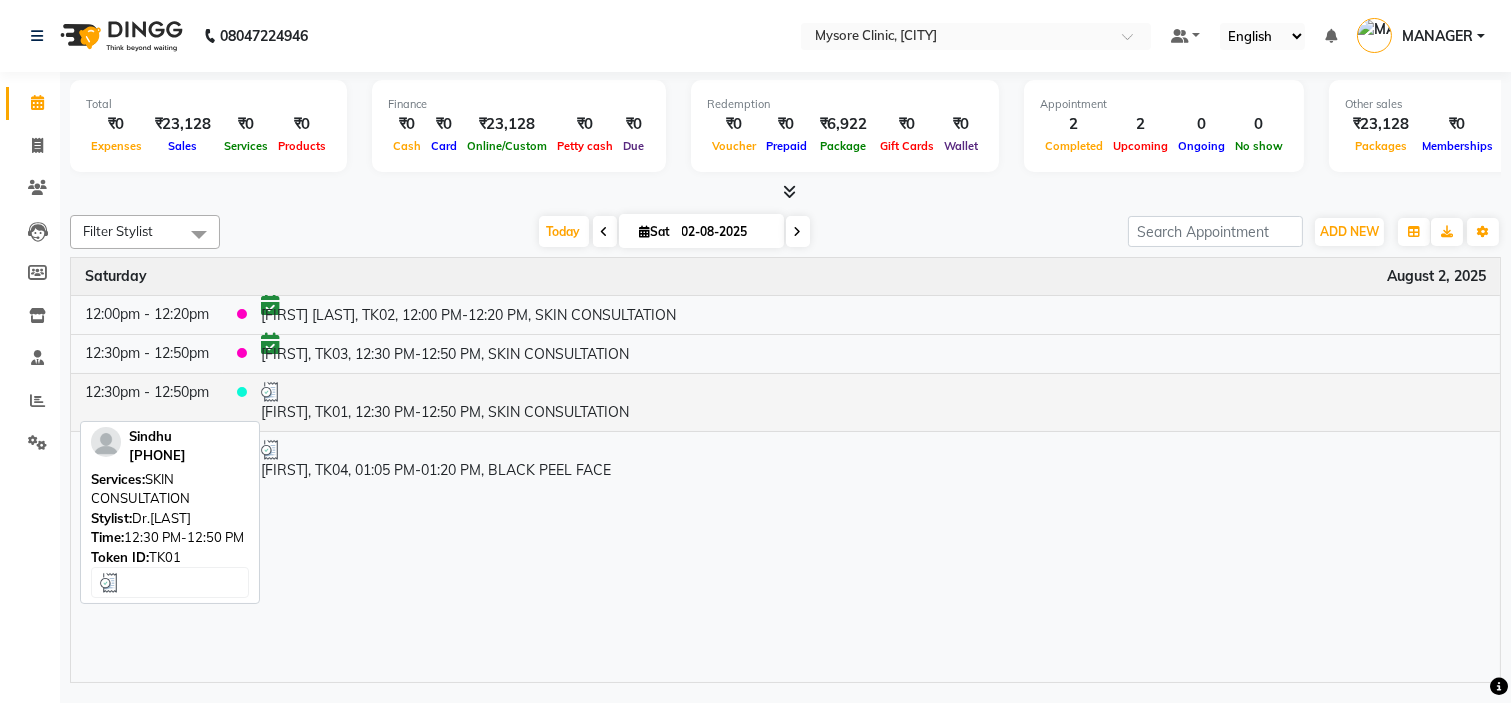 click at bounding box center [873, 392] 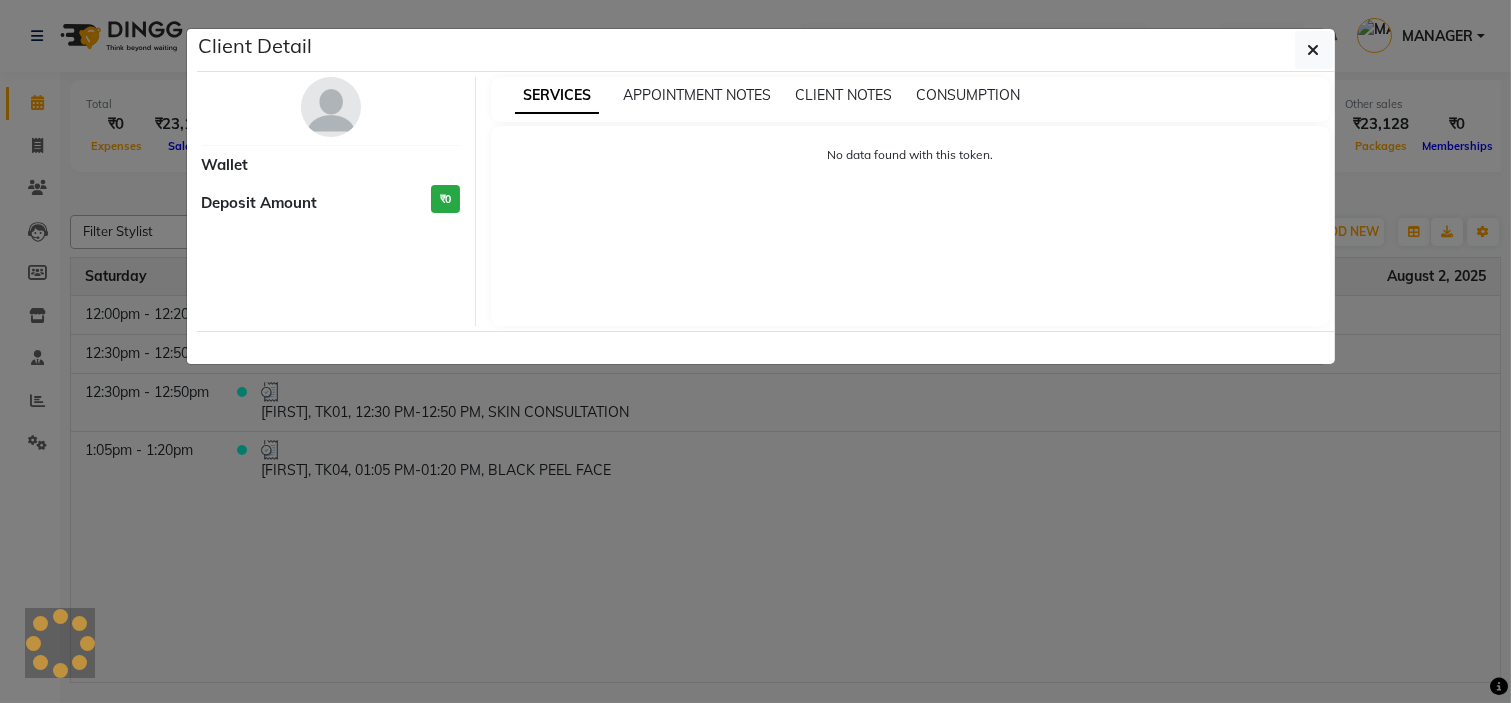 select on "3" 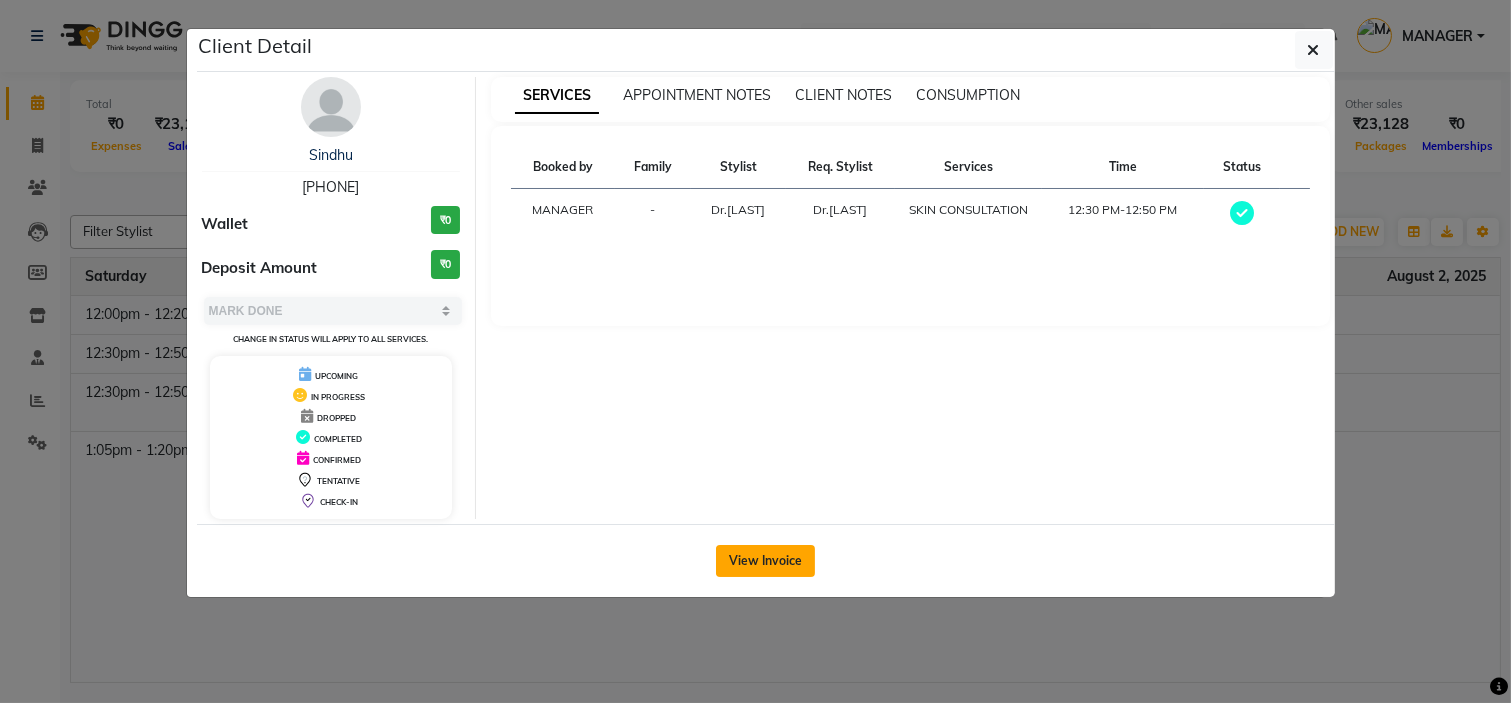 click on "View Invoice" 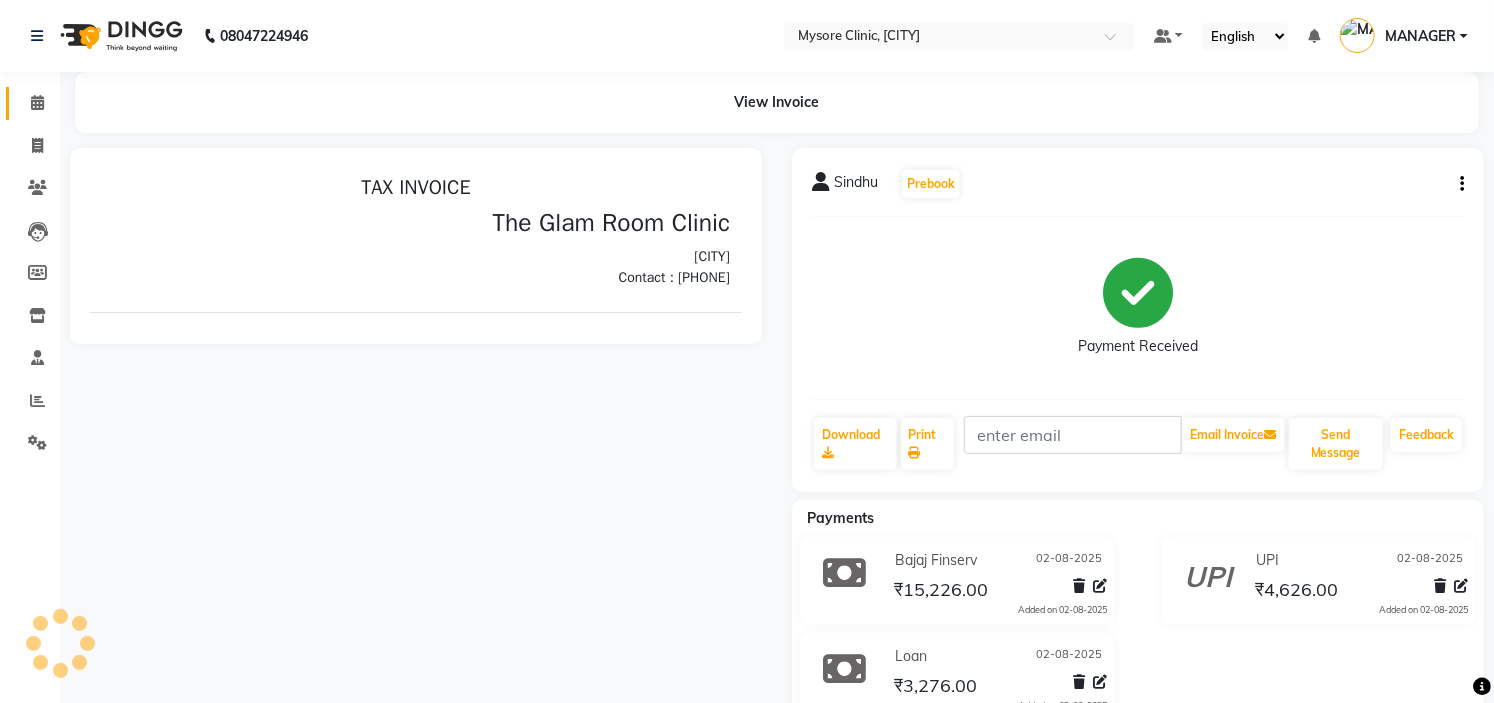 scroll, scrollTop: 0, scrollLeft: 0, axis: both 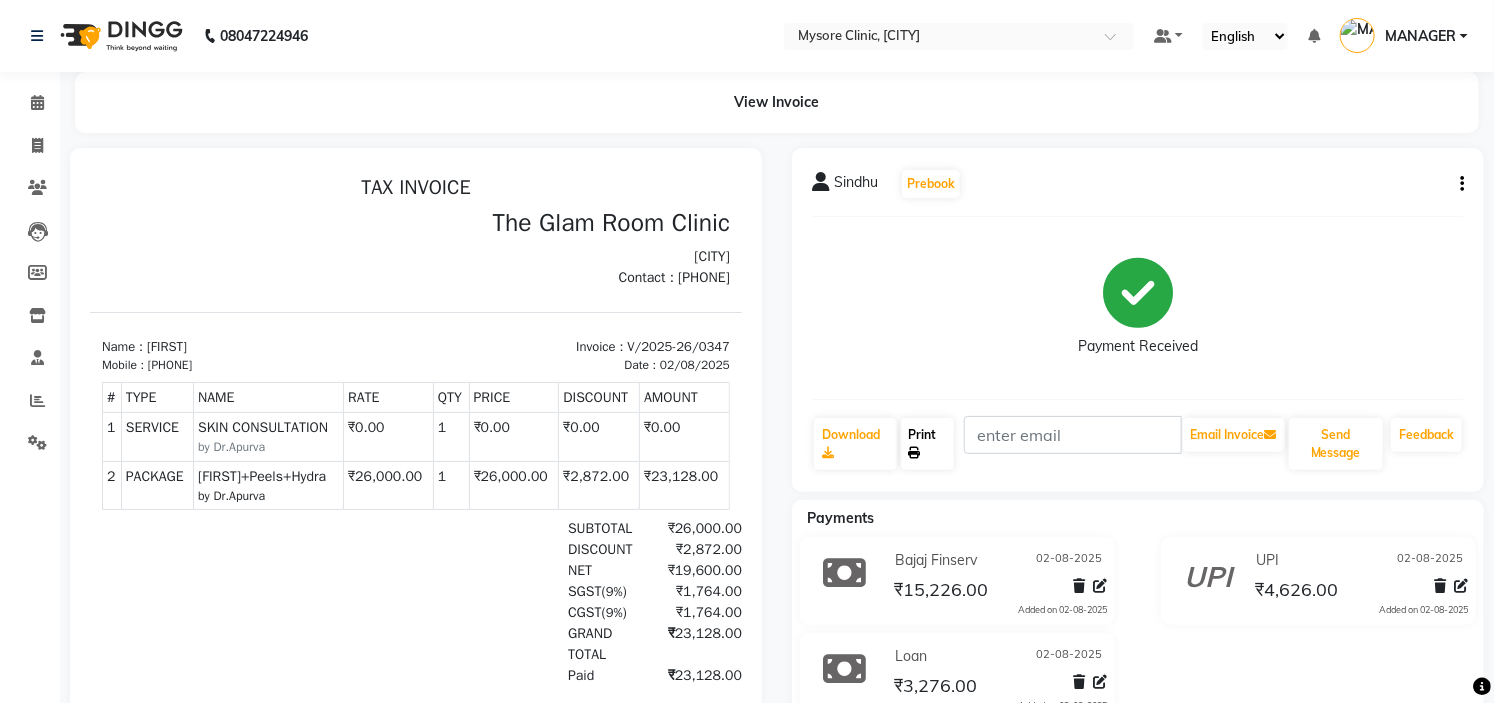 click on "Print" 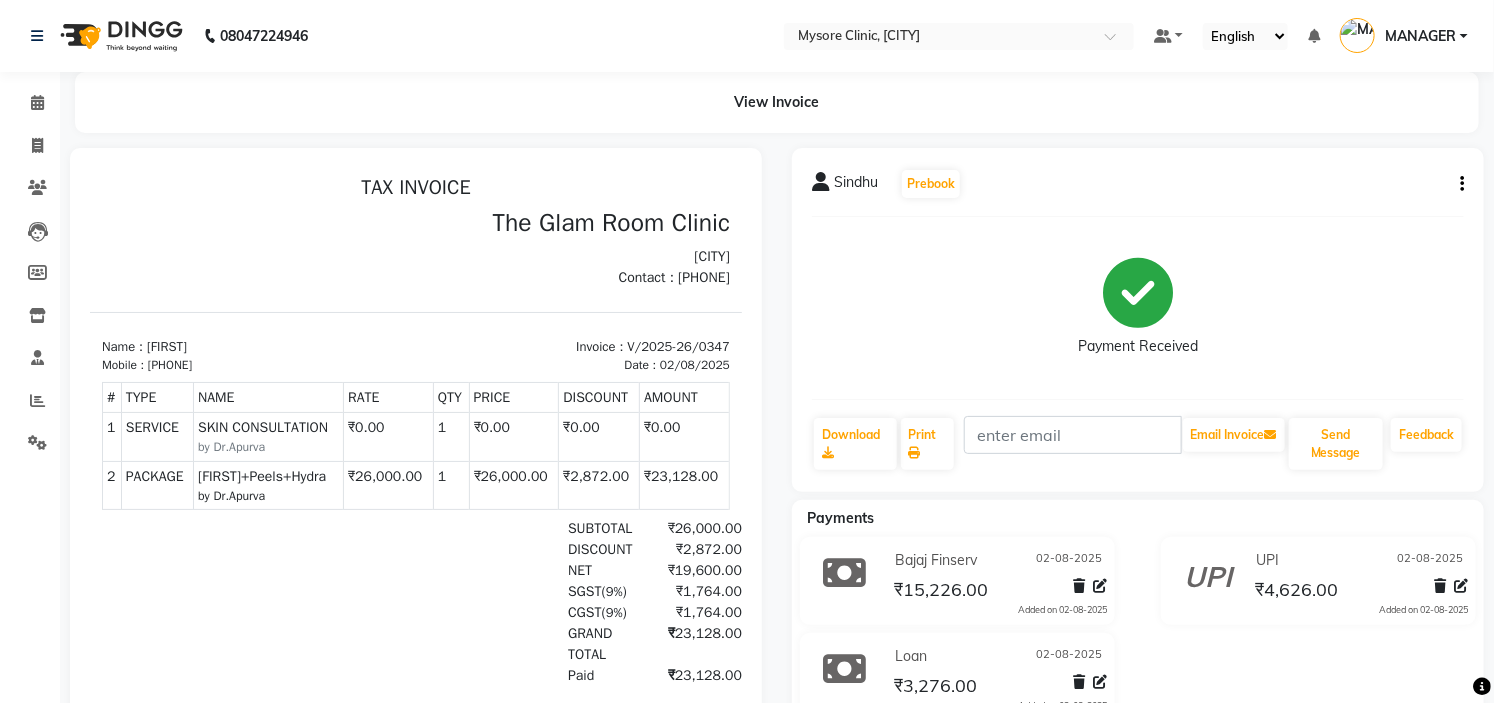 click on "[PHONE]" at bounding box center [169, 364] 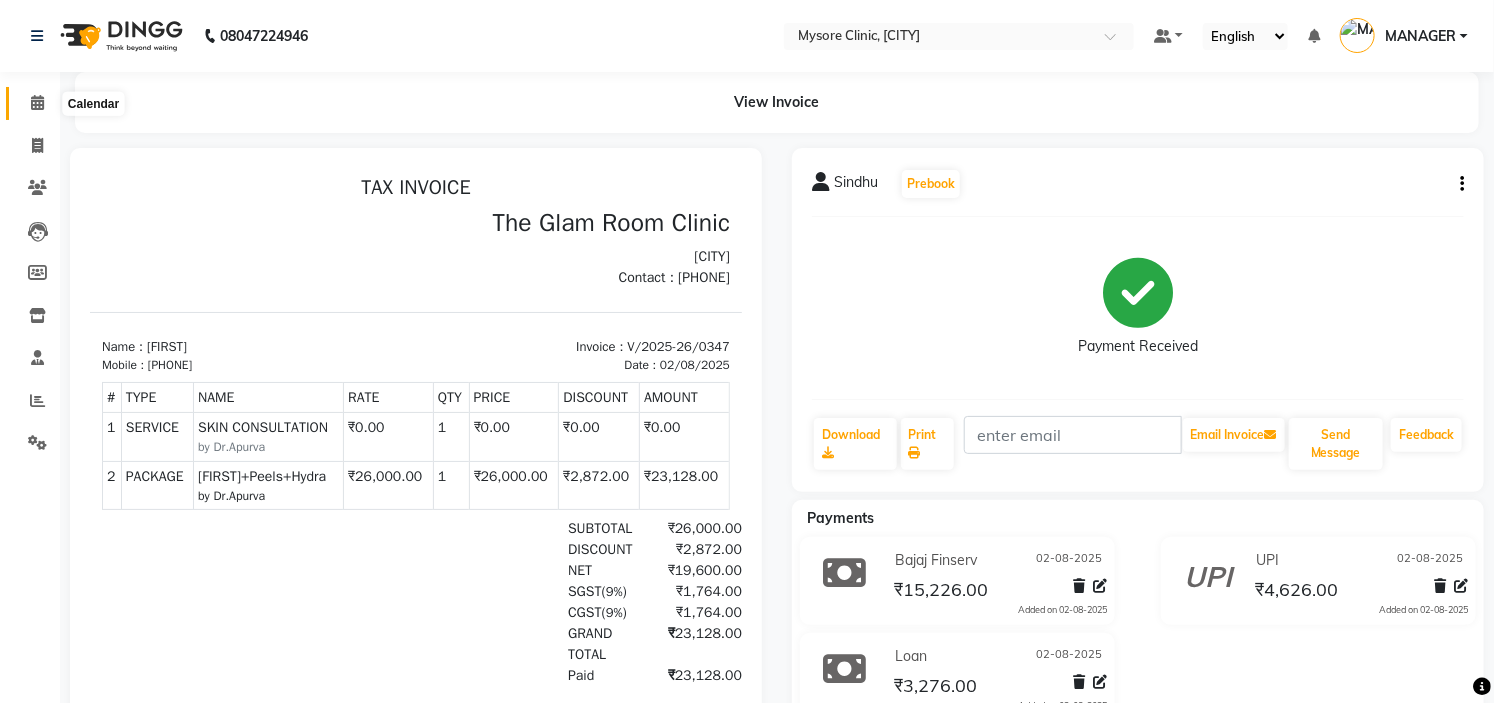 click 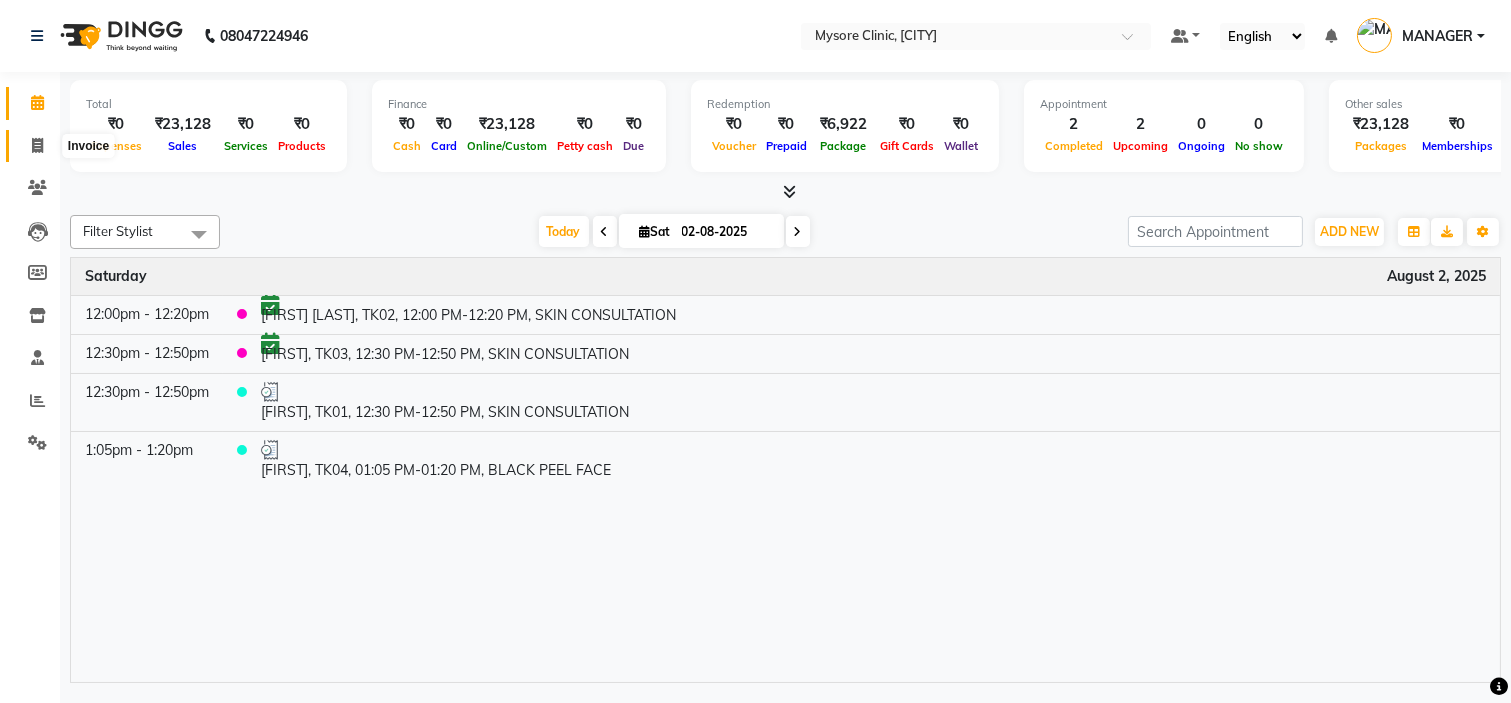 click 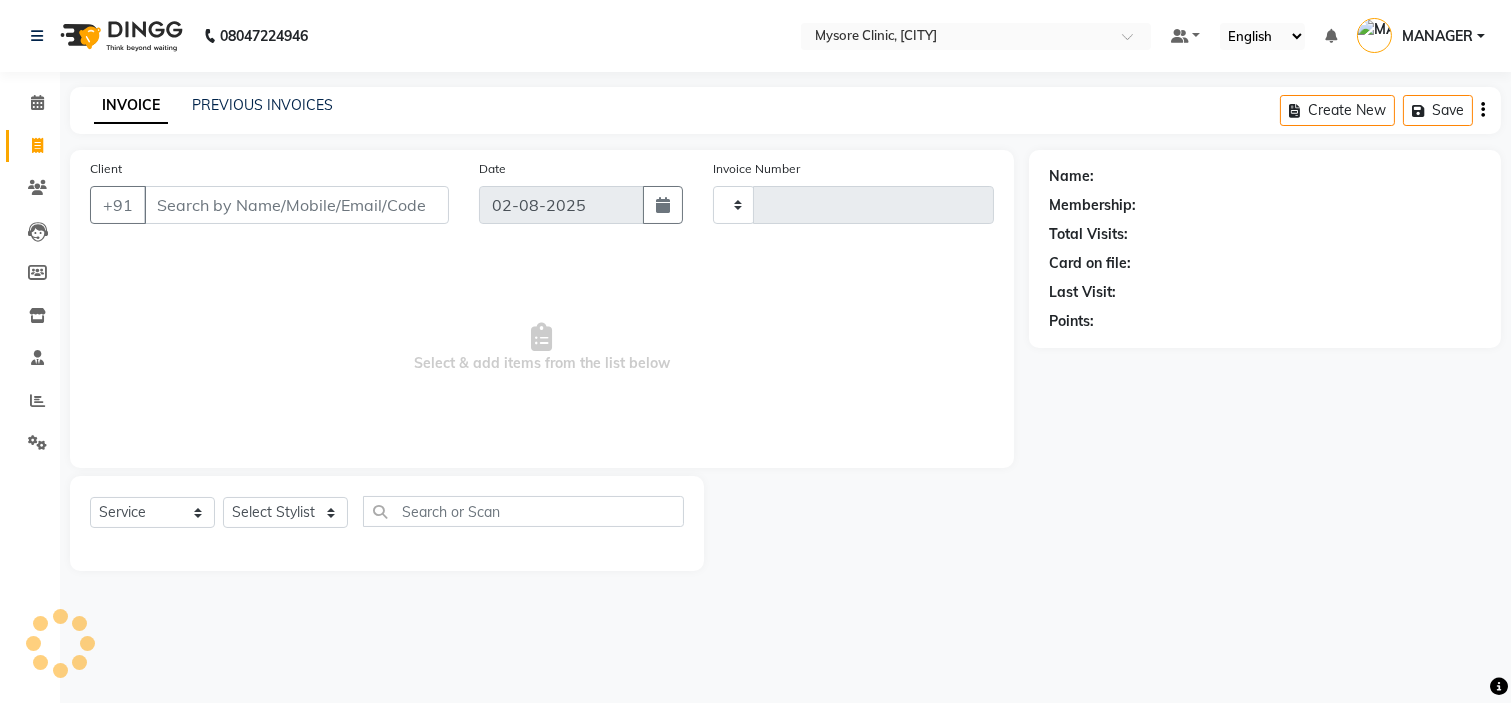 type on "0349" 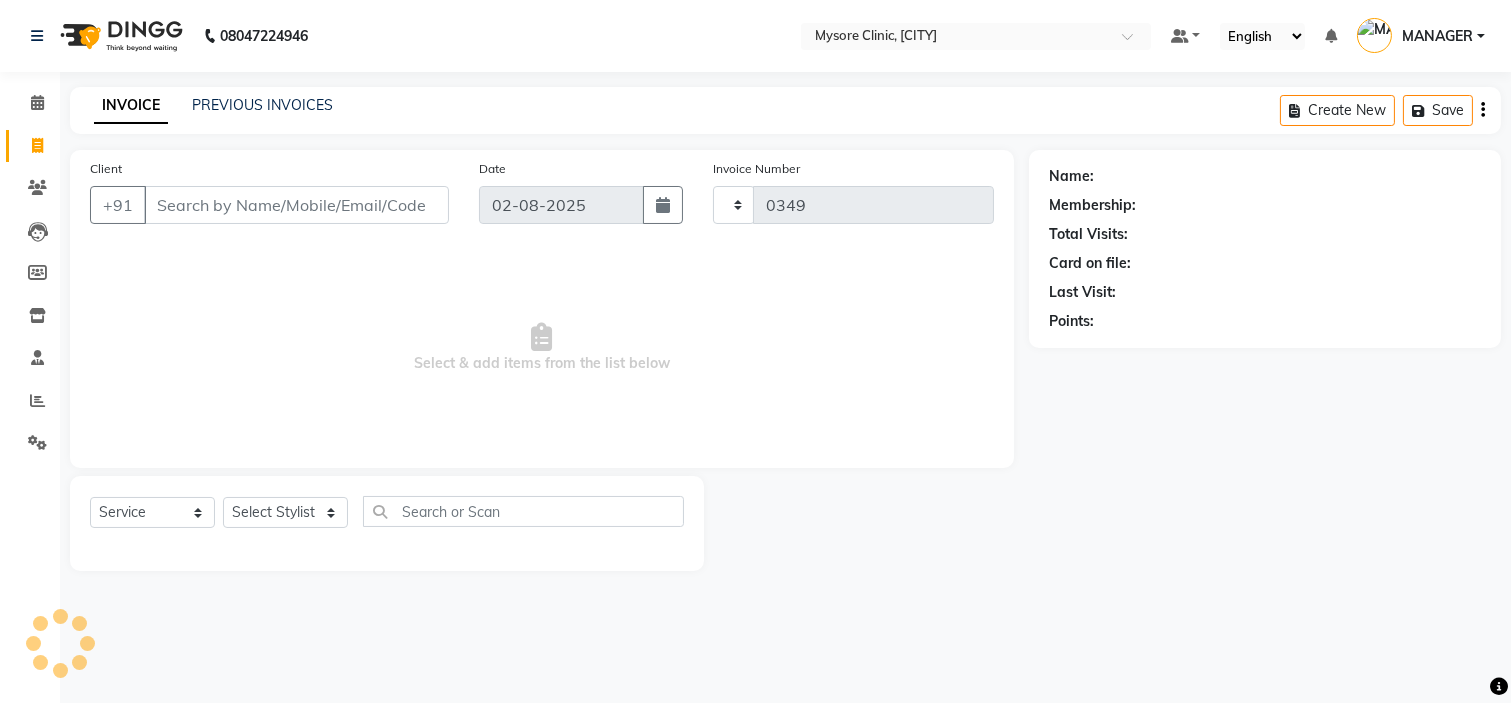 select on "7445" 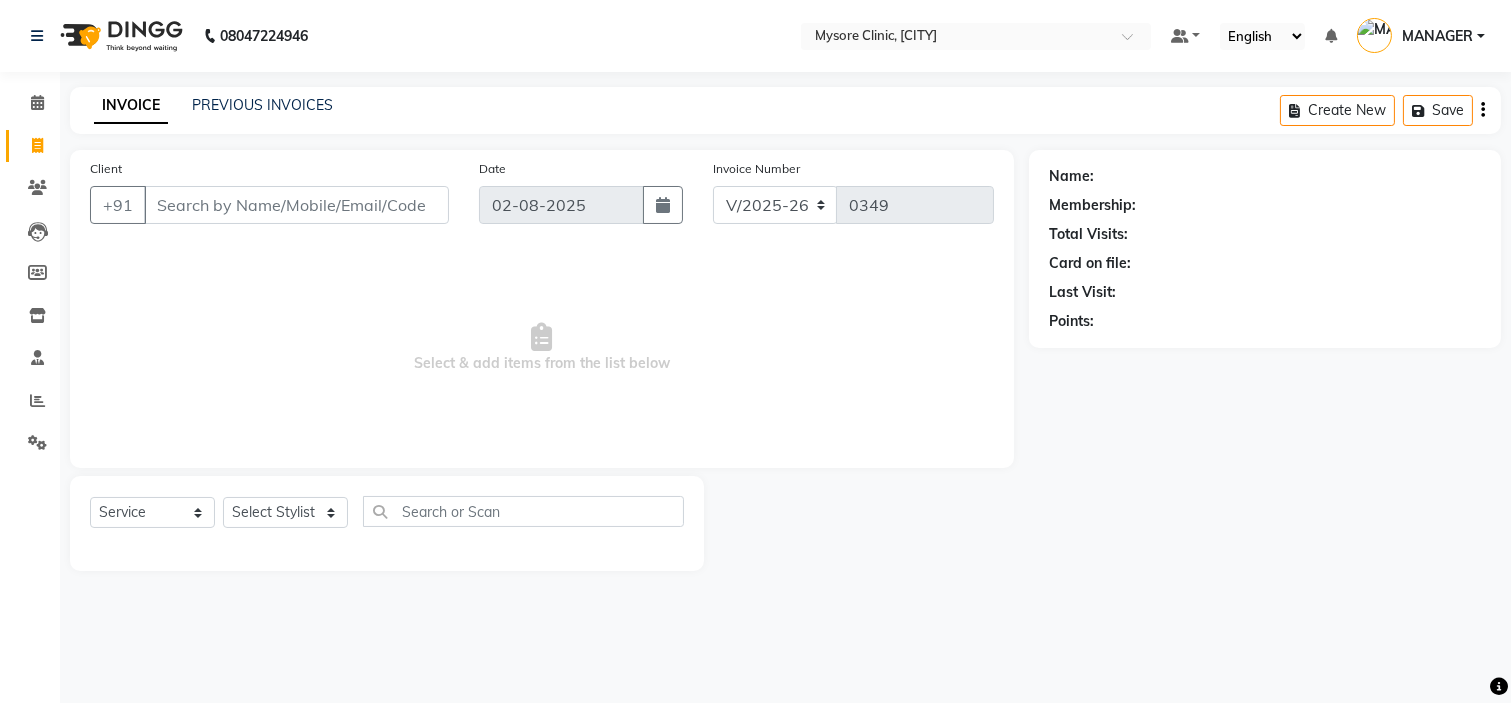click on "Client" at bounding box center [296, 205] 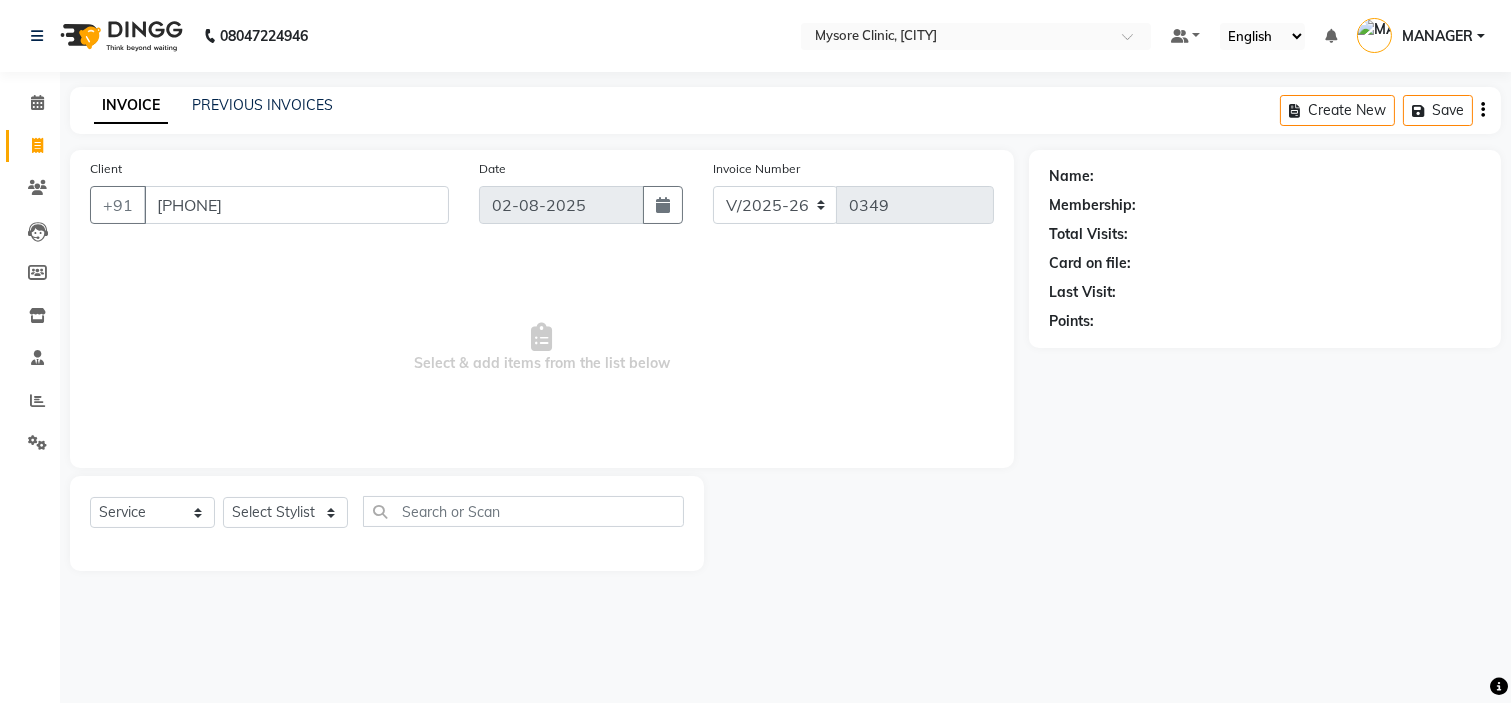 type on "[PHONE]" 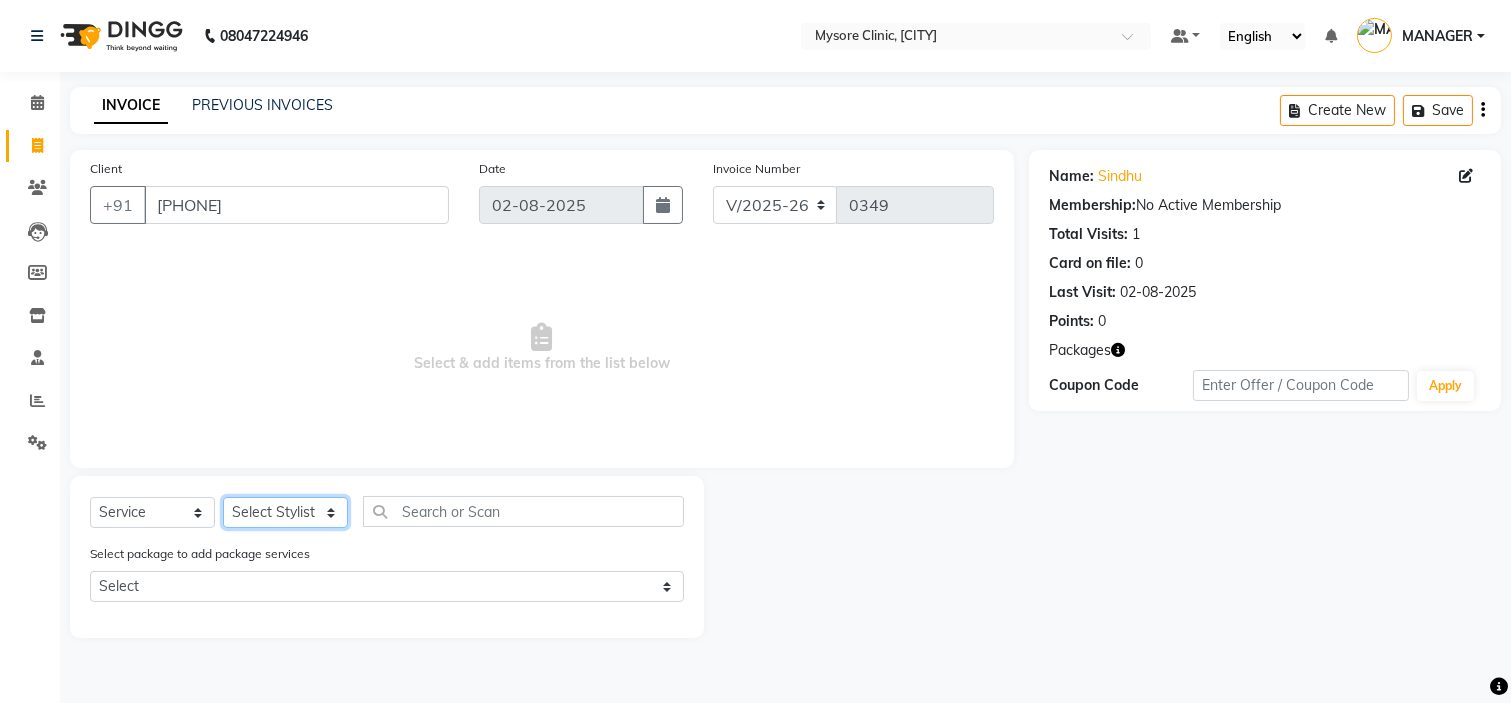 click on "Select Stylist Ankita Arti Ashwini Dr.[LAST] Lakshmi MANAGER Ruhi Samrin Shangnimwon Sumaiya" 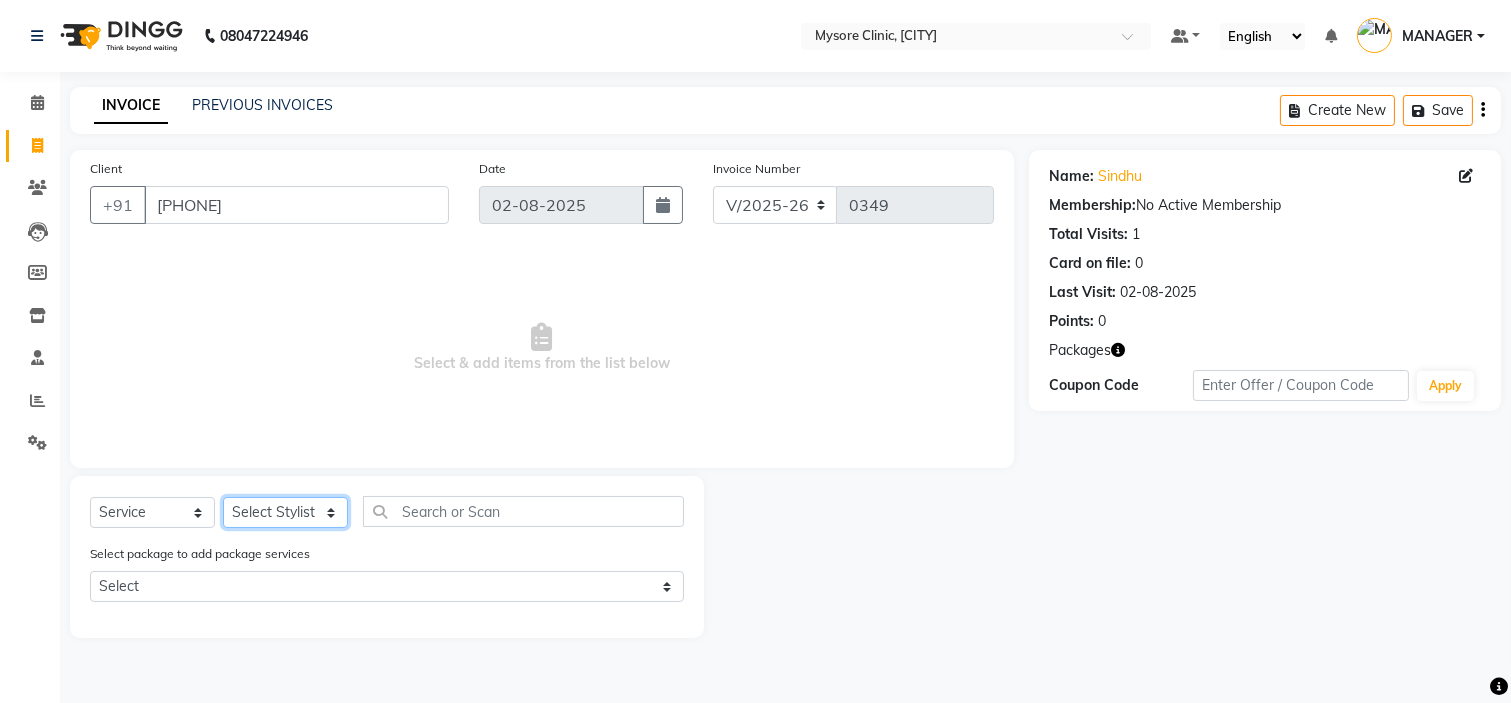 select on "65320" 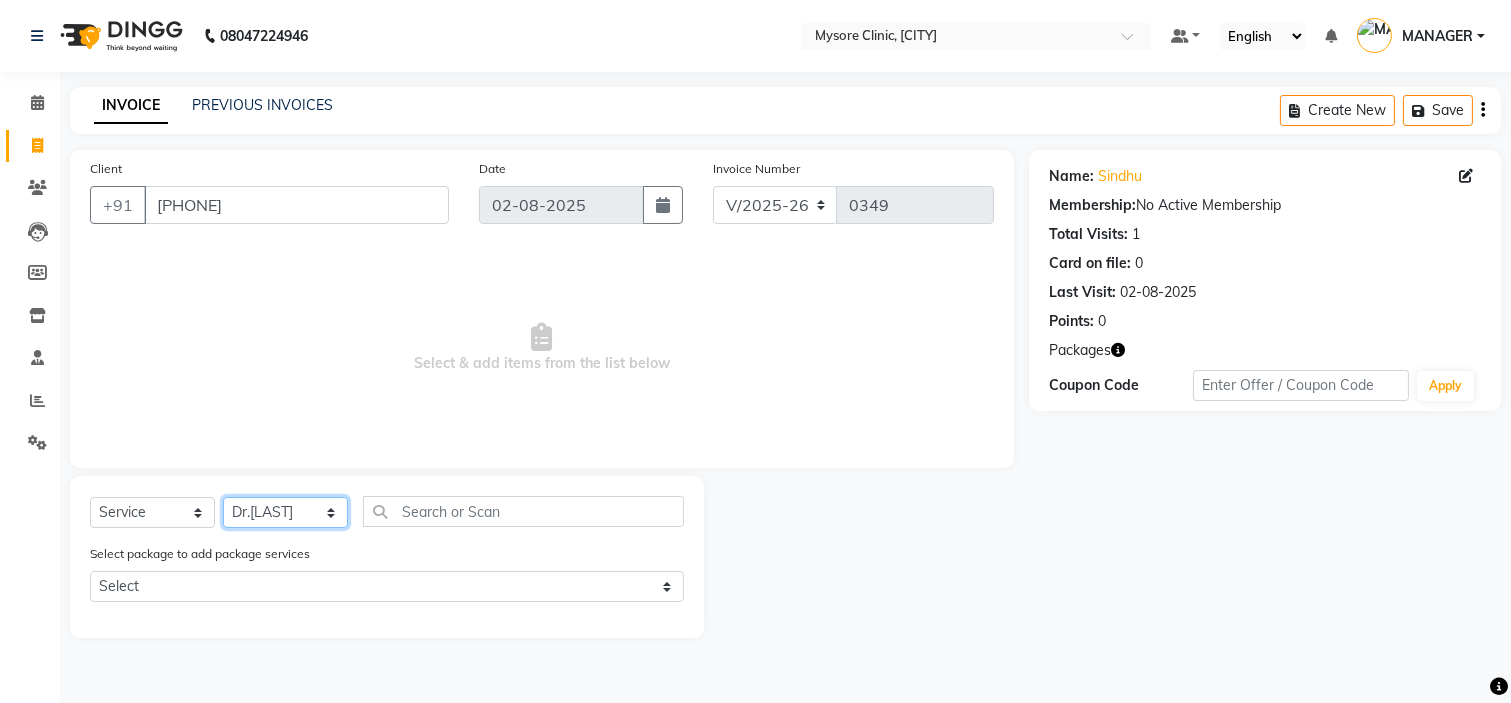 click on "Select Stylist Ankita Arti Ashwini Dr.[LAST] Lakshmi MANAGER Ruhi Samrin Shangnimwon Sumaiya" 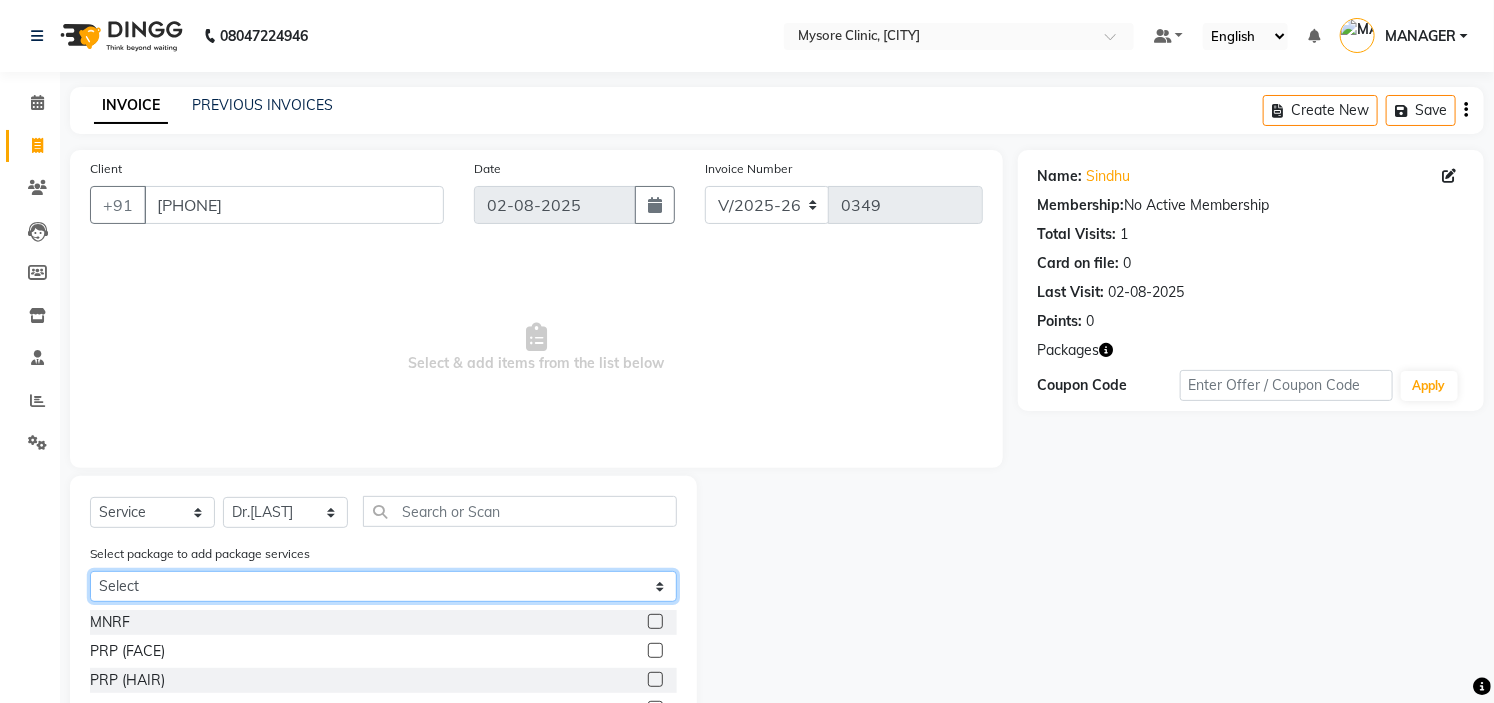 click on "Select [FIRST]+Peels+Hydra" 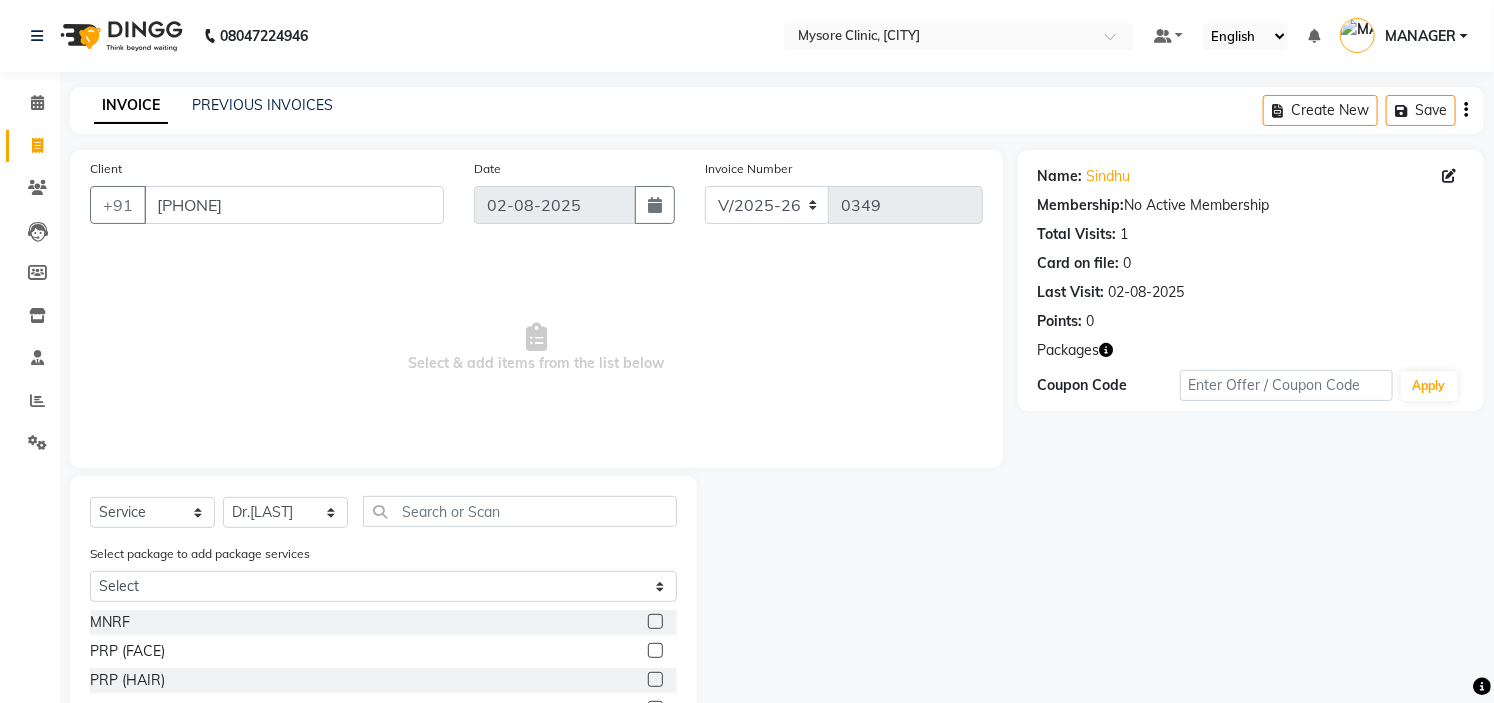 click on "PRP  (FACE)" 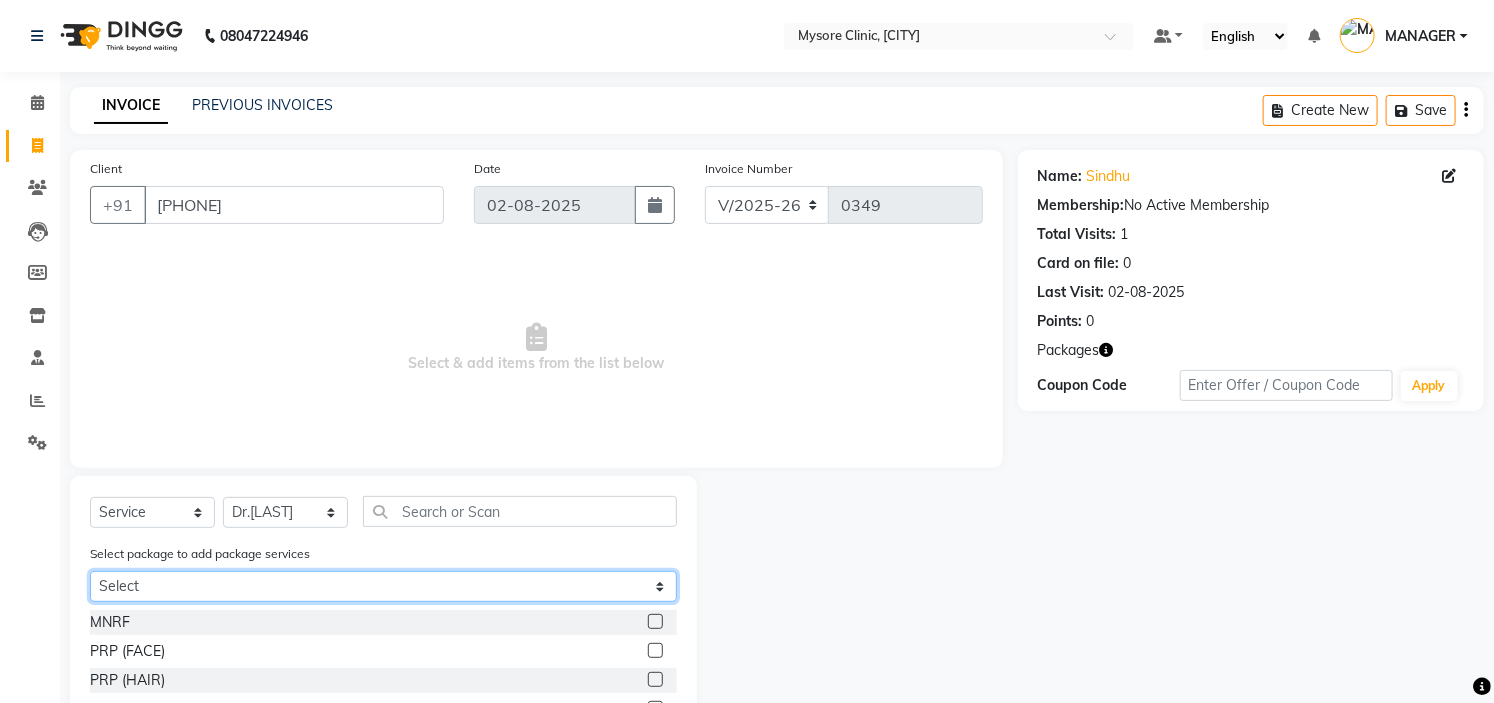 click on "Select [FIRST]+Peels+Hydra" 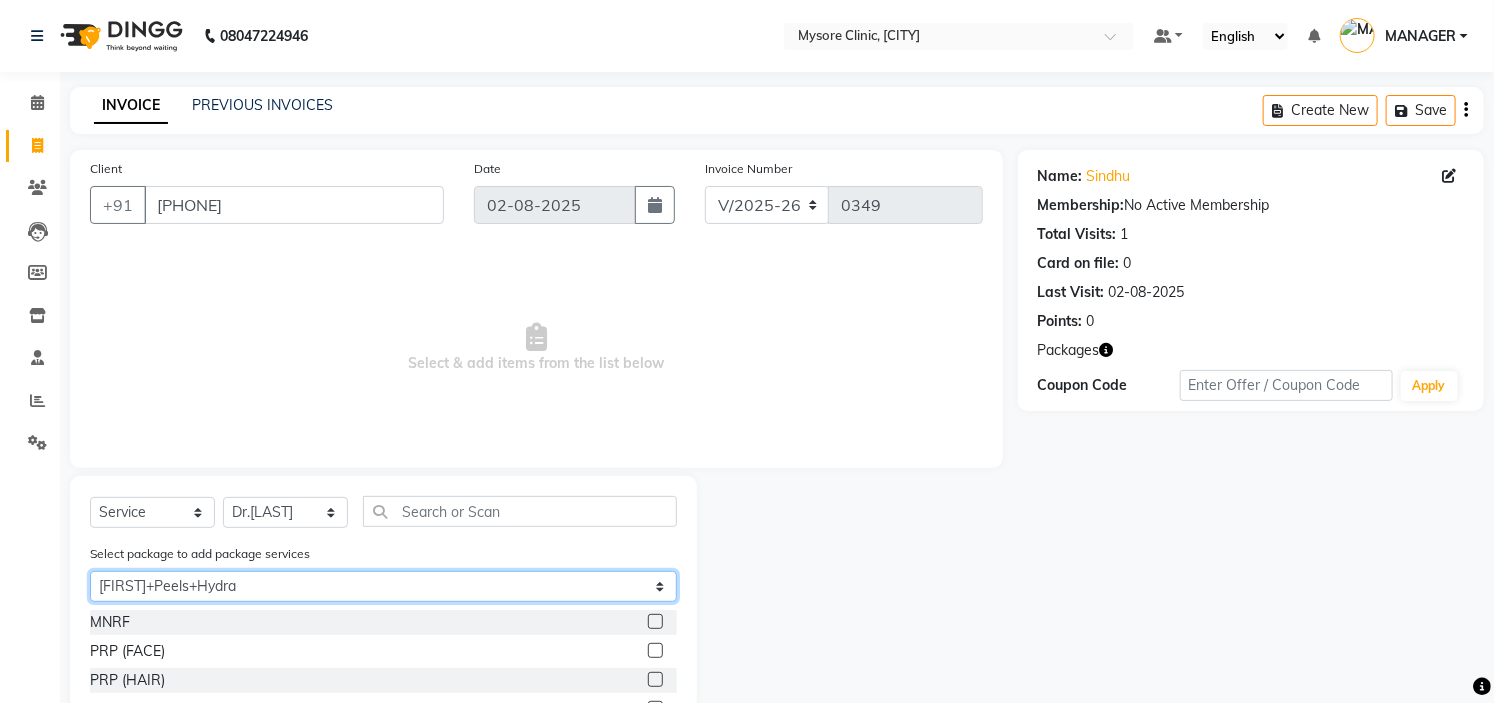 click on "Select [FIRST]+Peels+Hydra" 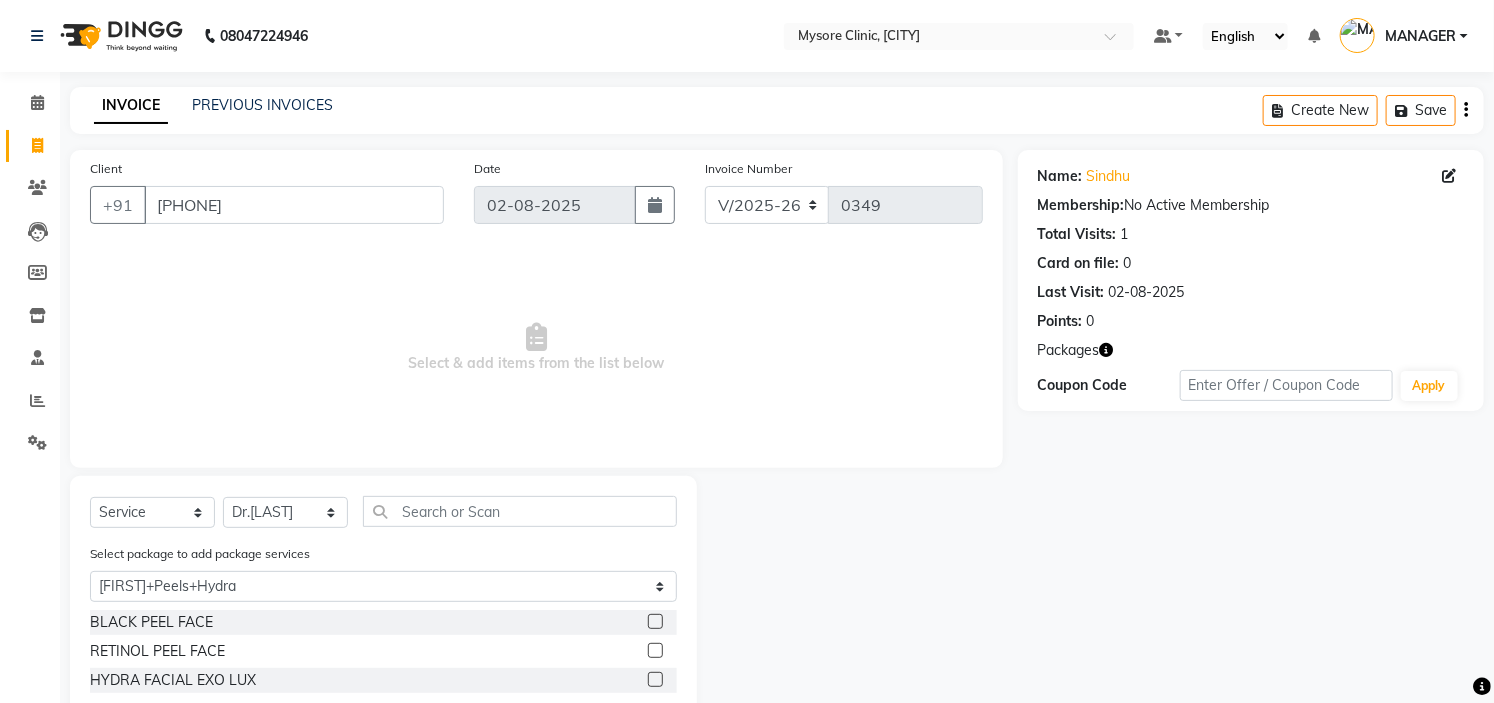 click 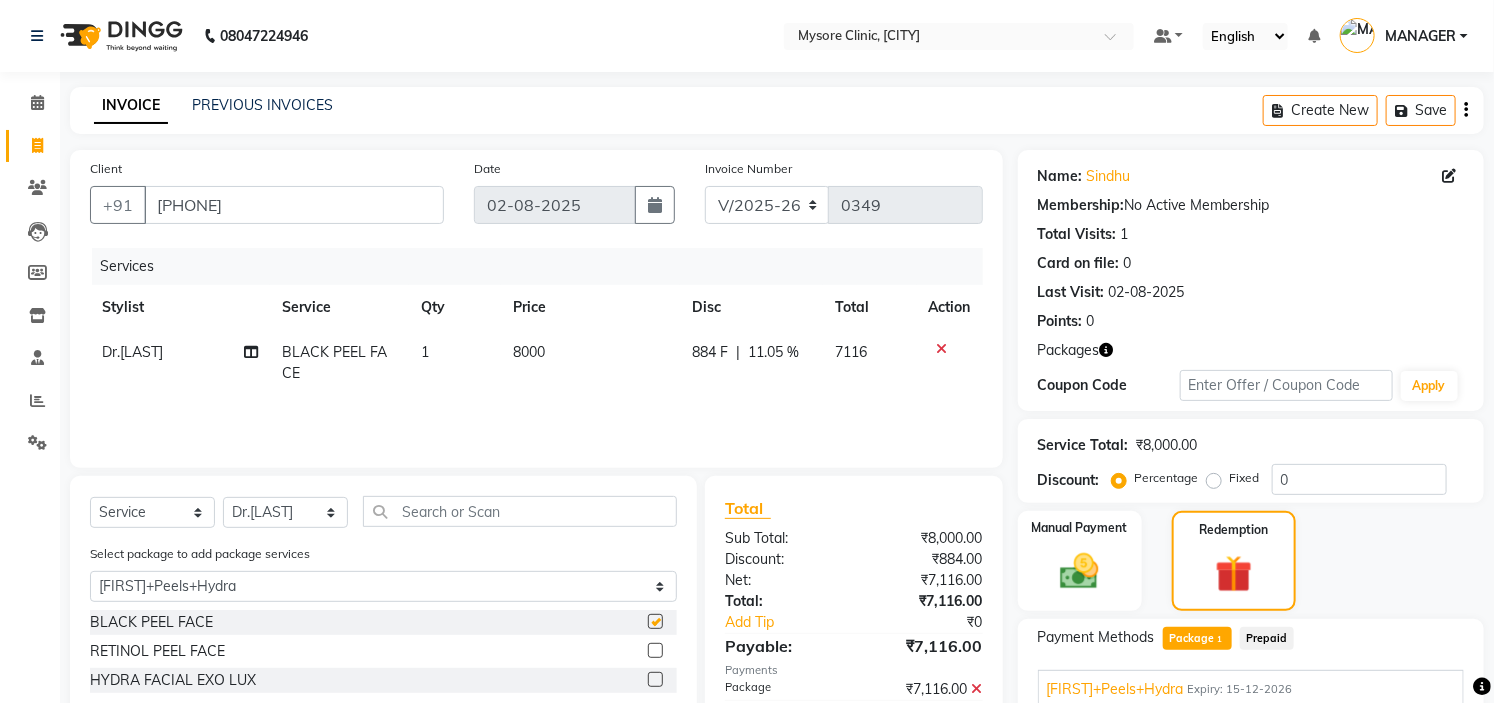 checkbox on "false" 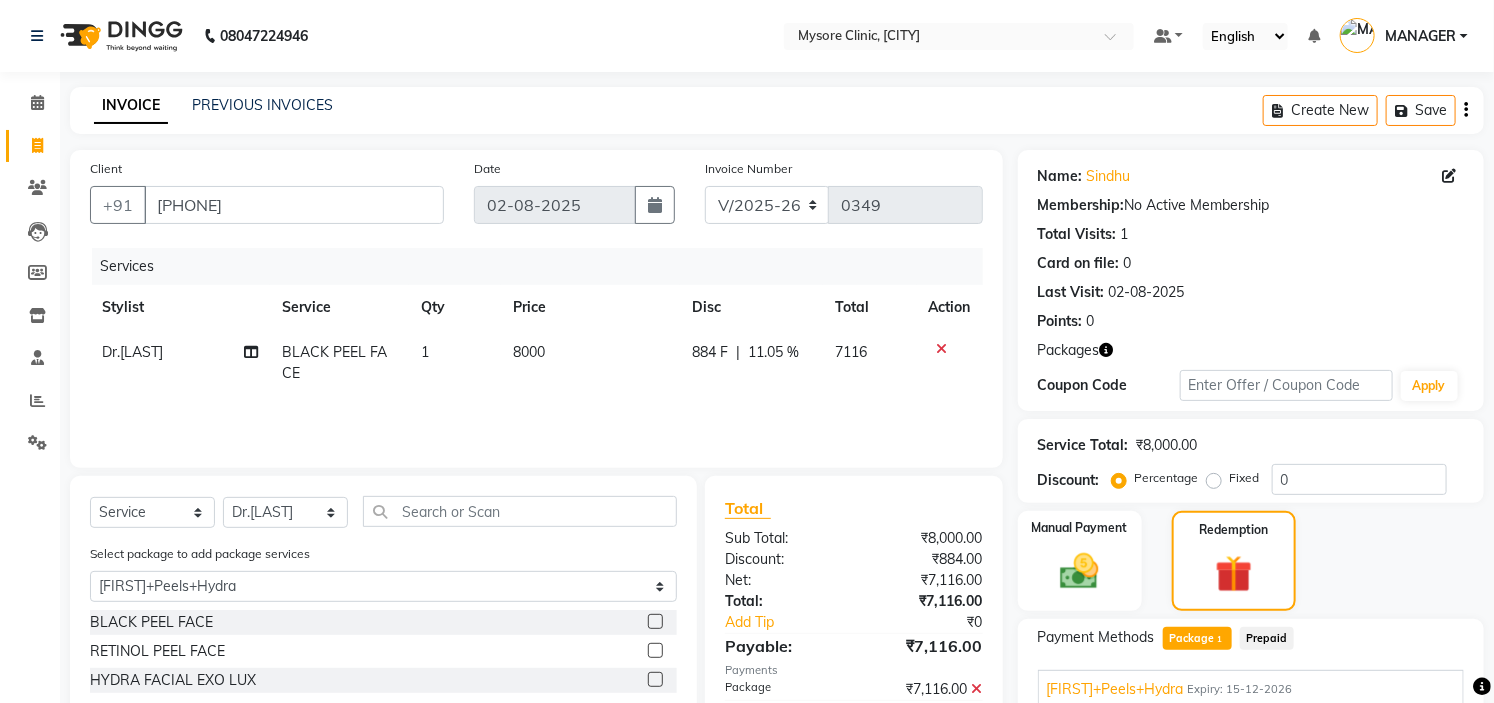 scroll, scrollTop: 337, scrollLeft: 0, axis: vertical 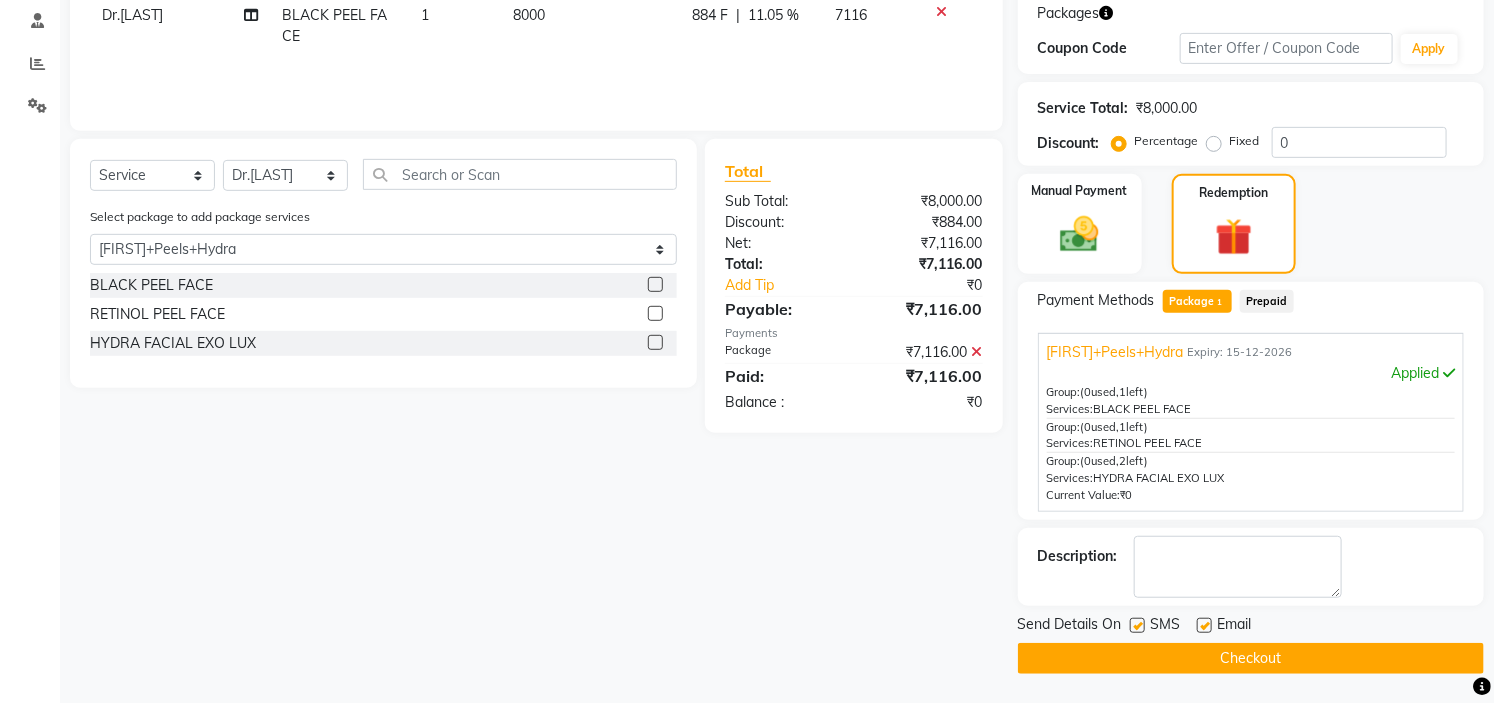 click on "Checkout" 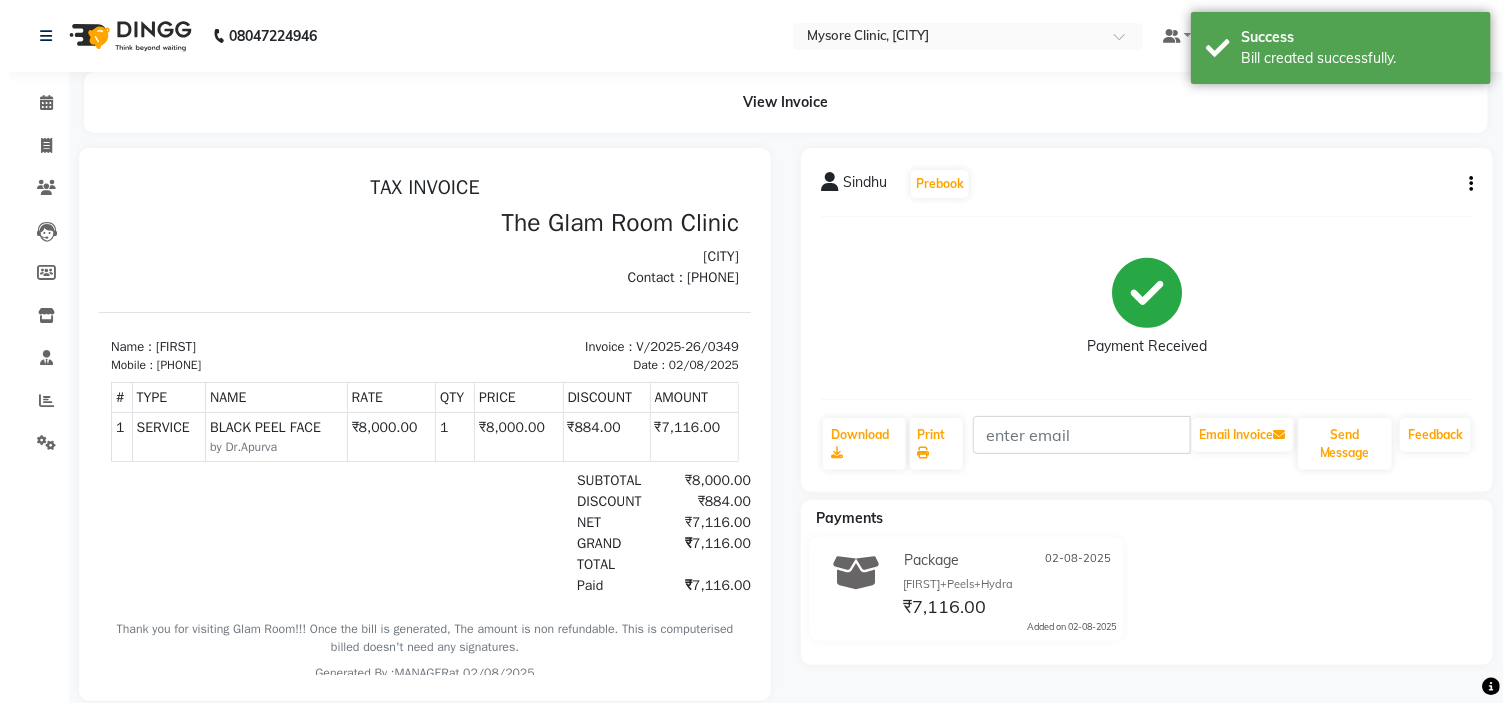 scroll, scrollTop: 0, scrollLeft: 0, axis: both 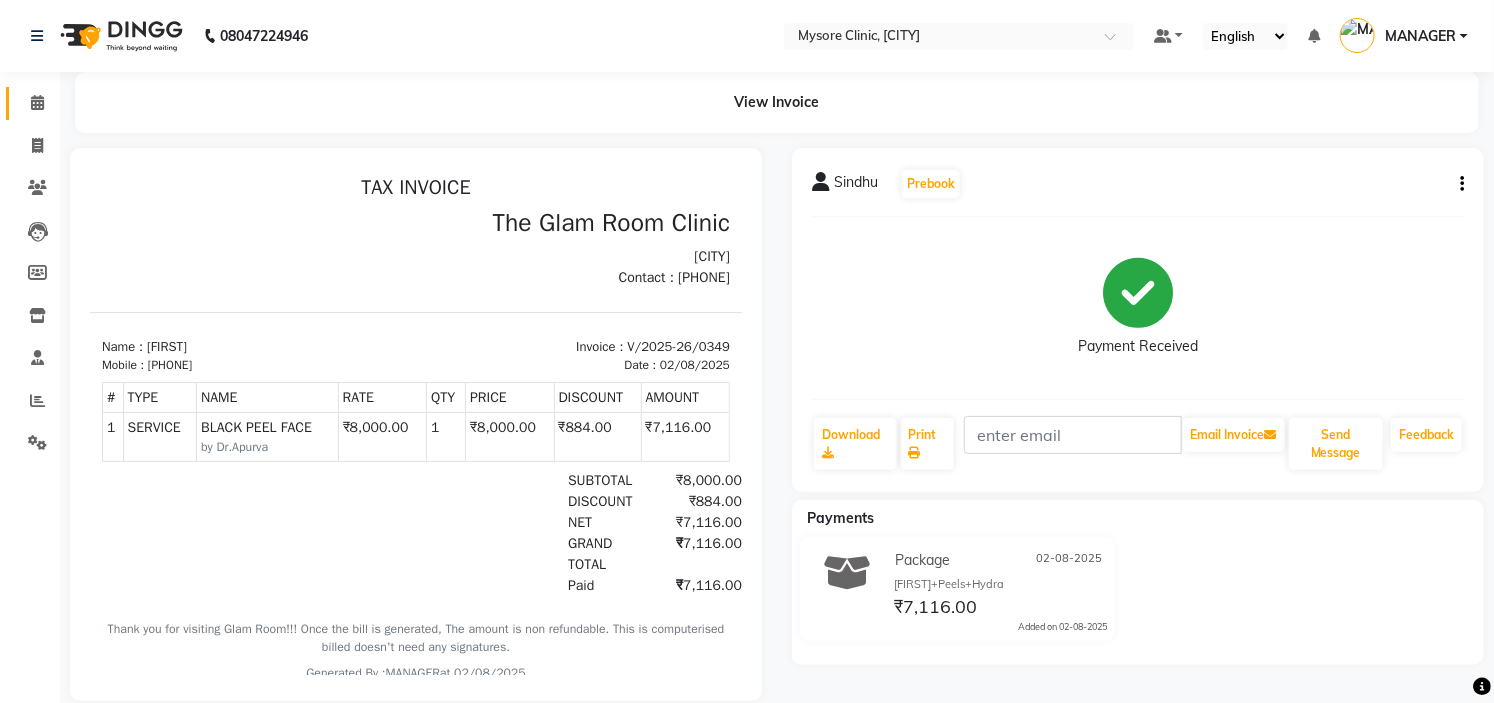 click on "Calendar" 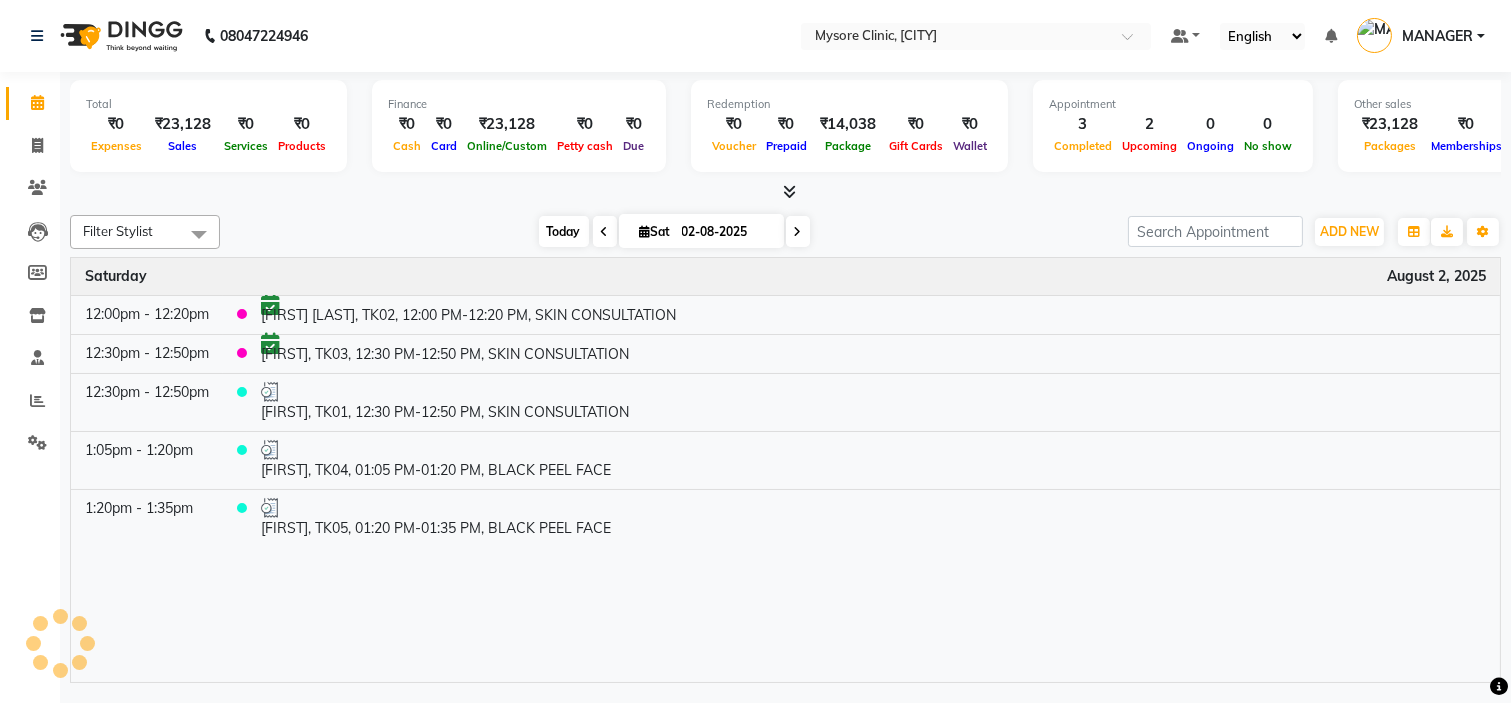 click on "Today" at bounding box center [564, 231] 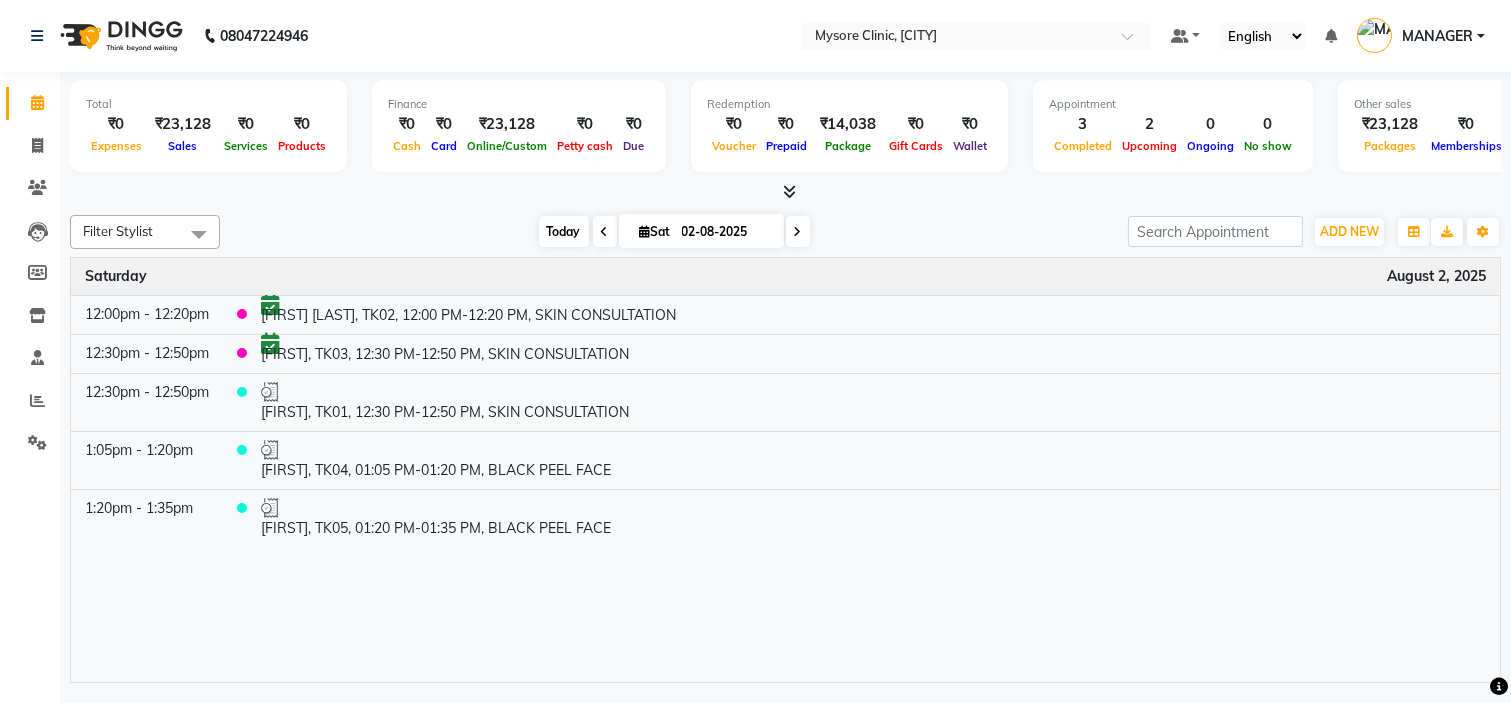 click on "Today" at bounding box center (564, 231) 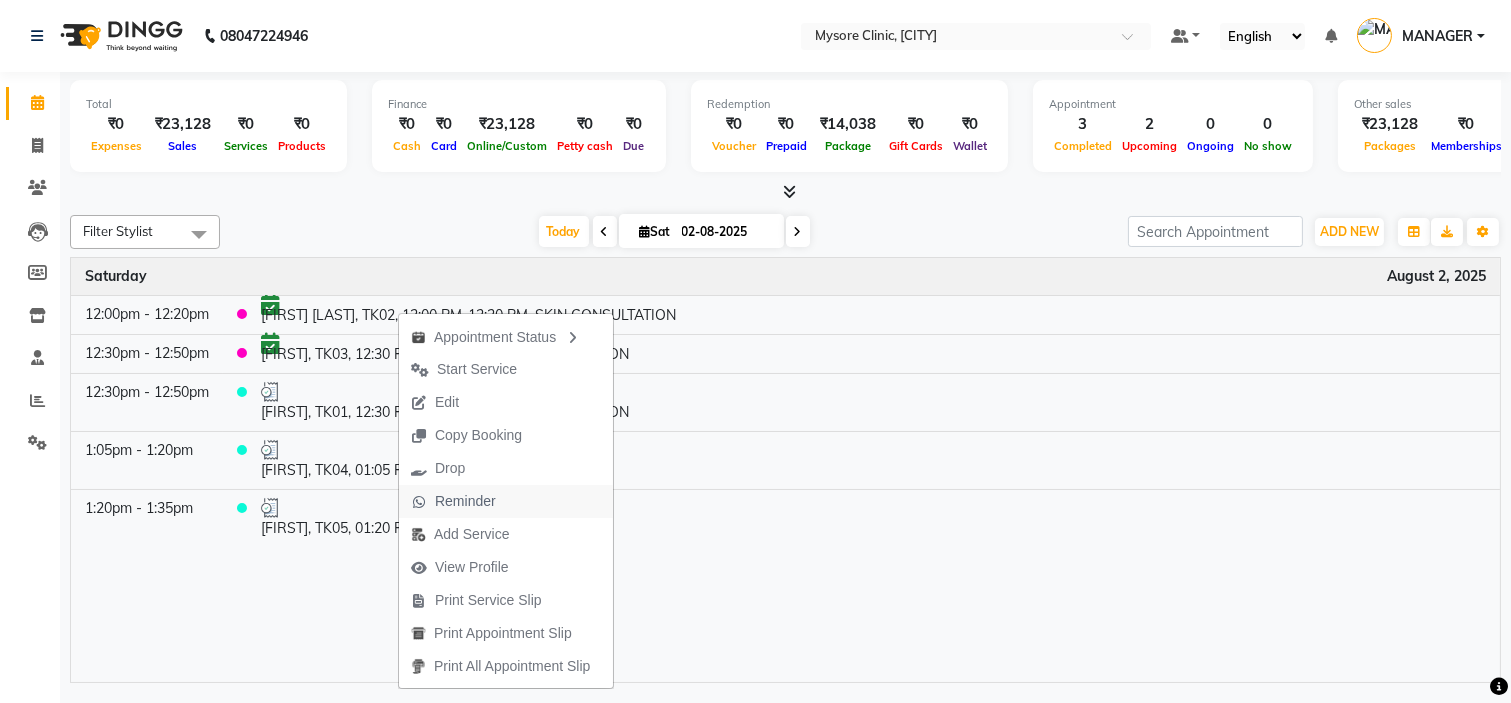 click on "Reminder" at bounding box center [465, 501] 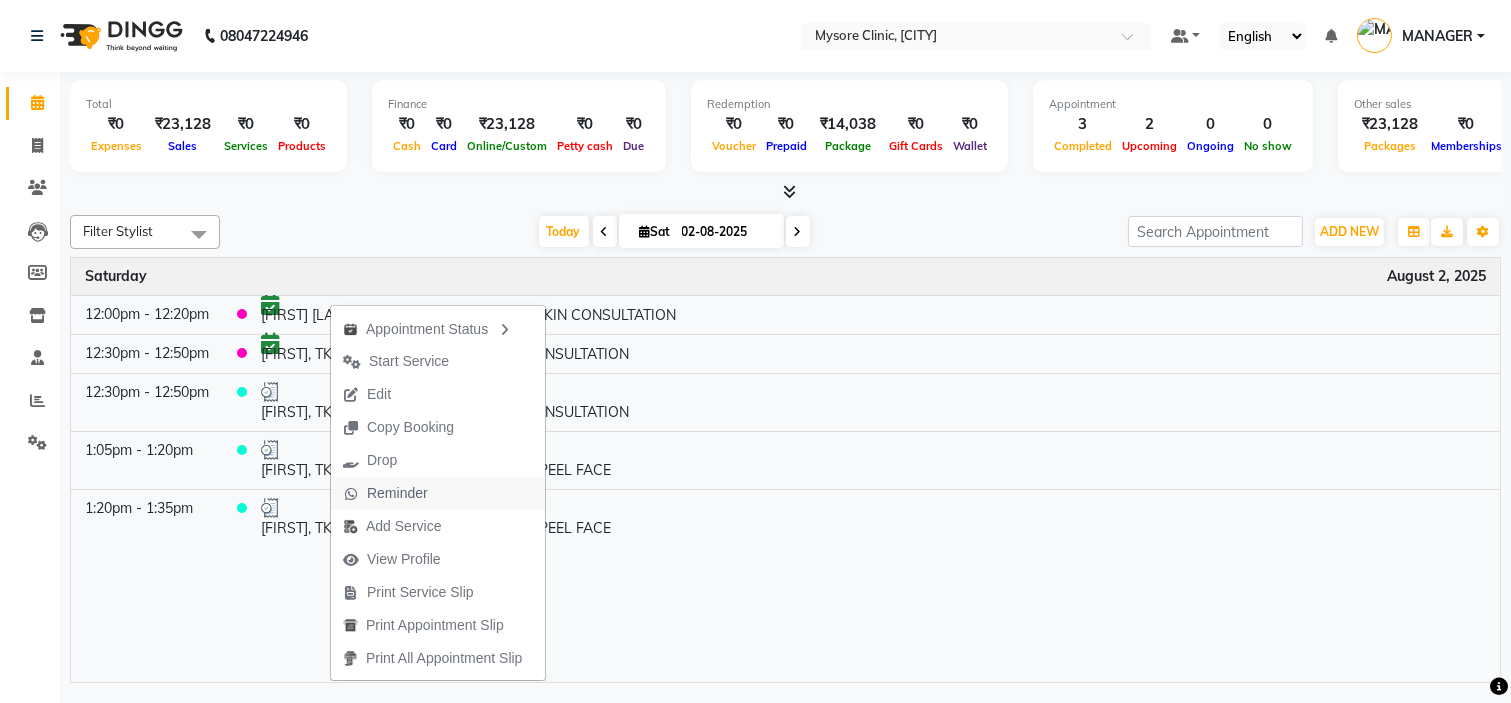click on "Reminder" at bounding box center (385, 493) 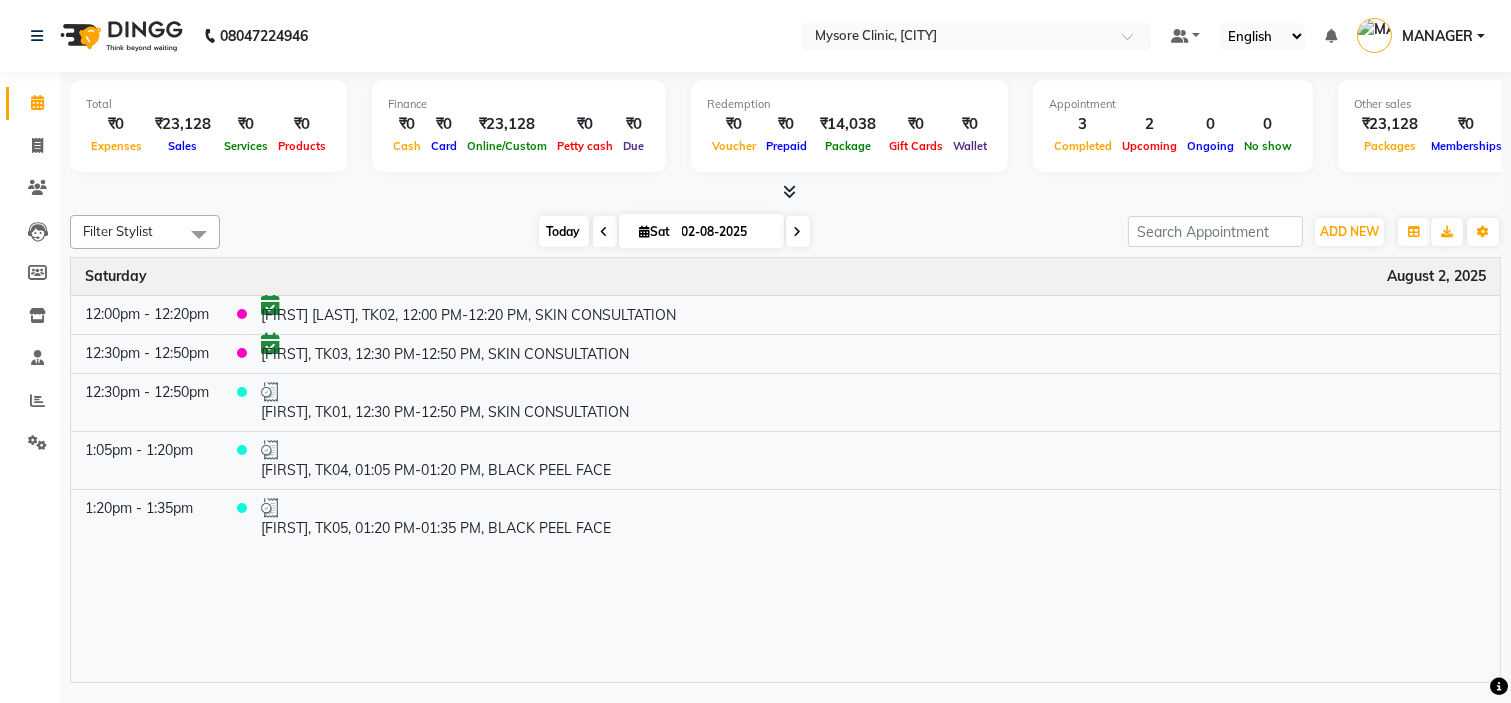 click on "Today" at bounding box center [564, 231] 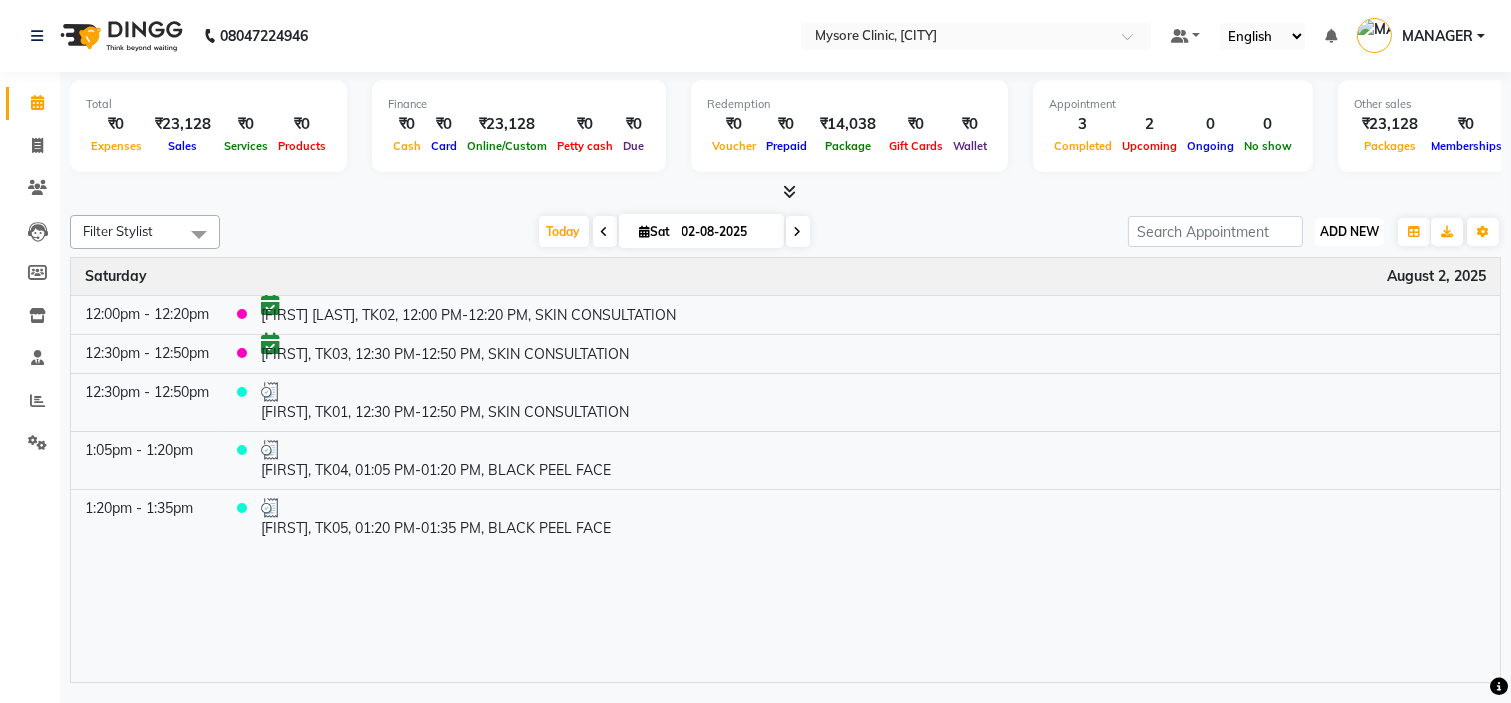 click on "ADD NEW" at bounding box center (1349, 231) 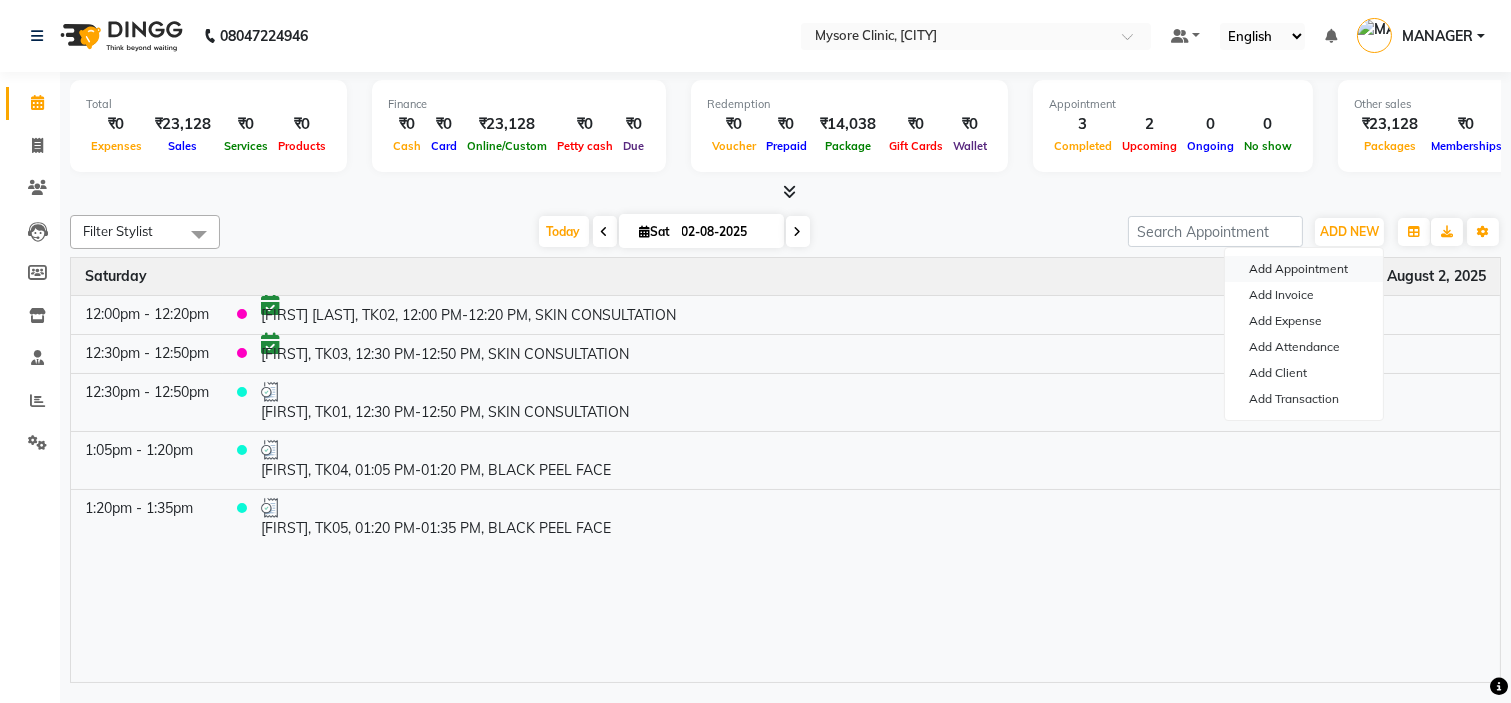 click on "Add Appointment" at bounding box center (1304, 269) 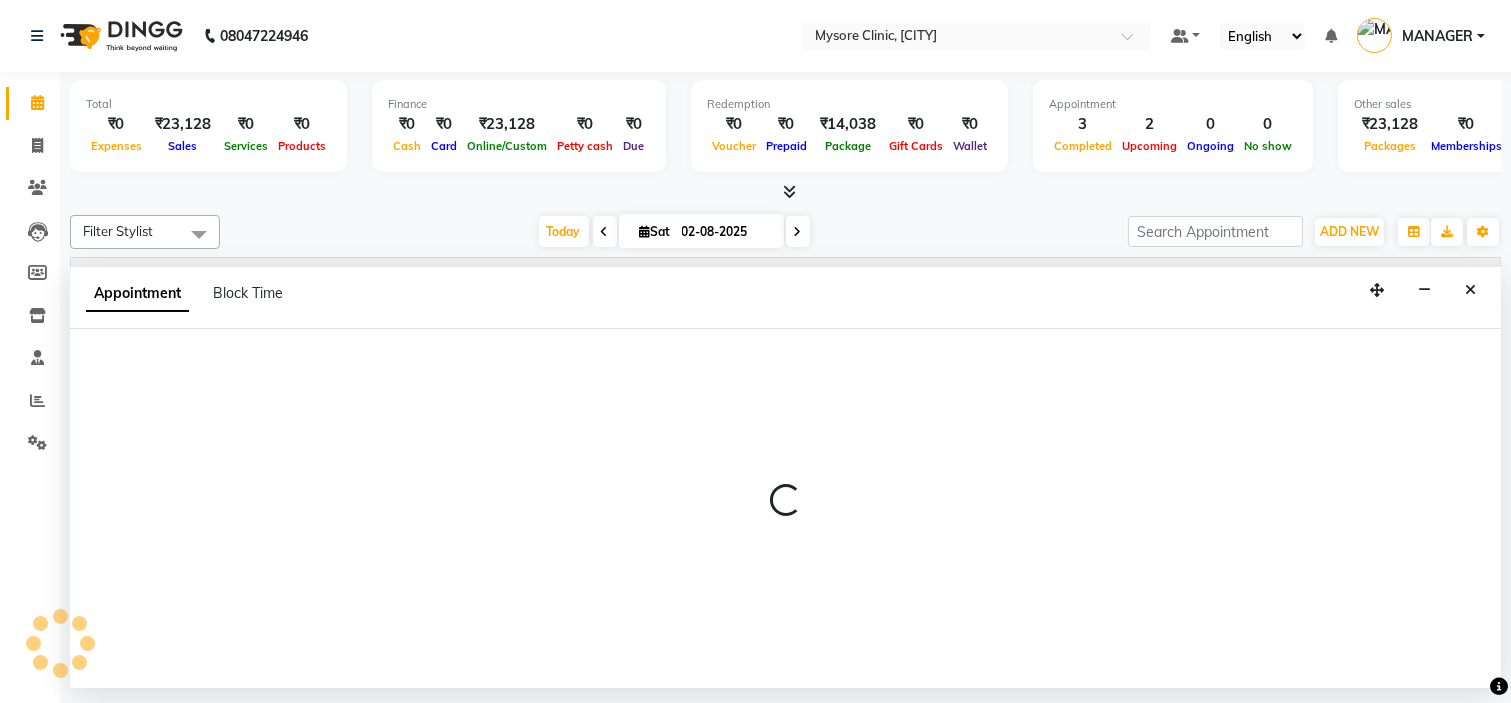 select on "tentative" 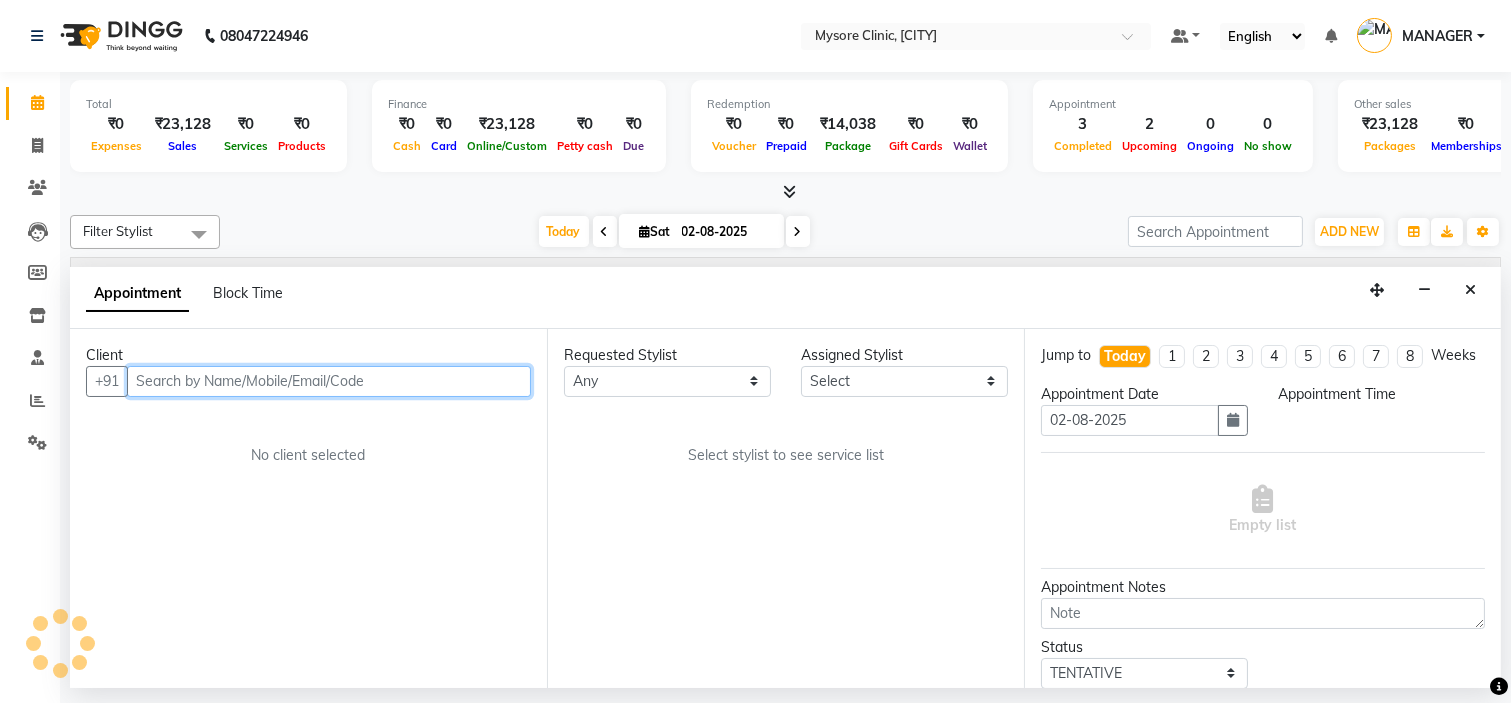 select on "540" 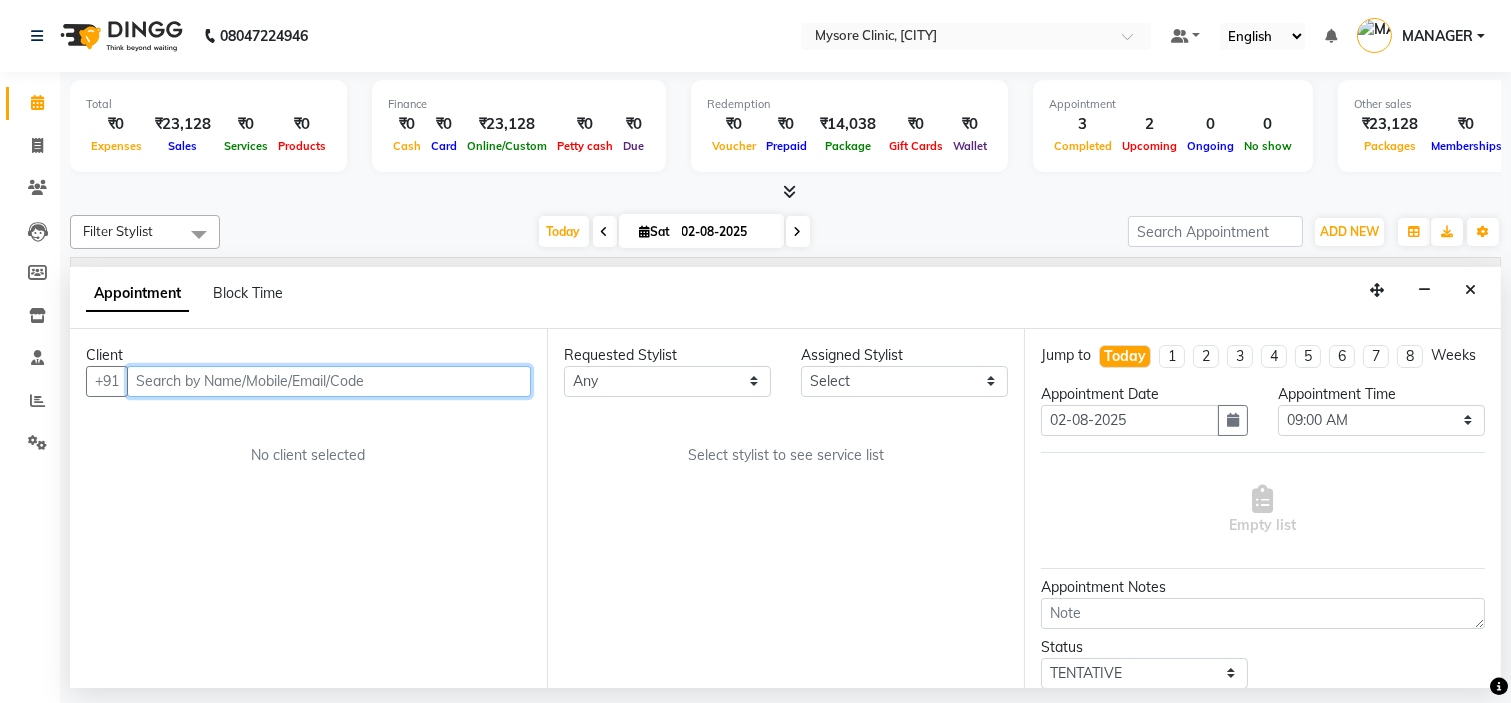 click at bounding box center [329, 381] 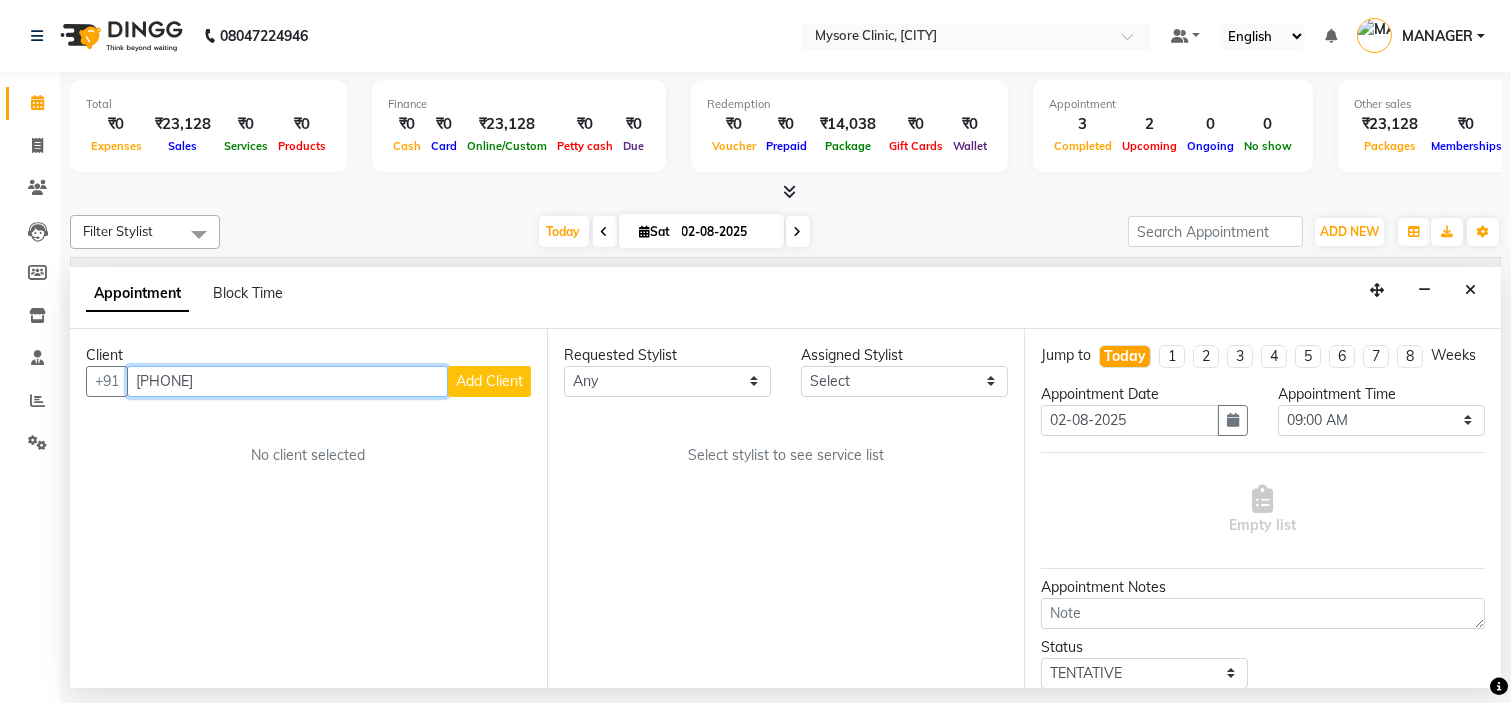 type on "[PHONE]" 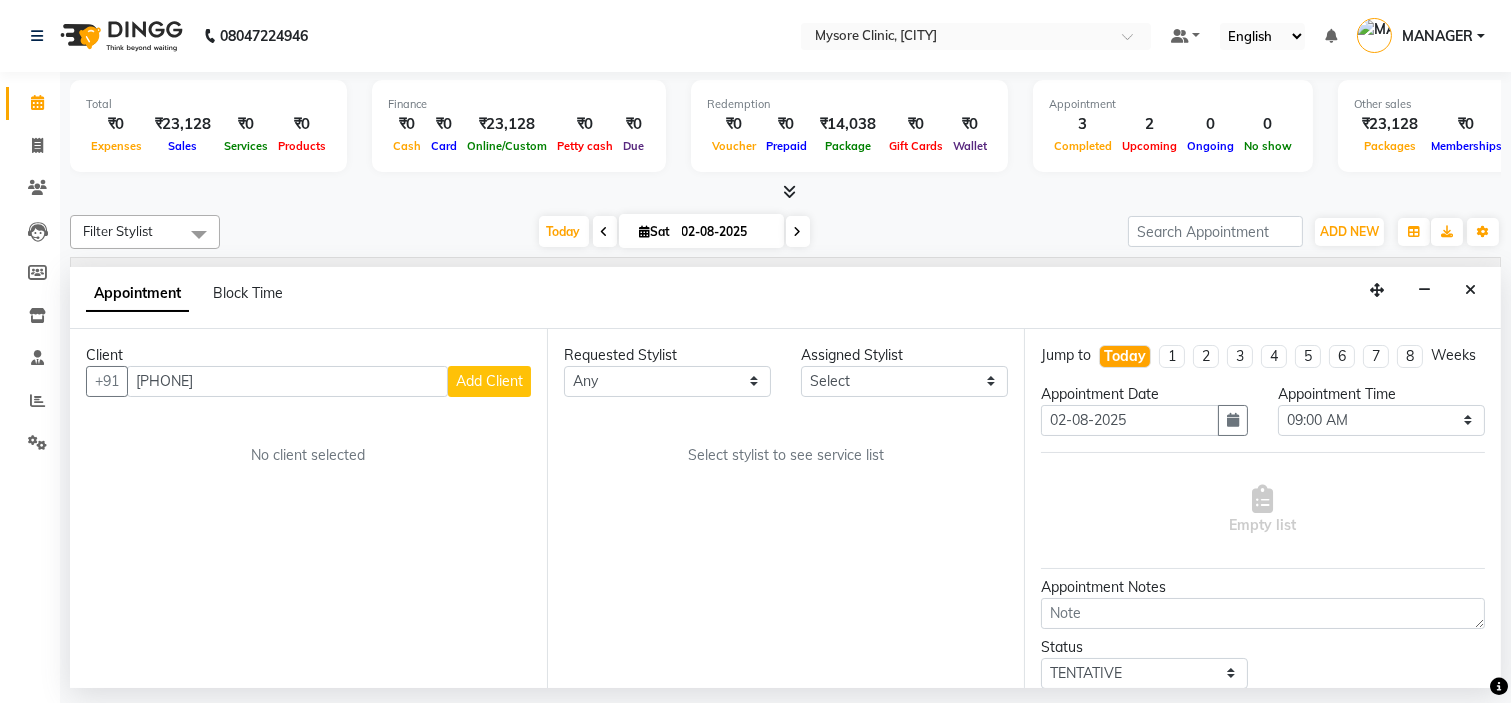 click on "Add Client" at bounding box center (489, 381) 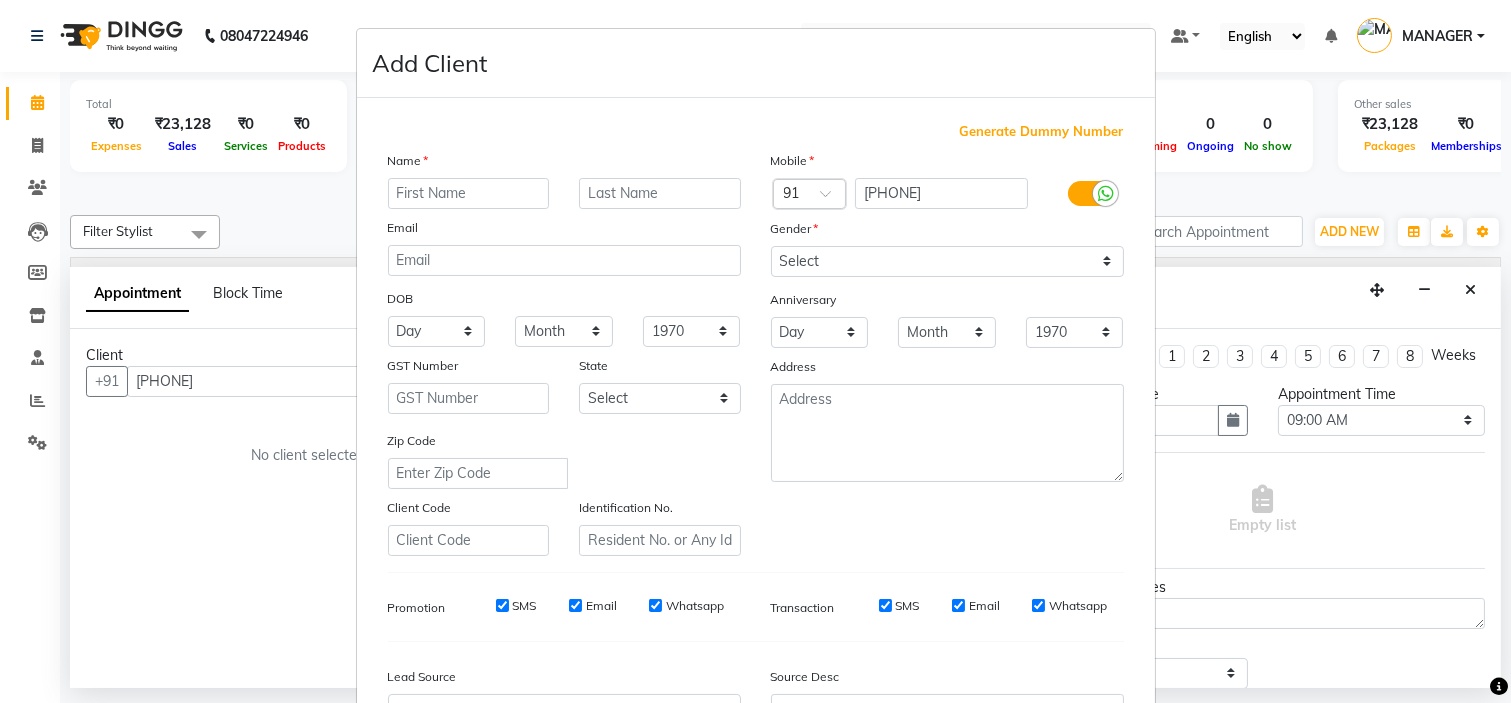 click at bounding box center (469, 193) 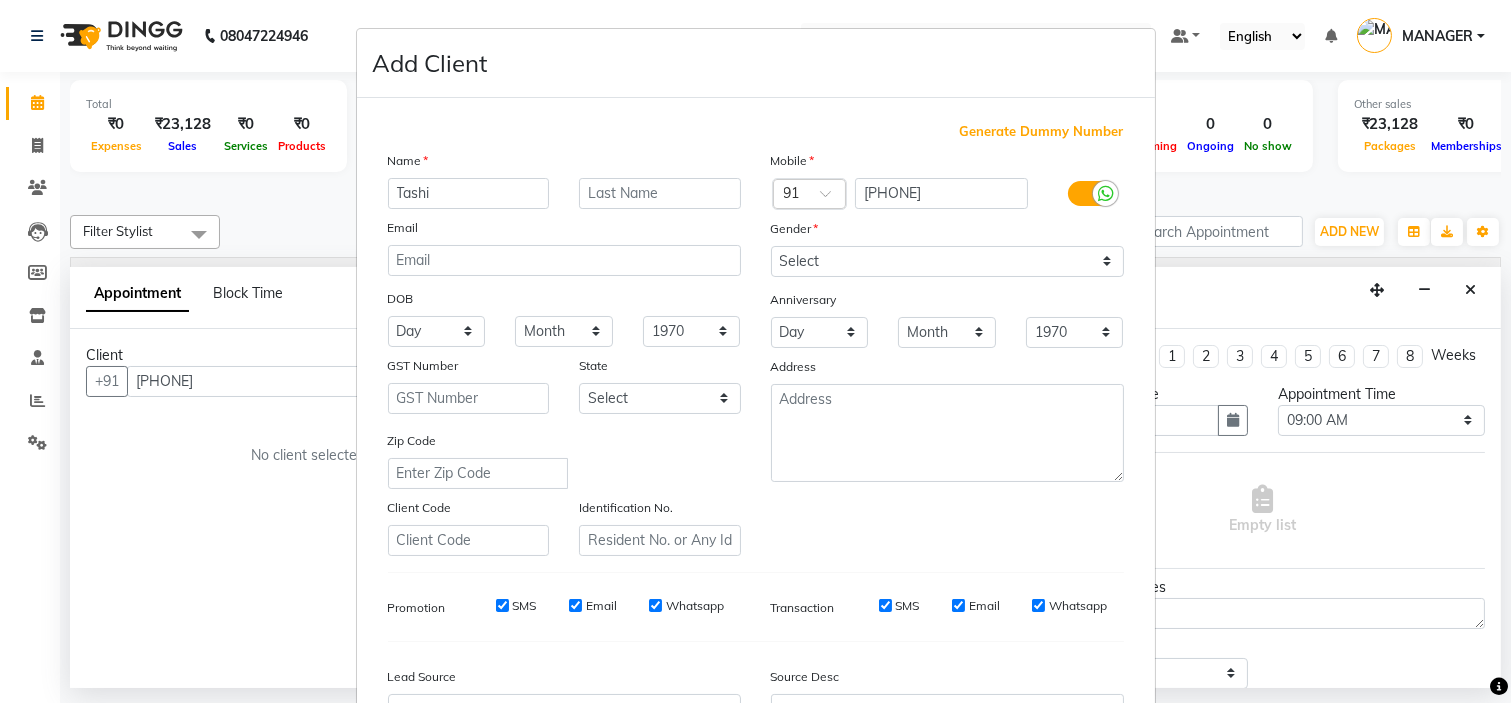 type on "Tashi" 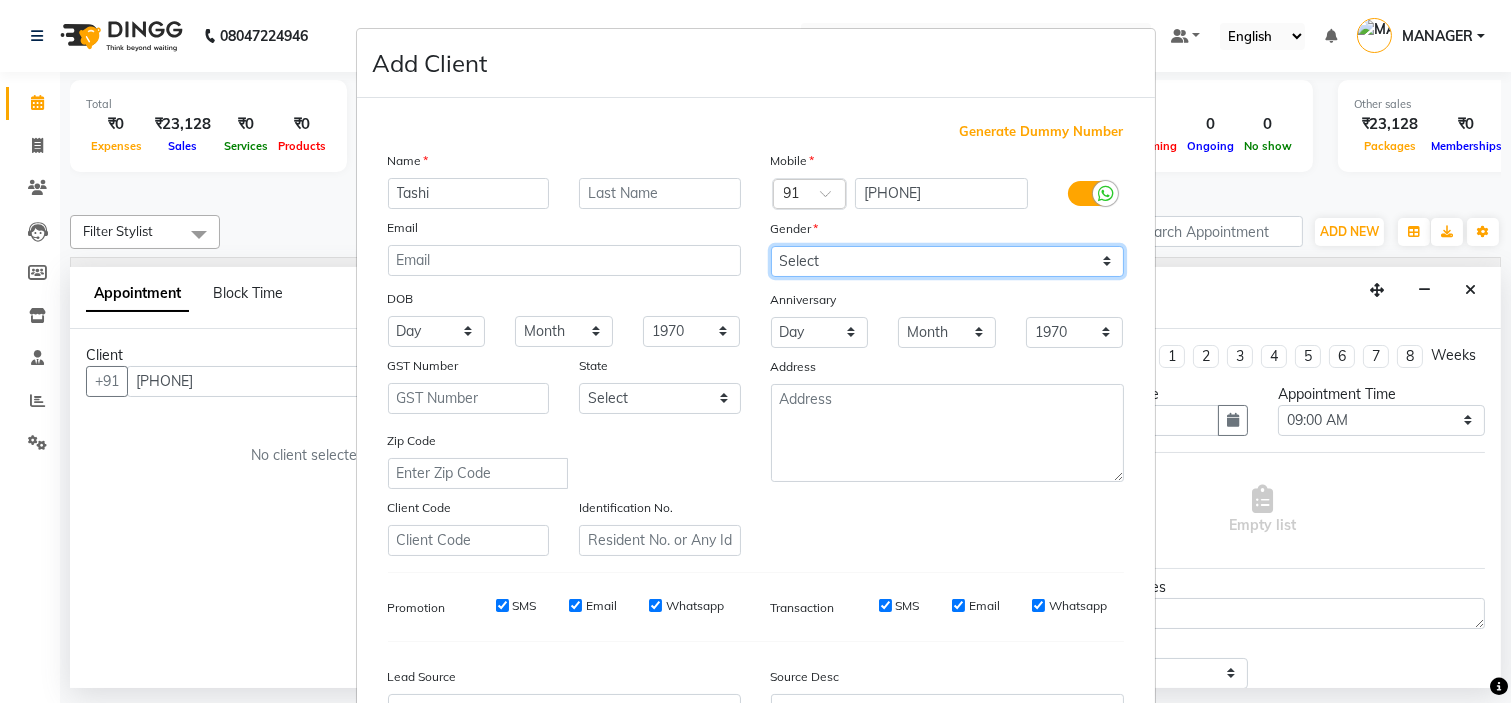 click on "Select Male Female Other Prefer Not To Say" at bounding box center (947, 261) 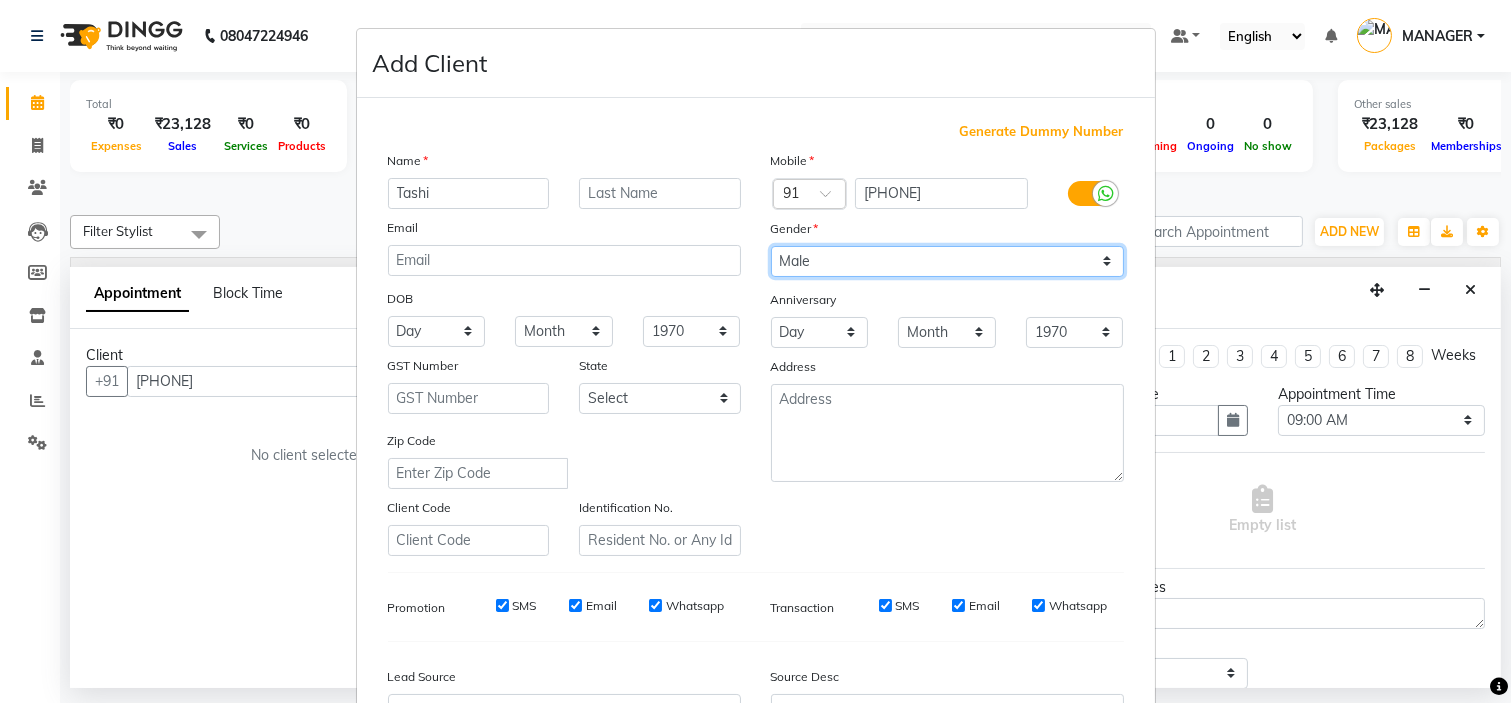 click on "Select Male Female Other Prefer Not To Say" at bounding box center (947, 261) 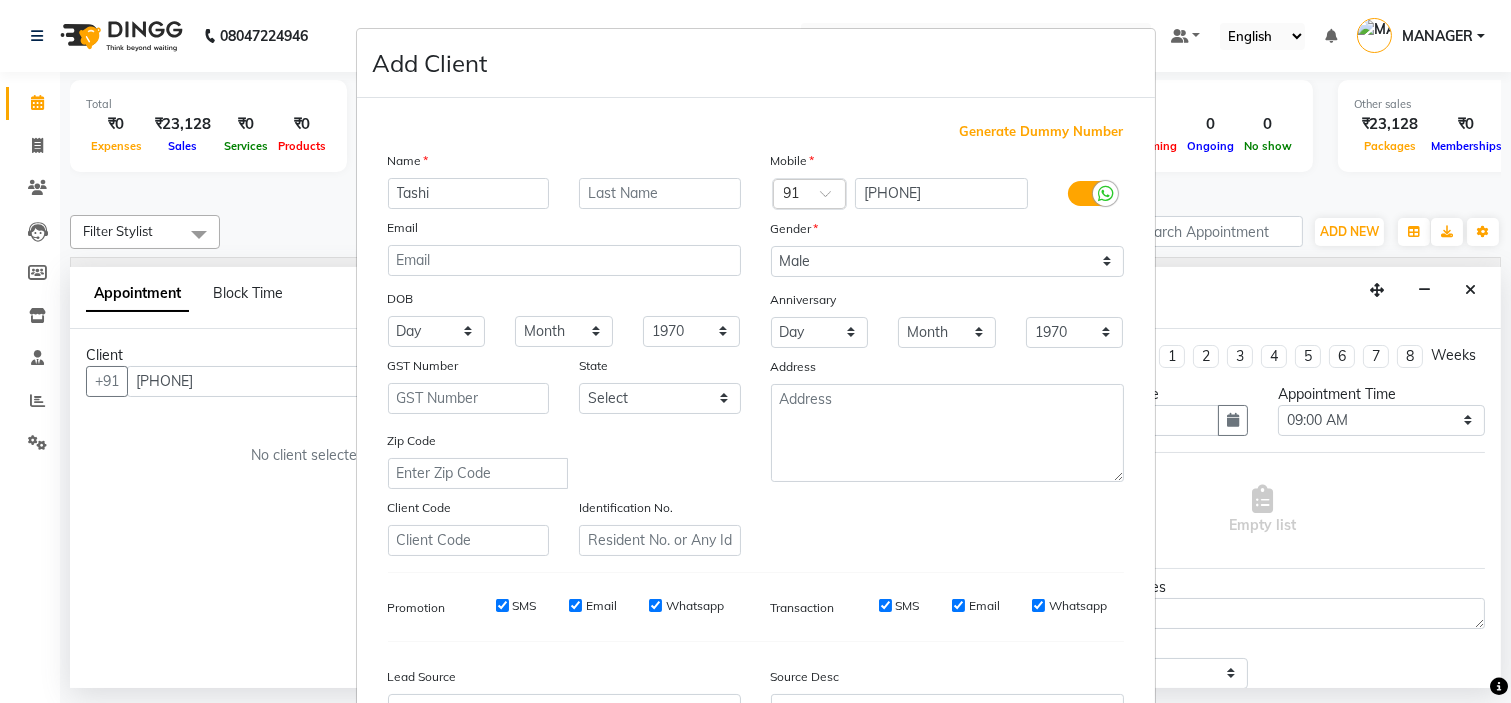 scroll, scrollTop: 221, scrollLeft: 0, axis: vertical 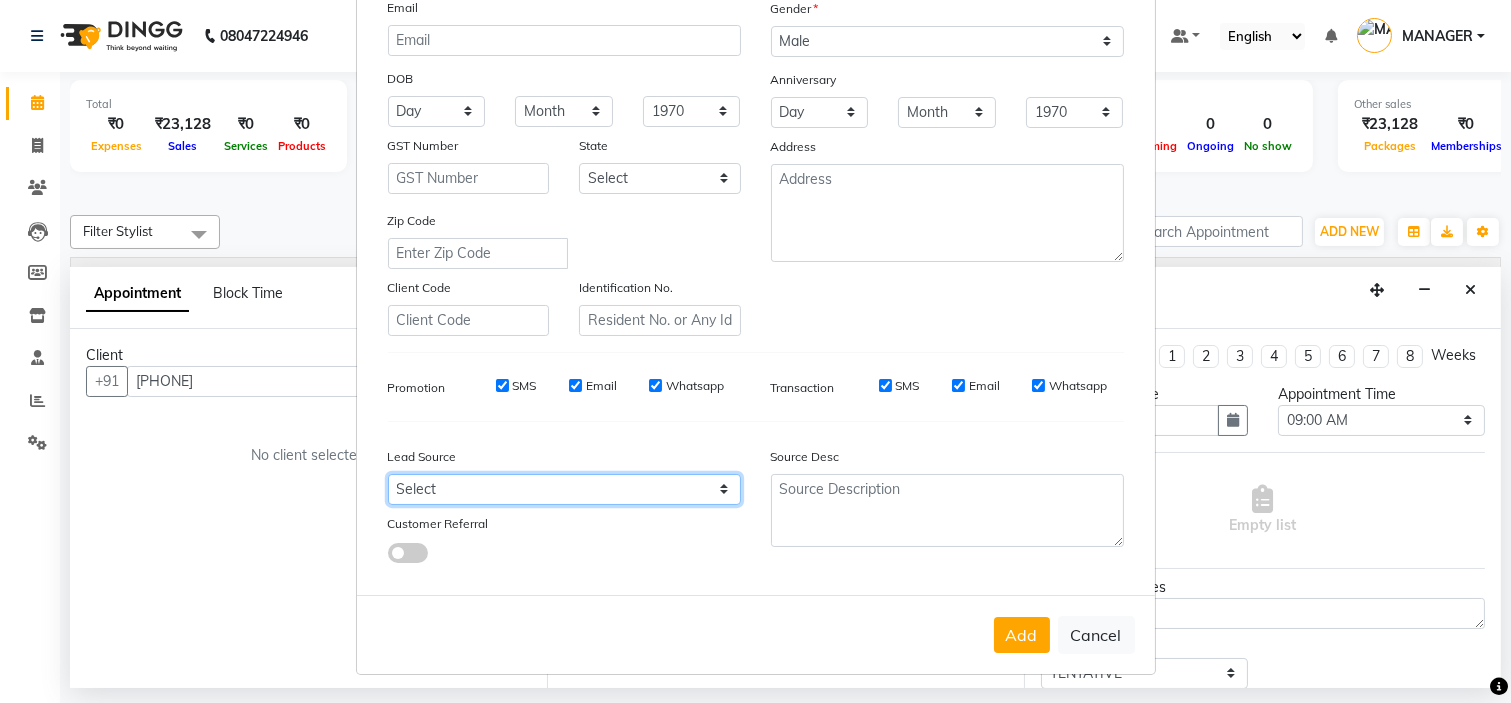 click on "Select Walk-in Referral Internet Friend Word of Mouth Advertisement Facebook JustDial Google Other" at bounding box center (564, 489) 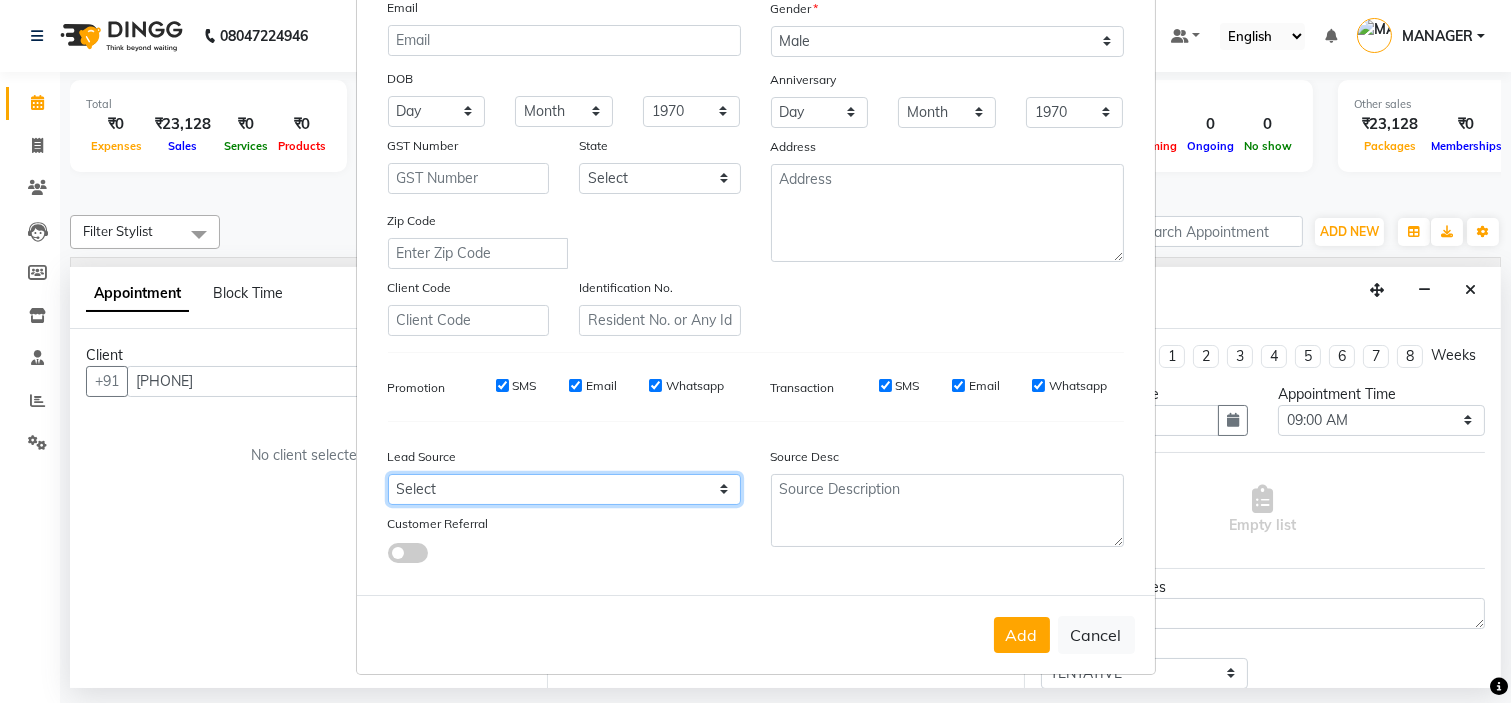 select on "50742" 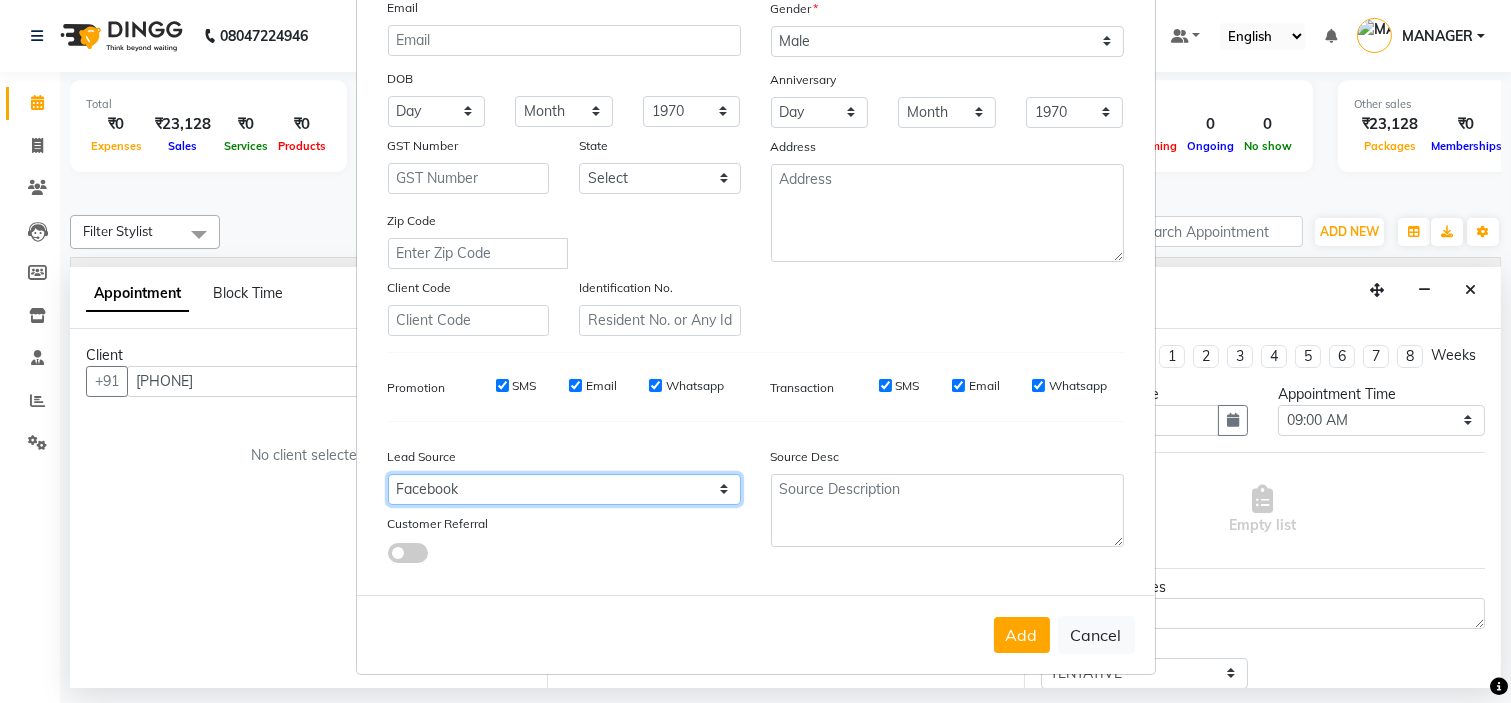 click on "Select Walk-in Referral Internet Friend Word of Mouth Advertisement Facebook JustDial Google Other" at bounding box center (564, 489) 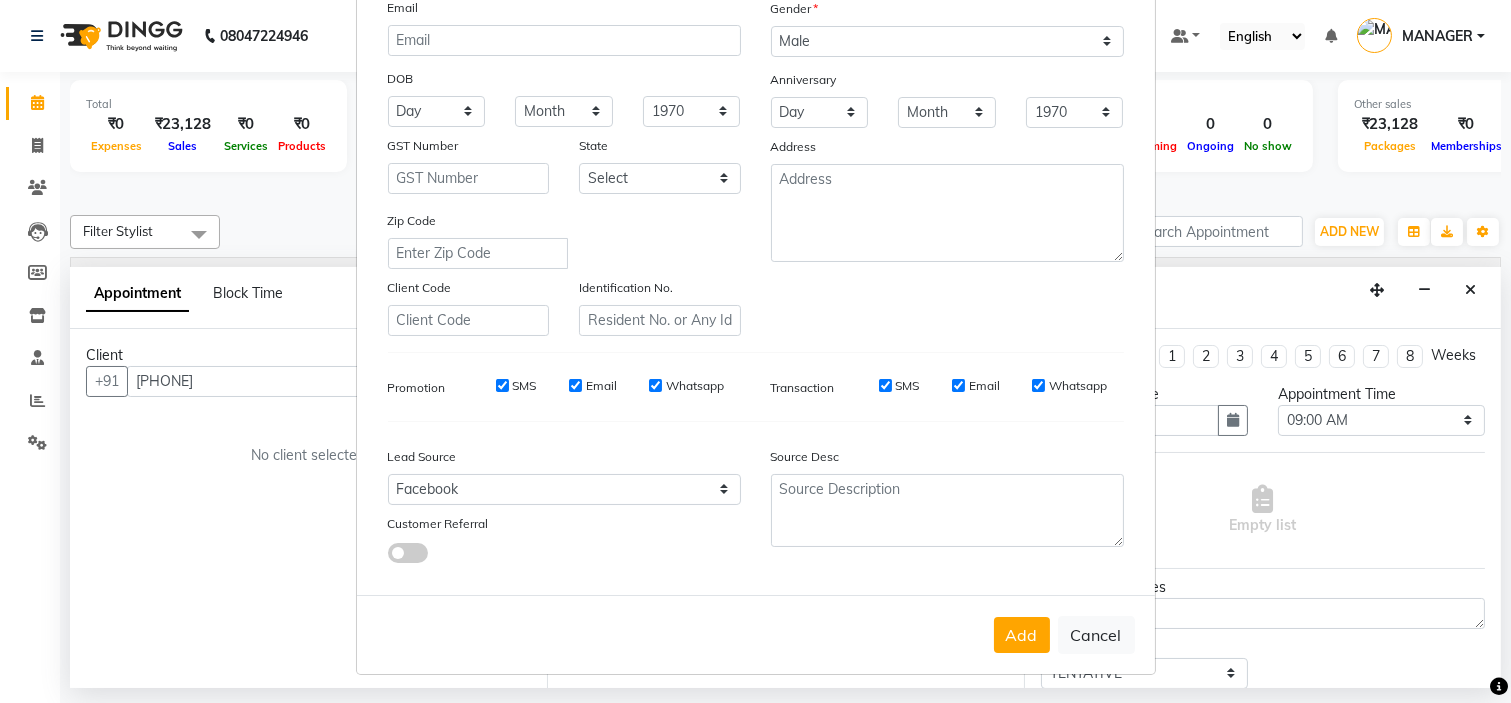 scroll, scrollTop: 0, scrollLeft: 0, axis: both 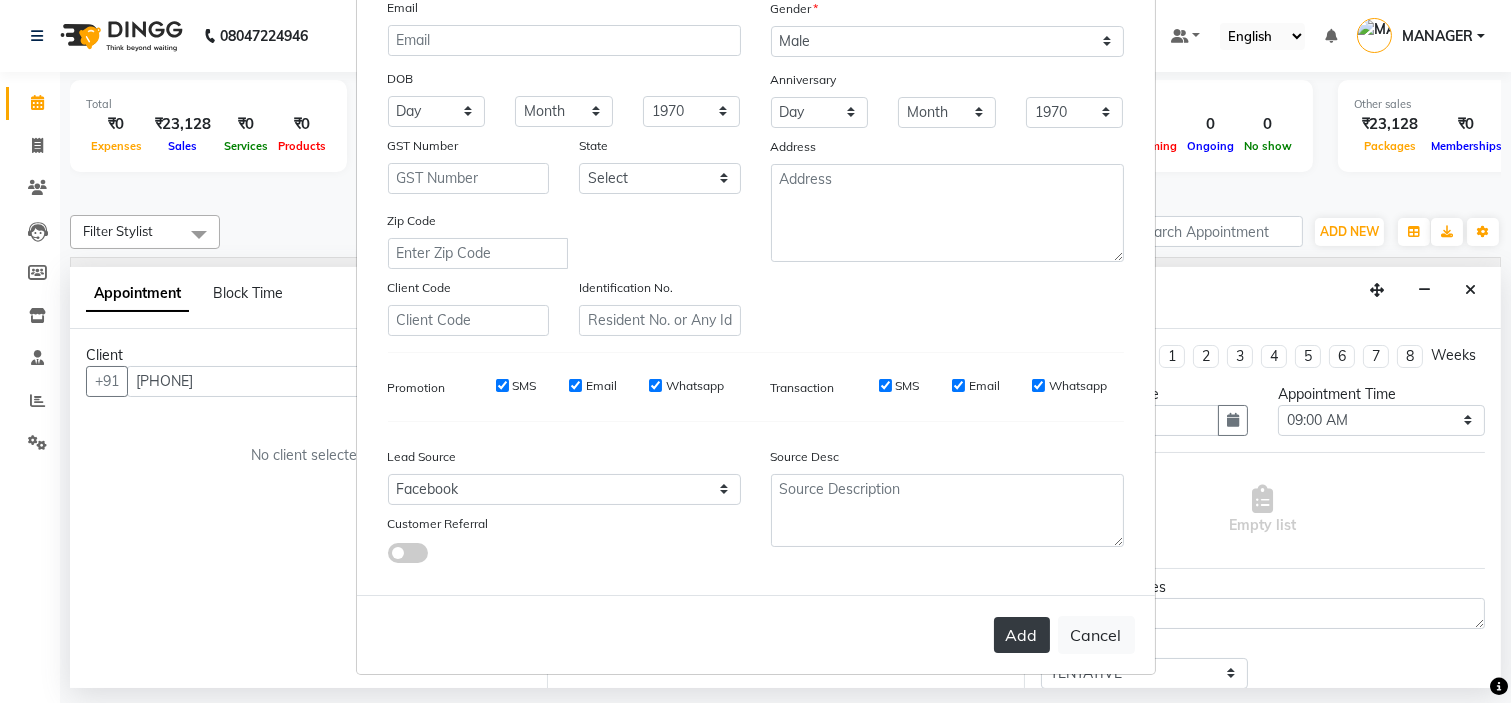 click on "Add" at bounding box center [1022, 635] 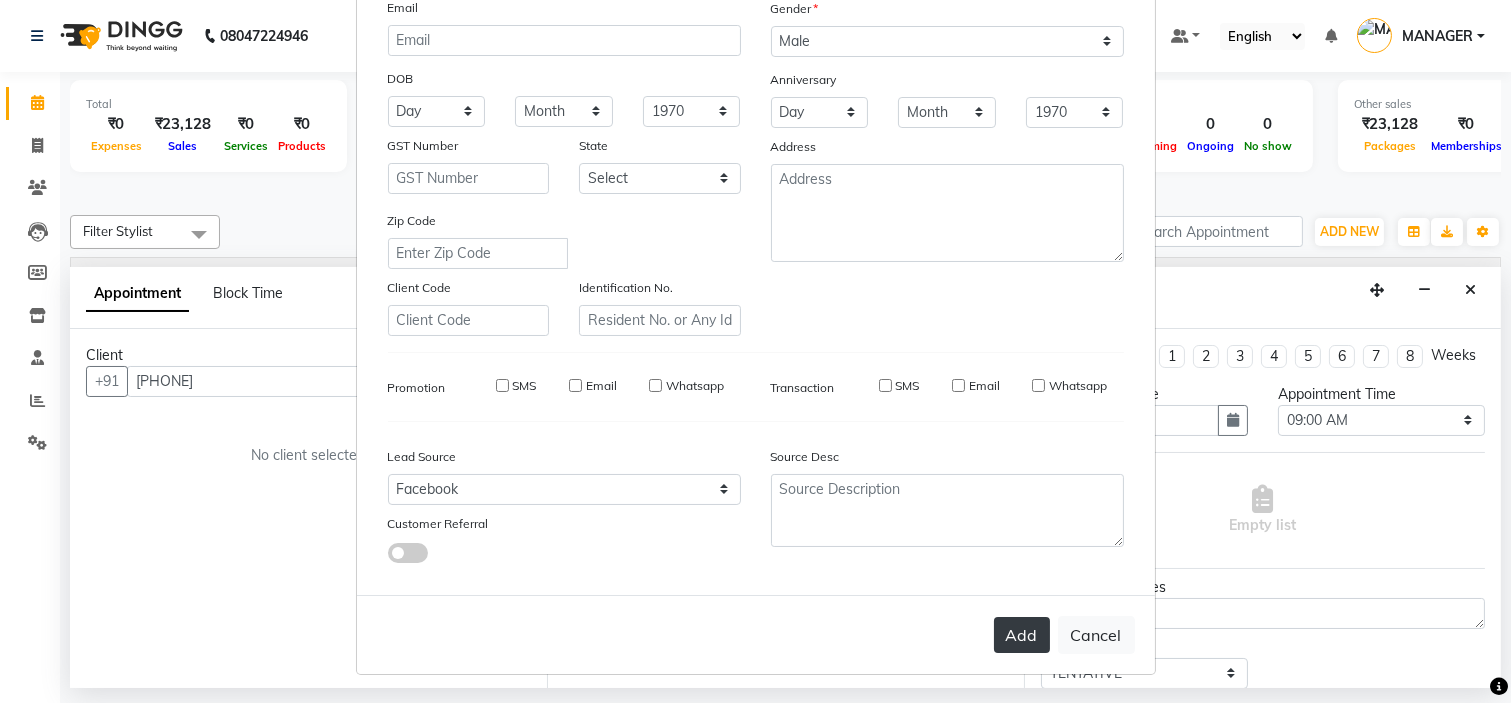 type 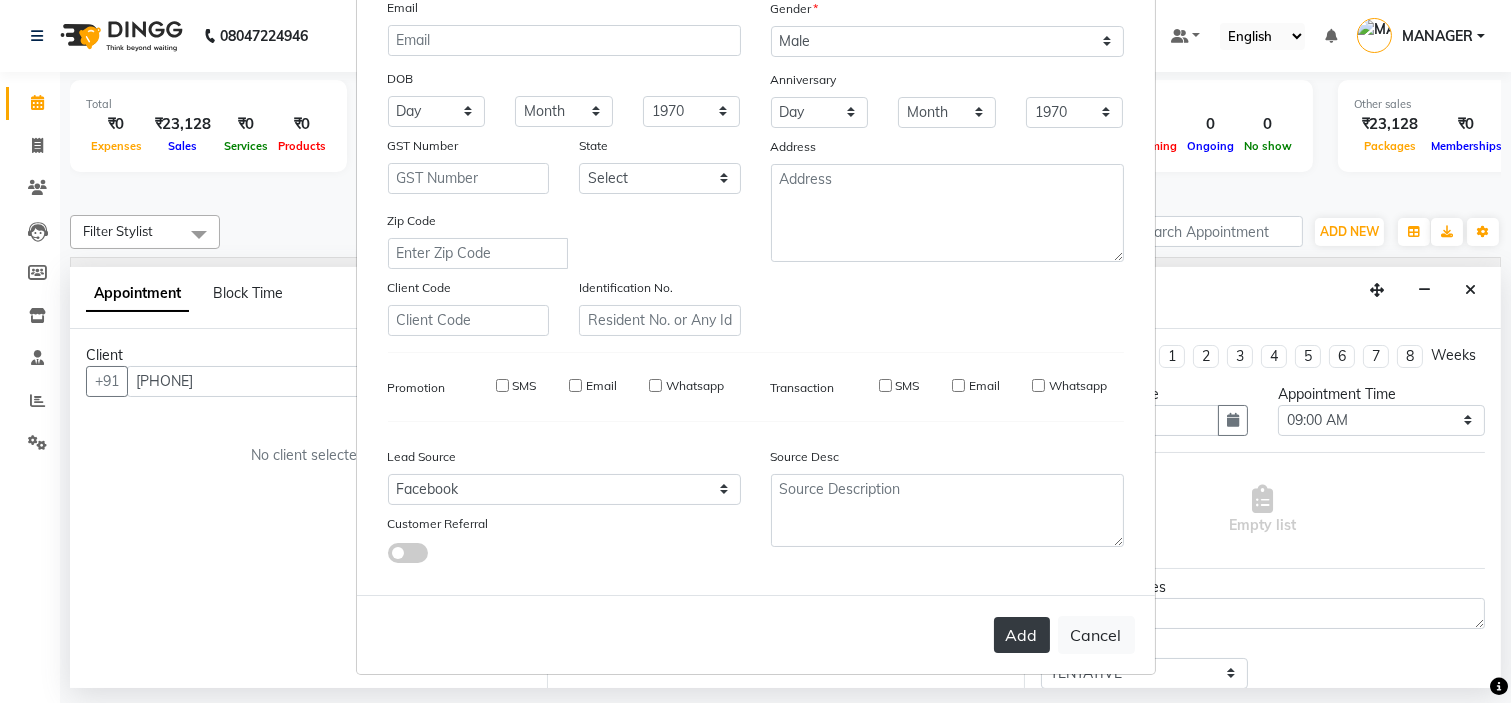 select 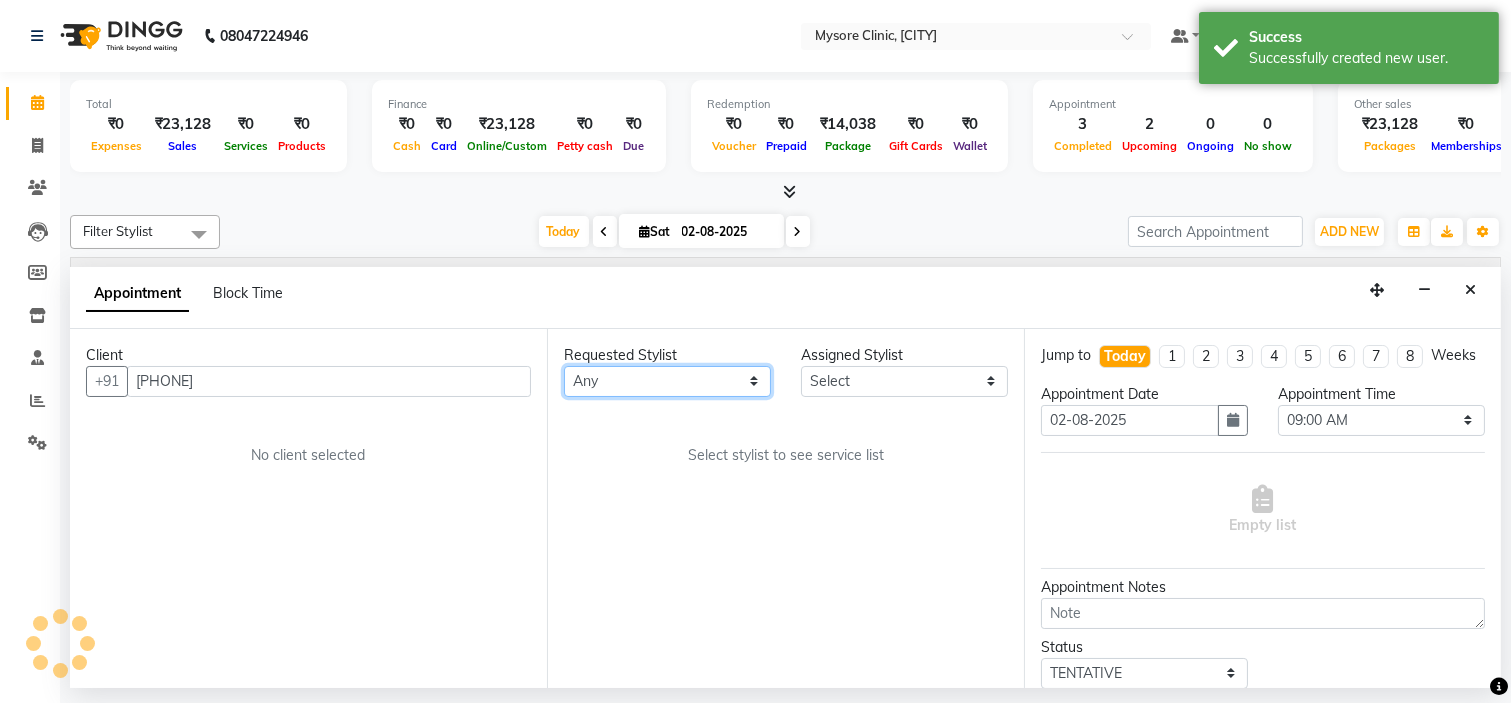 click on "Any [FIRST] [FIRST] [FIRST] Dr.Apurva [FIRST] [FIRST] [FIRST] [FIRST] [FIRST] MANAGER" at bounding box center [667, 381] 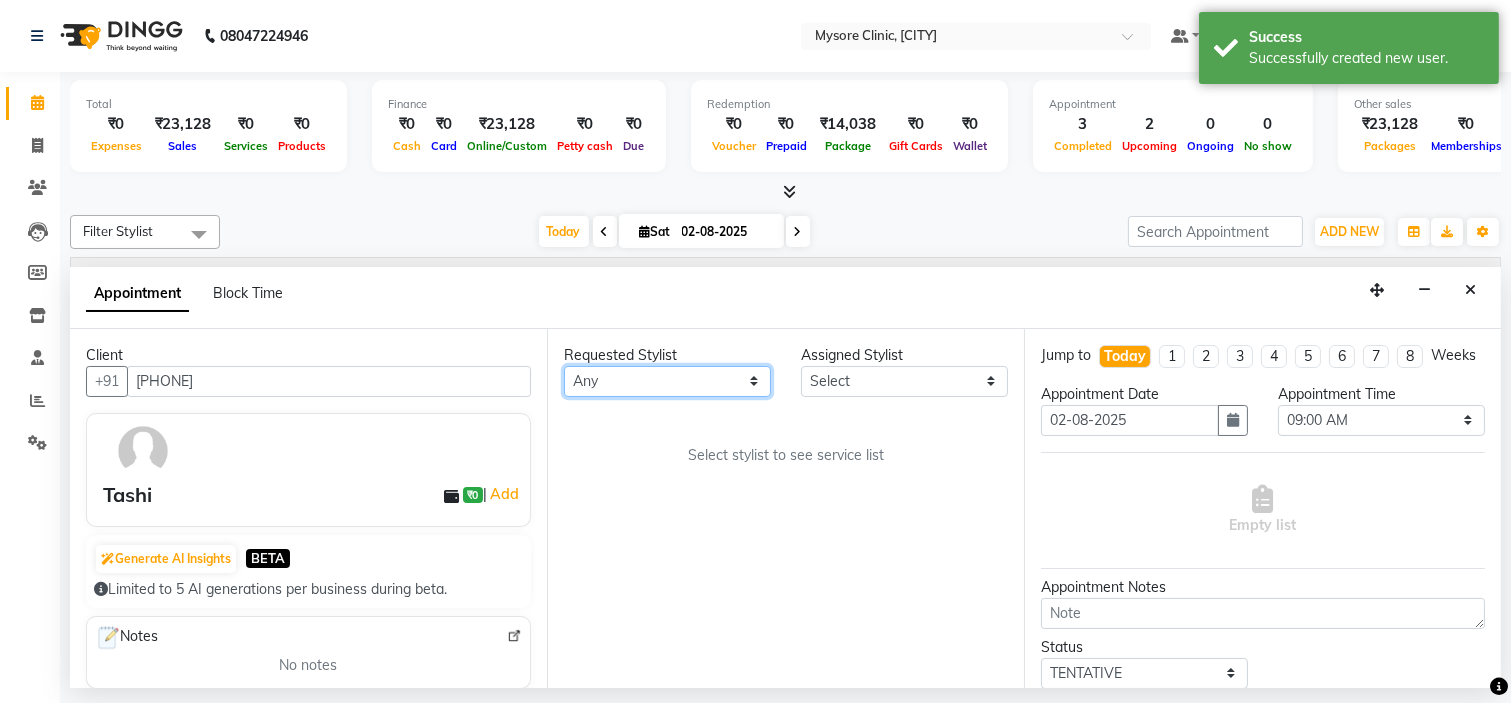 select on "65320" 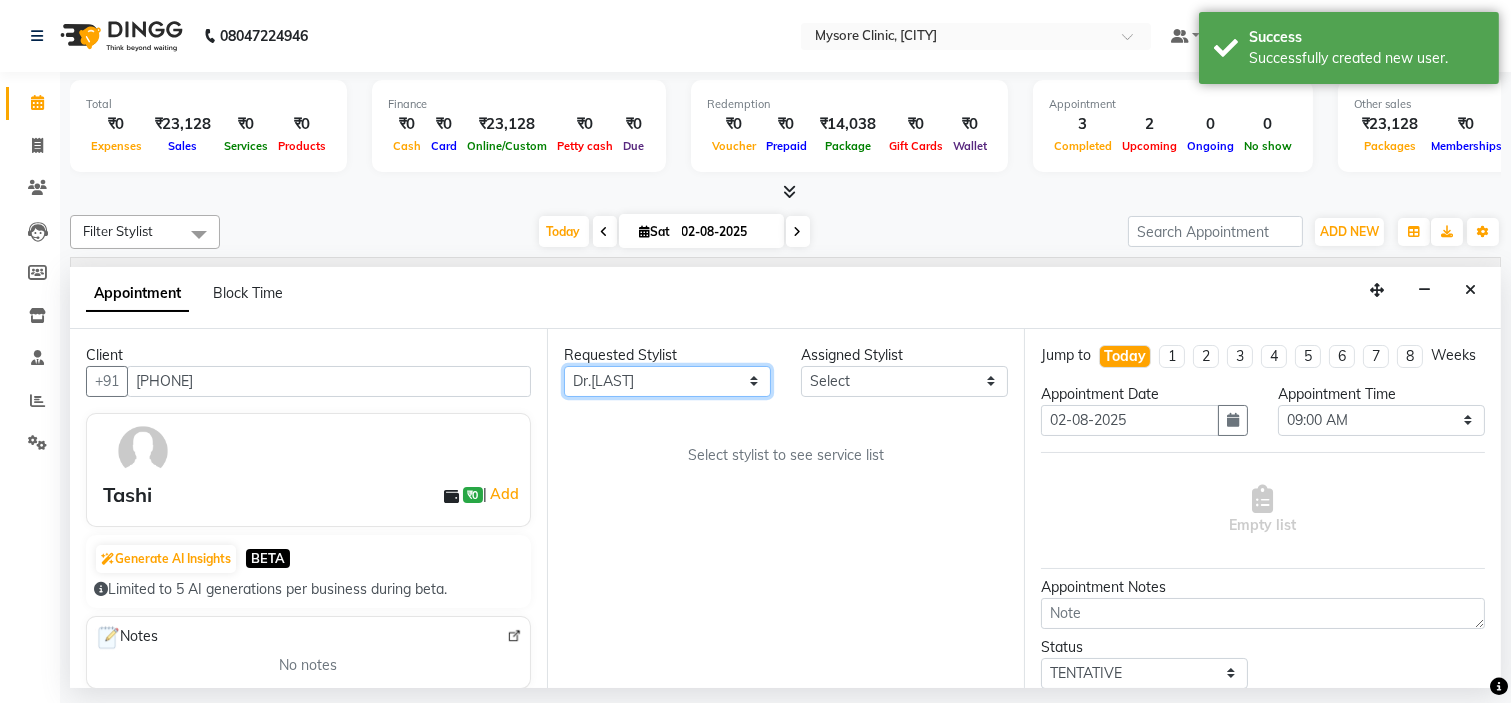 click on "Any [FIRST] [FIRST] [FIRST] Dr.Apurva [FIRST] [FIRST] [FIRST] [FIRST] [FIRST] MANAGER" at bounding box center [667, 381] 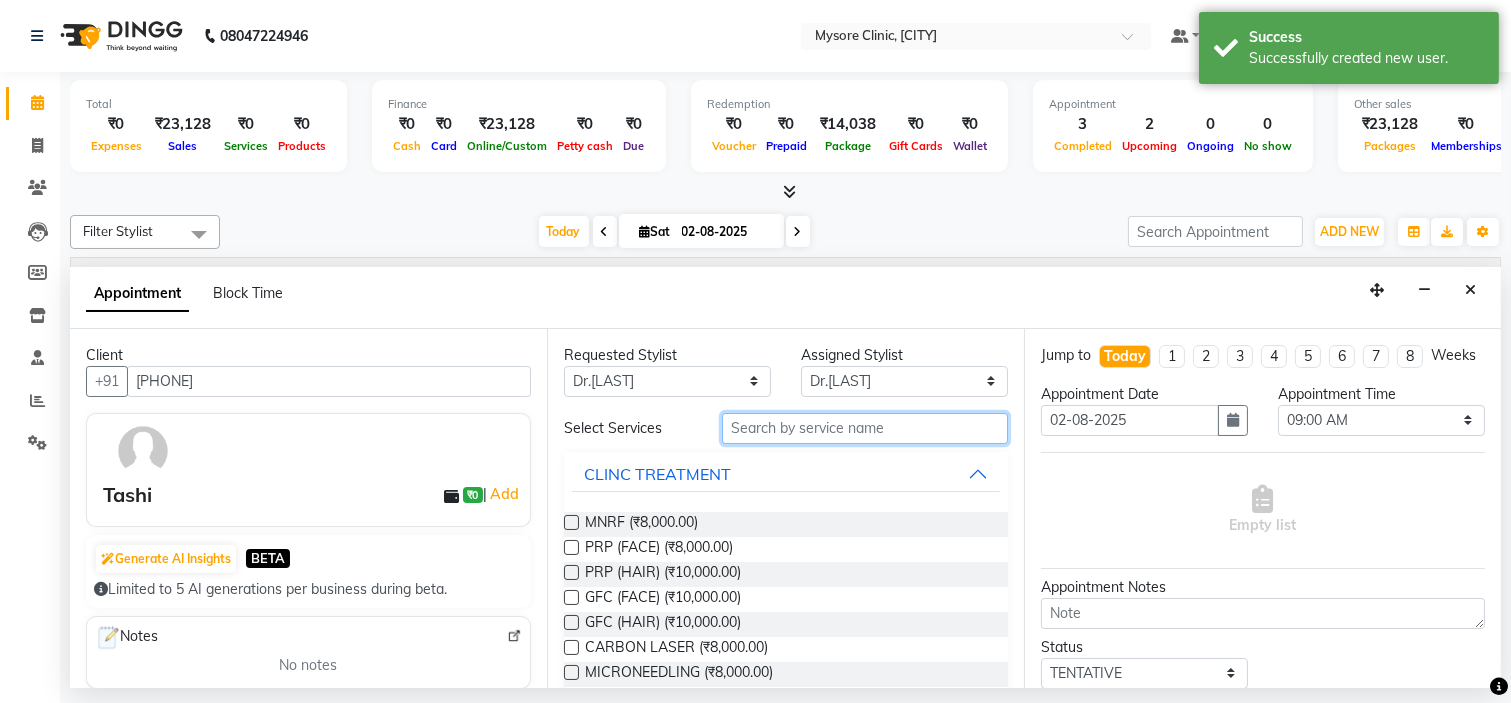click at bounding box center [865, 428] 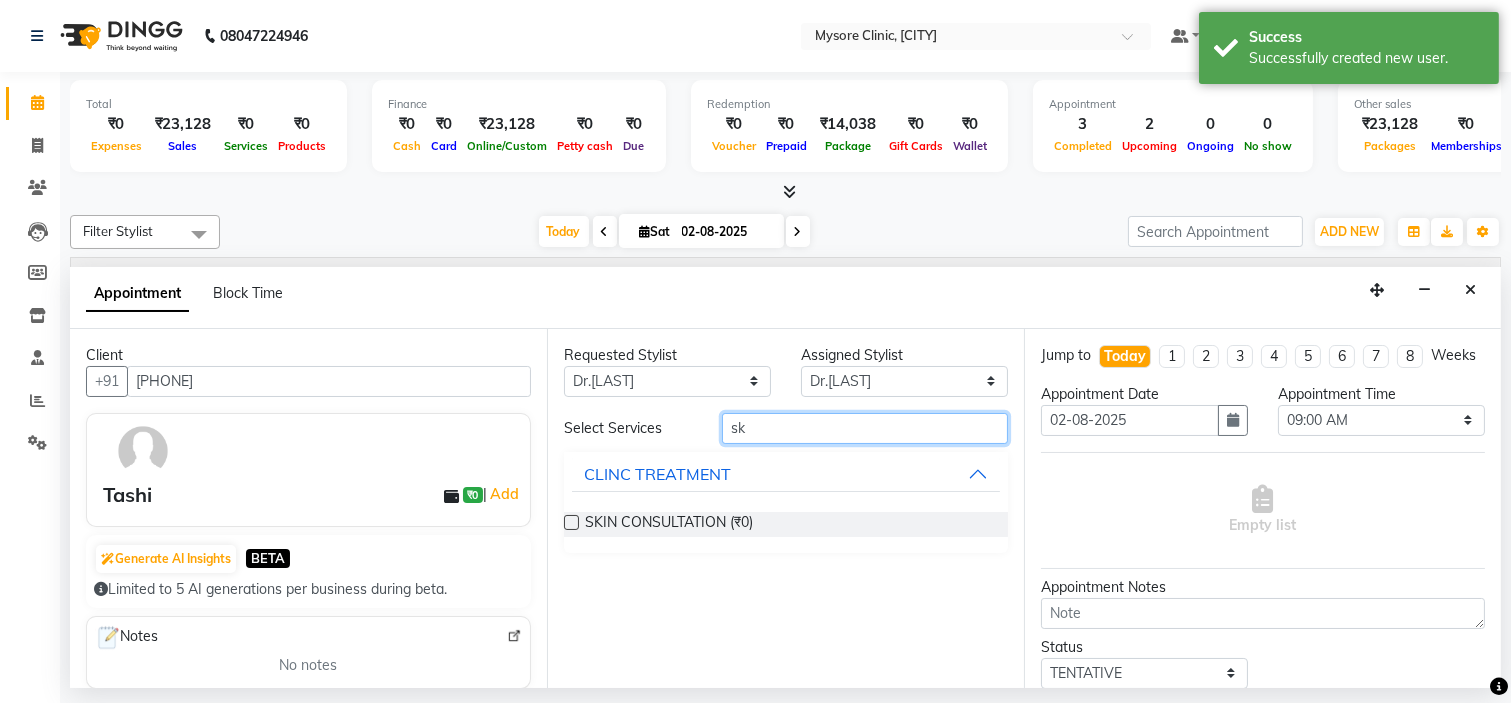 type on "s" 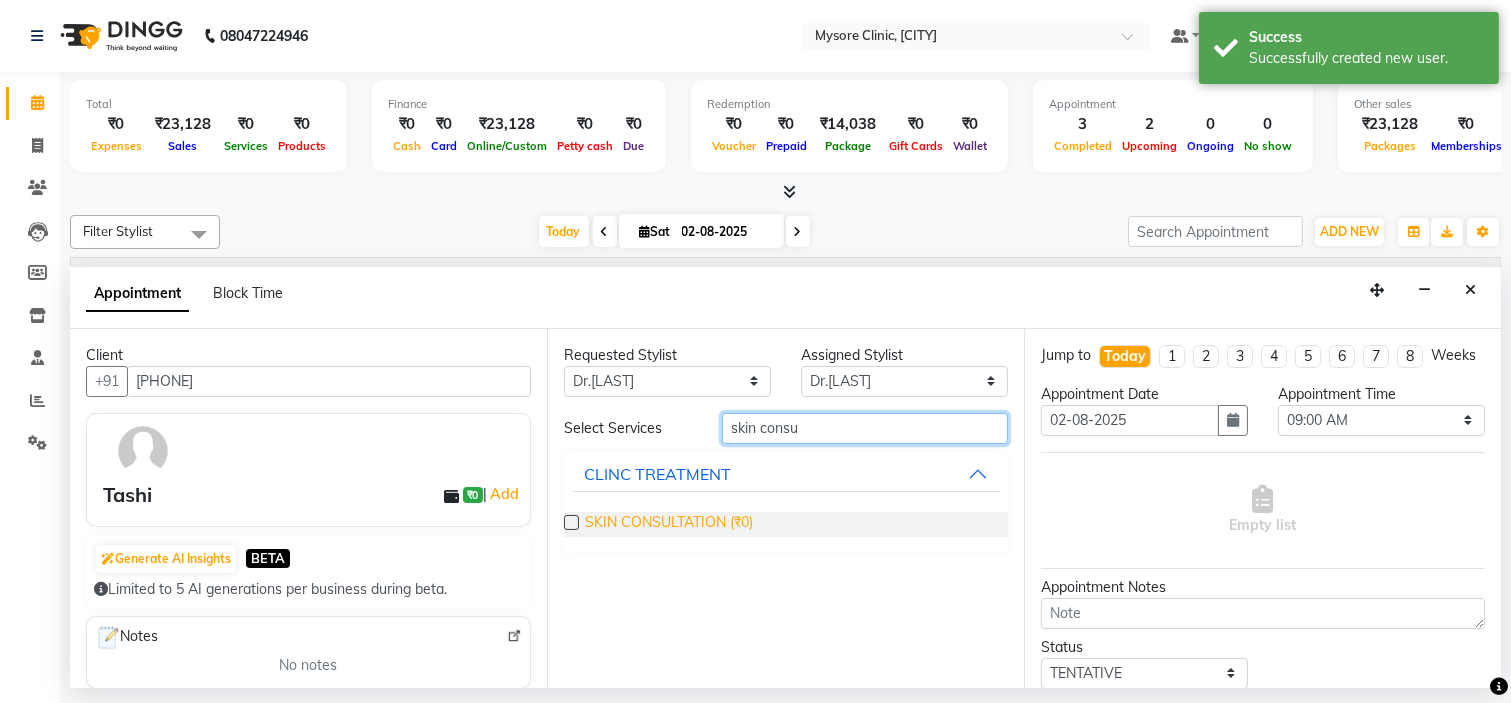 type on "skin consu" 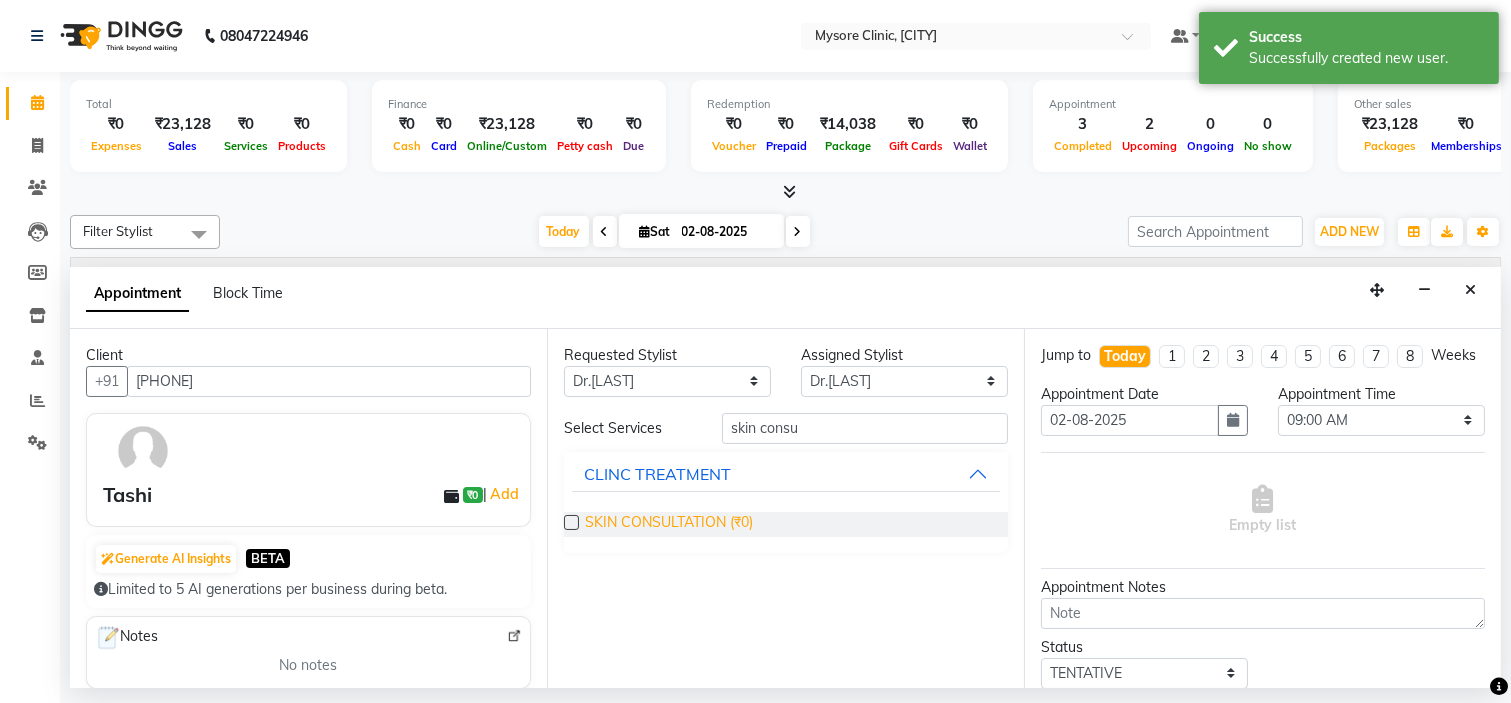 click on "SKIN CONSULTATION (₹0)" at bounding box center [669, 524] 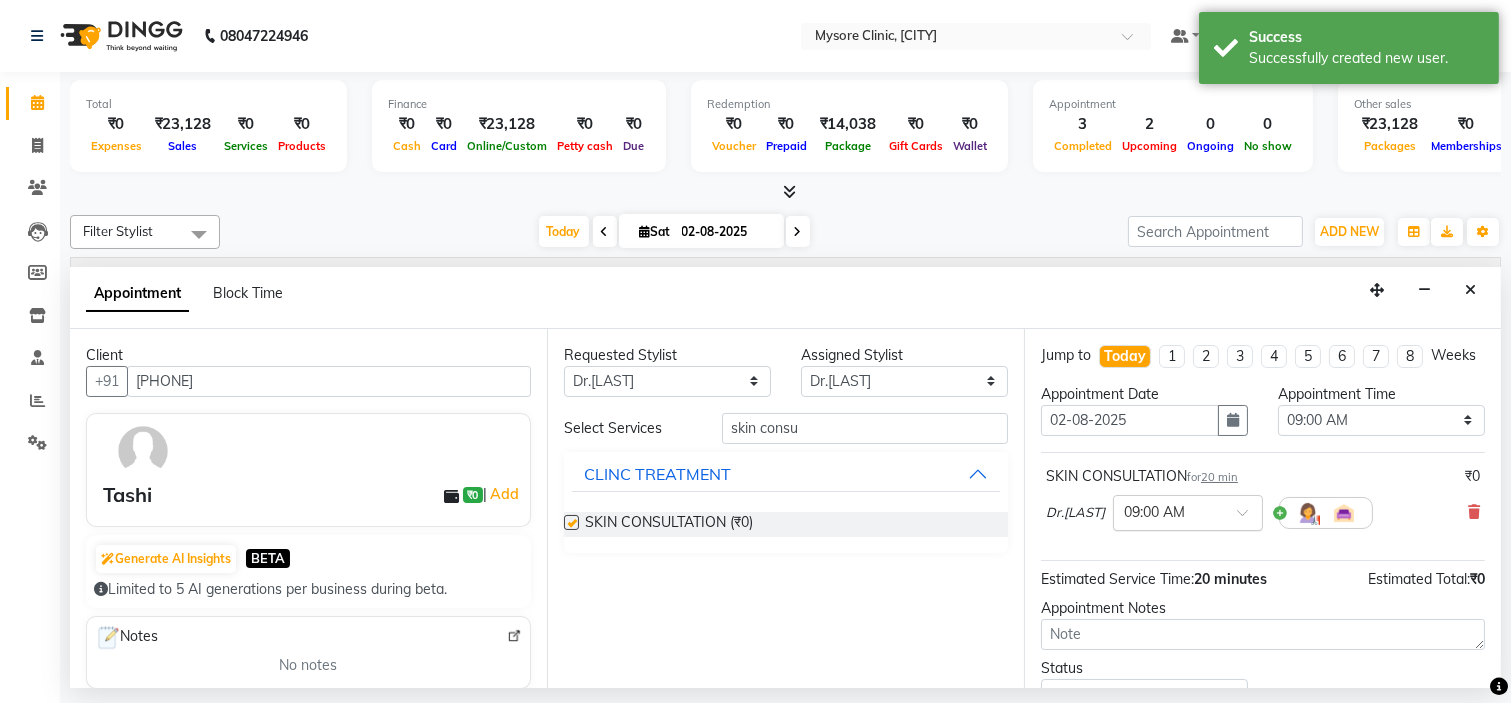 checkbox on "false" 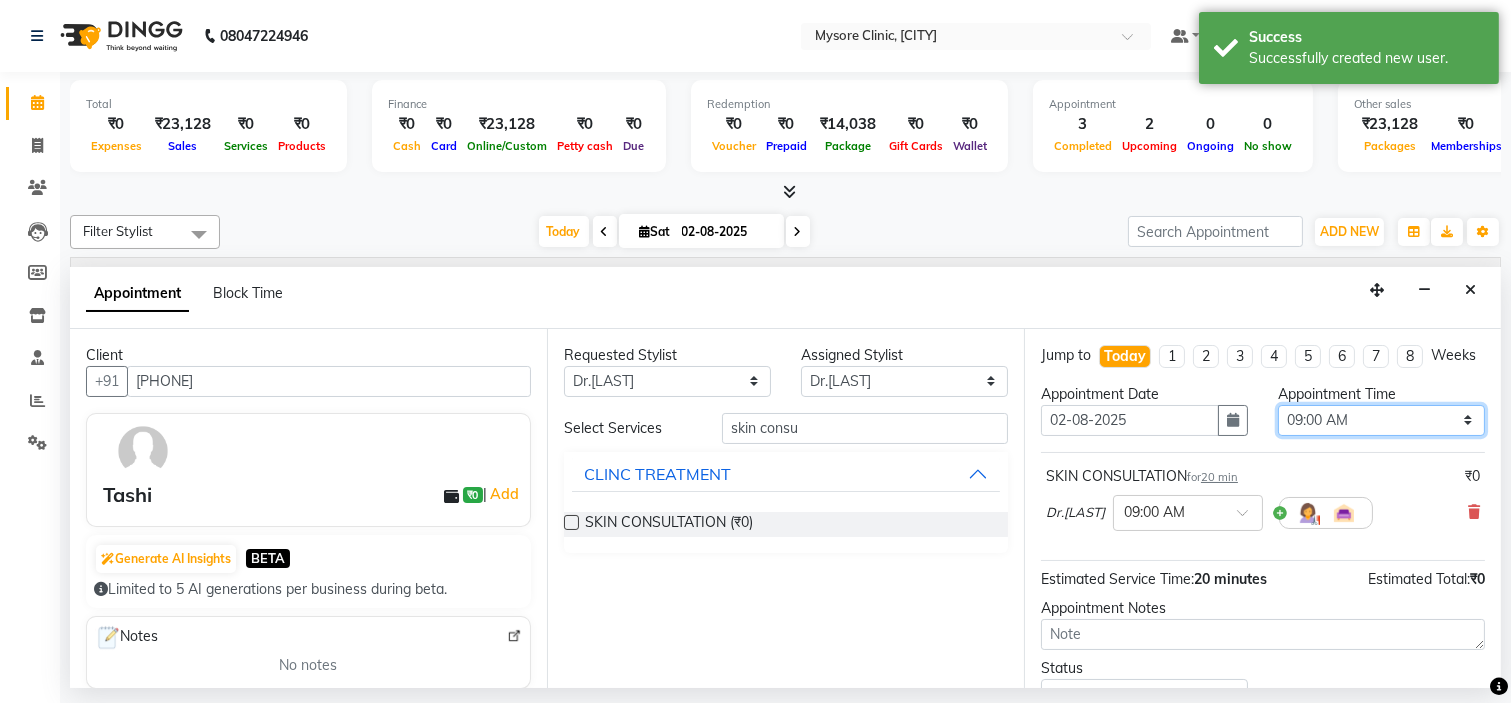 click on "Select 09:00 AM 09:15 AM 09:30 AM 09:45 AM 10:00 AM 10:15 AM 10:30 AM 10:45 AM 11:00 AM 11:15 AM 11:30 AM 11:45 AM 12:00 PM 12:15 PM 12:30 PM 12:45 PM 01:00 PM 01:15 PM 01:30 PM 01:45 PM 02:00 PM 02:15 PM 02:30 PM 02:45 PM 03:00 PM 03:15 PM 03:30 PM 03:45 PM 04:00 PM 04:15 PM 04:30 PM 04:45 PM 05:00 PM 05:15 PM 05:30 PM 05:45 PM 06:00 PM 06:15 PM 06:30 PM 06:45 PM 07:00 PM 07:15 PM 07:30 PM 07:45 PM 08:00 PM" at bounding box center [1381, 420] 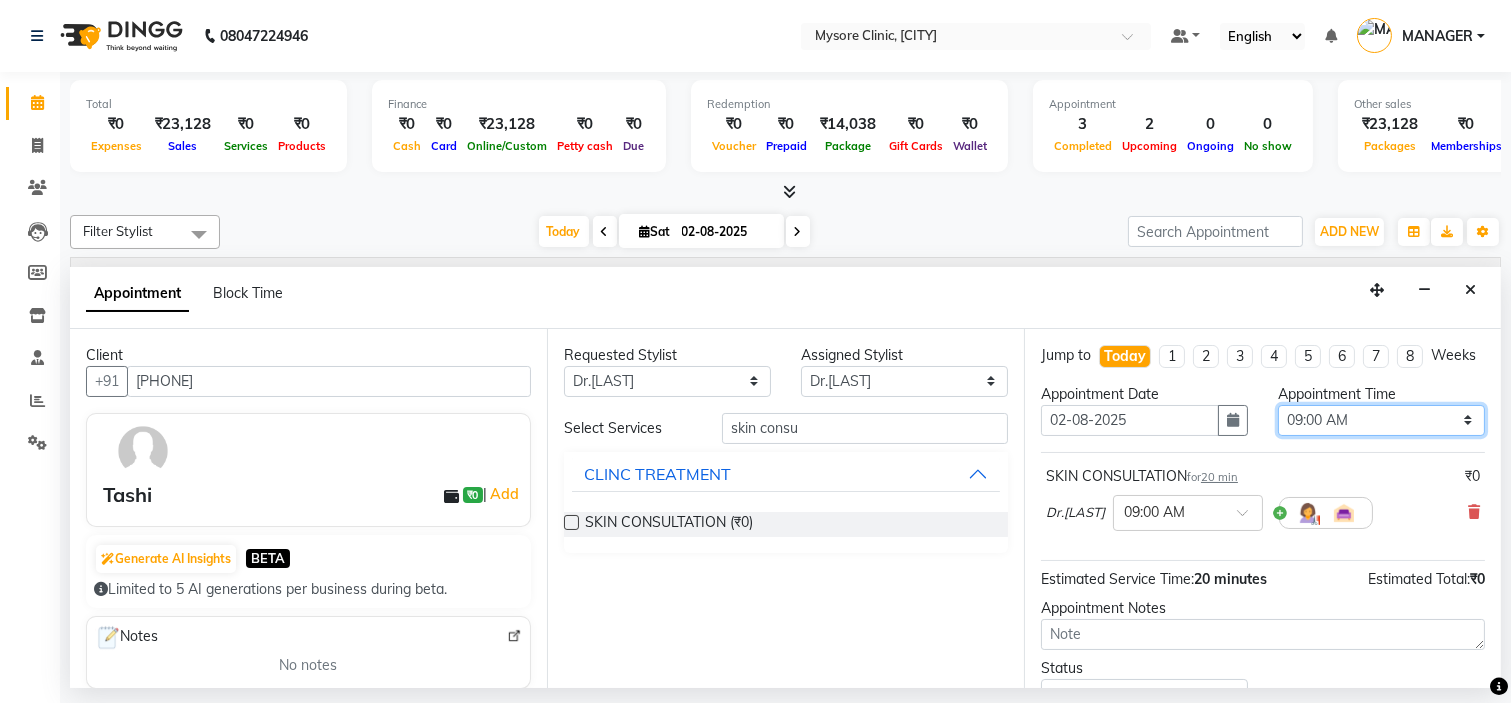 select on "840" 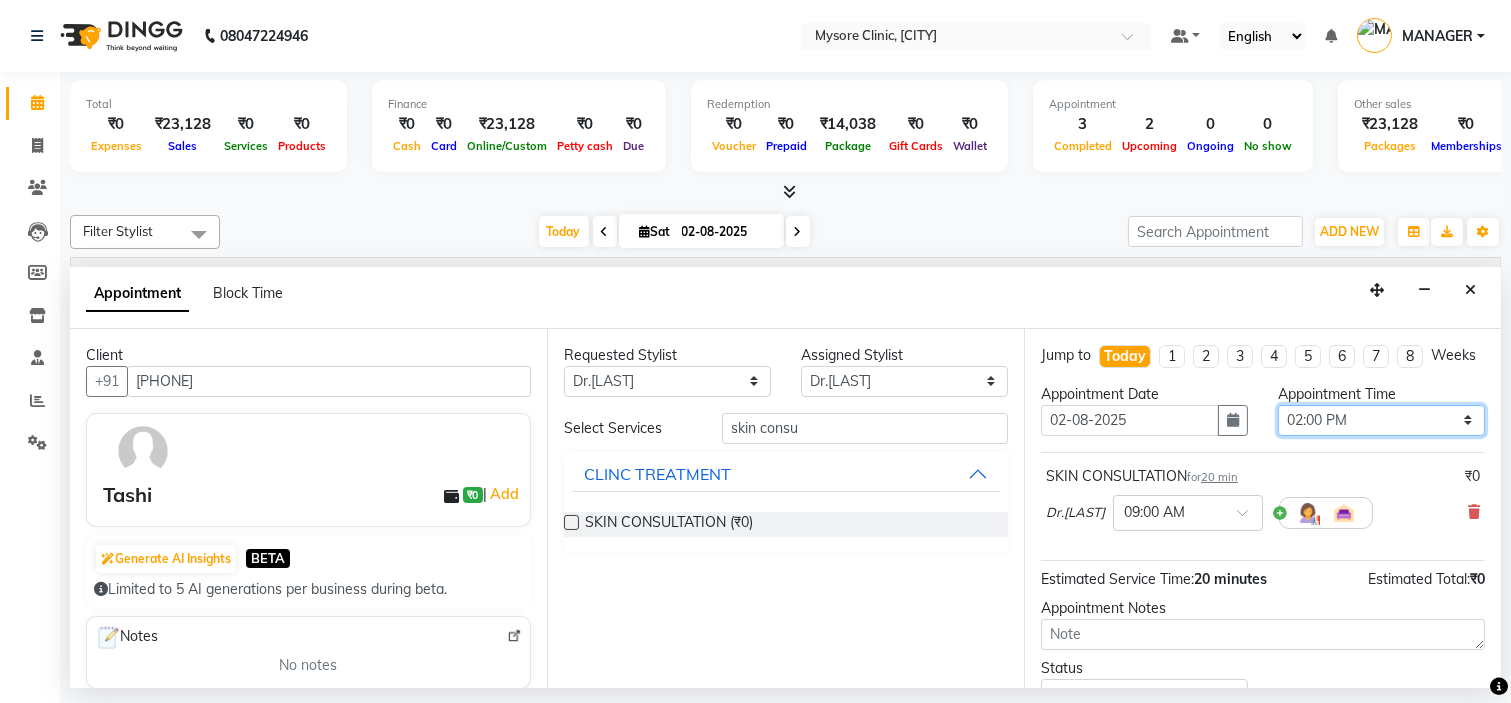 click on "Select 09:00 AM 09:15 AM 09:30 AM 09:45 AM 10:00 AM 10:15 AM 10:30 AM 10:45 AM 11:00 AM 11:15 AM 11:30 AM 11:45 AM 12:00 PM 12:15 PM 12:30 PM 12:45 PM 01:00 PM 01:15 PM 01:30 PM 01:45 PM 02:00 PM 02:15 PM 02:30 PM 02:45 PM 03:00 PM 03:15 PM 03:30 PM 03:45 PM 04:00 PM 04:15 PM 04:30 PM 04:45 PM 05:00 PM 05:15 PM 05:30 PM 05:45 PM 06:00 PM 06:15 PM 06:30 PM 06:45 PM 07:00 PM 07:15 PM 07:30 PM 07:45 PM 08:00 PM" at bounding box center [1381, 420] 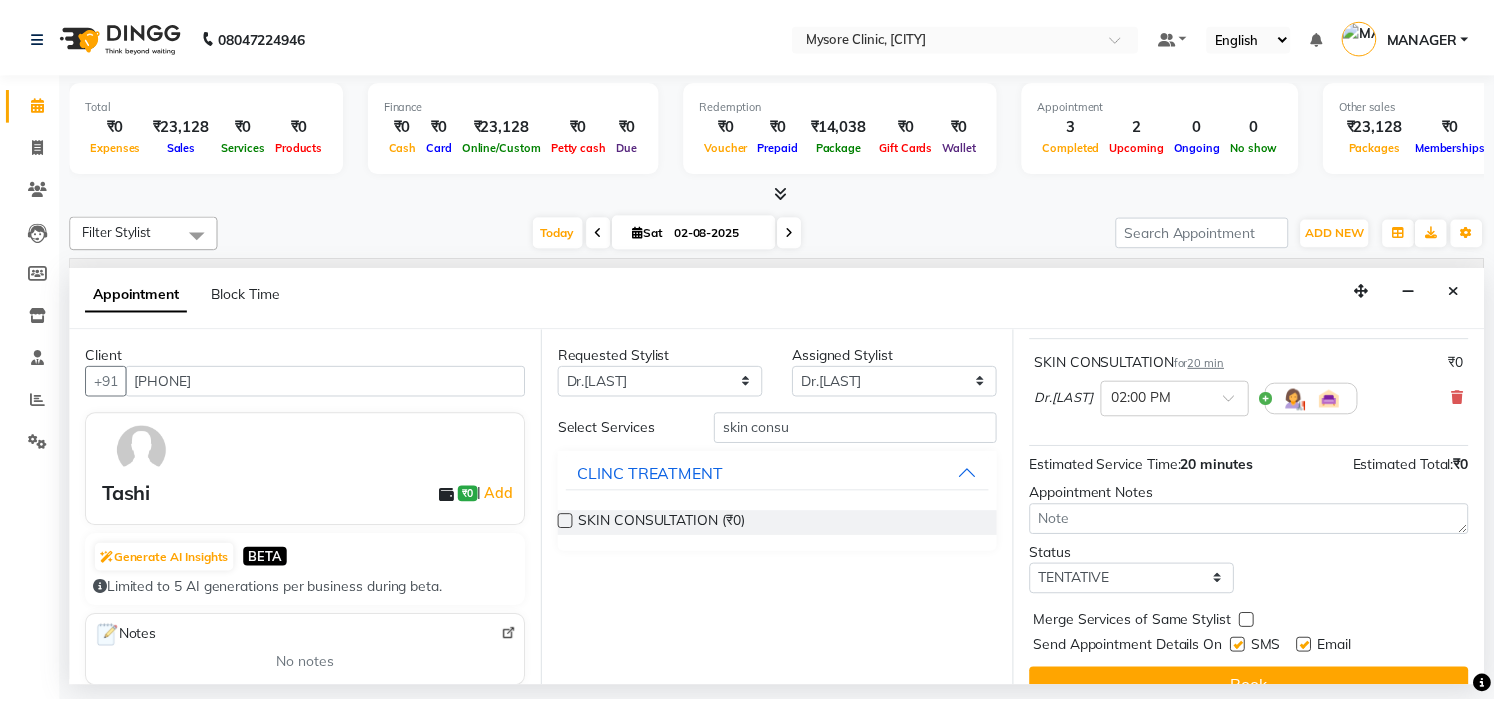 scroll, scrollTop: 166, scrollLeft: 0, axis: vertical 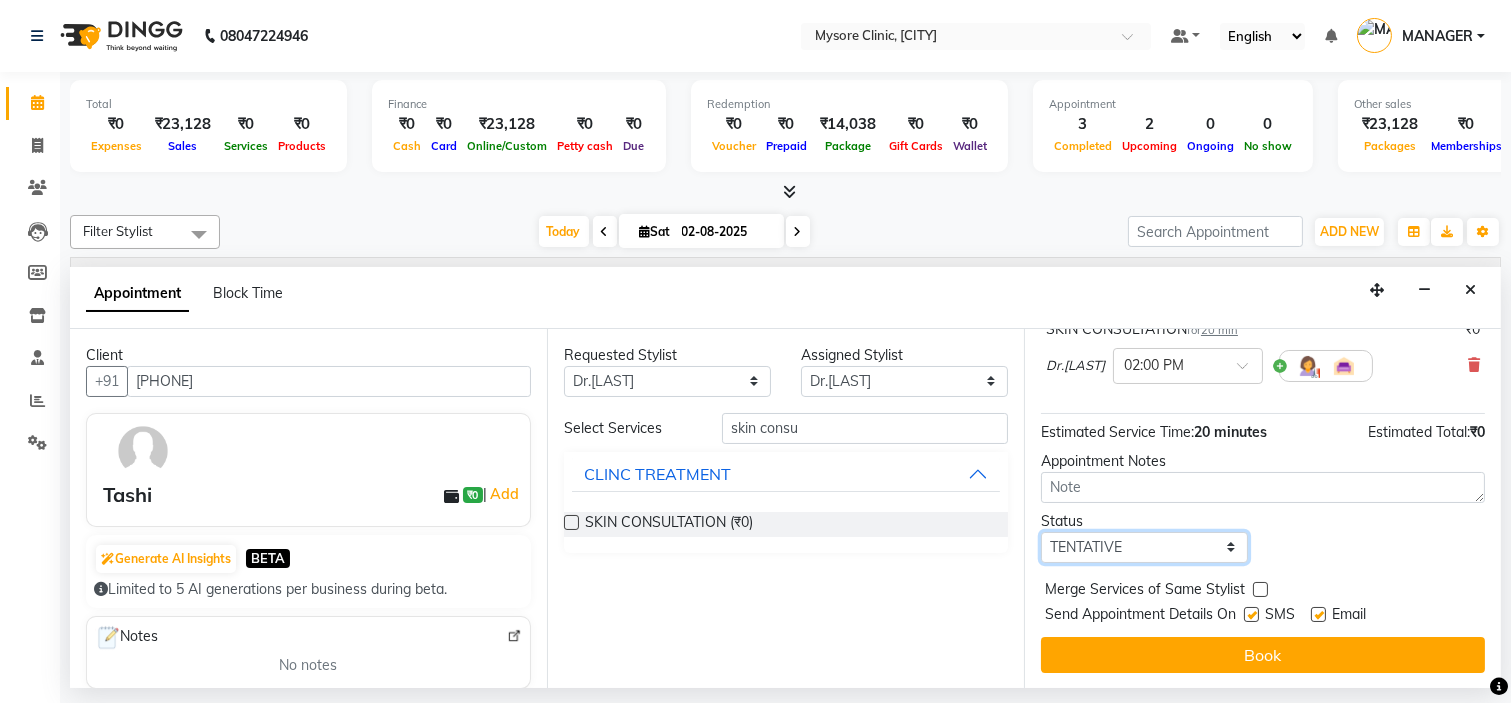click on "Select TENTATIVE CONFIRM CHECK-IN UPCOMING" at bounding box center (1144, 547) 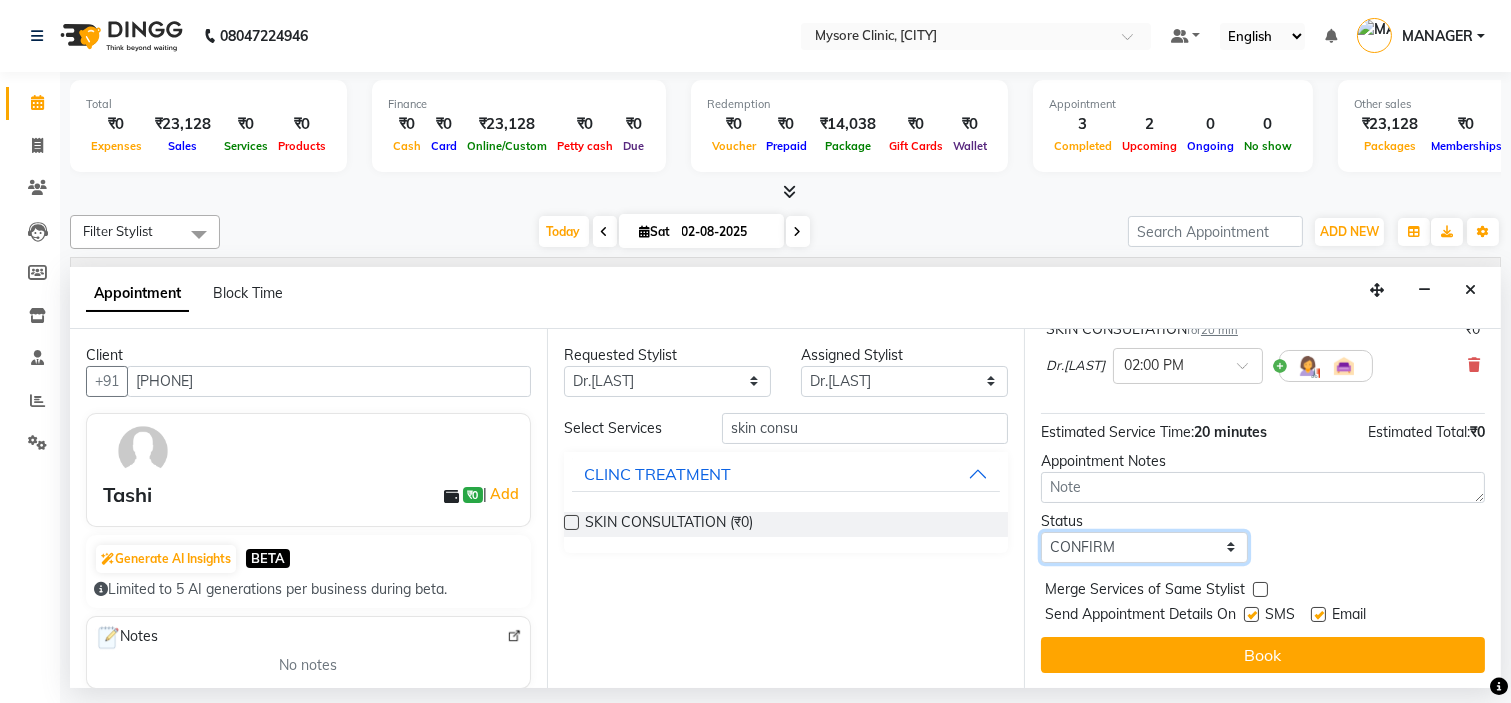click on "Select TENTATIVE CONFIRM CHECK-IN UPCOMING" at bounding box center (1144, 547) 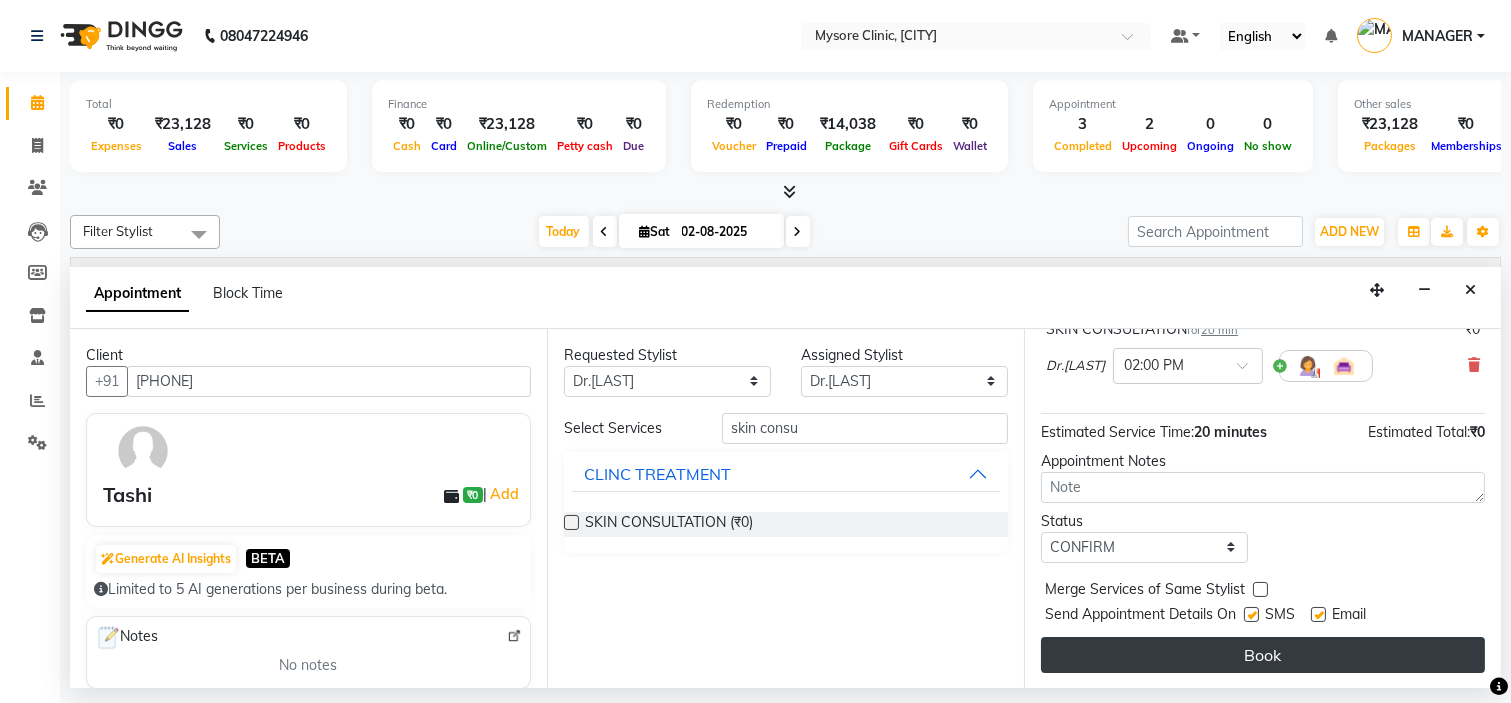 click on "Book" at bounding box center (1263, 655) 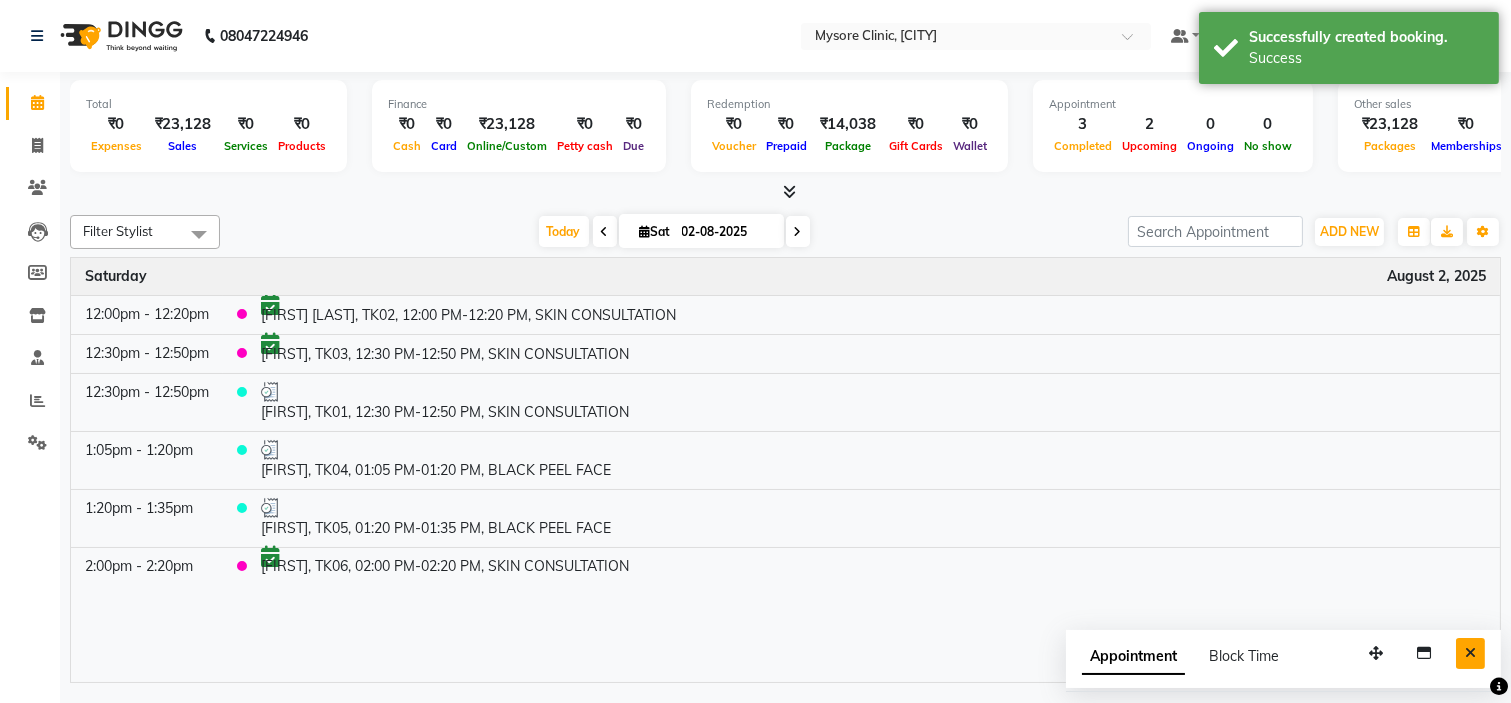 click at bounding box center (1470, 653) 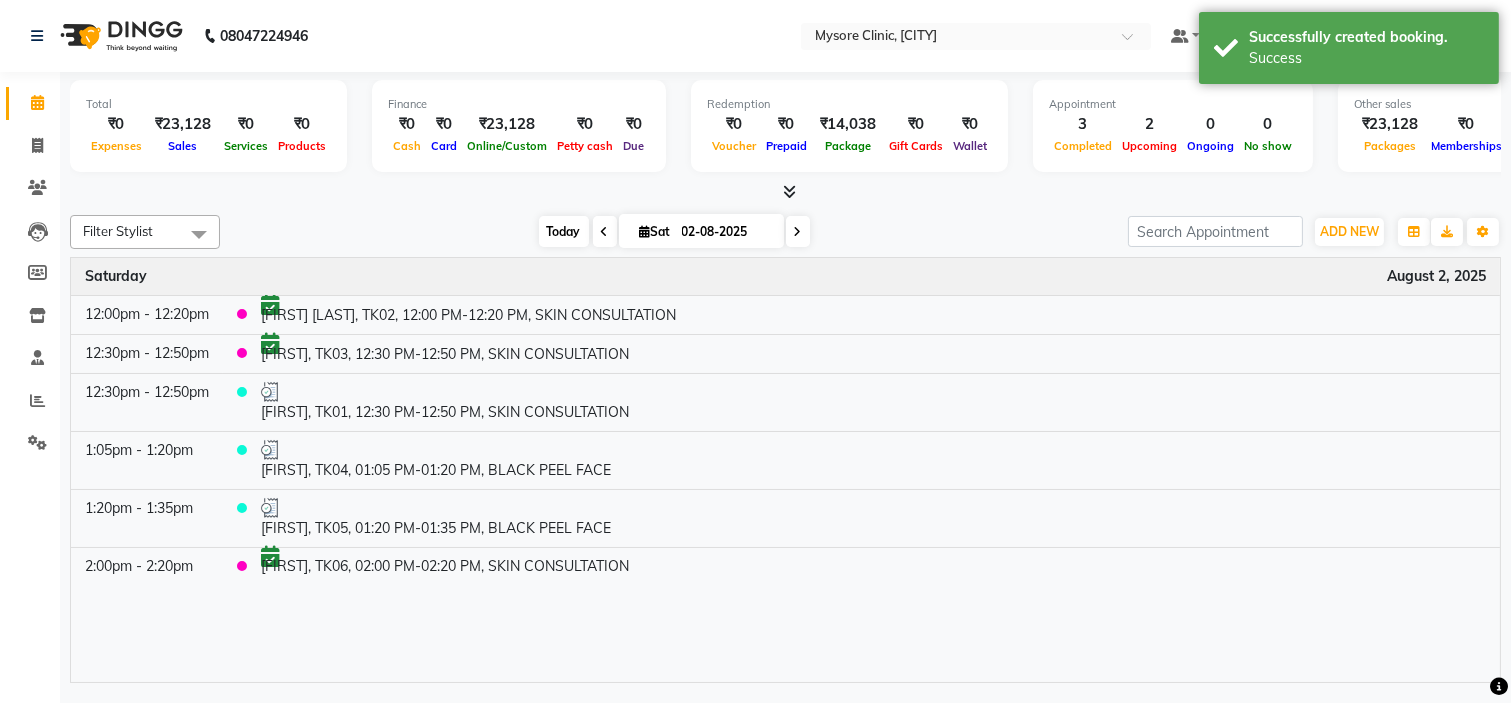 click on "Today" at bounding box center [564, 231] 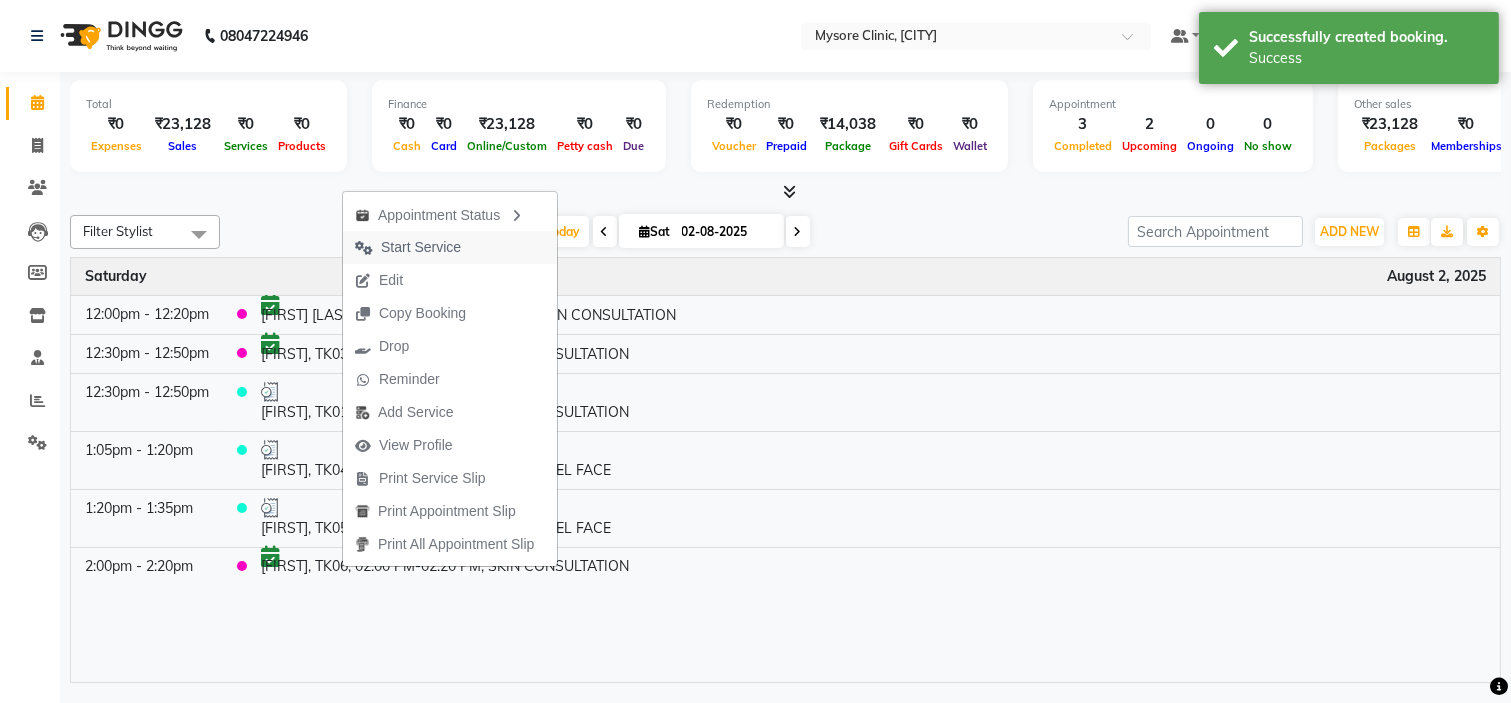 click on "Start Service" at bounding box center [421, 247] 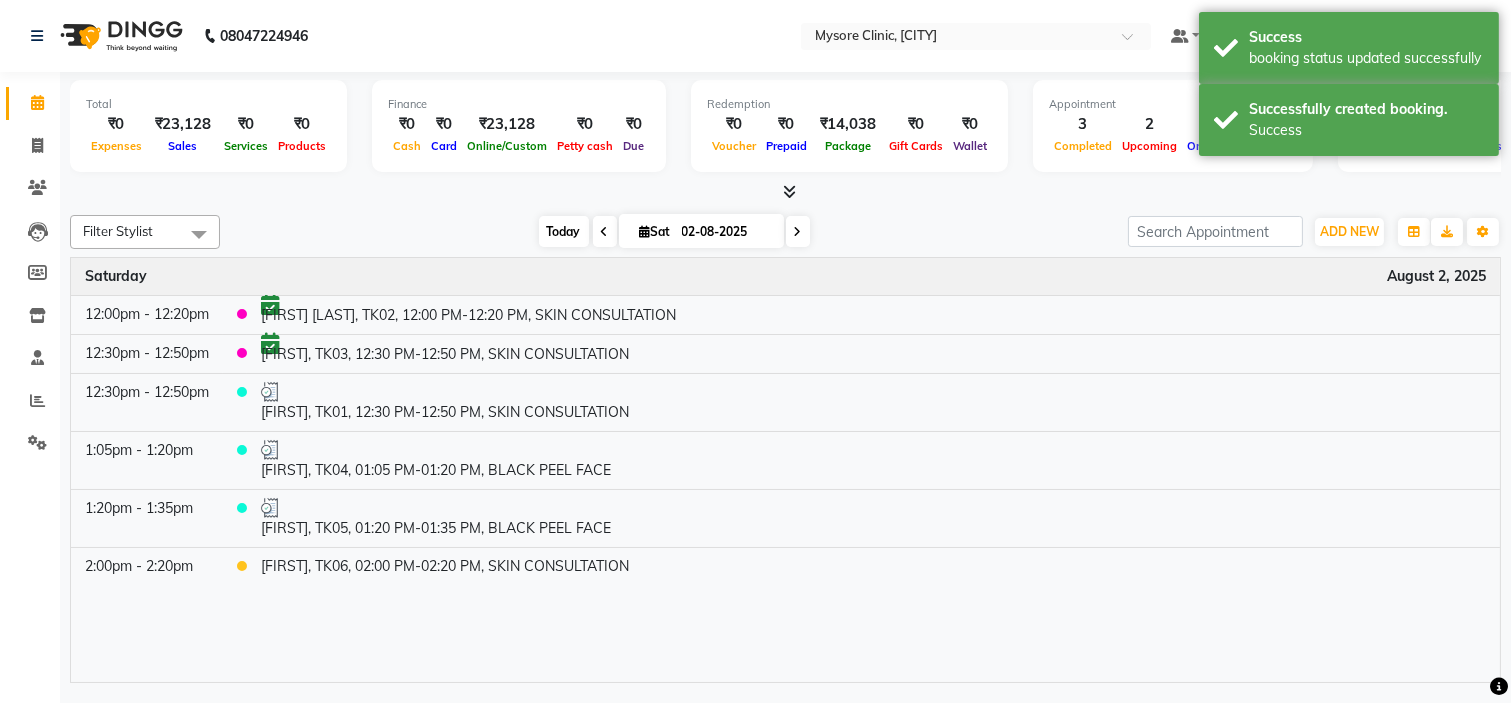 click on "Today" at bounding box center (564, 231) 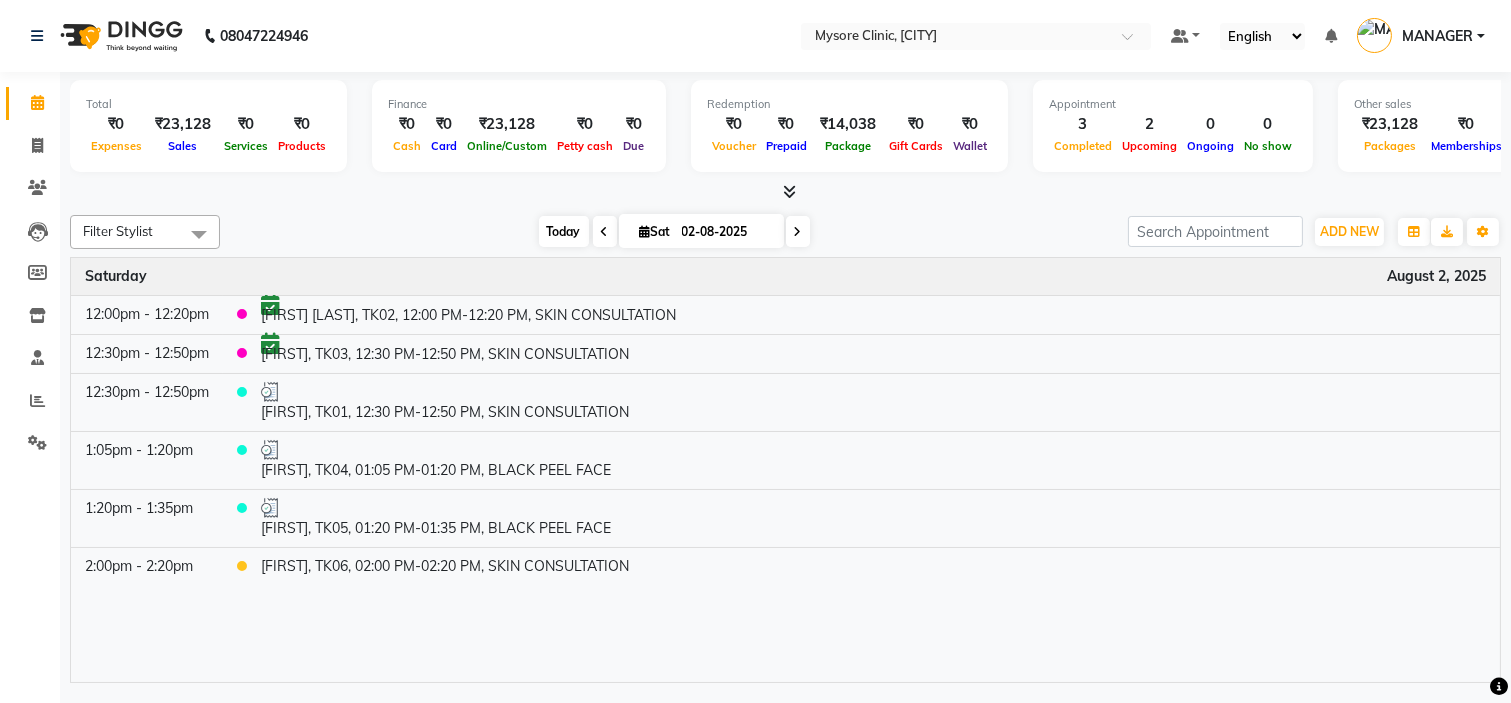 click on "Today" at bounding box center [564, 231] 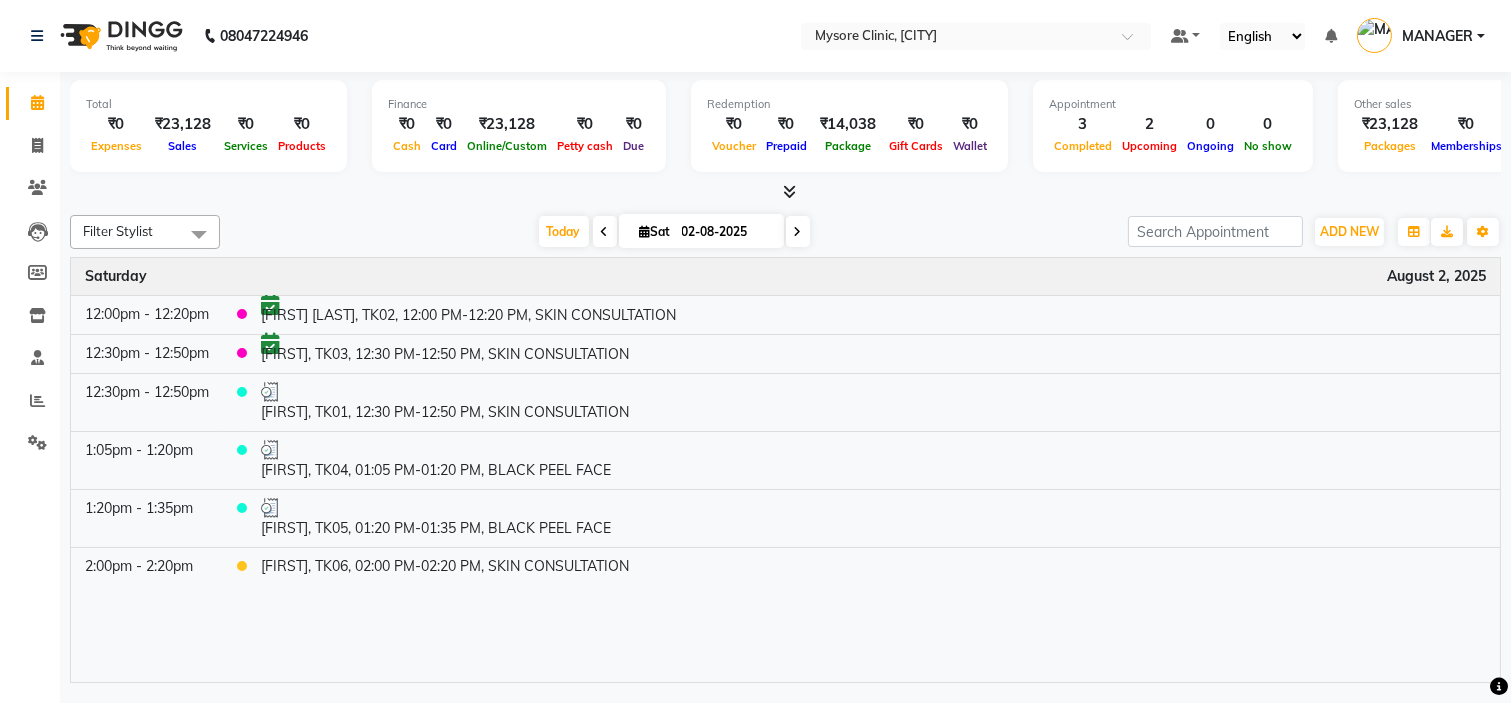 click on "Today  Sat 02-08-2025" at bounding box center [674, 232] 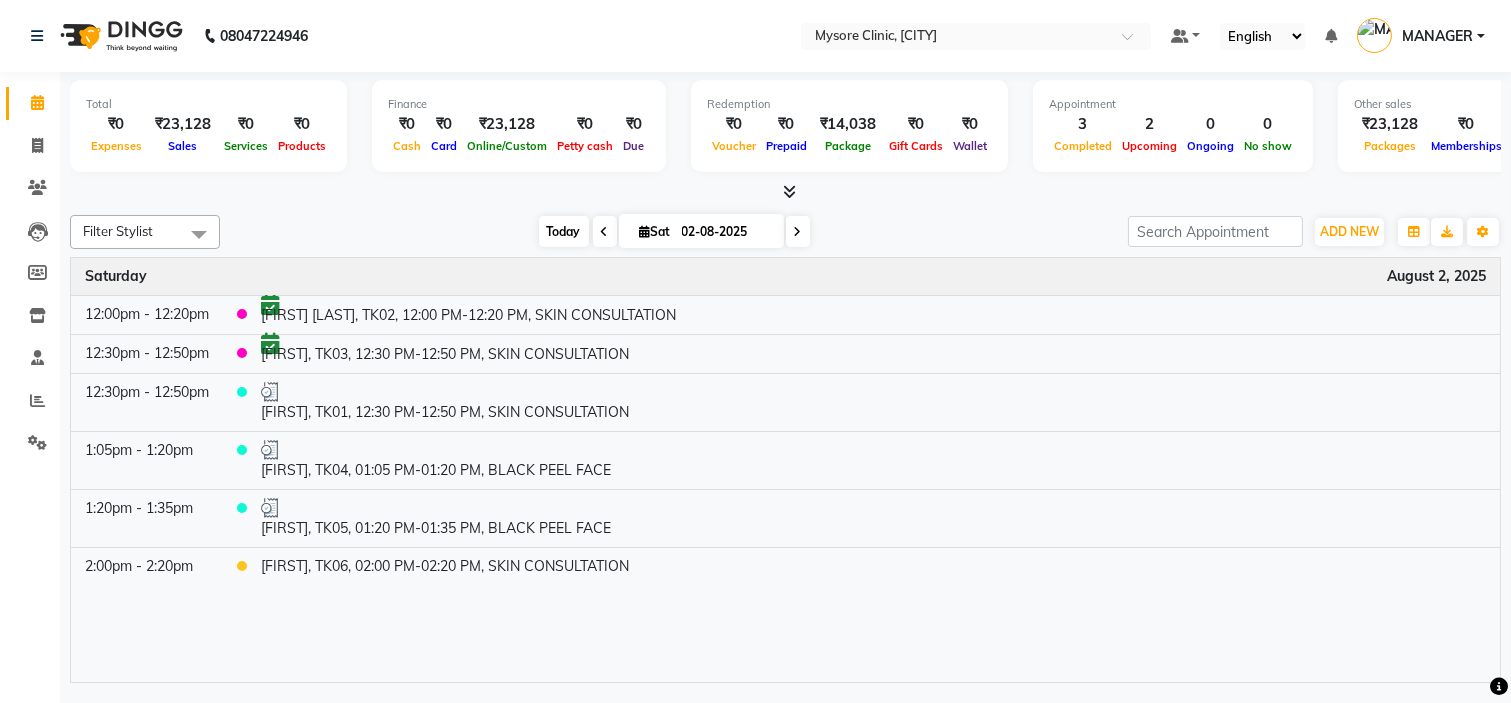 click on "Today" at bounding box center (564, 231) 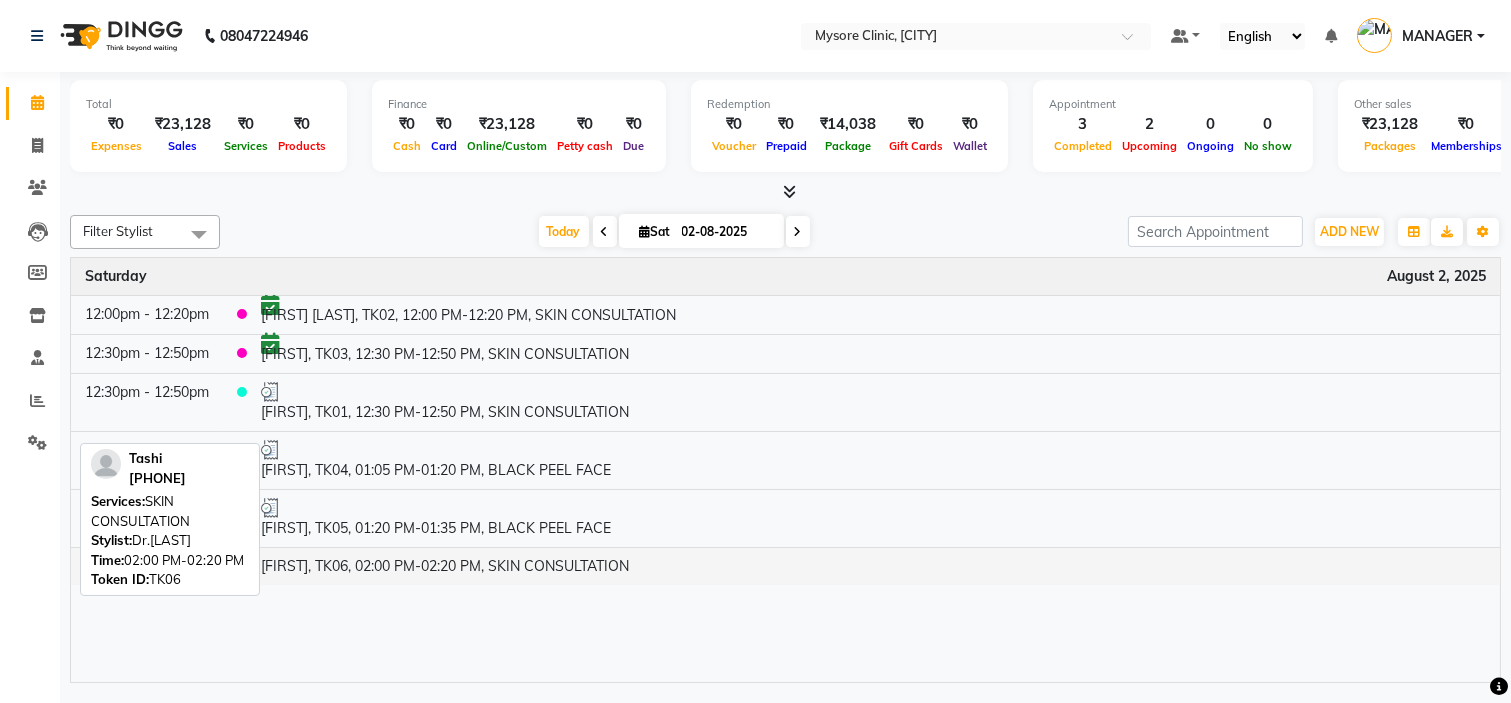 click on "[FIRST], TK06, 02:00 PM-02:20 PM, SKIN CONSULTATION" at bounding box center (873, 566) 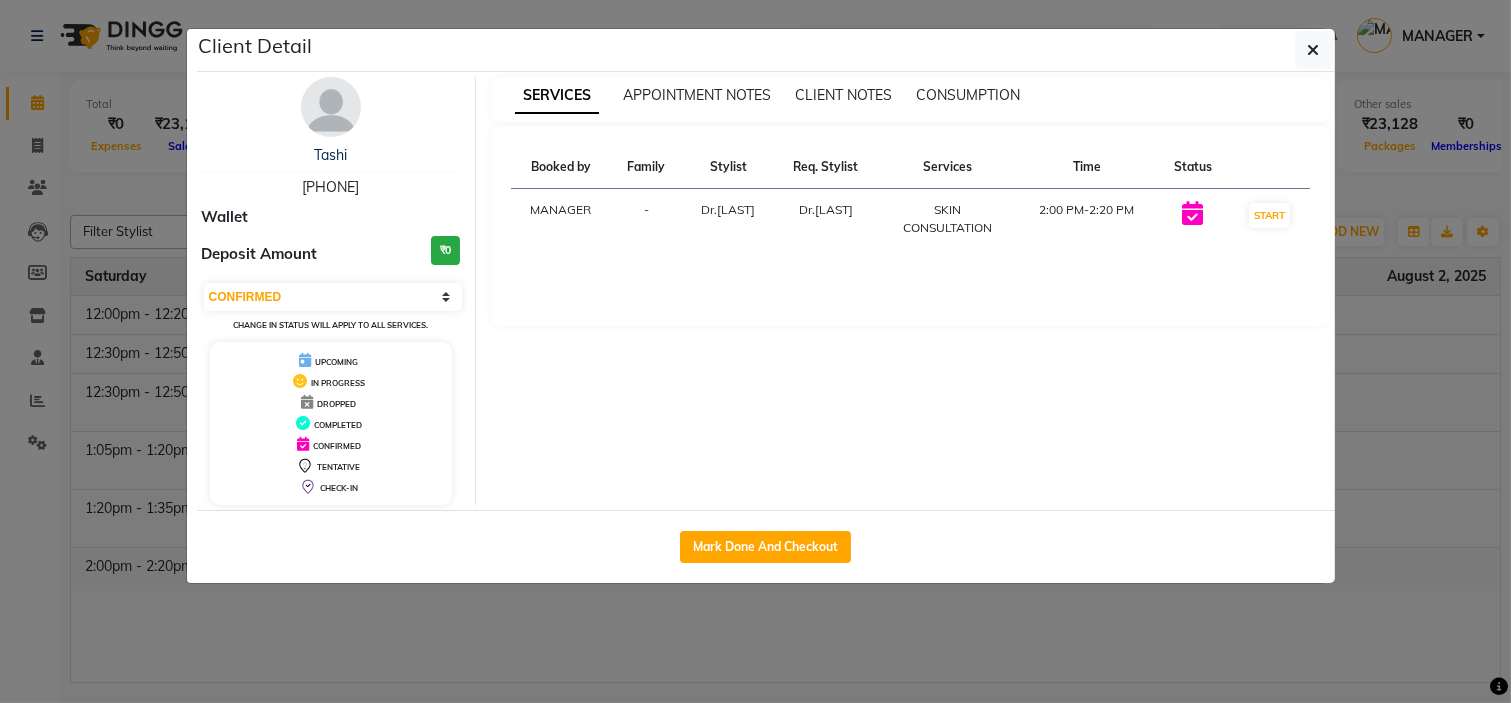 select on "1" 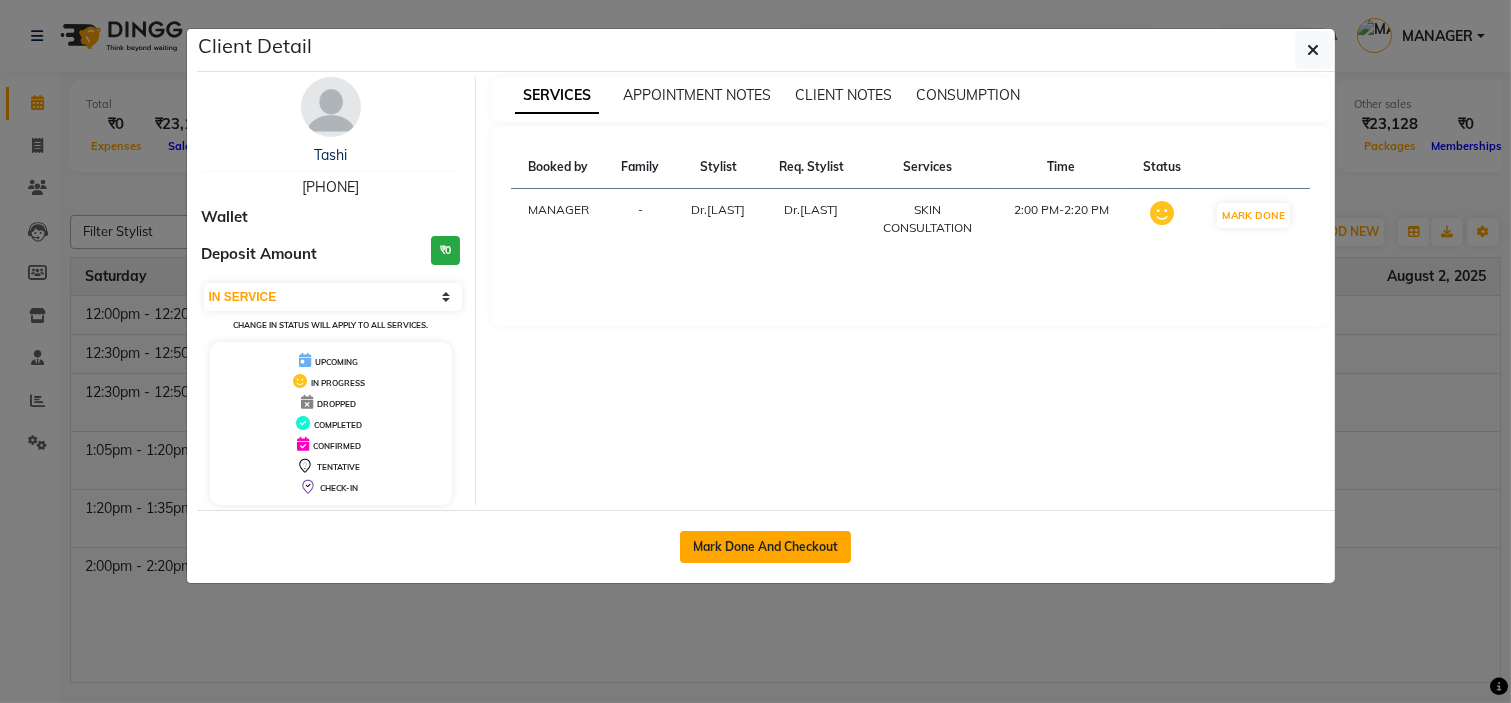 click on "Mark Done And Checkout" 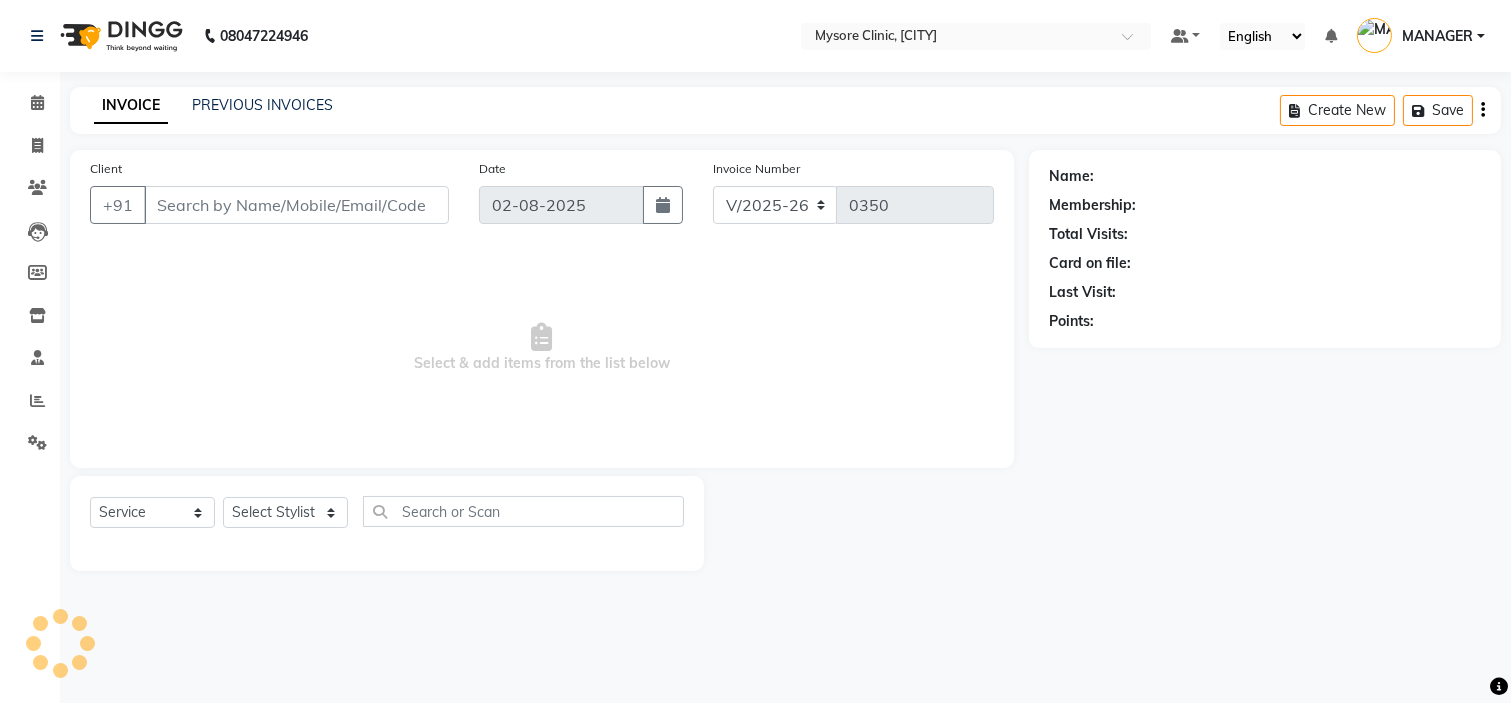 type on "[PHONE]" 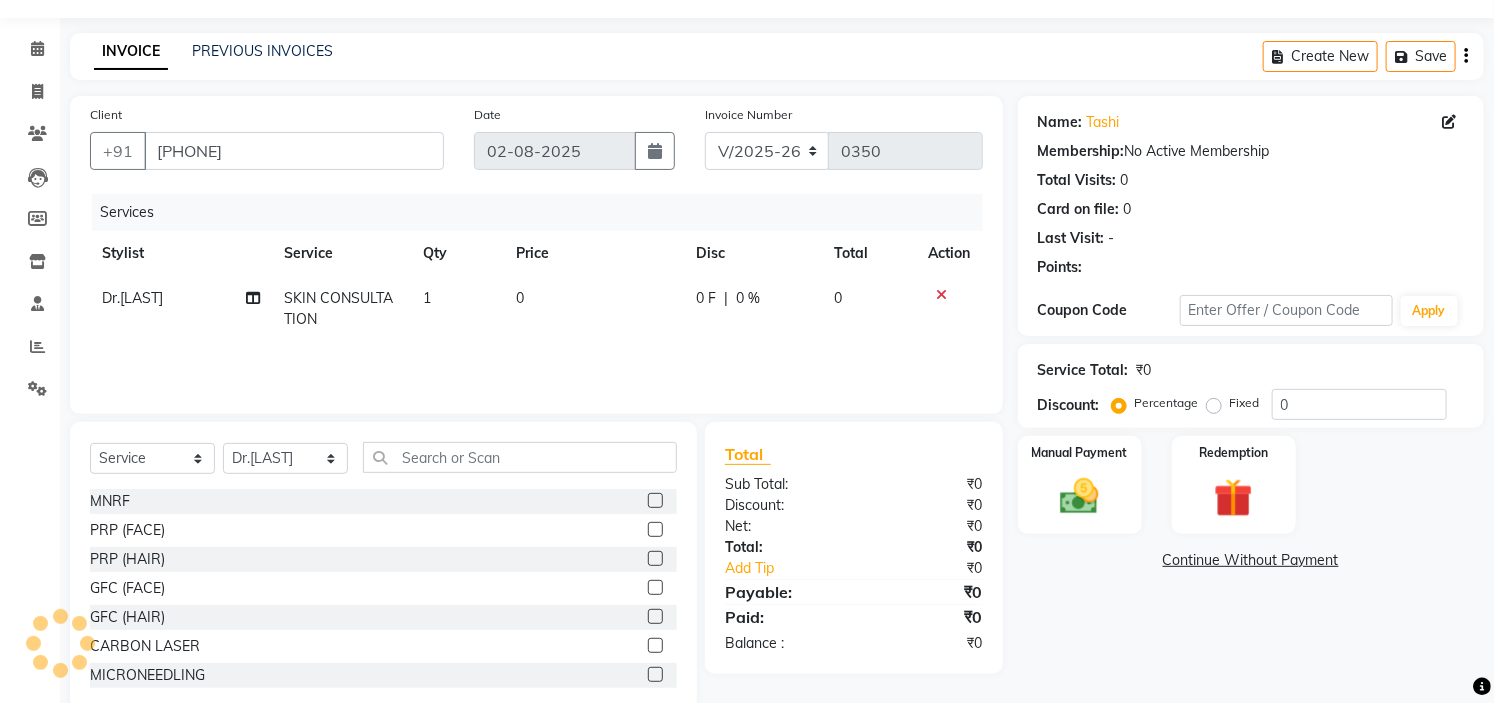 scroll, scrollTop: 97, scrollLeft: 0, axis: vertical 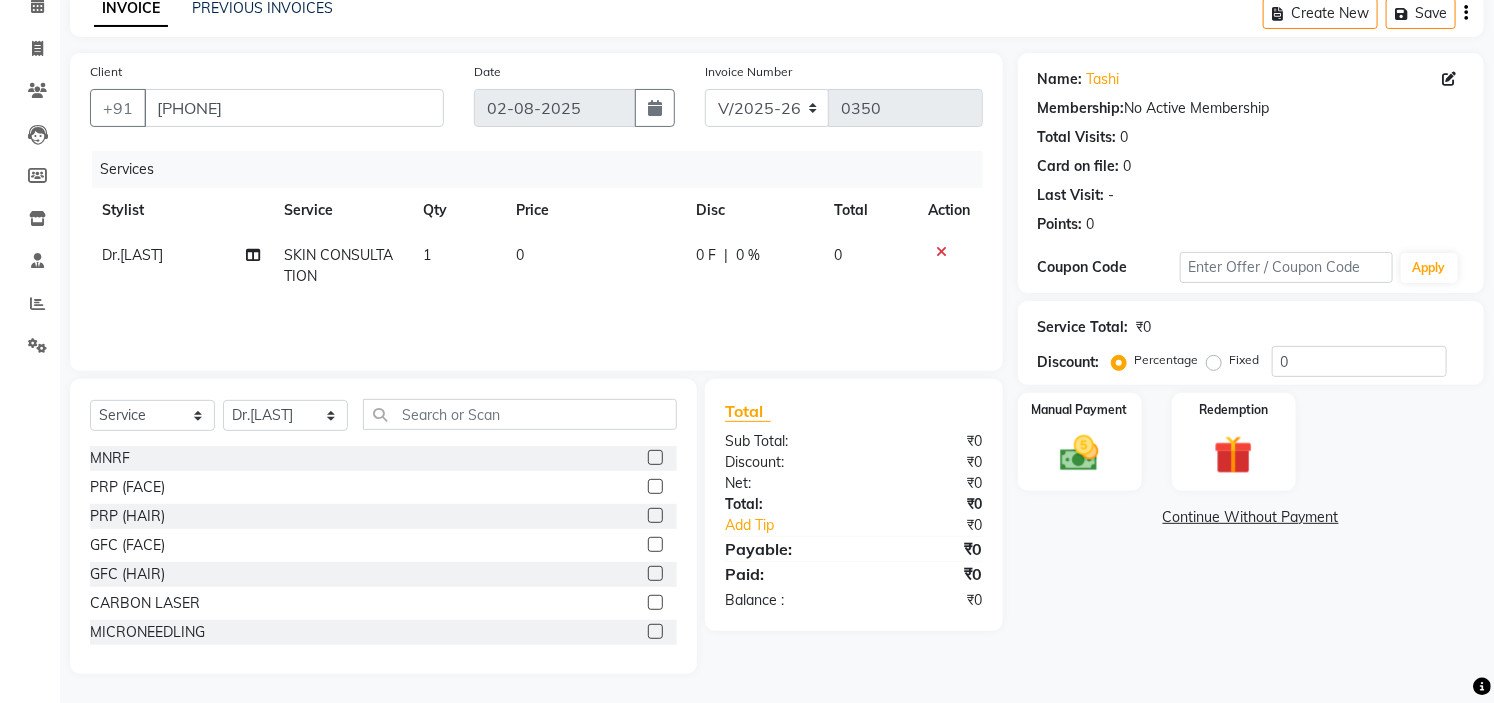 click on "Continue Without Payment" 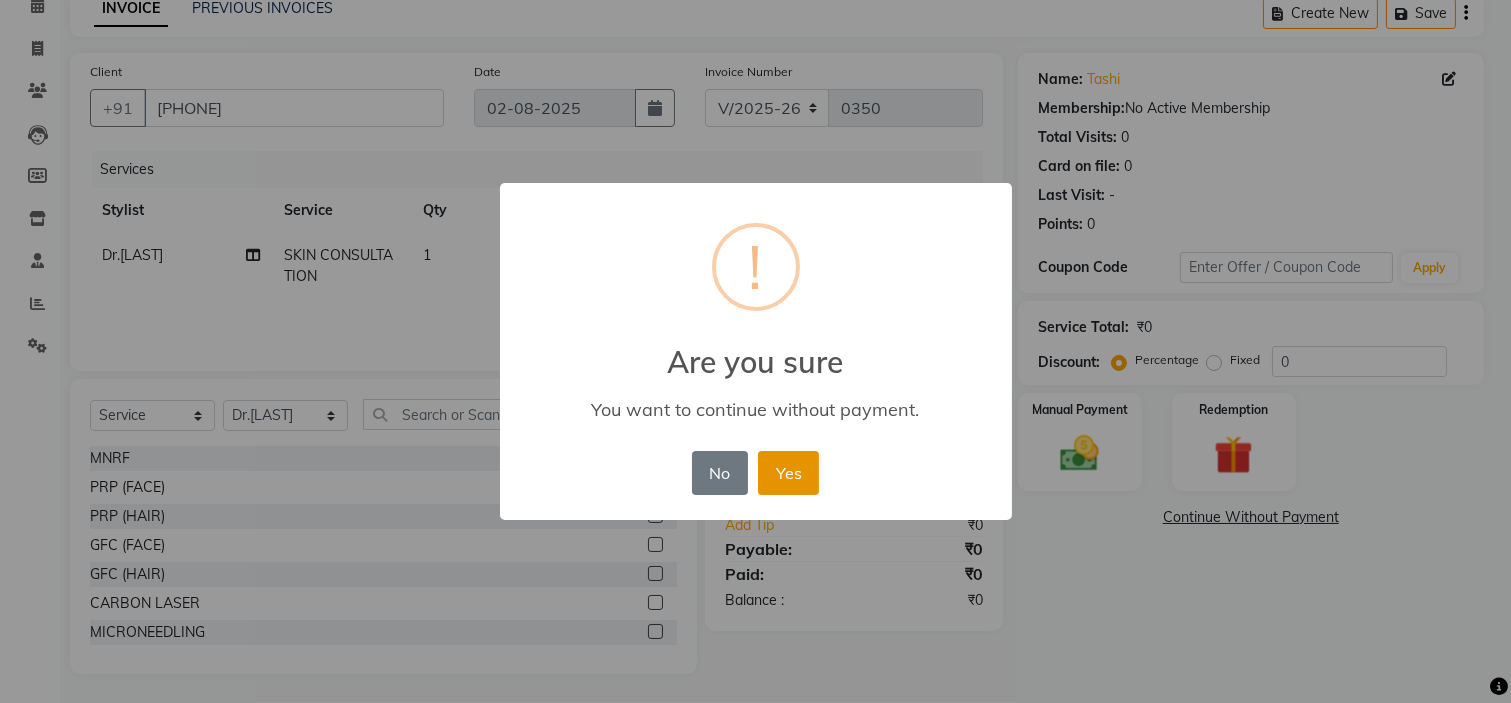 click on "Yes" at bounding box center (788, 473) 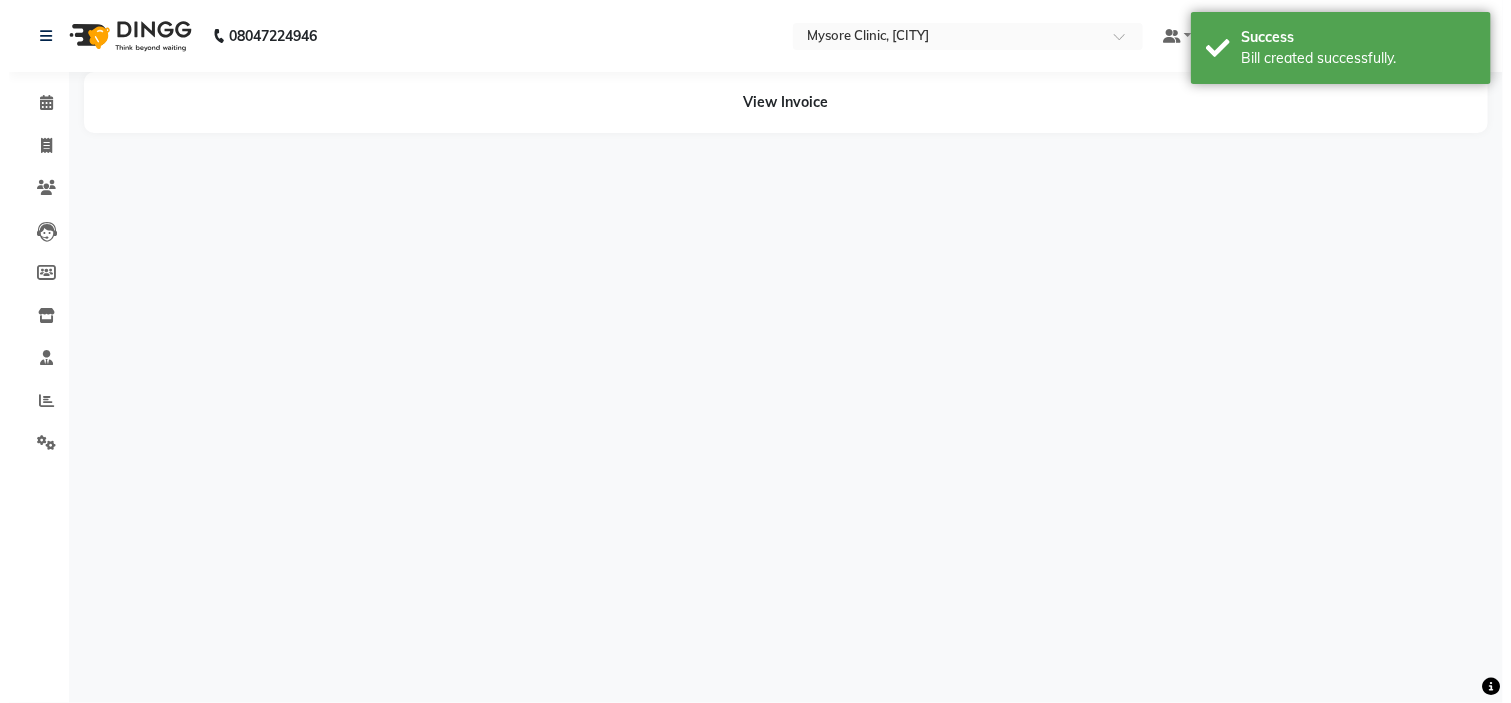 scroll, scrollTop: 0, scrollLeft: 0, axis: both 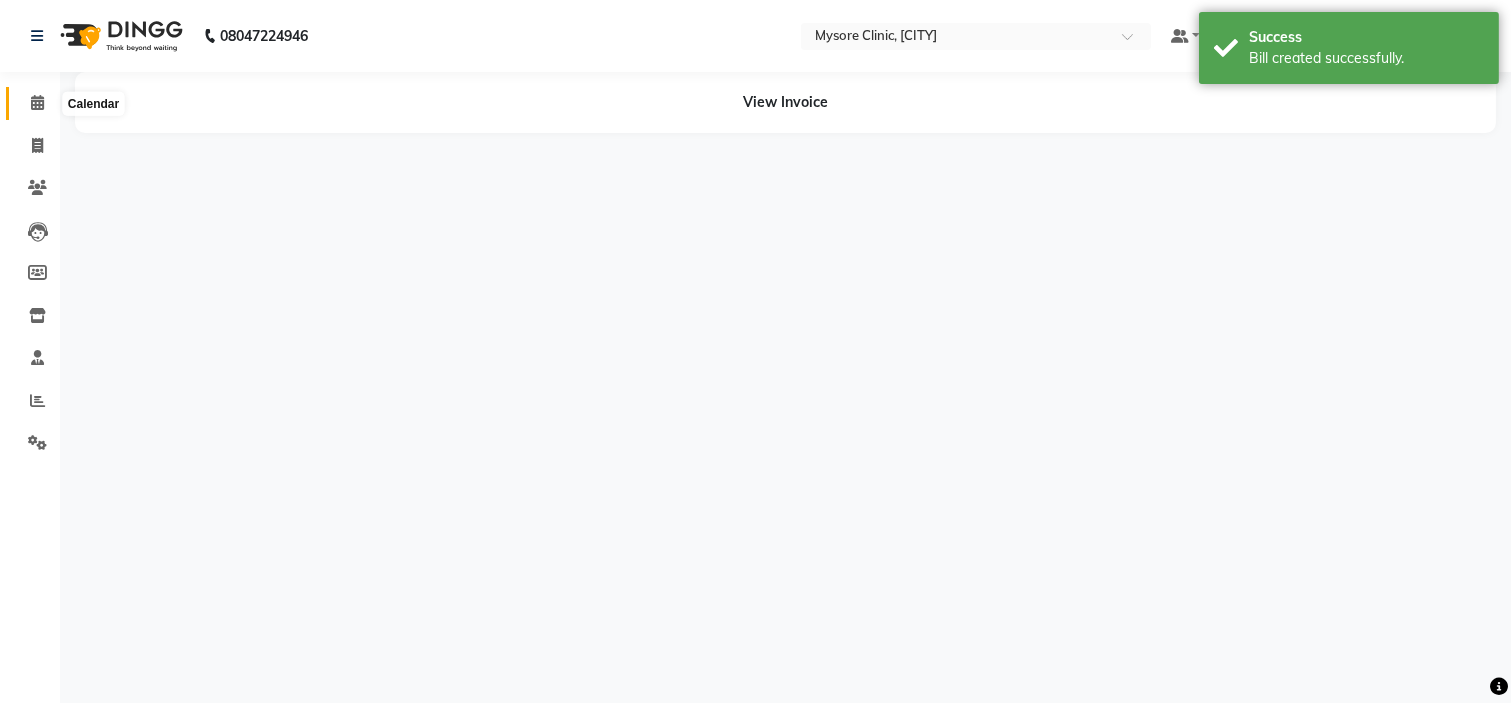 click 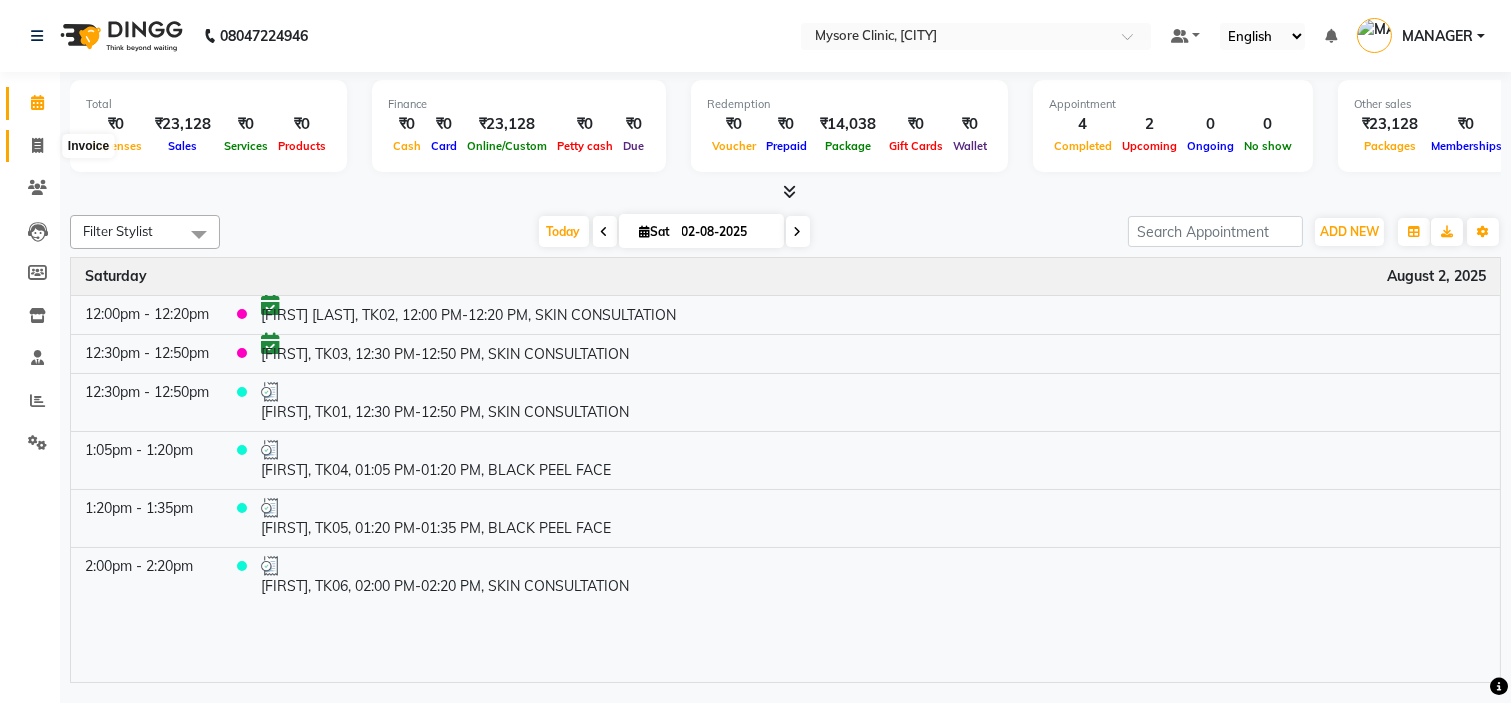 click 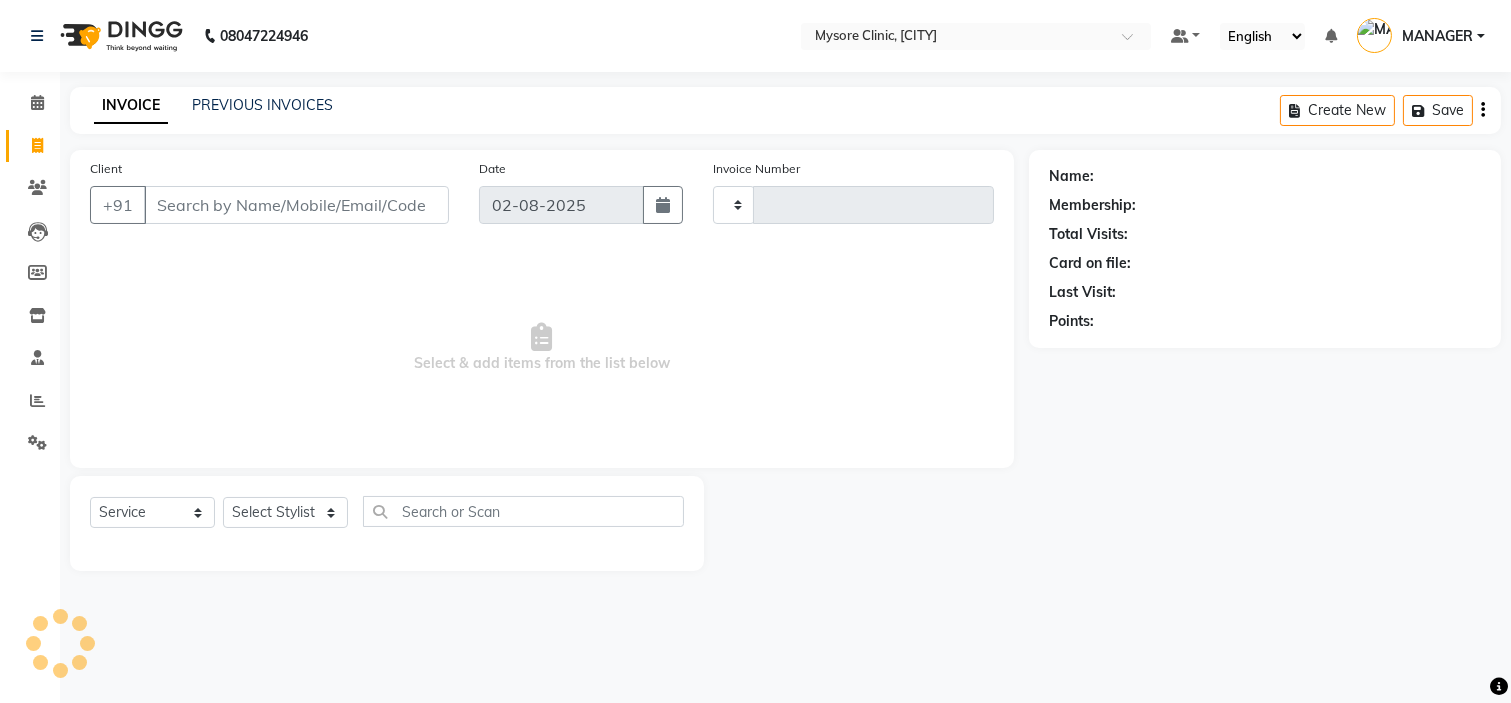 type on "0351" 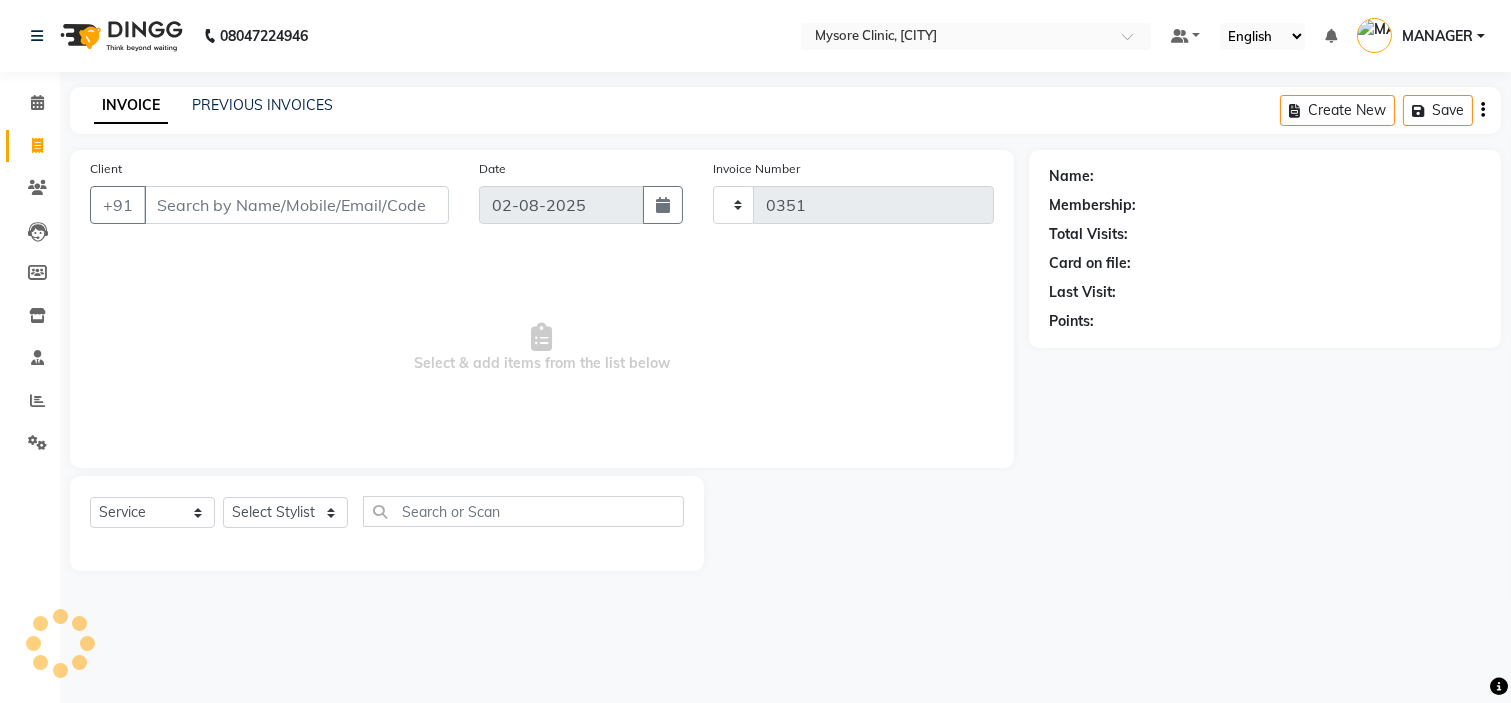 select on "7445" 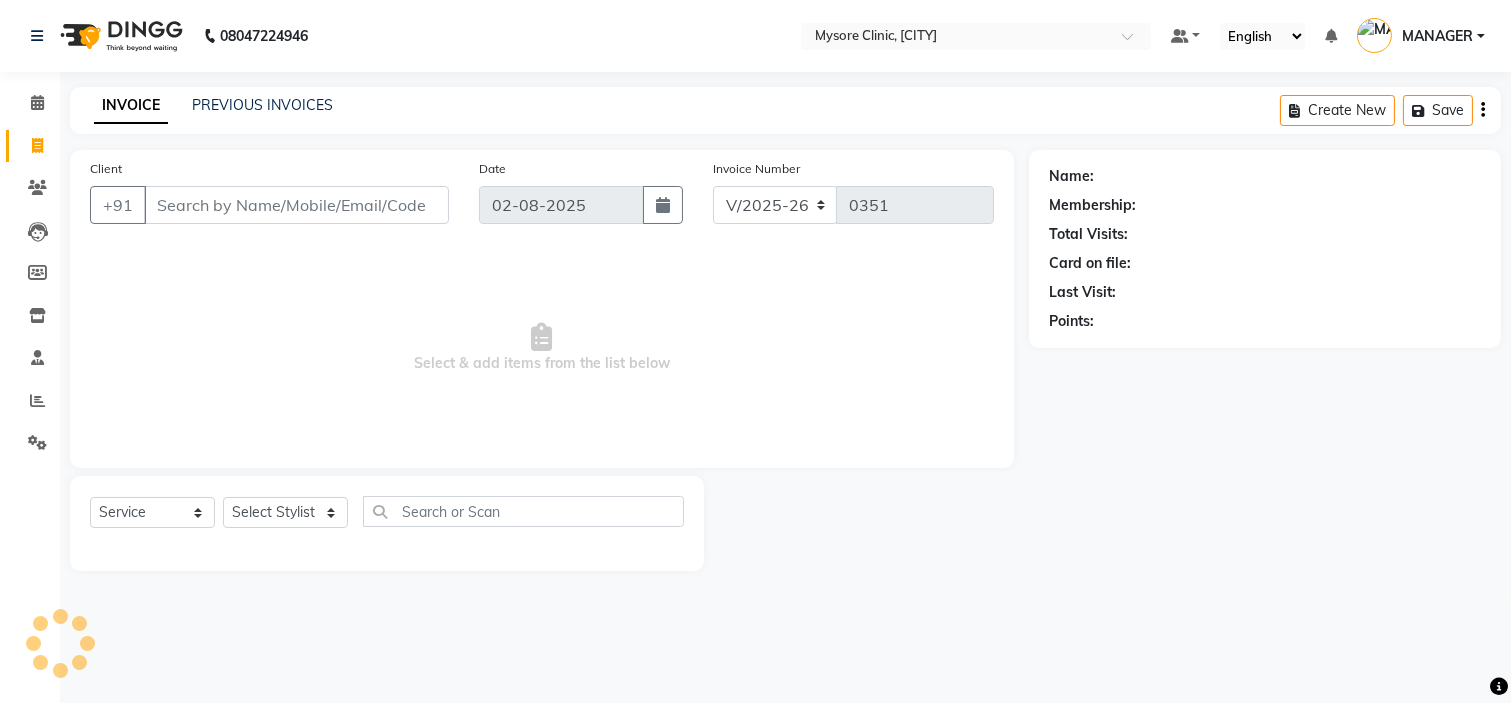 click on "Client" at bounding box center [296, 205] 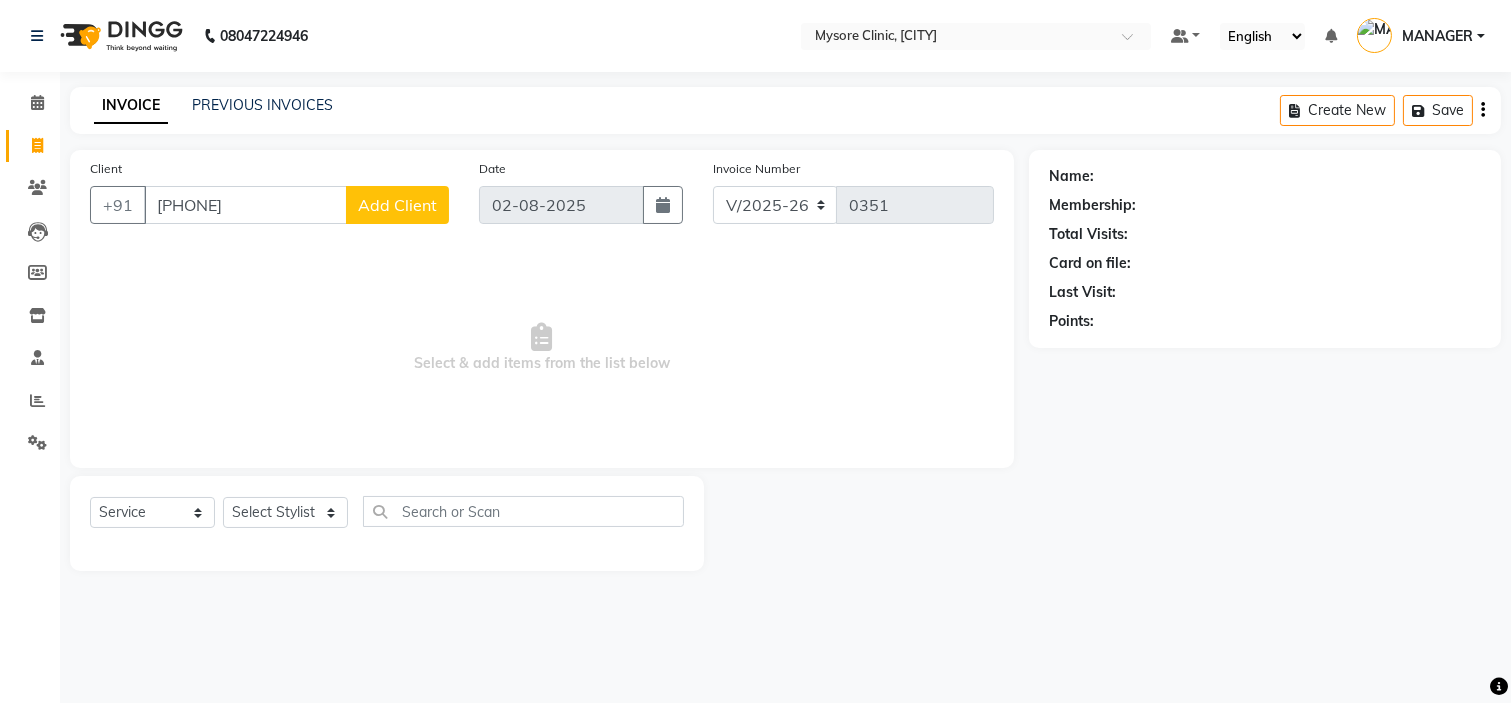 type on "[PHONE]" 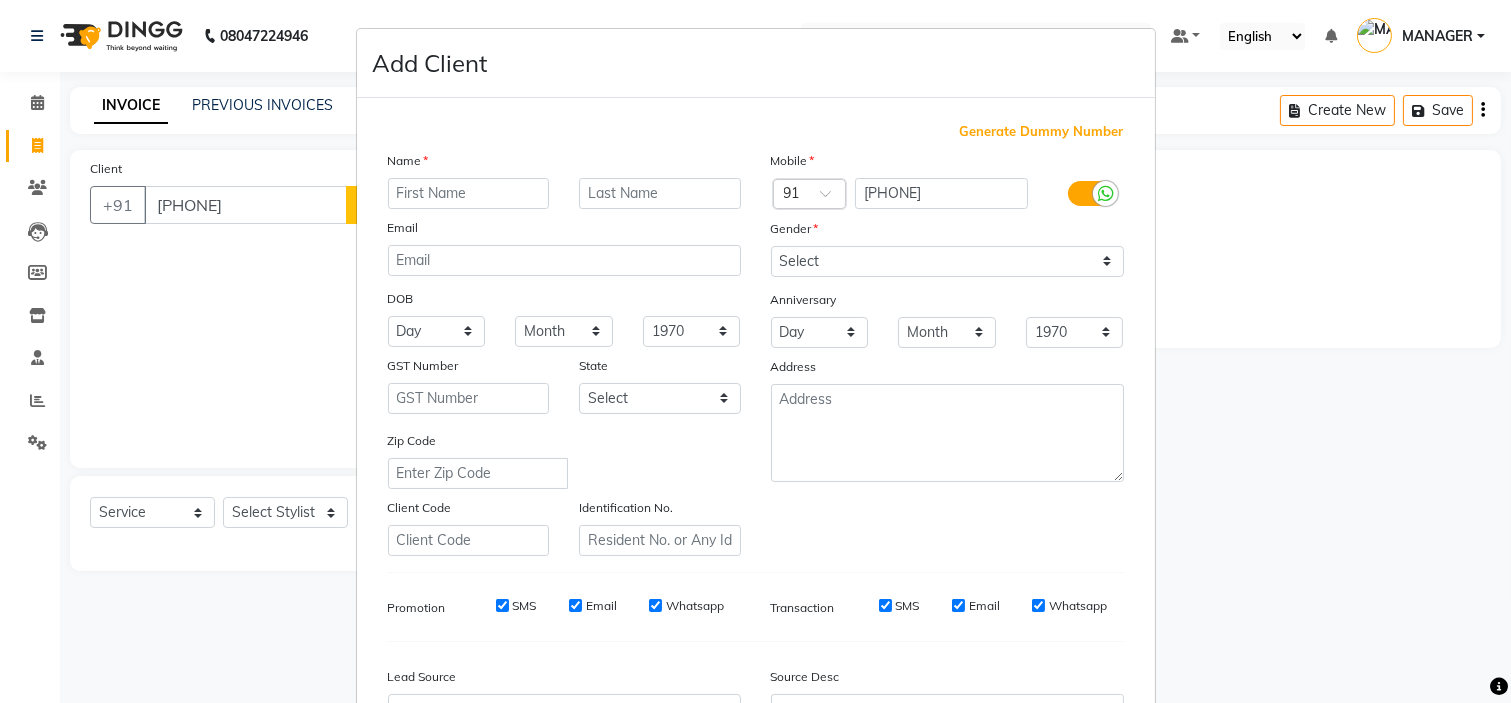 click at bounding box center (469, 193) 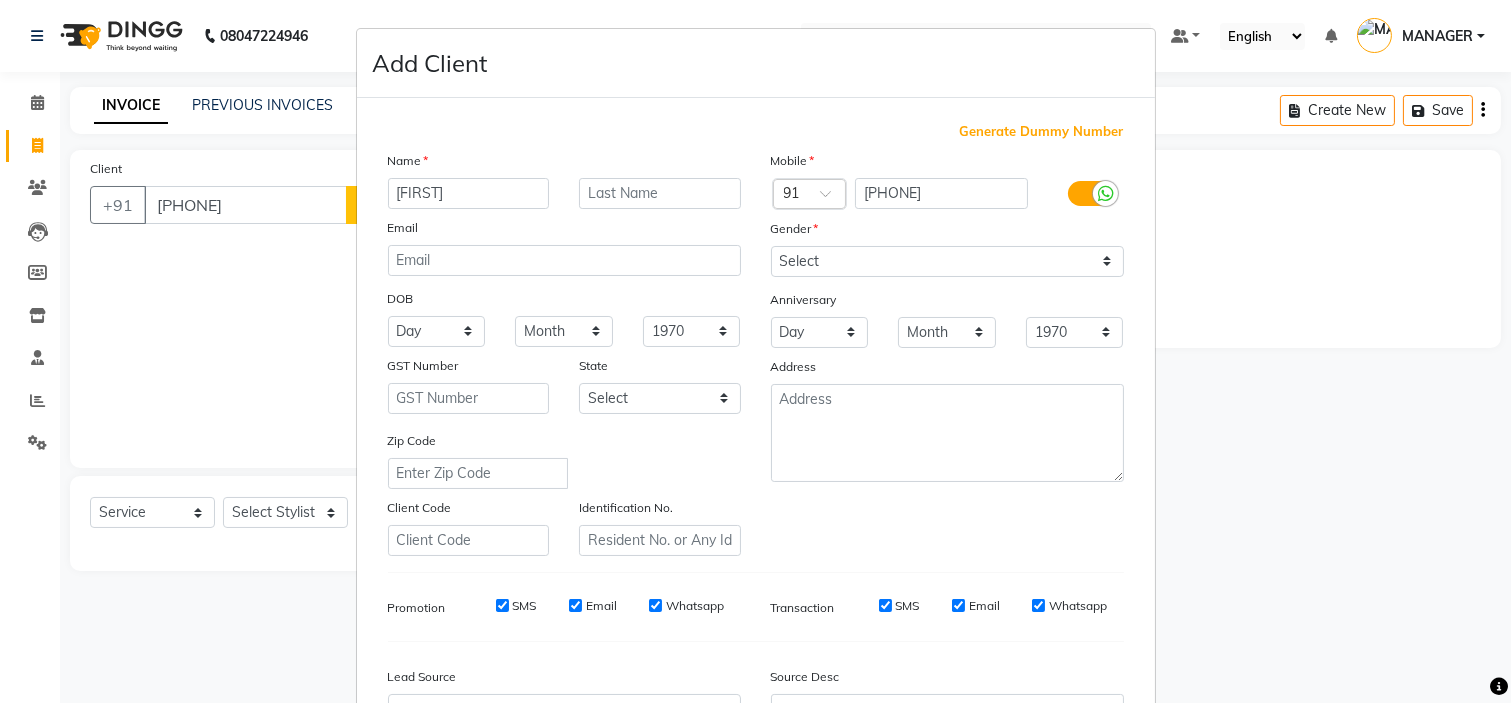 type on "[FIRST]" 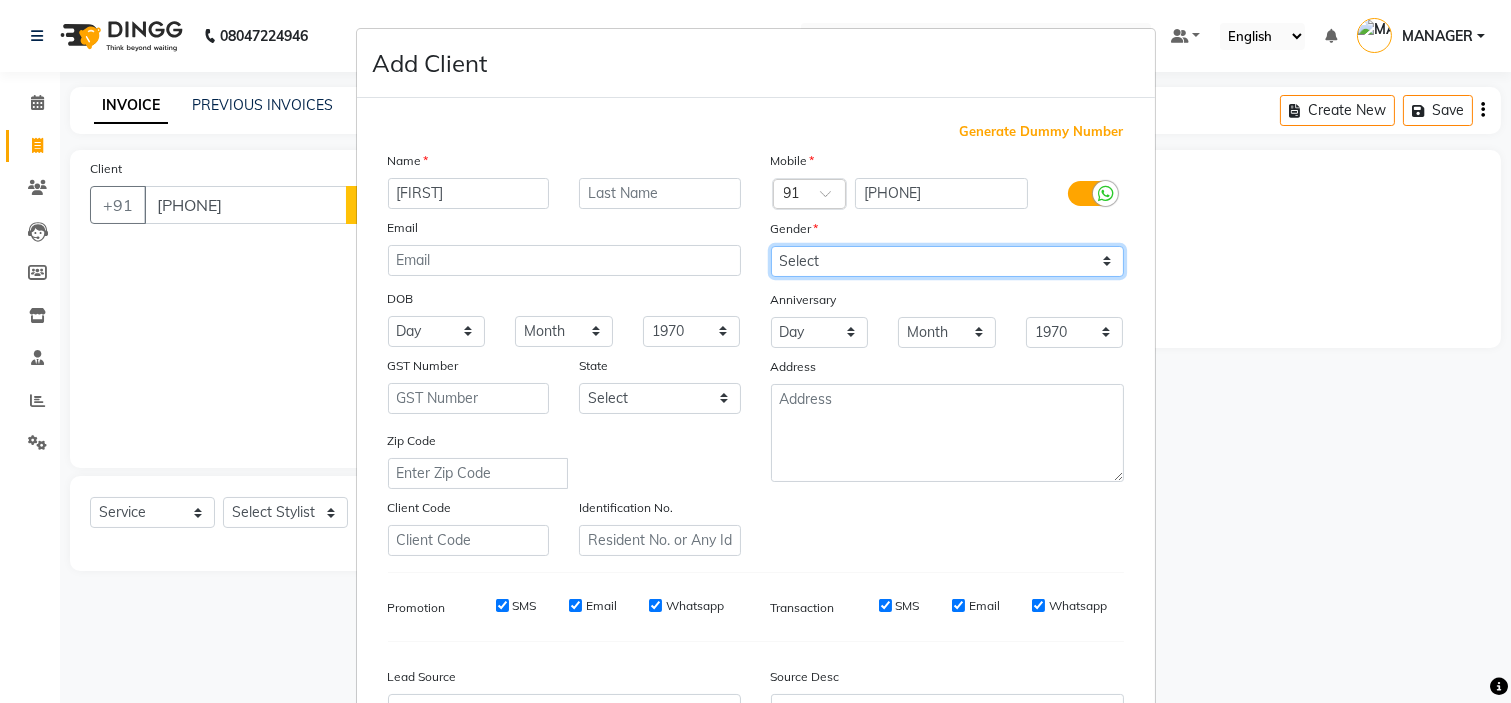 click on "Select Male Female Other Prefer Not To Say" at bounding box center (947, 261) 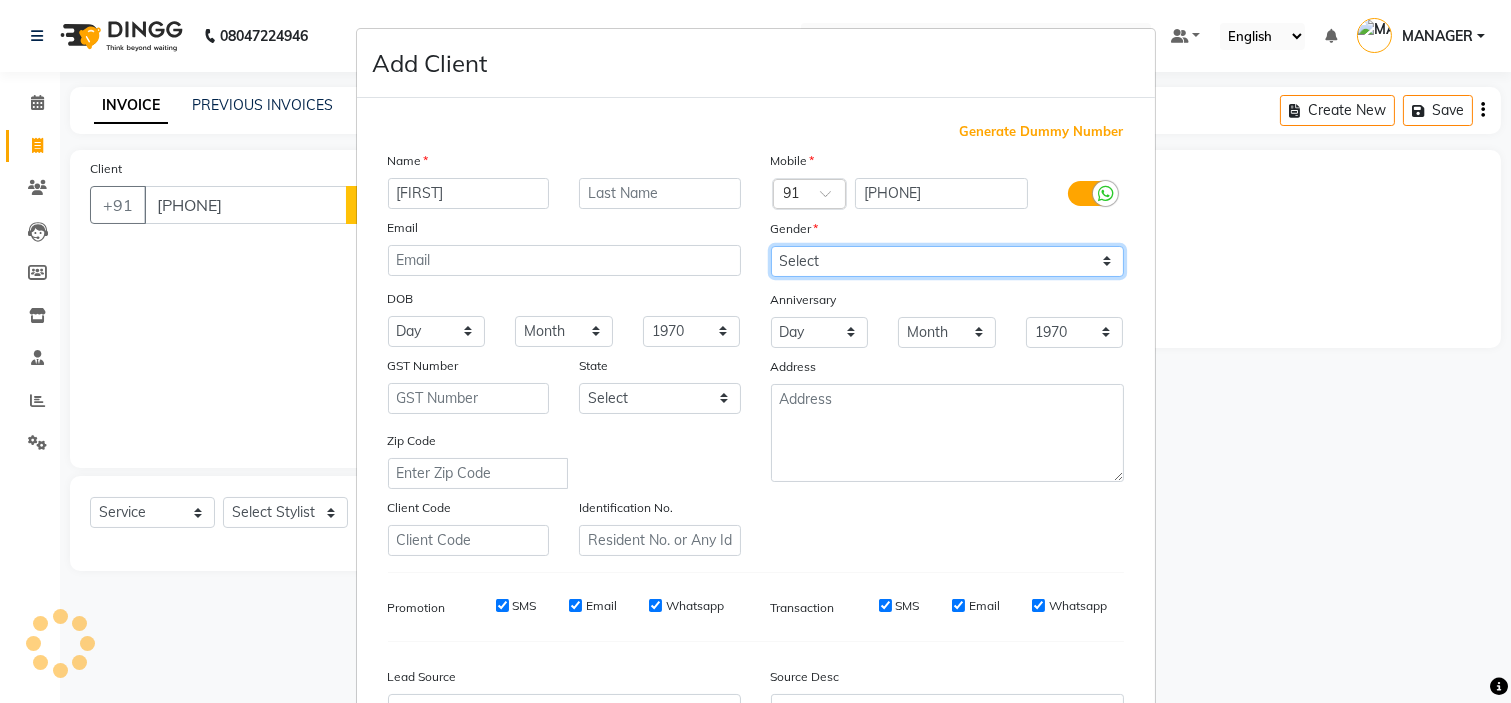 select on "female" 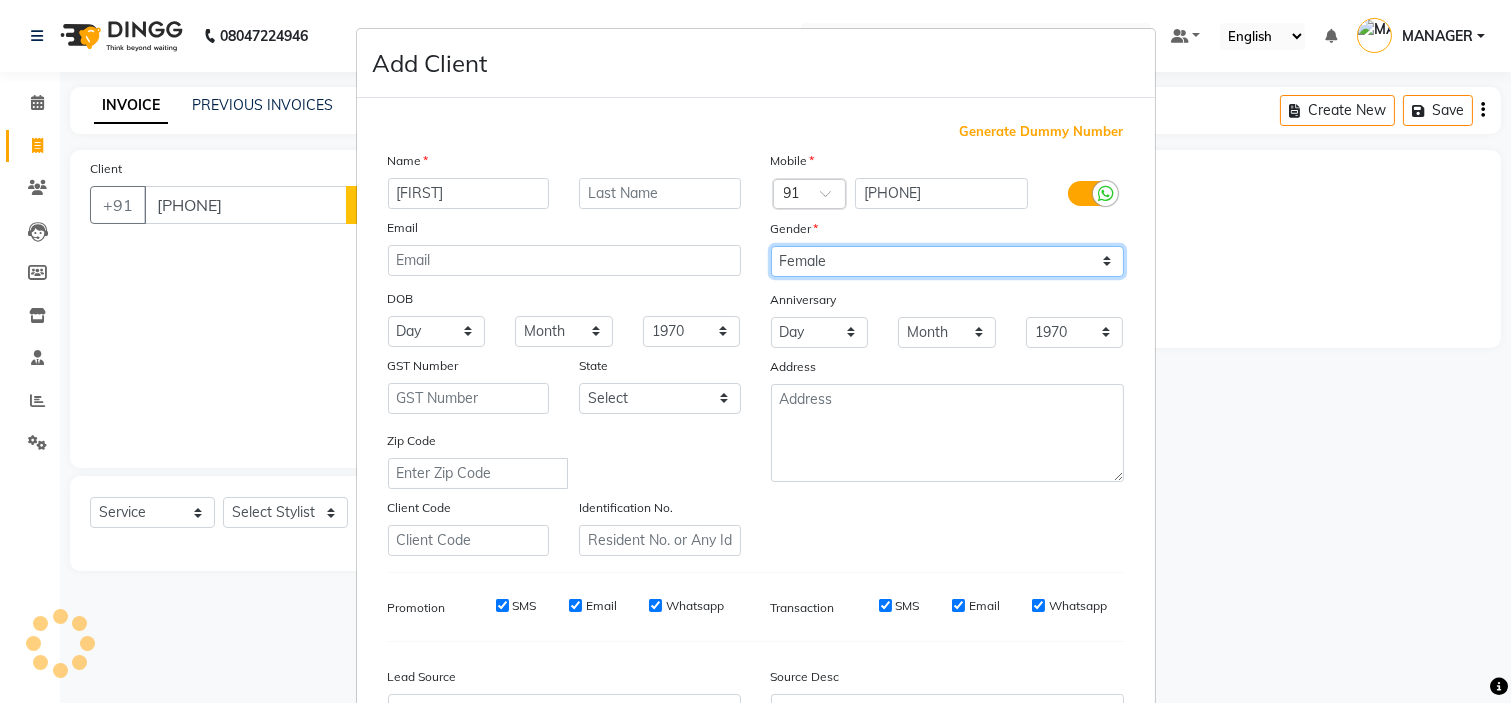 click on "Select Male Female Other Prefer Not To Say" at bounding box center [947, 261] 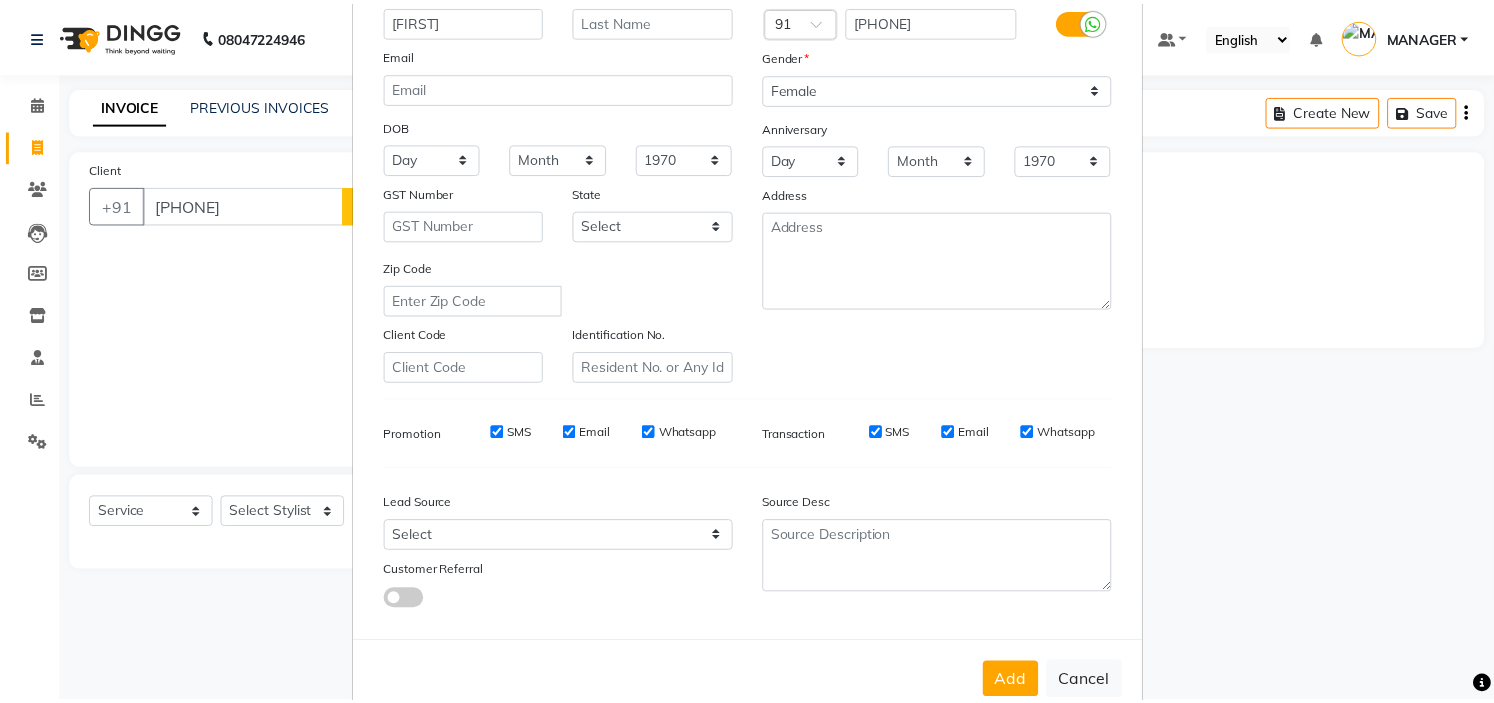 scroll, scrollTop: 221, scrollLeft: 0, axis: vertical 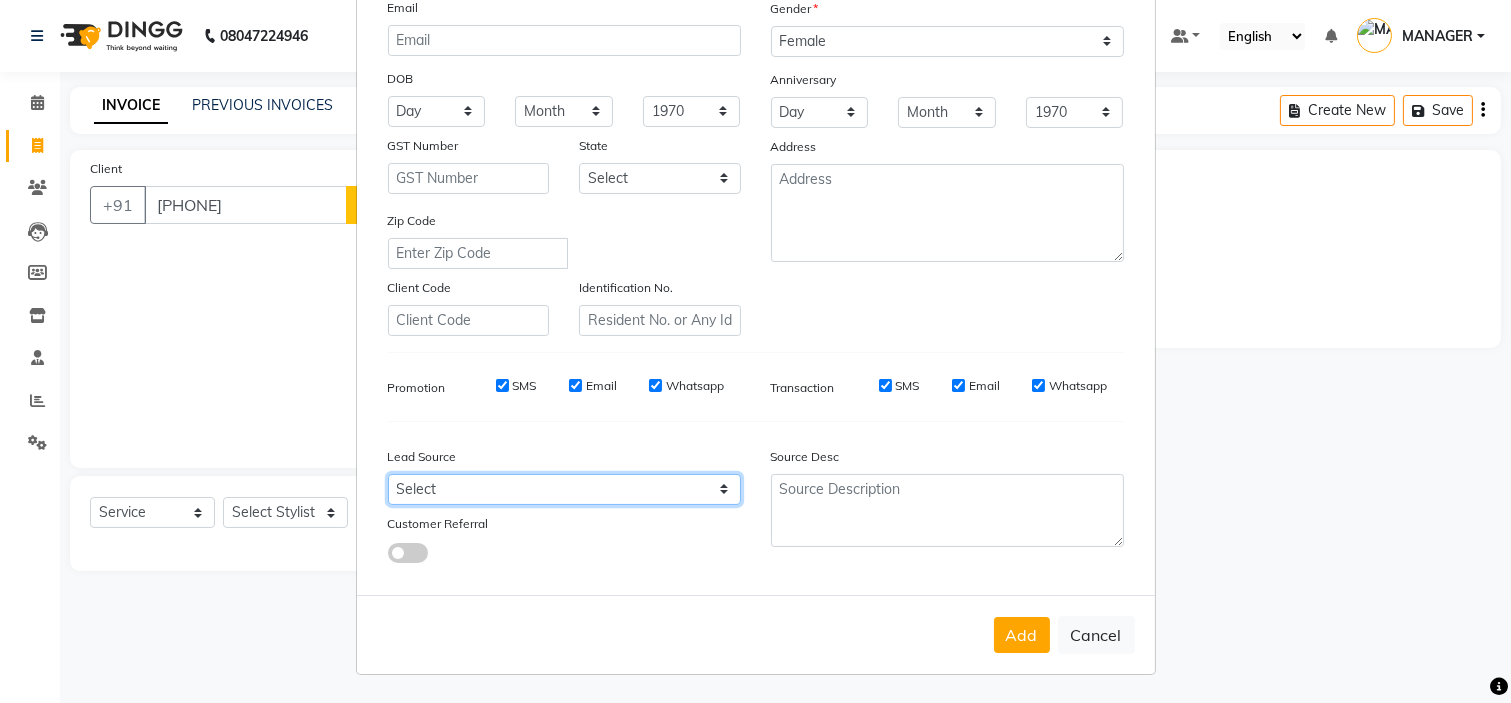 click on "Select Walk-in Referral Internet Friend Word of Mouth Advertisement Facebook JustDial Google Other" at bounding box center (564, 489) 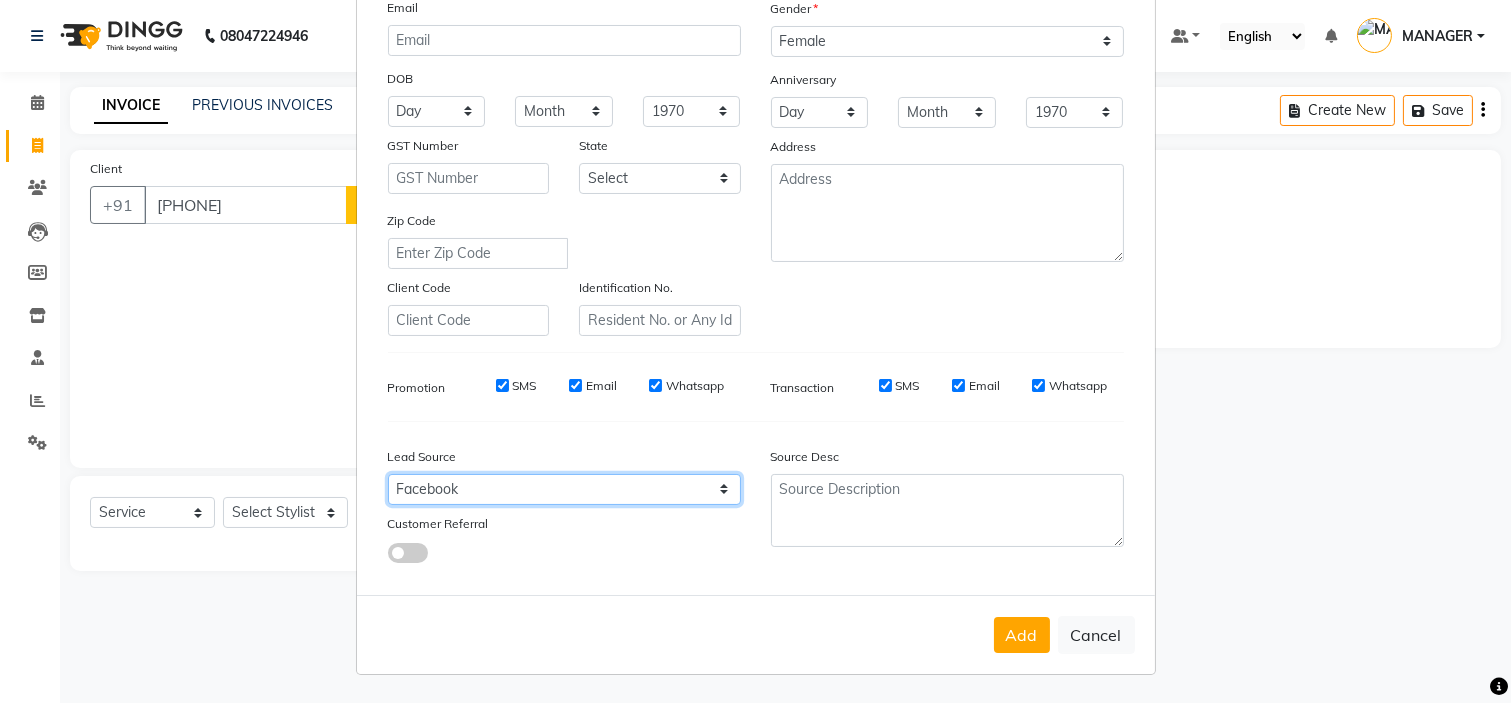 click on "Select Walk-in Referral Internet Friend Word of Mouth Advertisement Facebook JustDial Google Other" at bounding box center (564, 489) 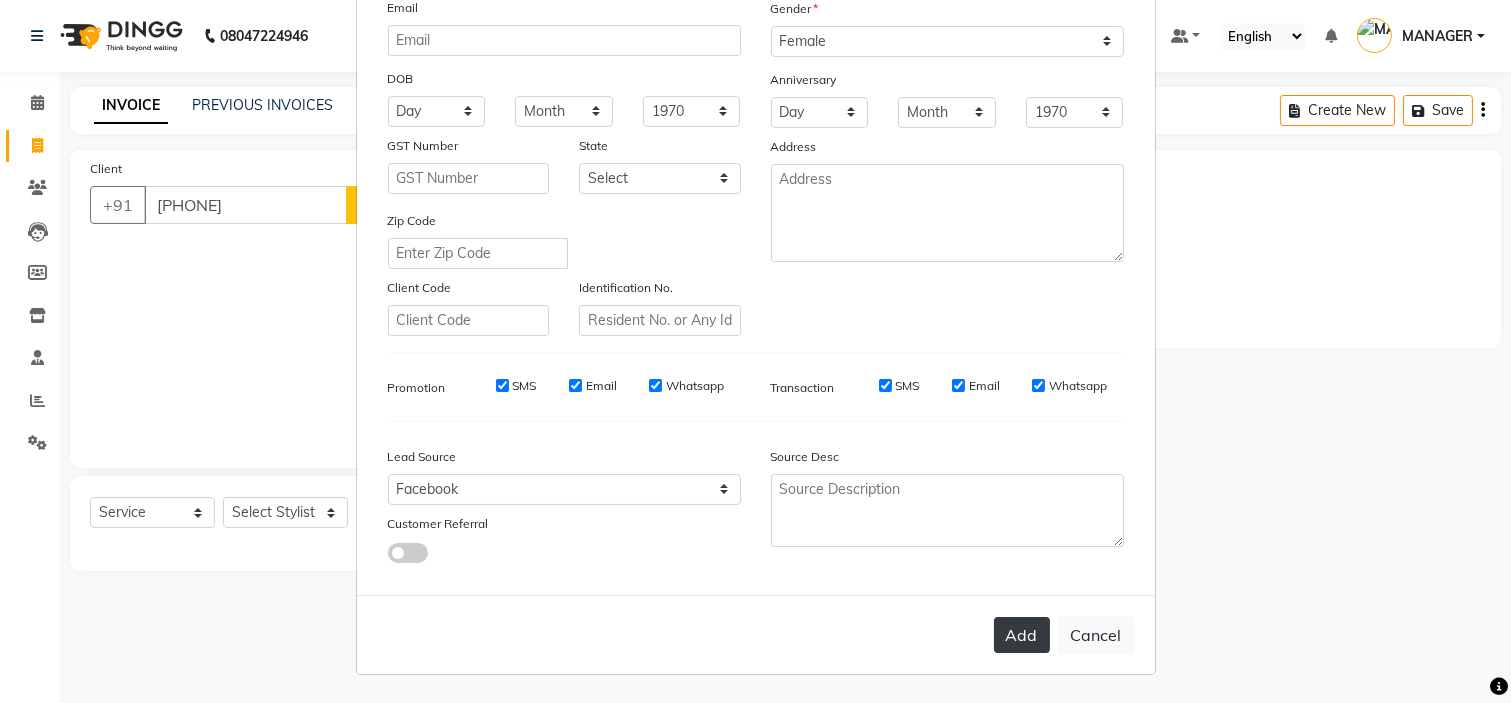 click on "Add" at bounding box center (1022, 635) 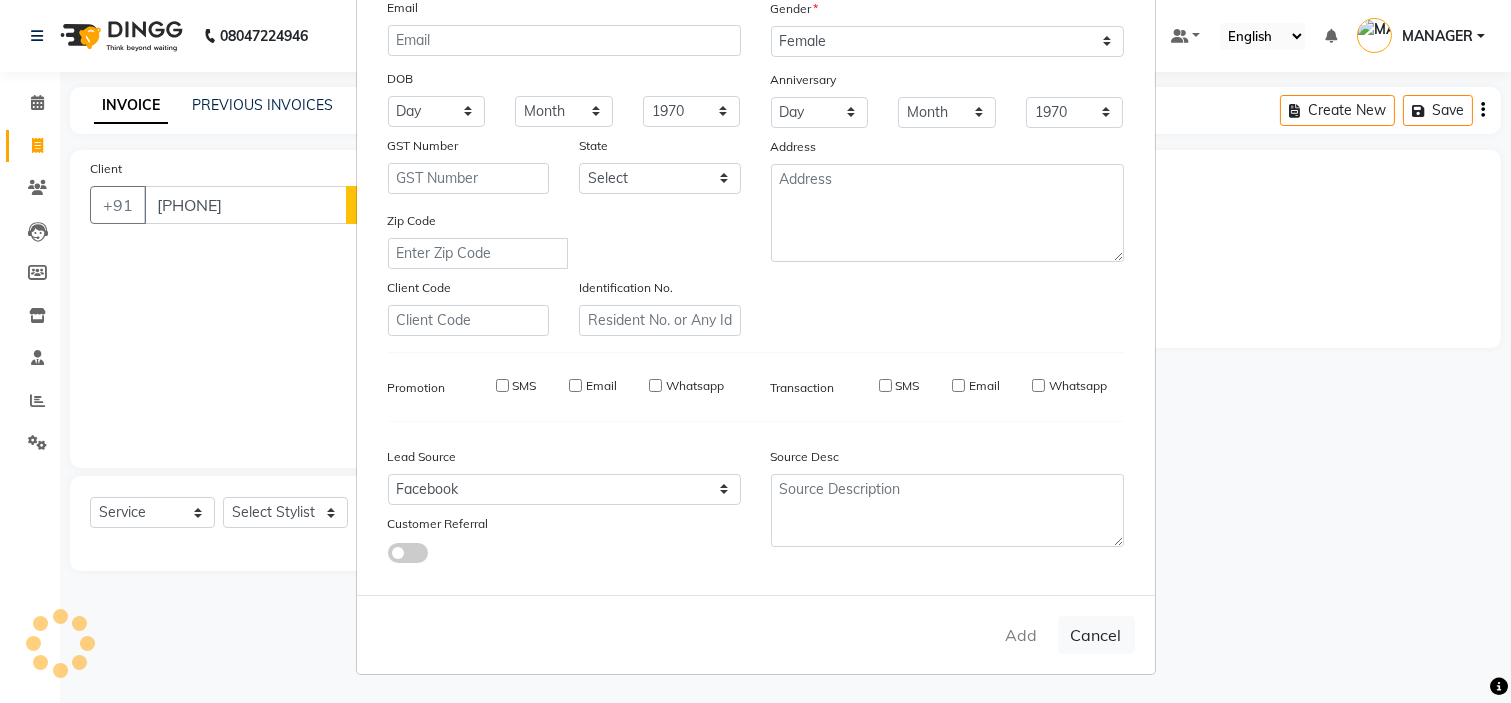 type 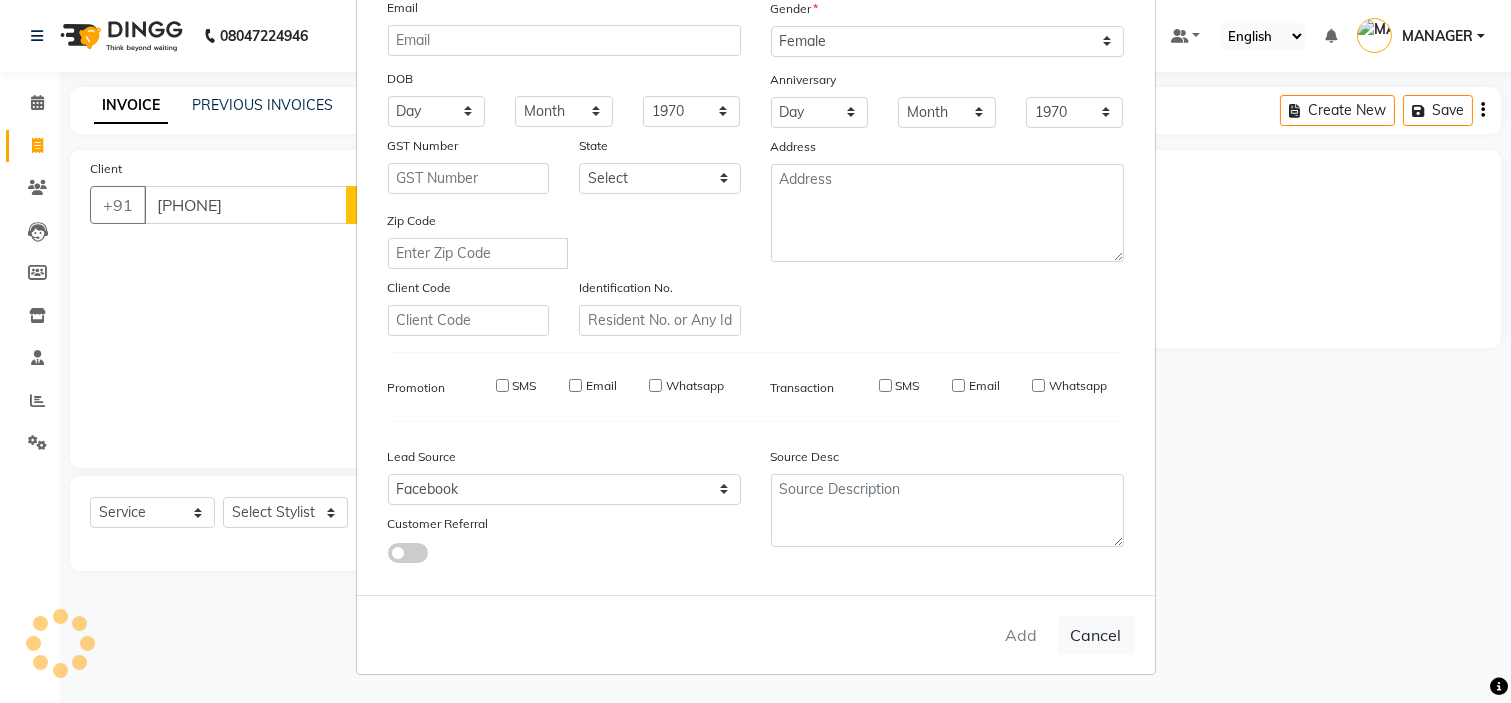 select 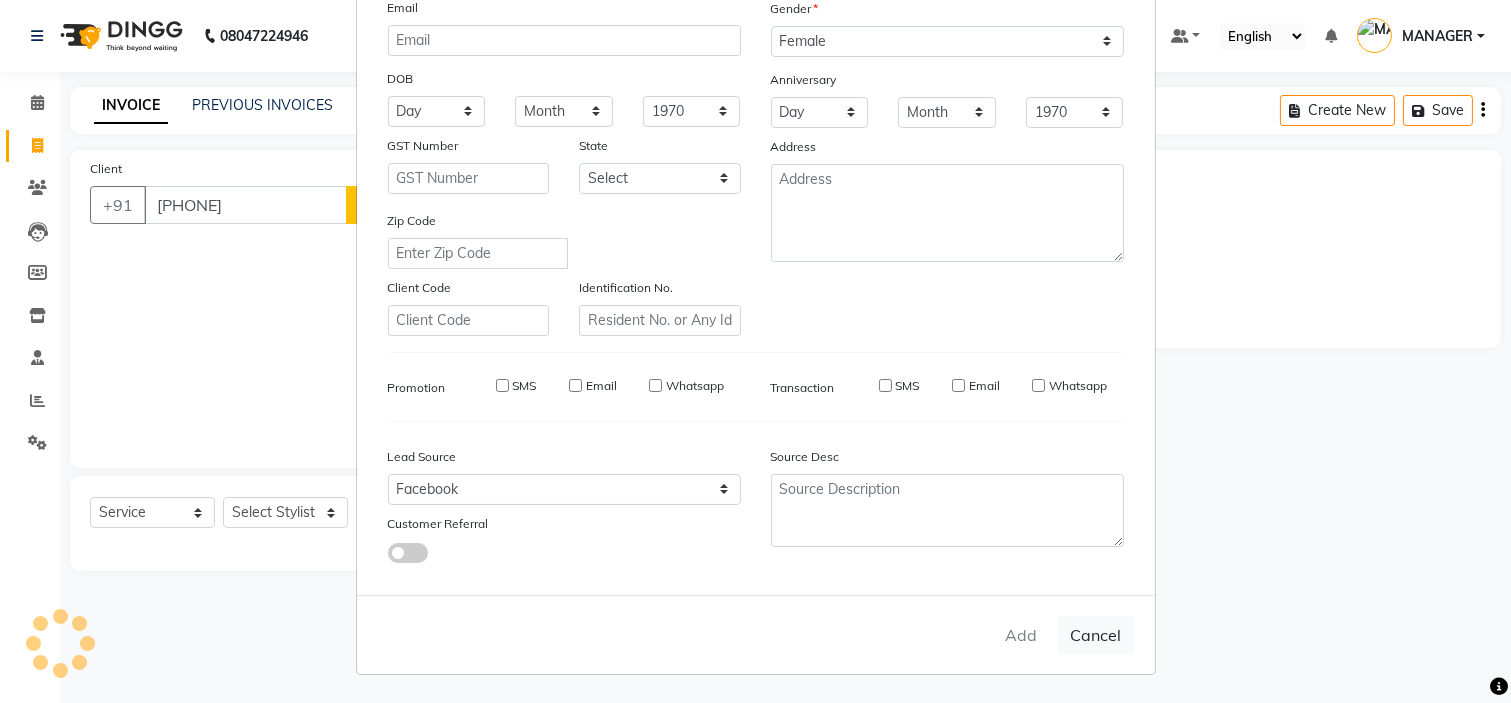 select 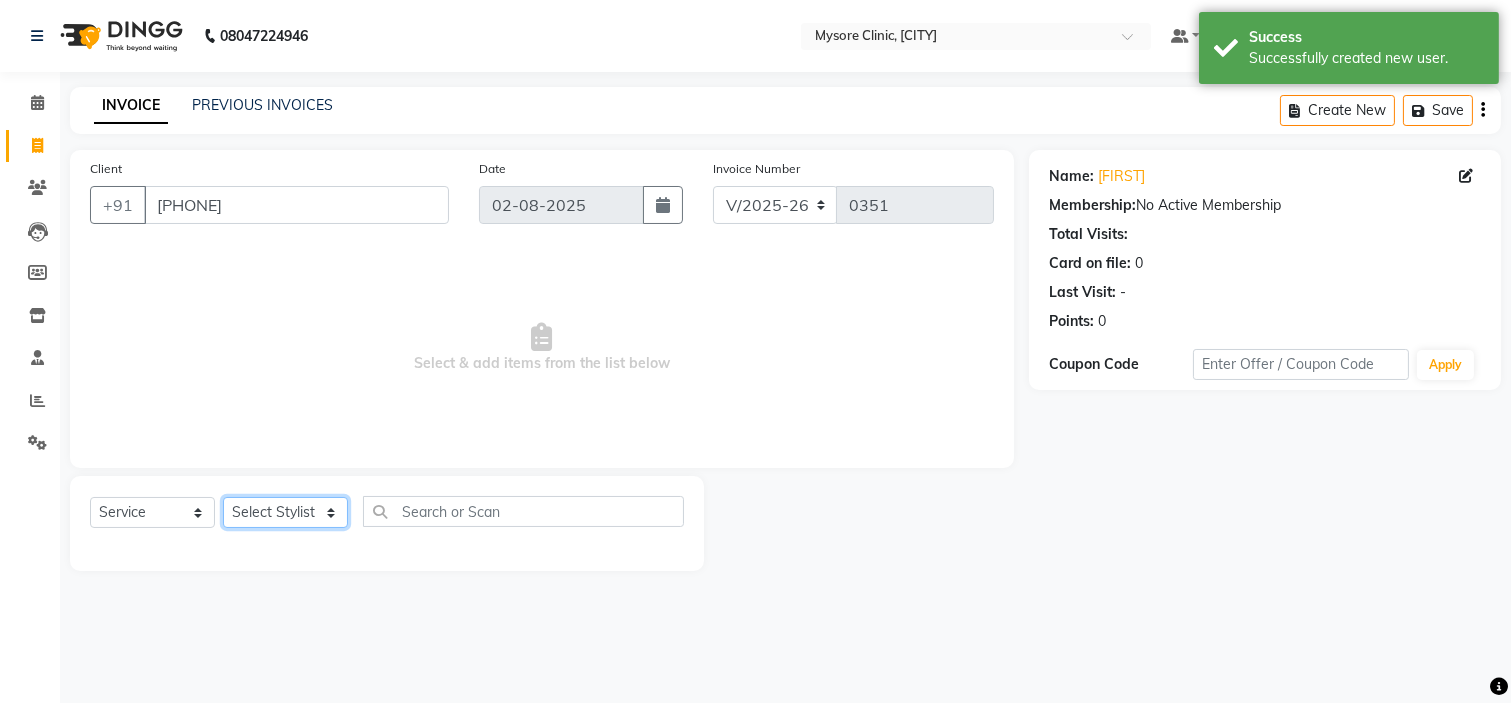 click on "Select Stylist Ankita Arti Ashwini Dr.[LAST] Lakshmi MANAGER Ruhi Samrin Shangnimwon Sumaiya" 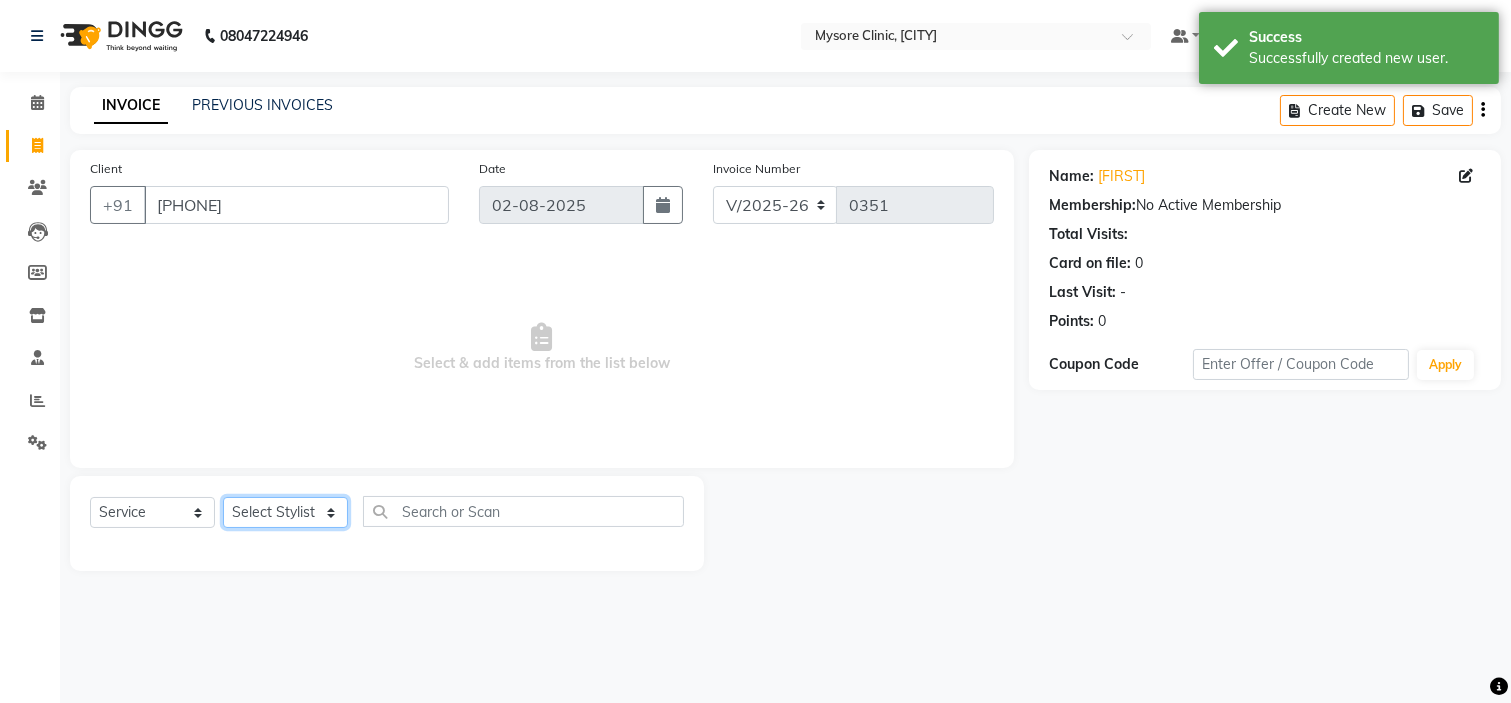 select on "65320" 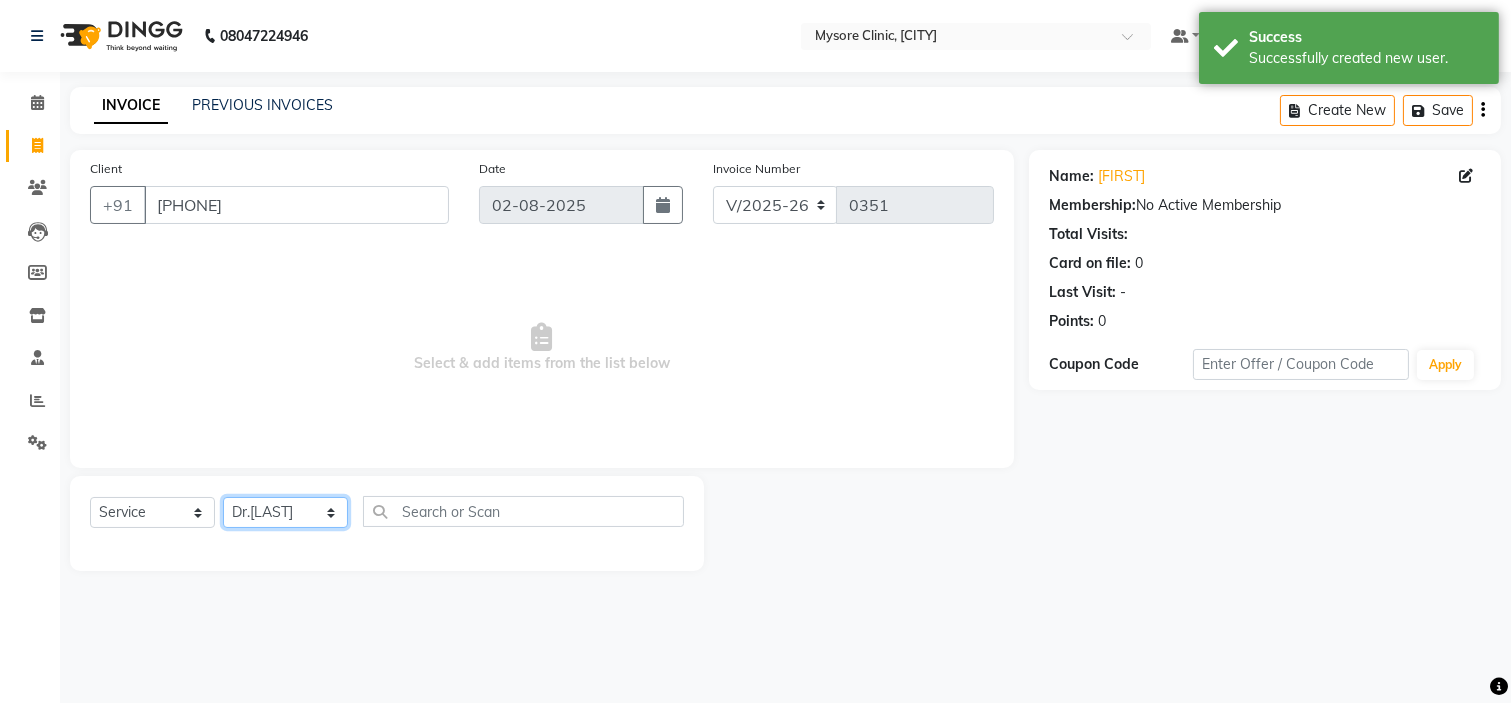 click on "Select Stylist Ankita Arti Ashwini Dr.[LAST] Lakshmi MANAGER Ruhi Samrin Shangnimwon Sumaiya" 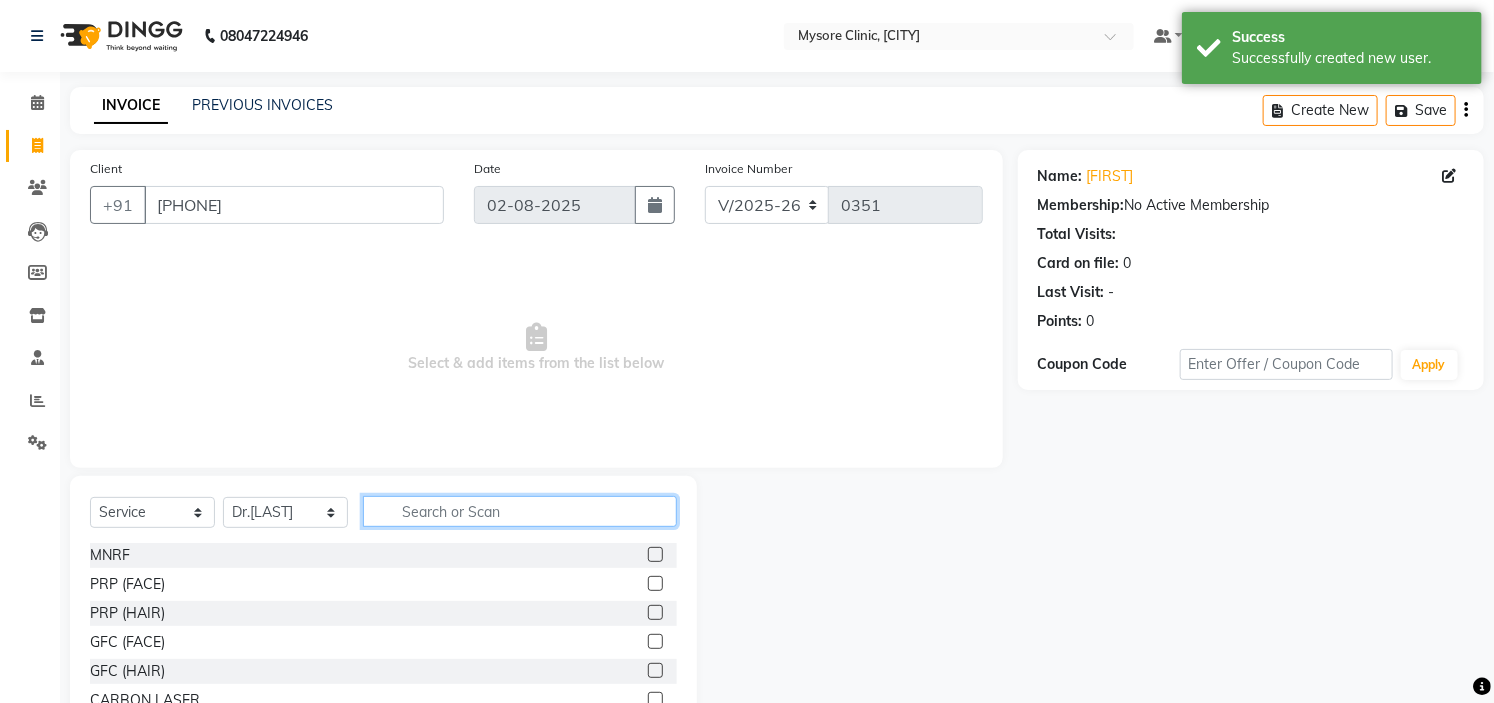 click 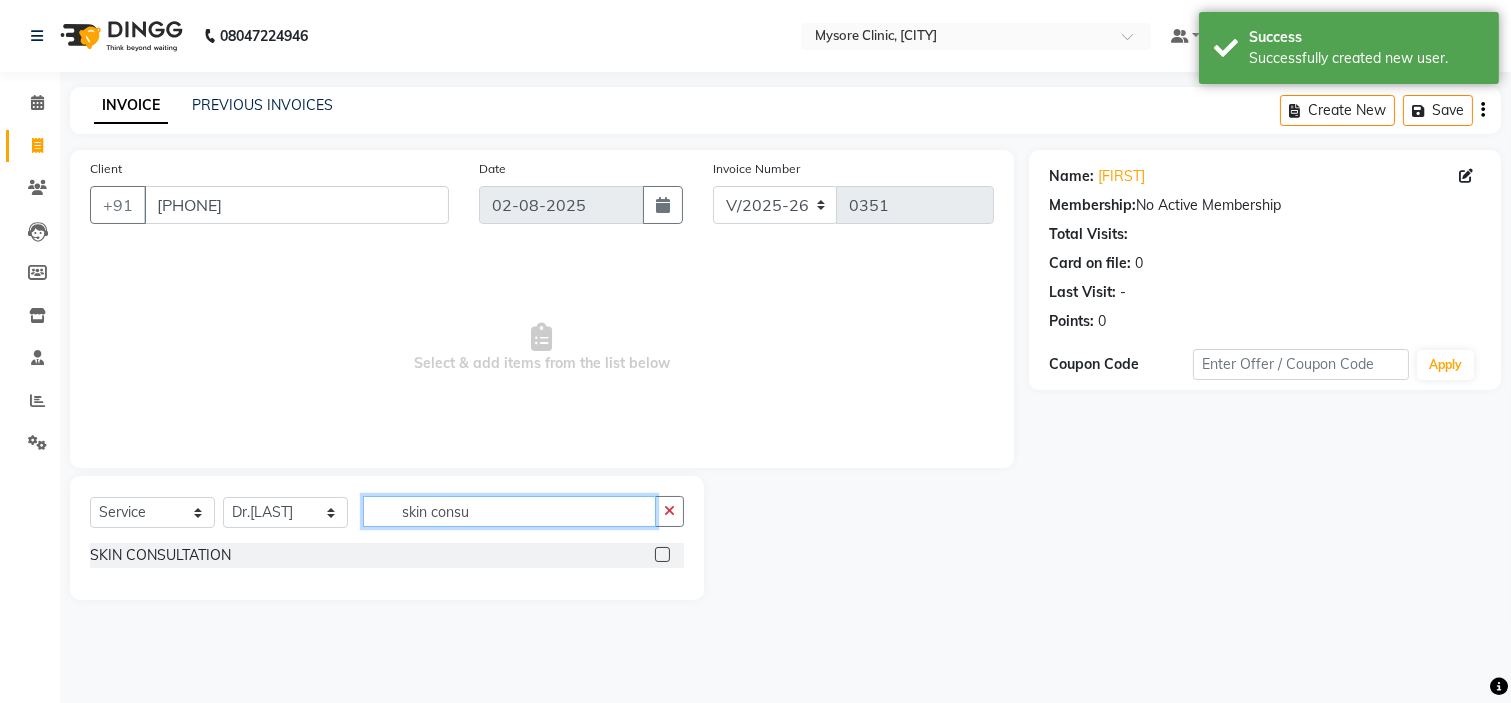 type on "skin consu" 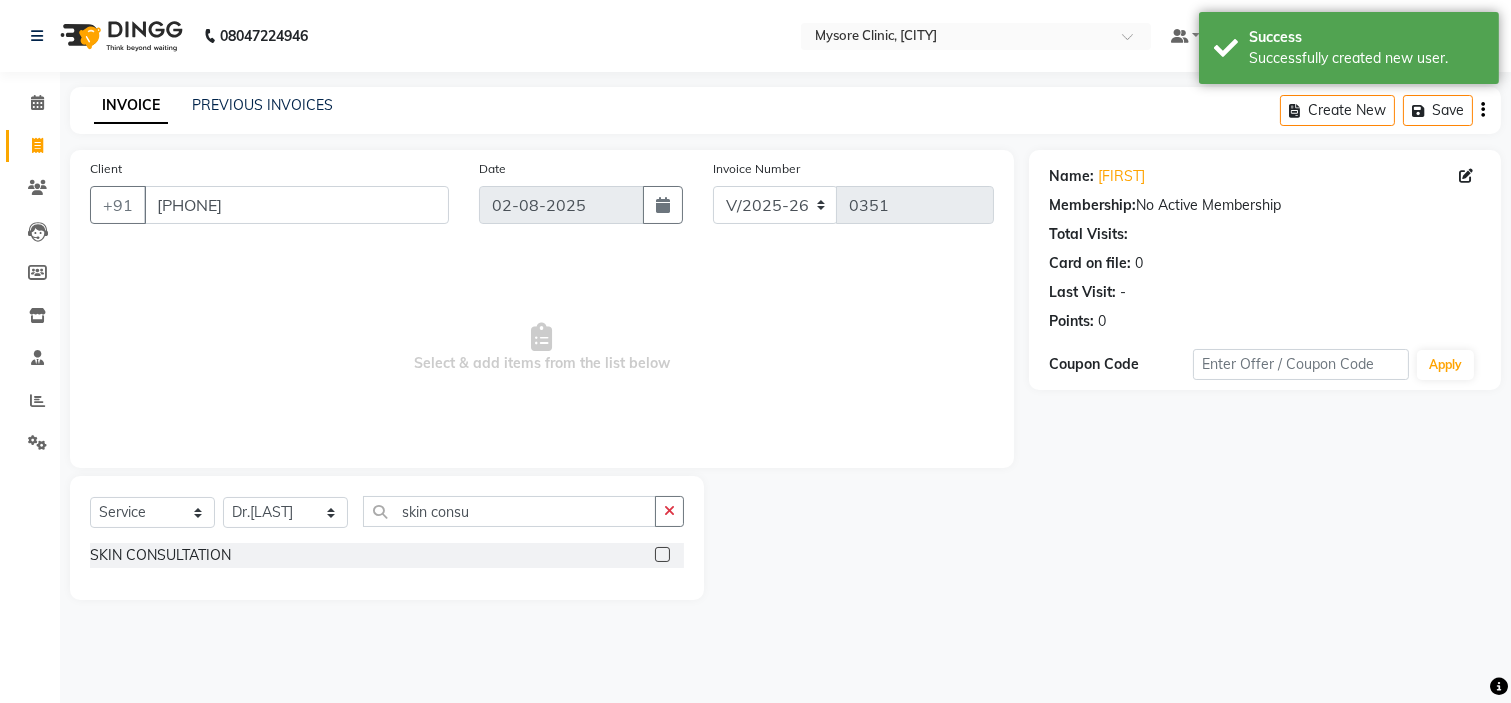 click 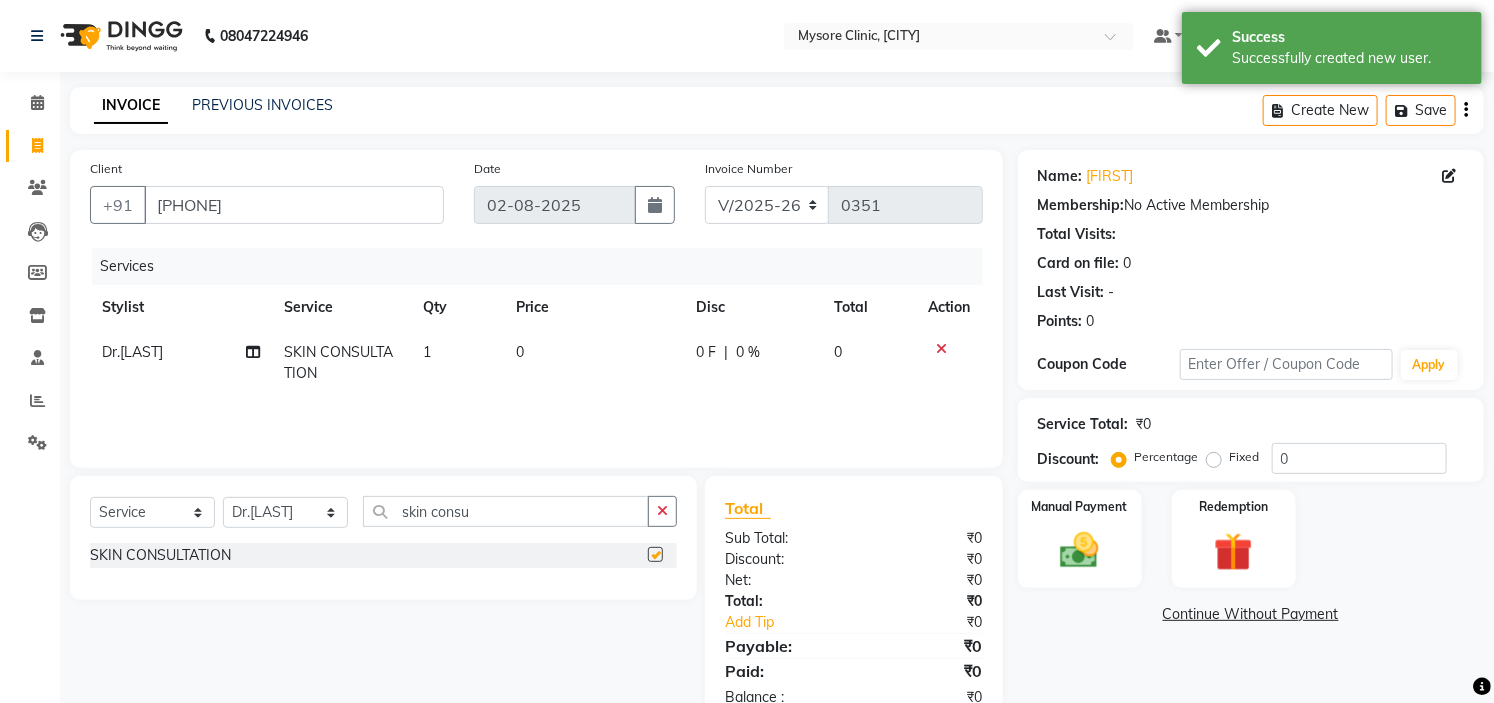 checkbox on "false" 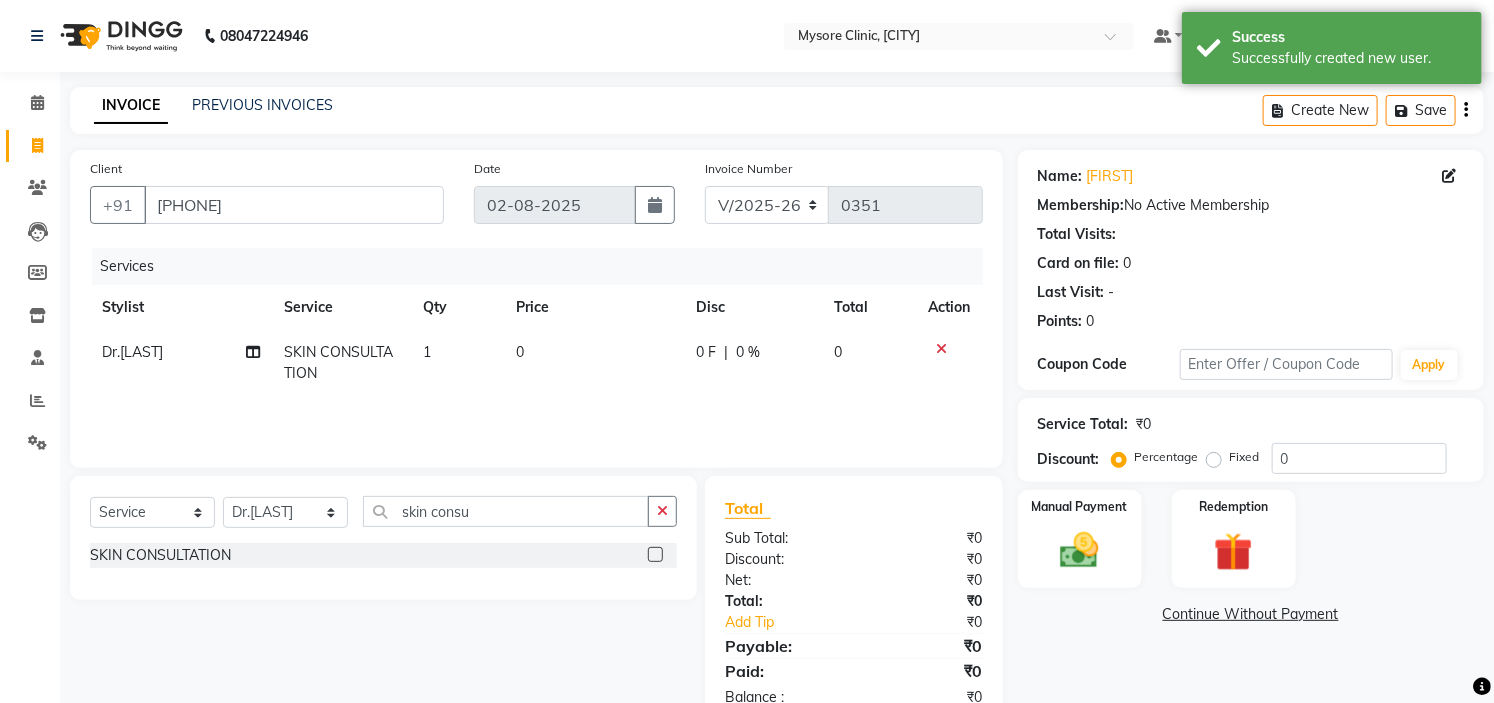 scroll, scrollTop: 55, scrollLeft: 0, axis: vertical 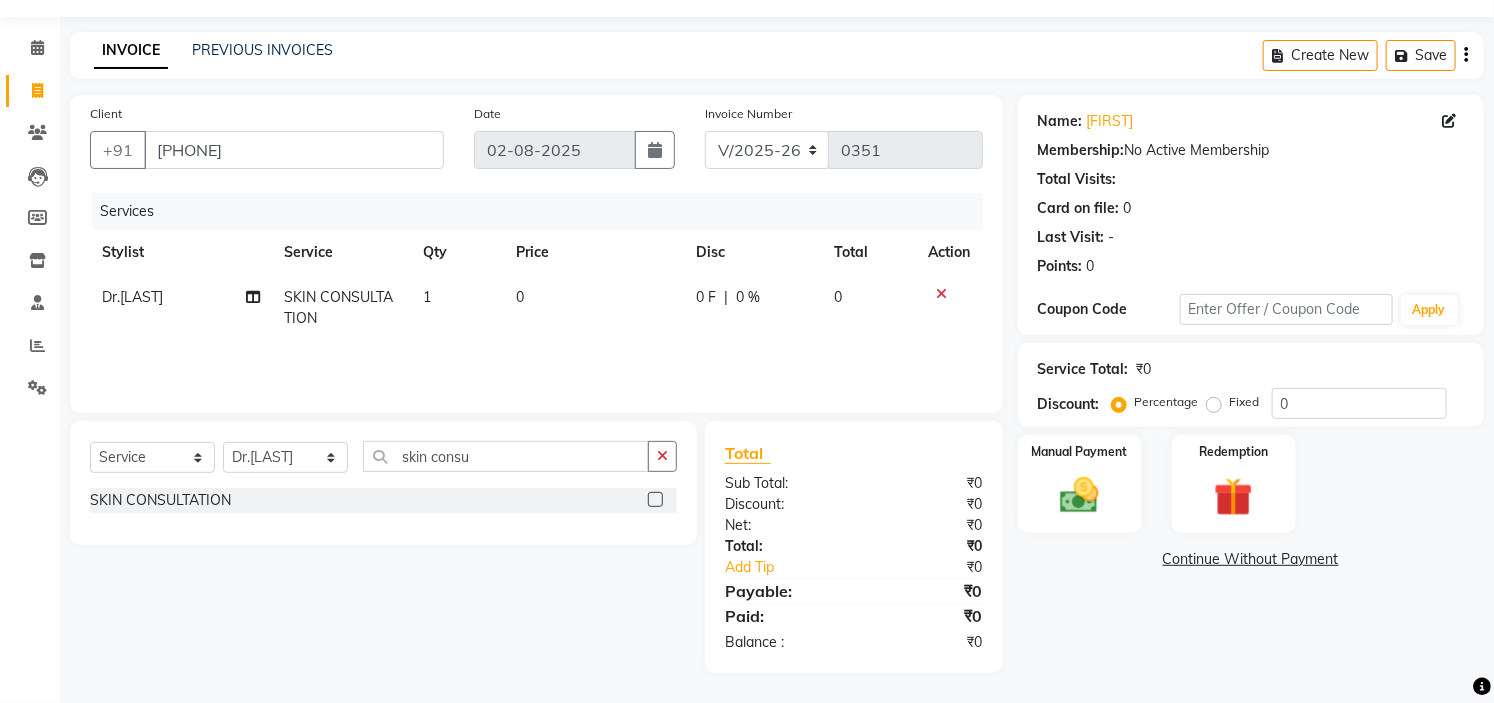 click on "Continue Without Payment" 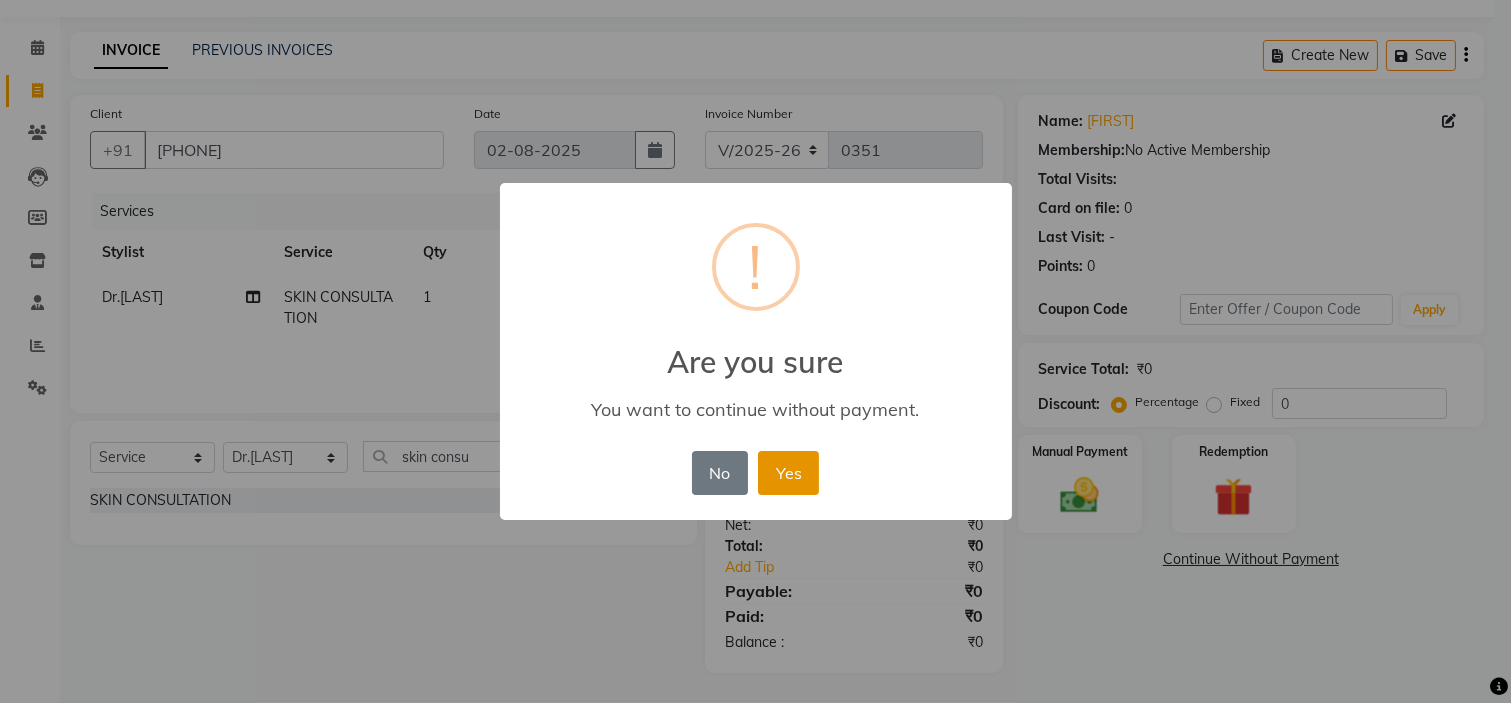 click on "Yes" at bounding box center (788, 473) 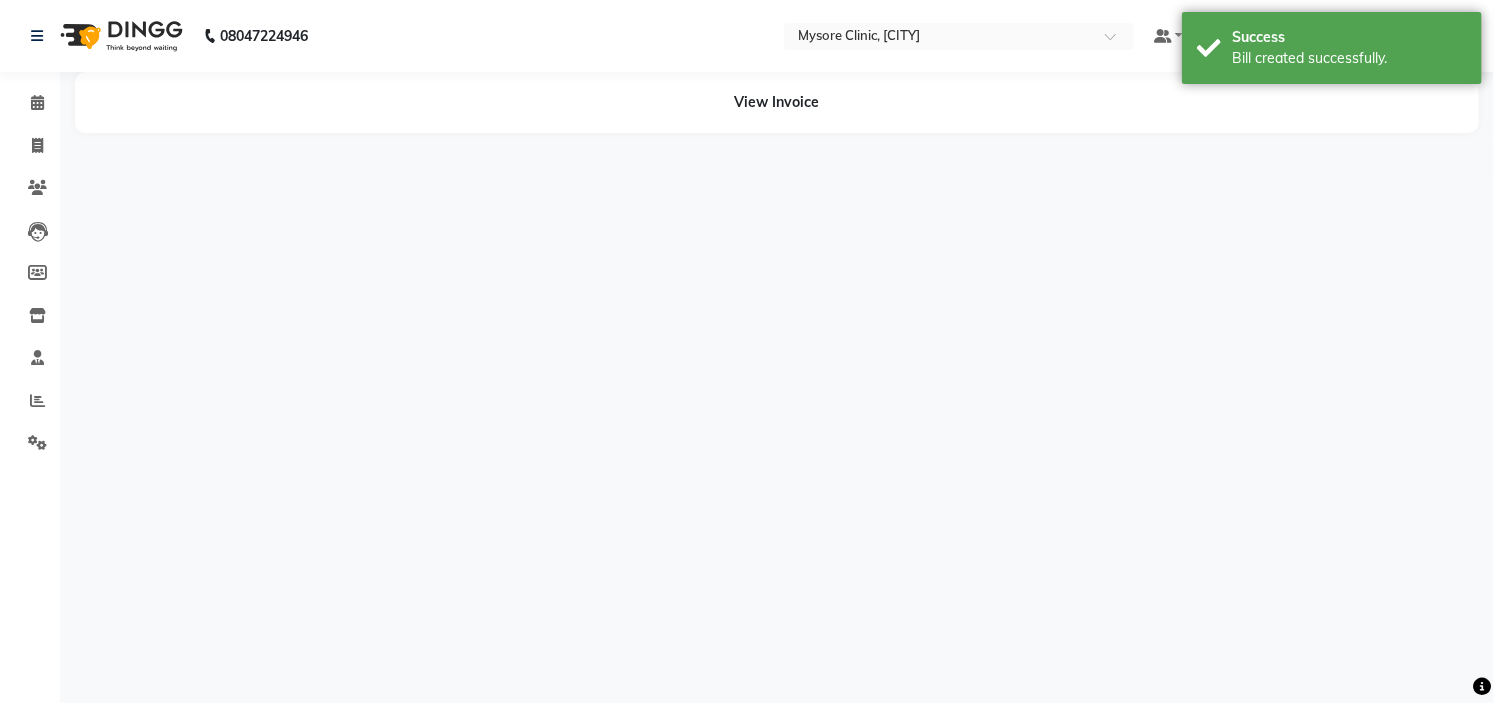 scroll, scrollTop: 0, scrollLeft: 0, axis: both 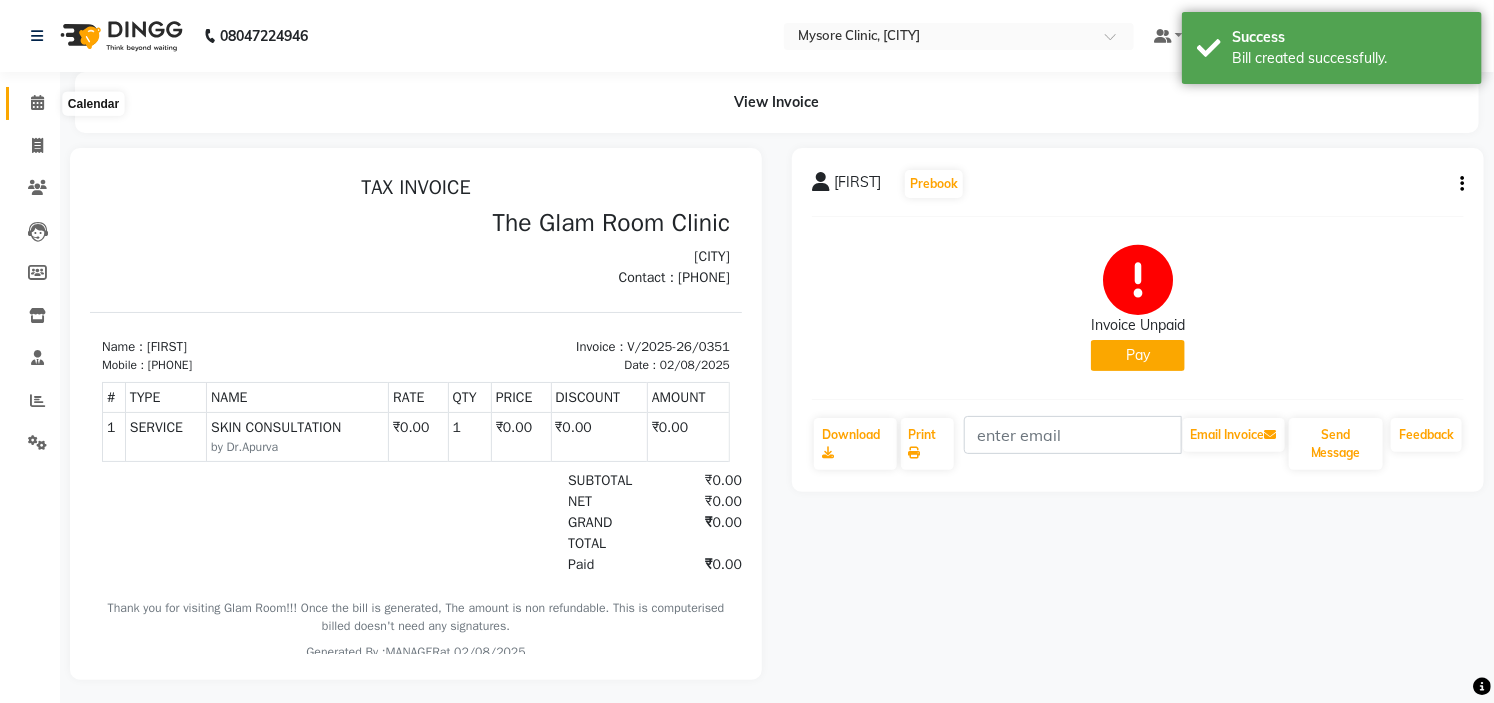 click 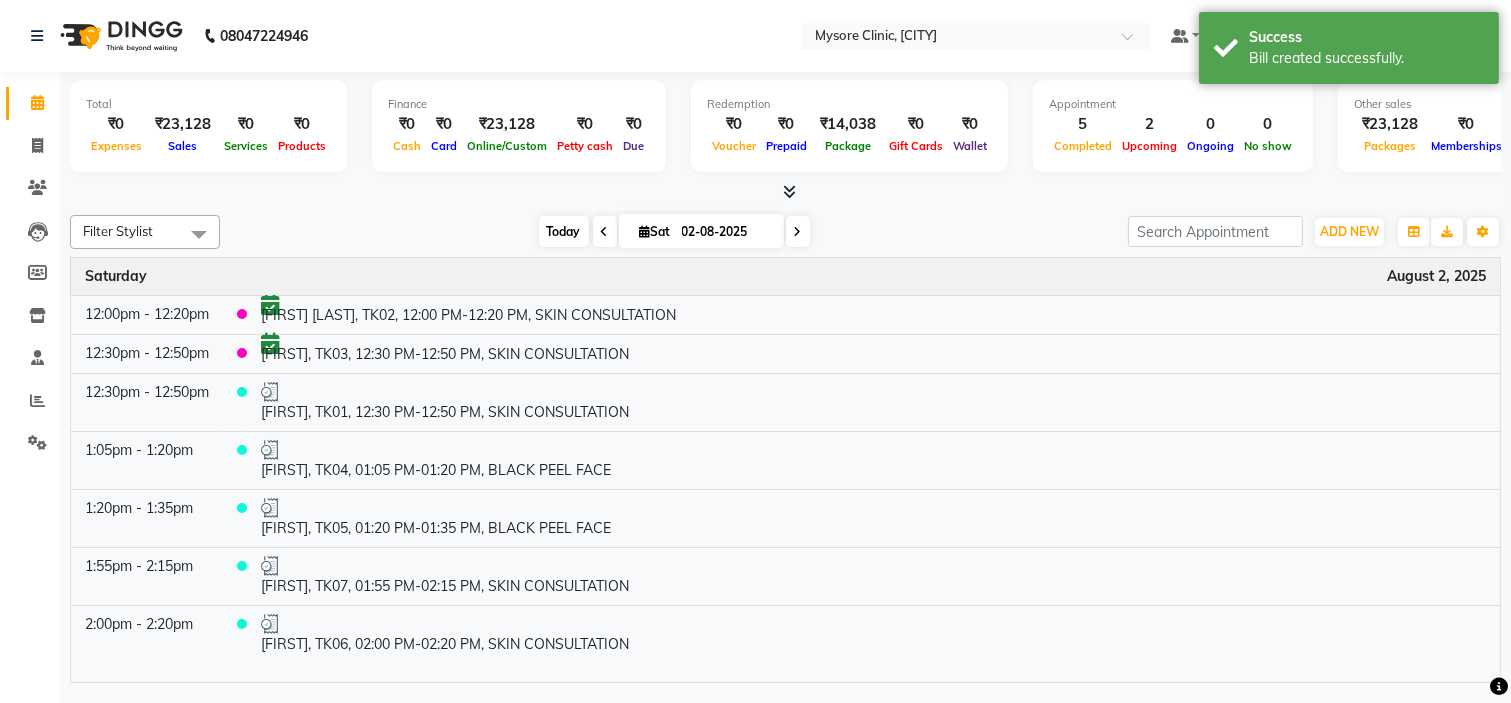 click on "Today" at bounding box center (564, 231) 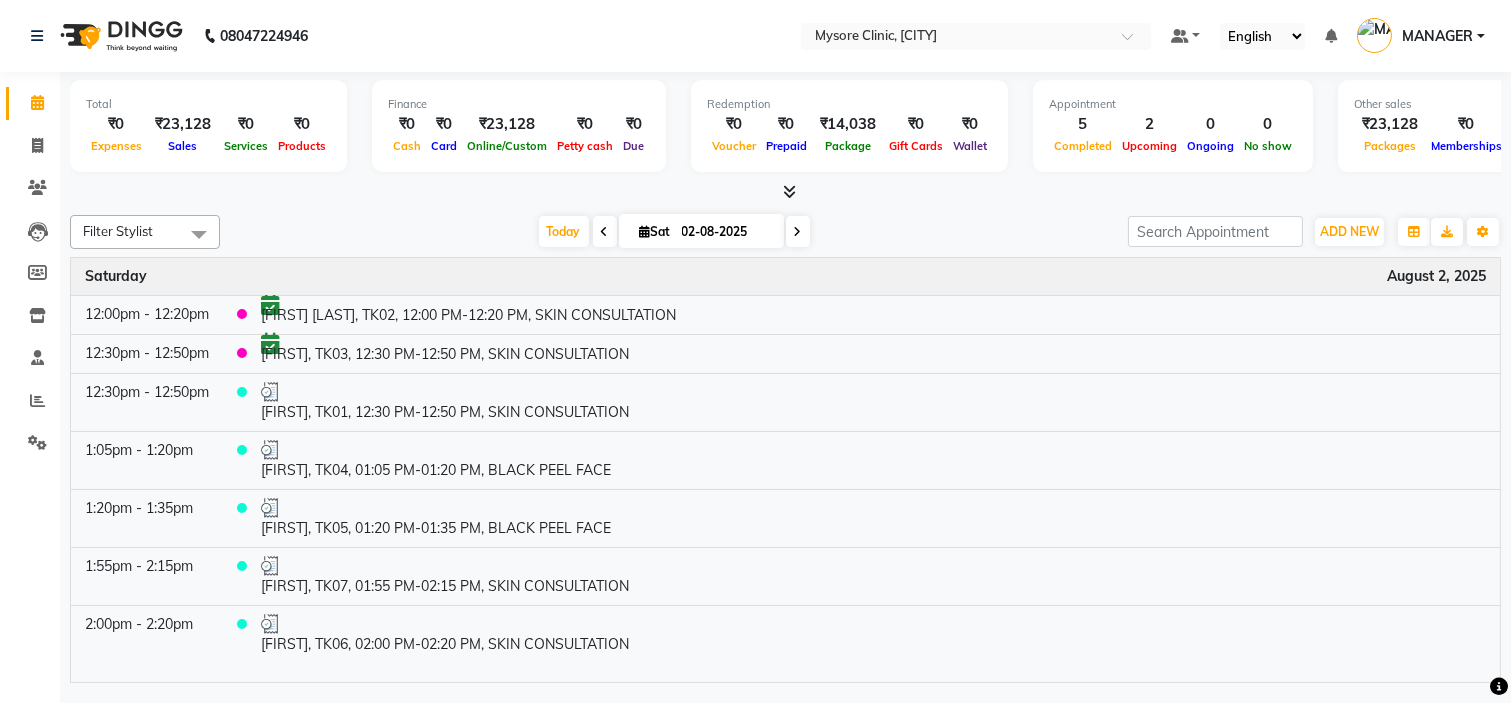 click at bounding box center (605, 231) 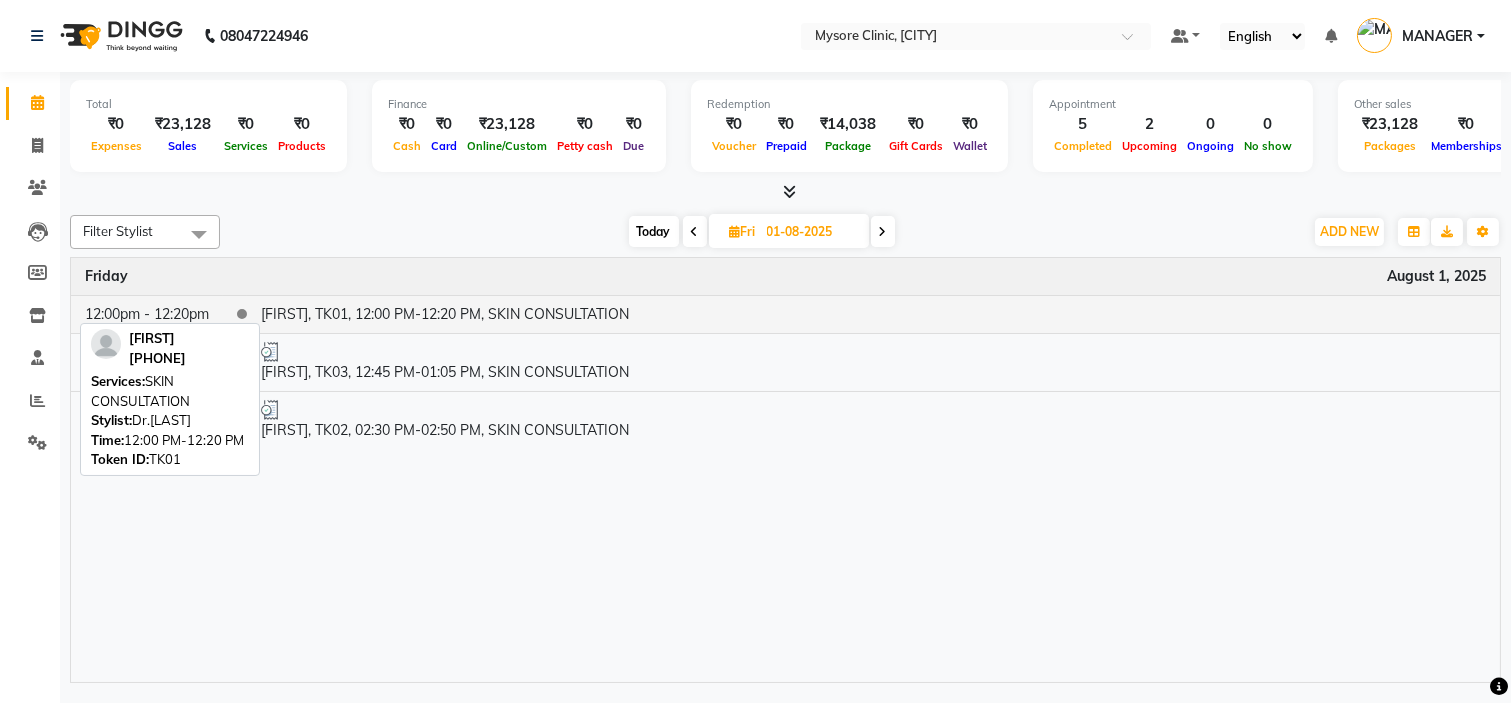 click on "[FIRST], TK01, 12:00 PM-12:20 PM, SKIN CONSULTATION" at bounding box center (873, 314) 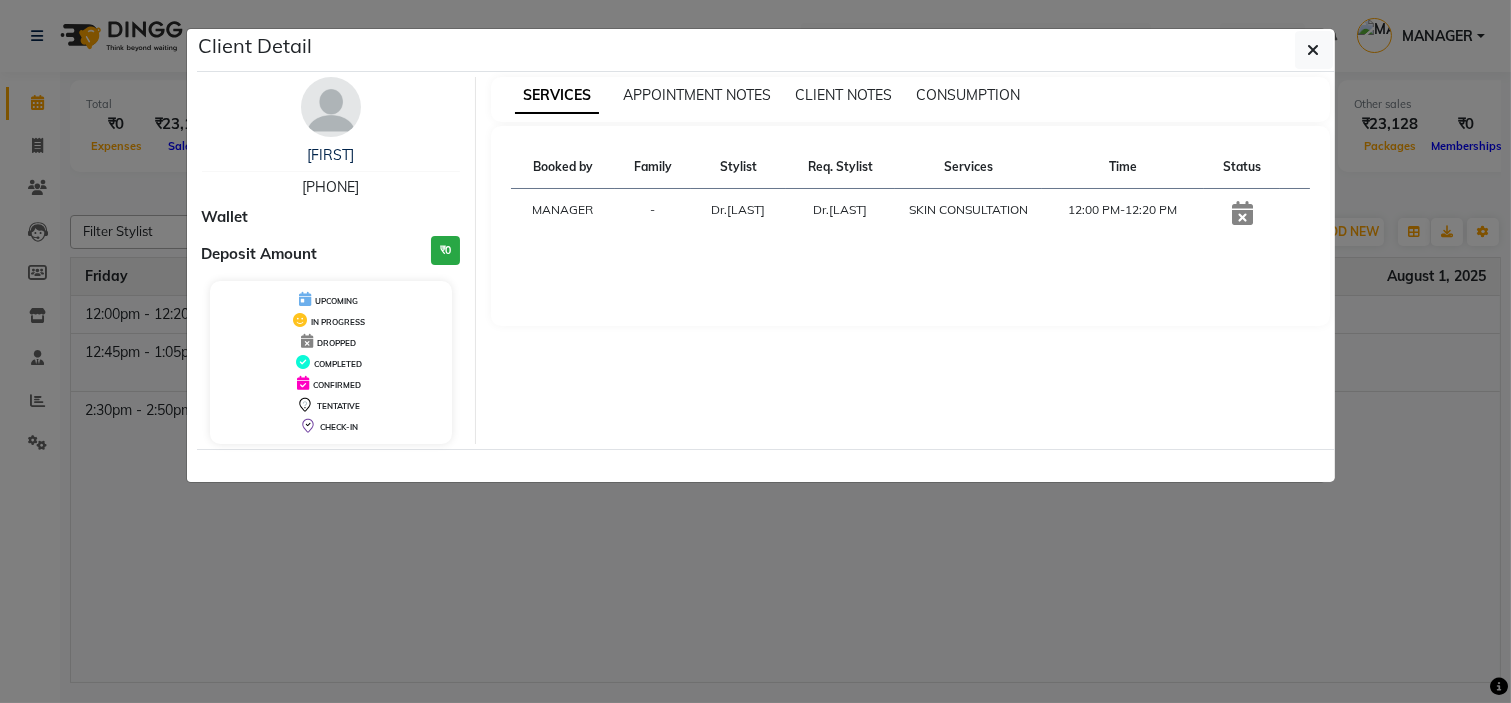 click on "[PHONE]" at bounding box center [330, 187] 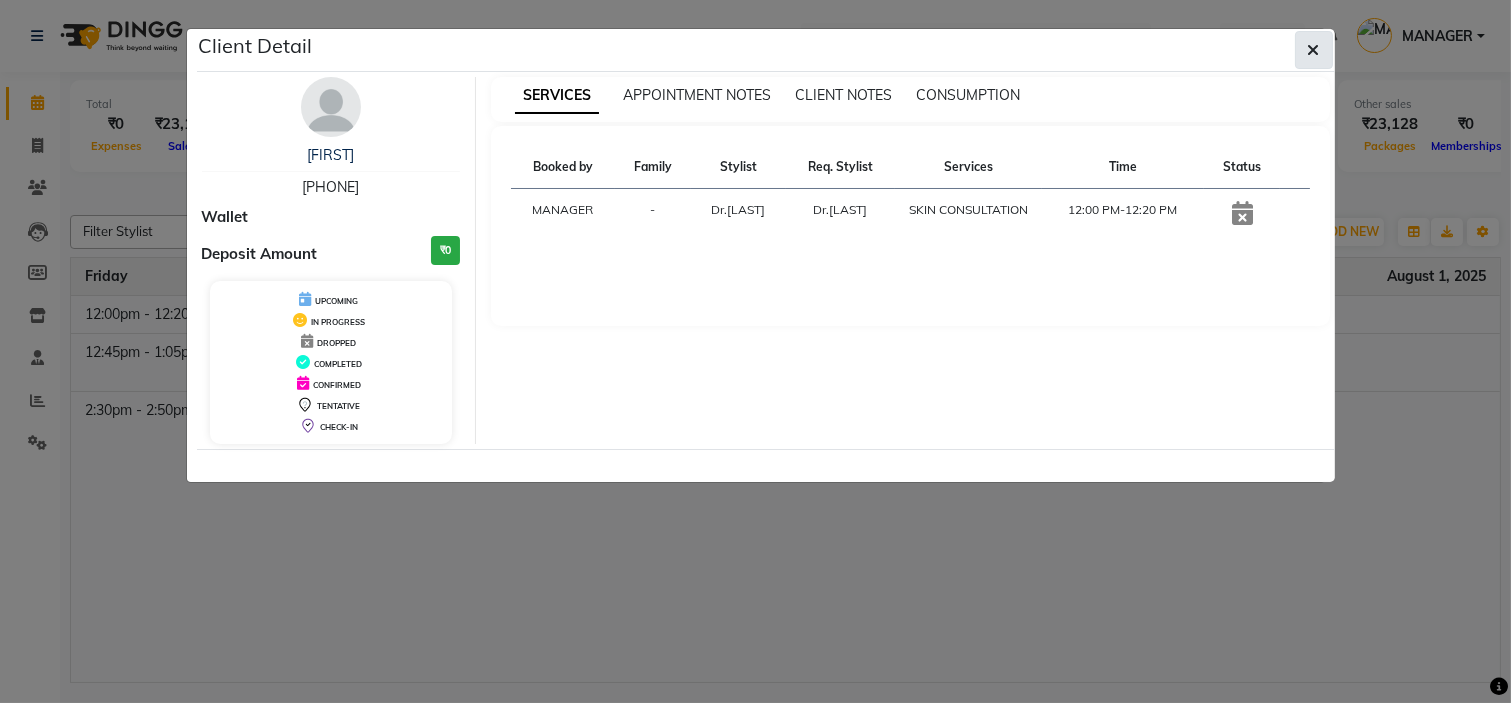 click 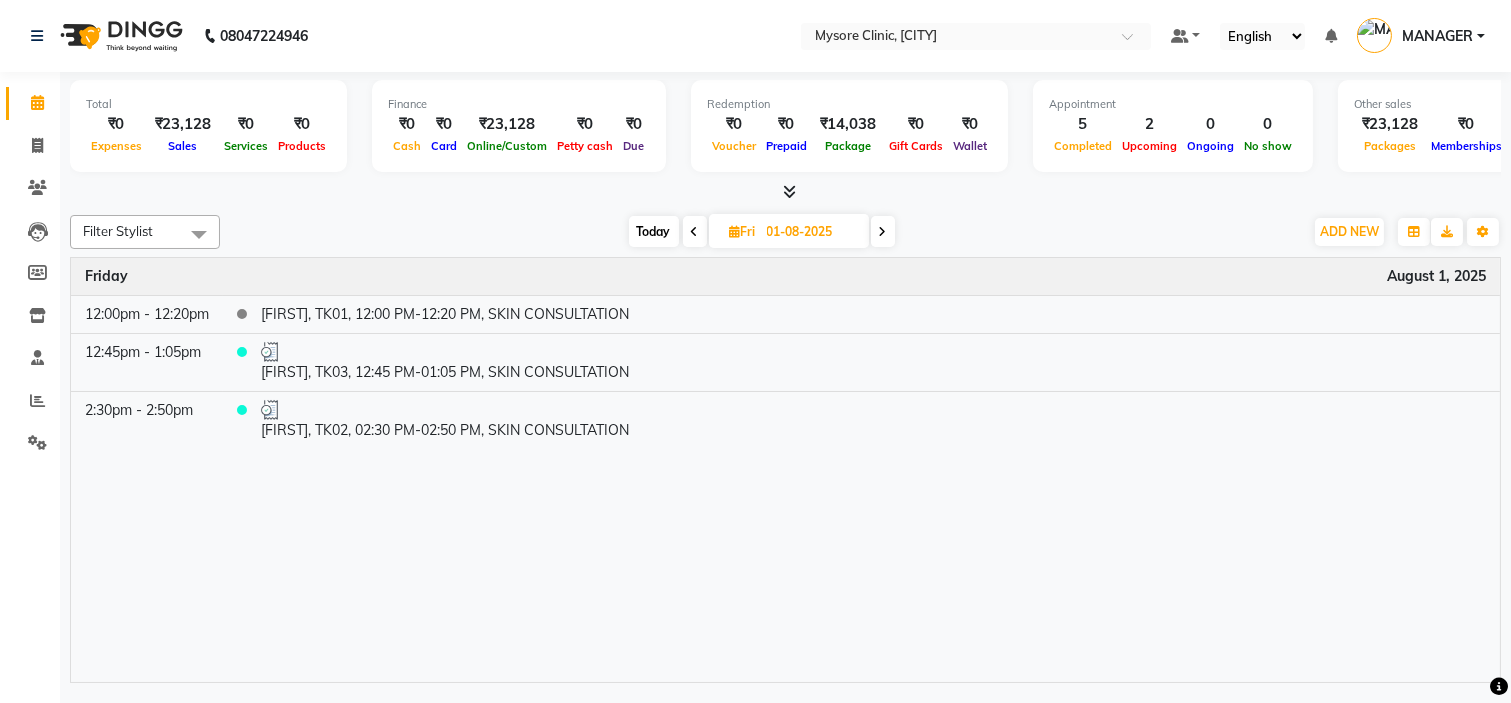 click at bounding box center [695, 232] 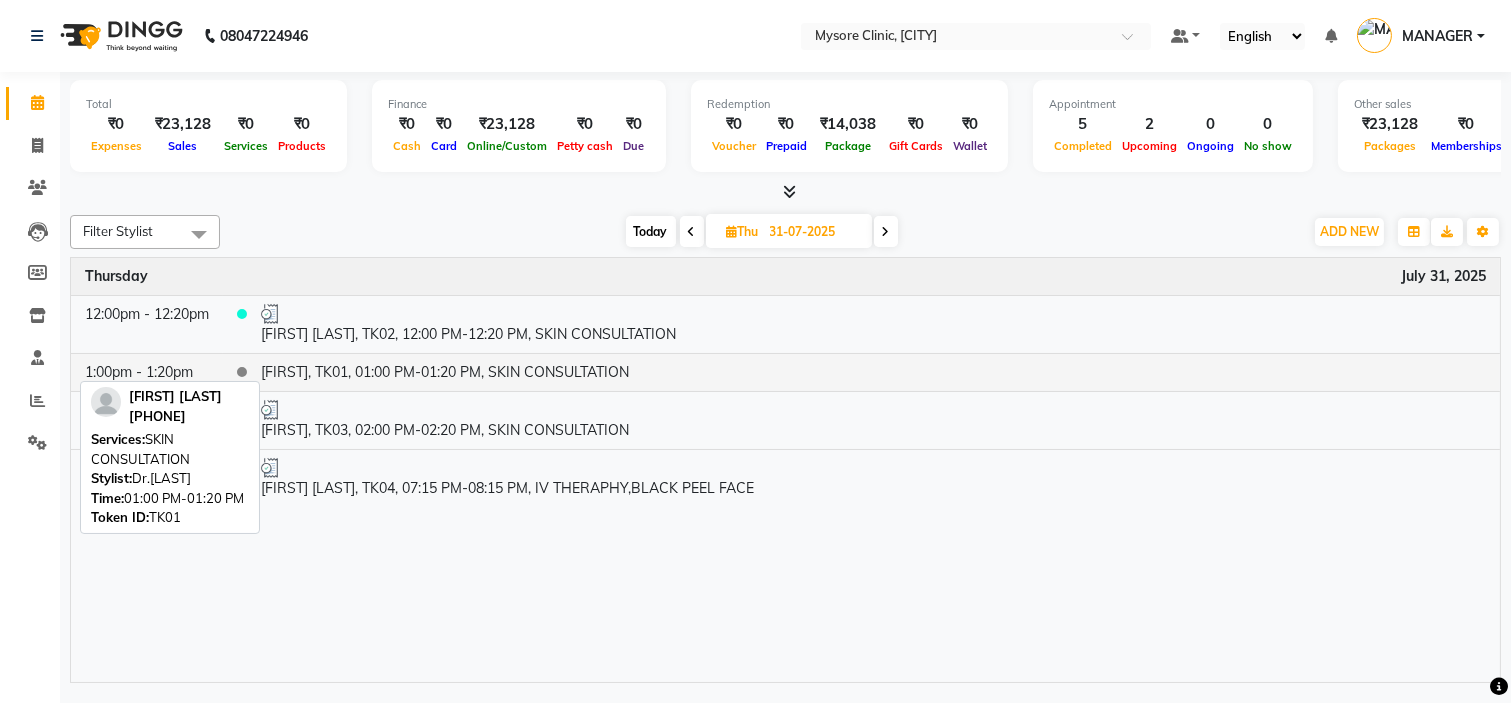 click on "[FIRST], TK01, 01:00 PM-01:20 PM, SKIN CONSULTATION" at bounding box center [873, 372] 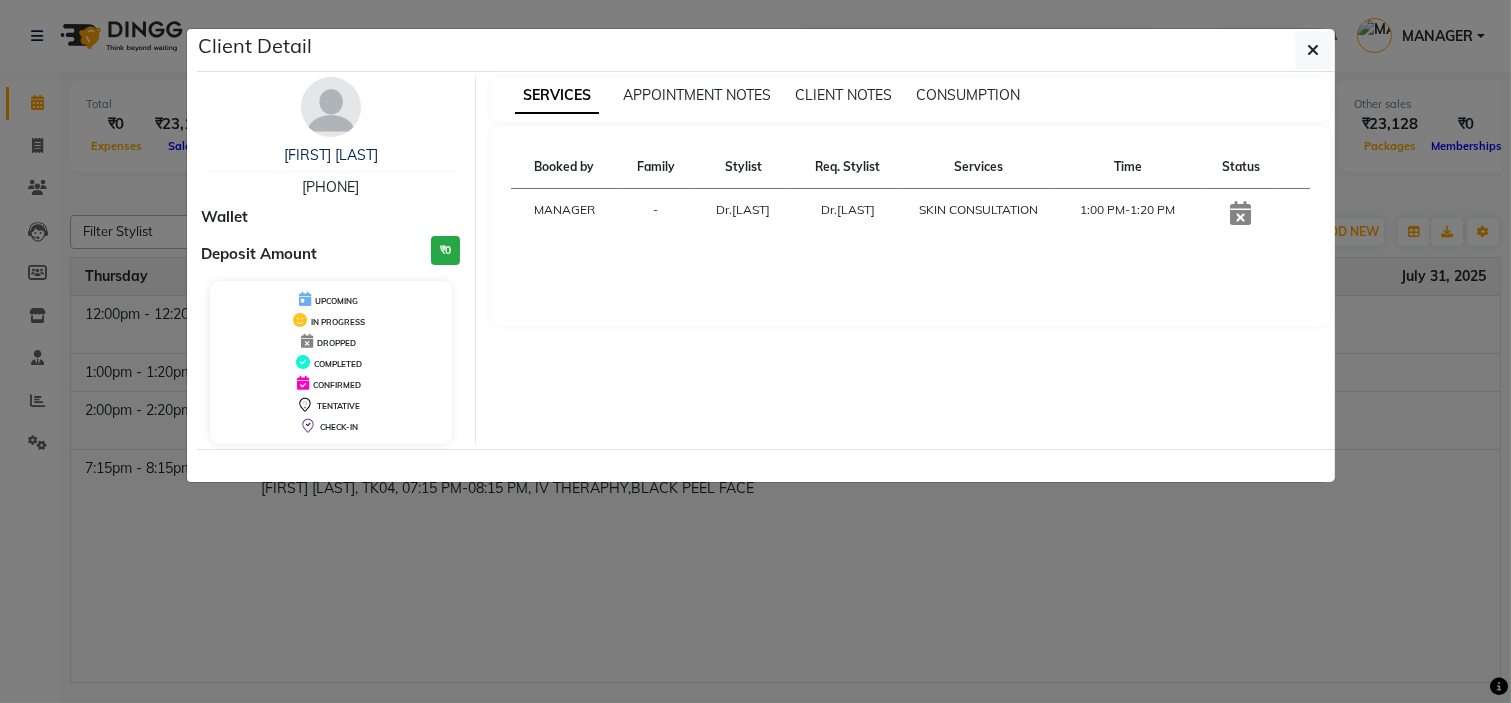 click on "[PHONE]" at bounding box center [330, 187] 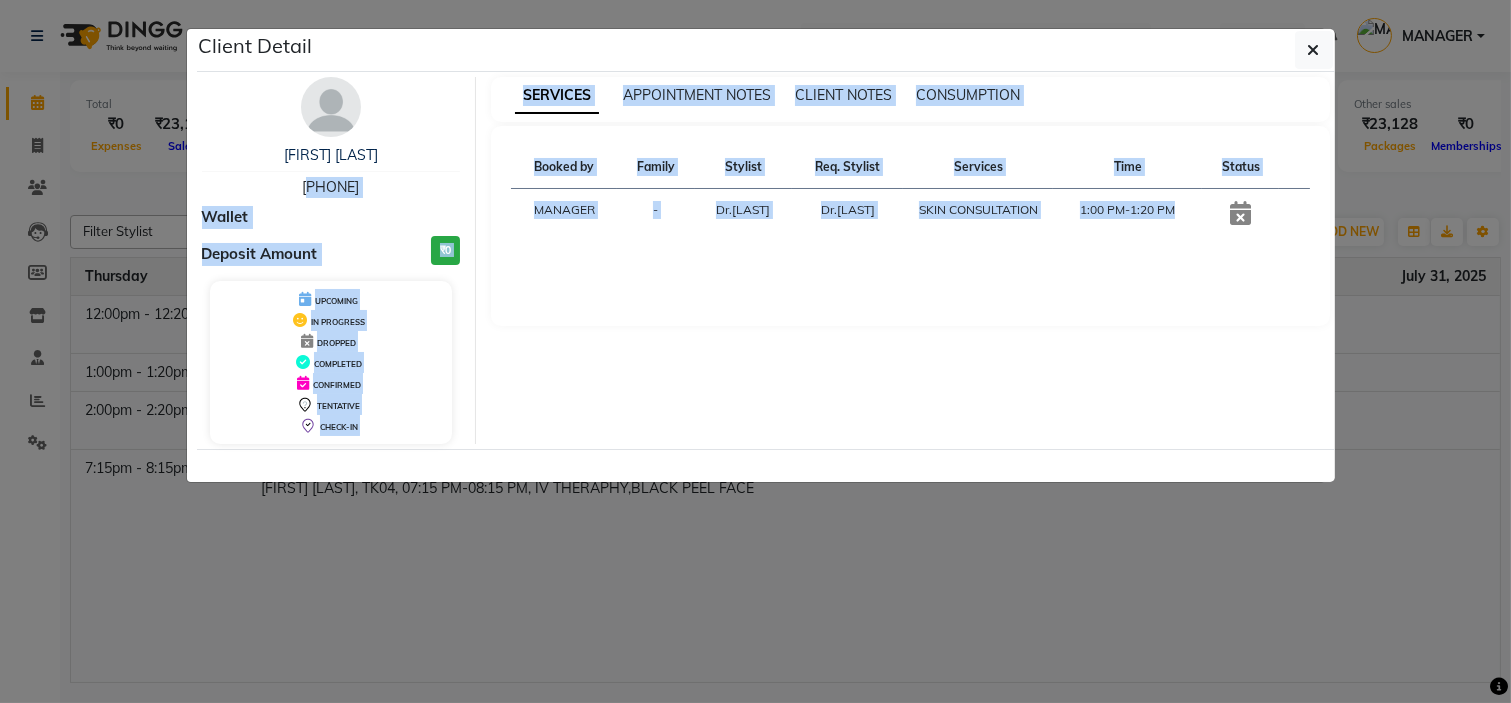 drag, startPoint x: 340, startPoint y: 177, endPoint x: 938, endPoint y: 557, distance: 708.5224 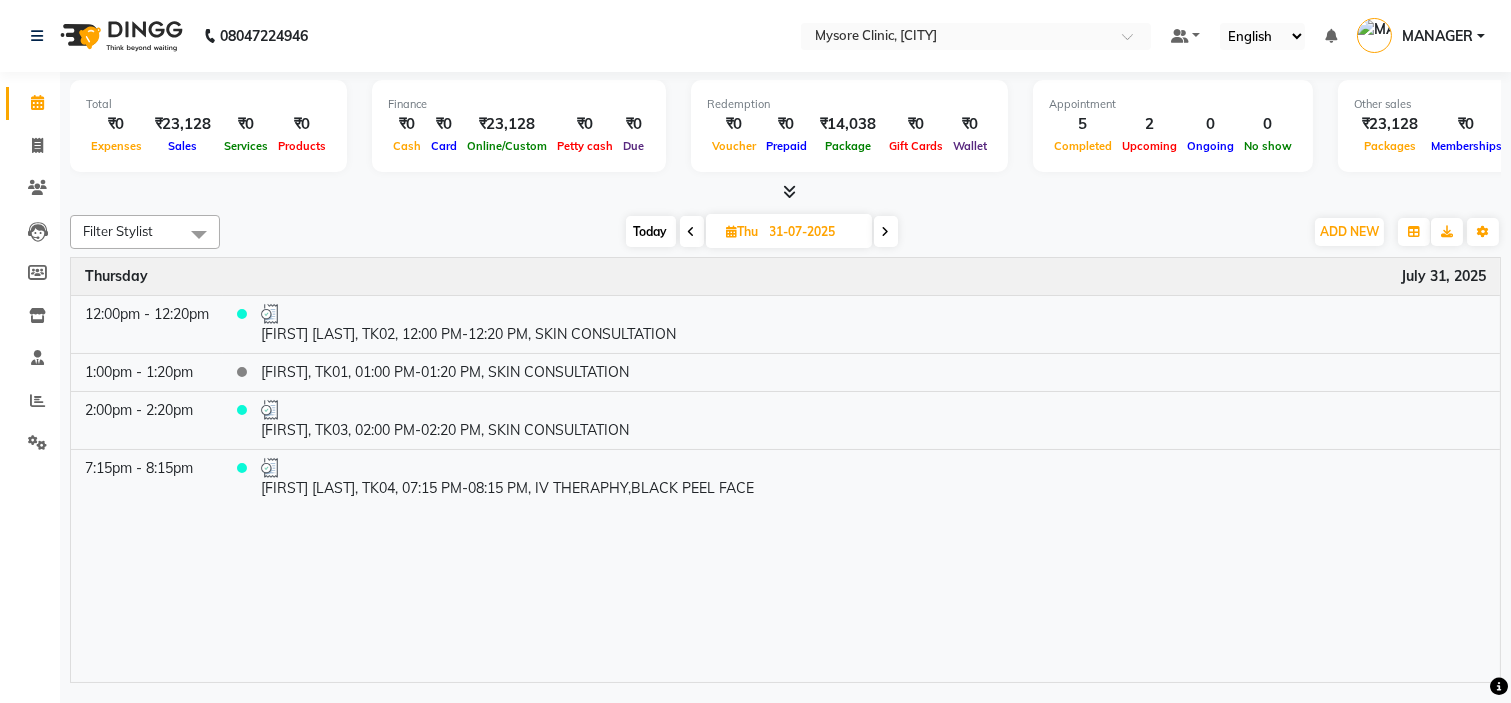 click on "Time Event Thursday July 31, 2025 12:00pm - 12:20pm     [FIRST] [LAST], TK02, 12:00 PM-12:20 PM, SKIN CONSULTATION 1:00pm - 1:20pm    [FIRST] [LAST], TK01, 01:00 PM-01:20 PM, SKIN CONSULTATION 2:00pm - 2:20pm     [FIRST], TK03, 02:00 PM-02:20 PM, SKIN CONSULTATION 7:15pm - 8:15pm     [FIRST] [LAST], TK04, 07:15 PM-08:15 PM, IV THERAPHY,BLACK PEEL FACE" at bounding box center (785, 470) 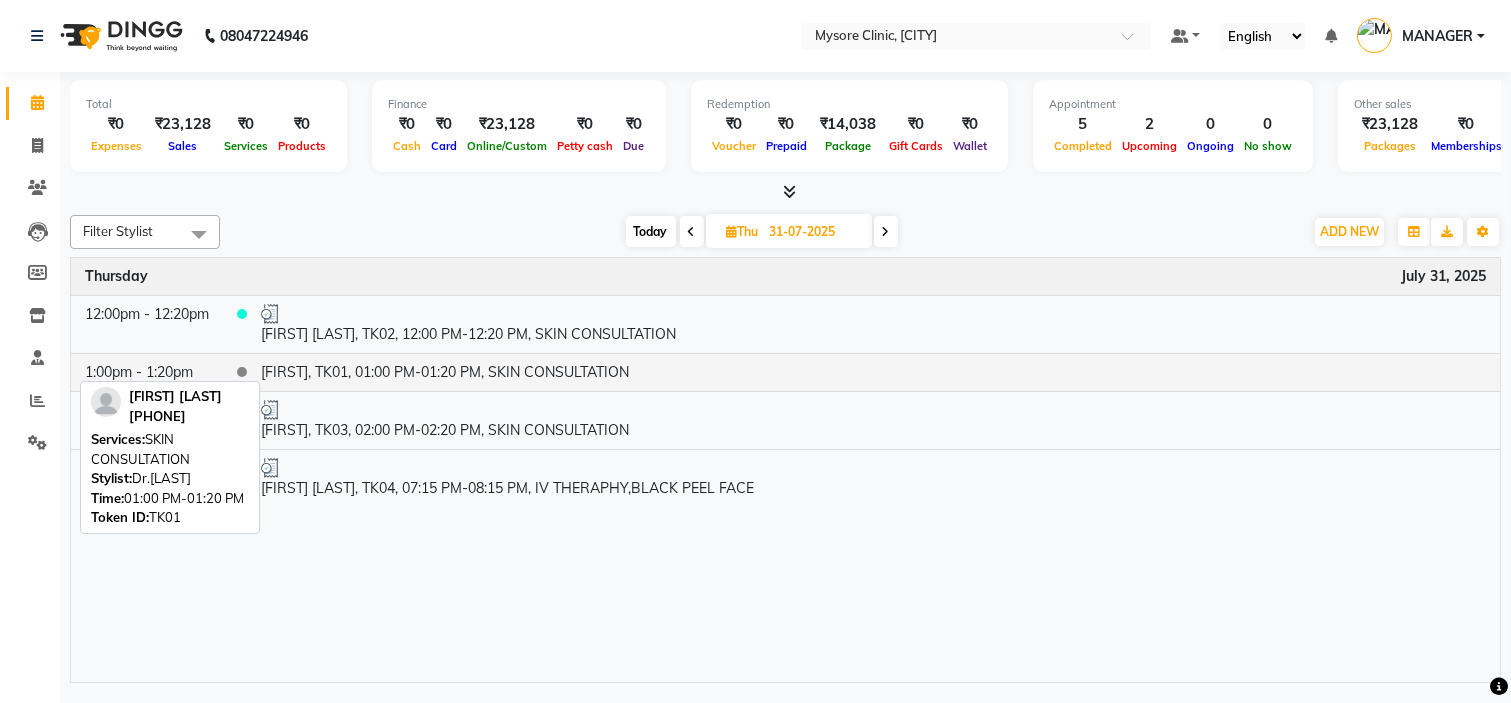 click on "[FIRST], TK01, 01:00 PM-01:20 PM, SKIN CONSULTATION" at bounding box center [873, 372] 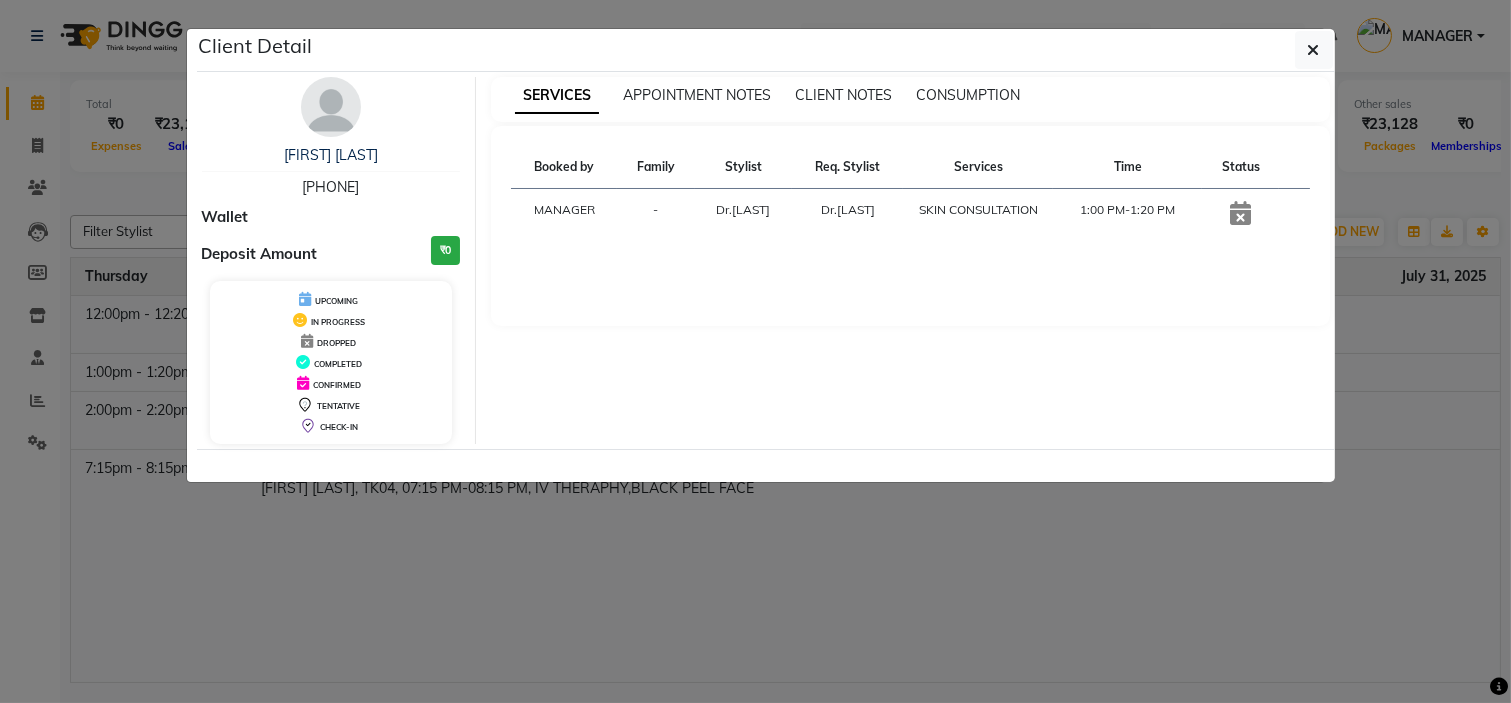 click on "[PHONE]" at bounding box center [330, 187] 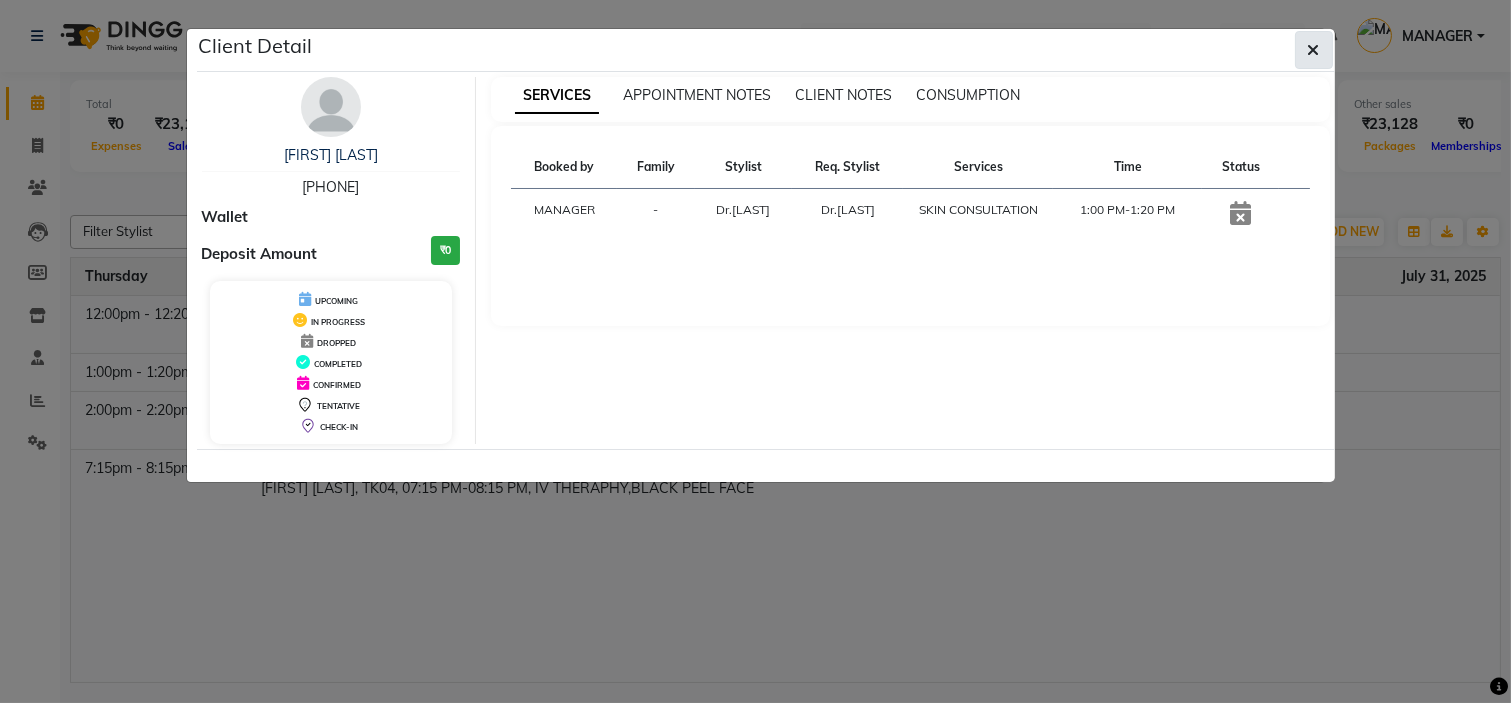 click 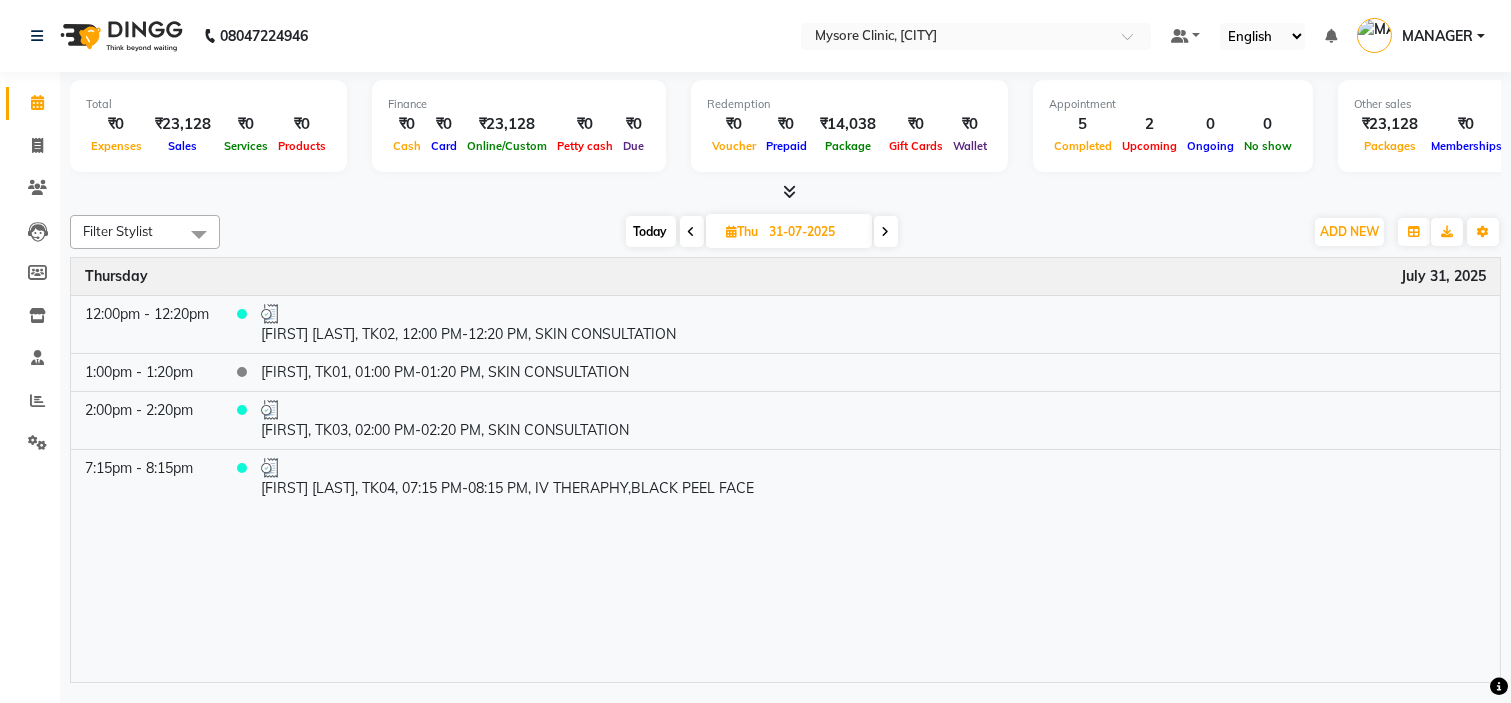 click at bounding box center [692, 232] 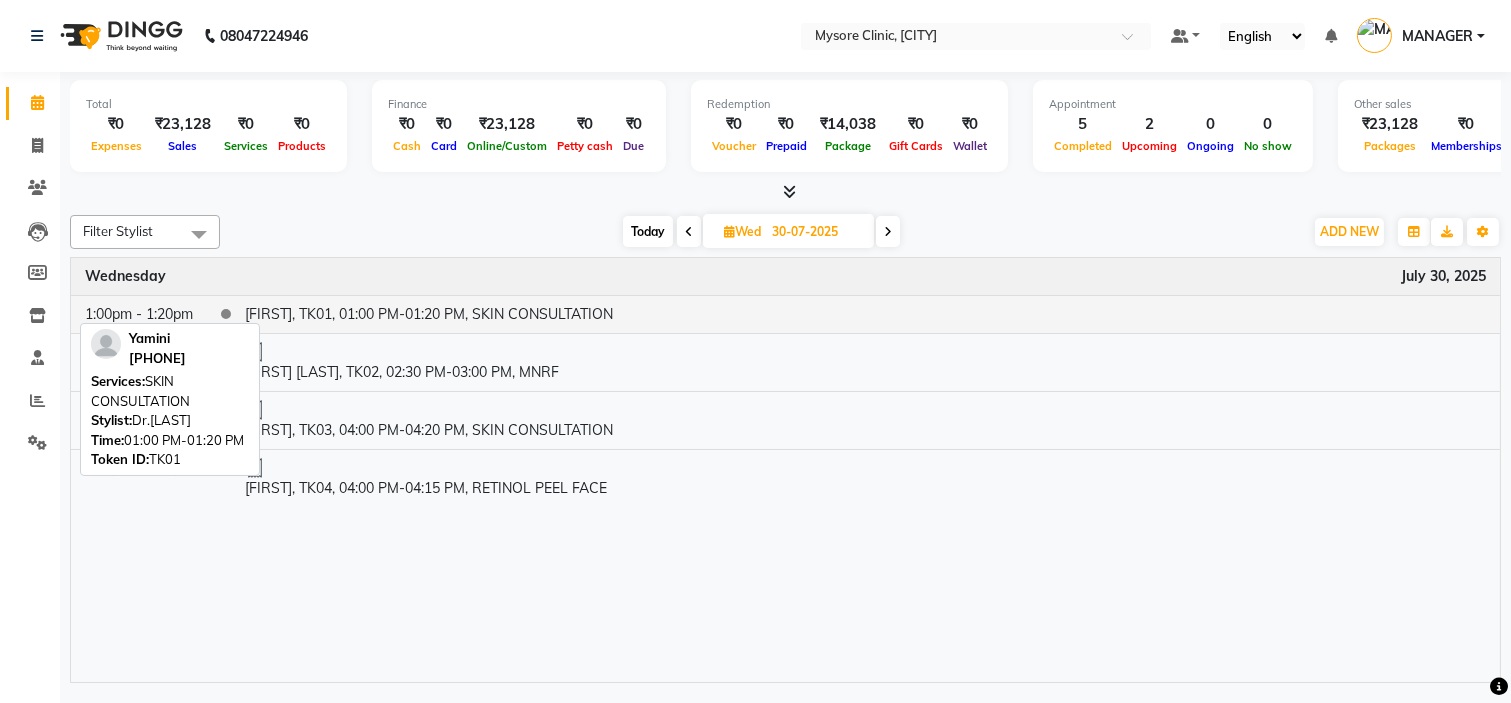 click on "[FIRST], TK01, 01:00 PM-01:20 PM, SKIN CONSULTATION" at bounding box center (865, 314) 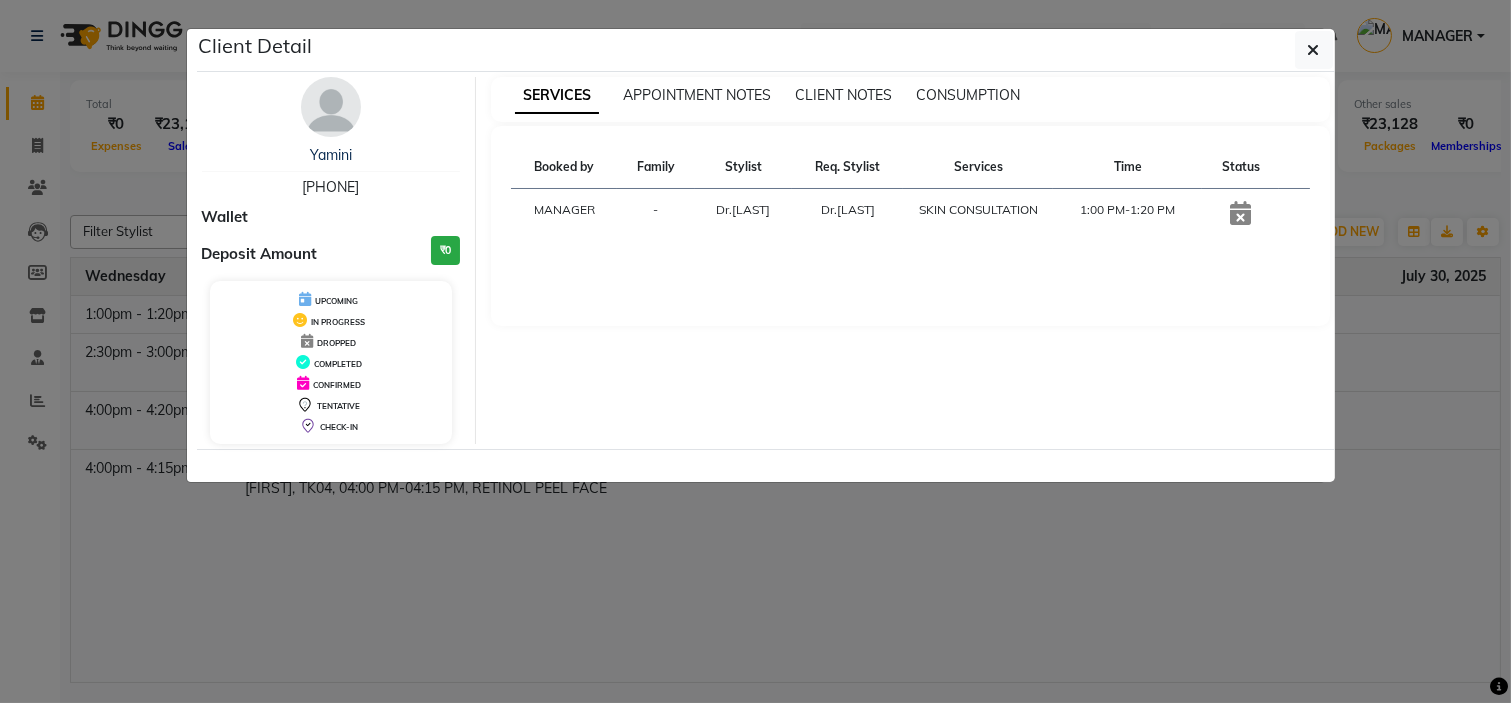 click on "[PHONE]" at bounding box center [330, 187] 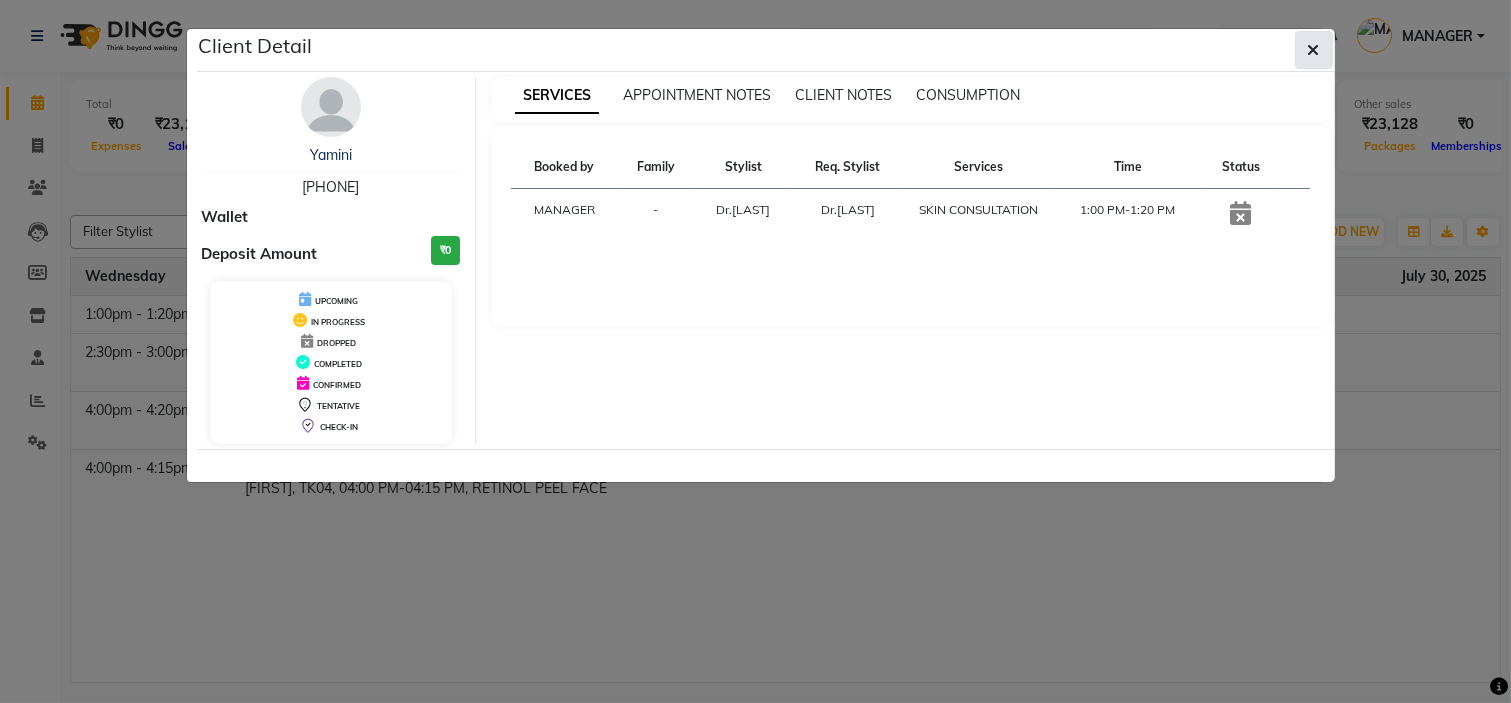 click 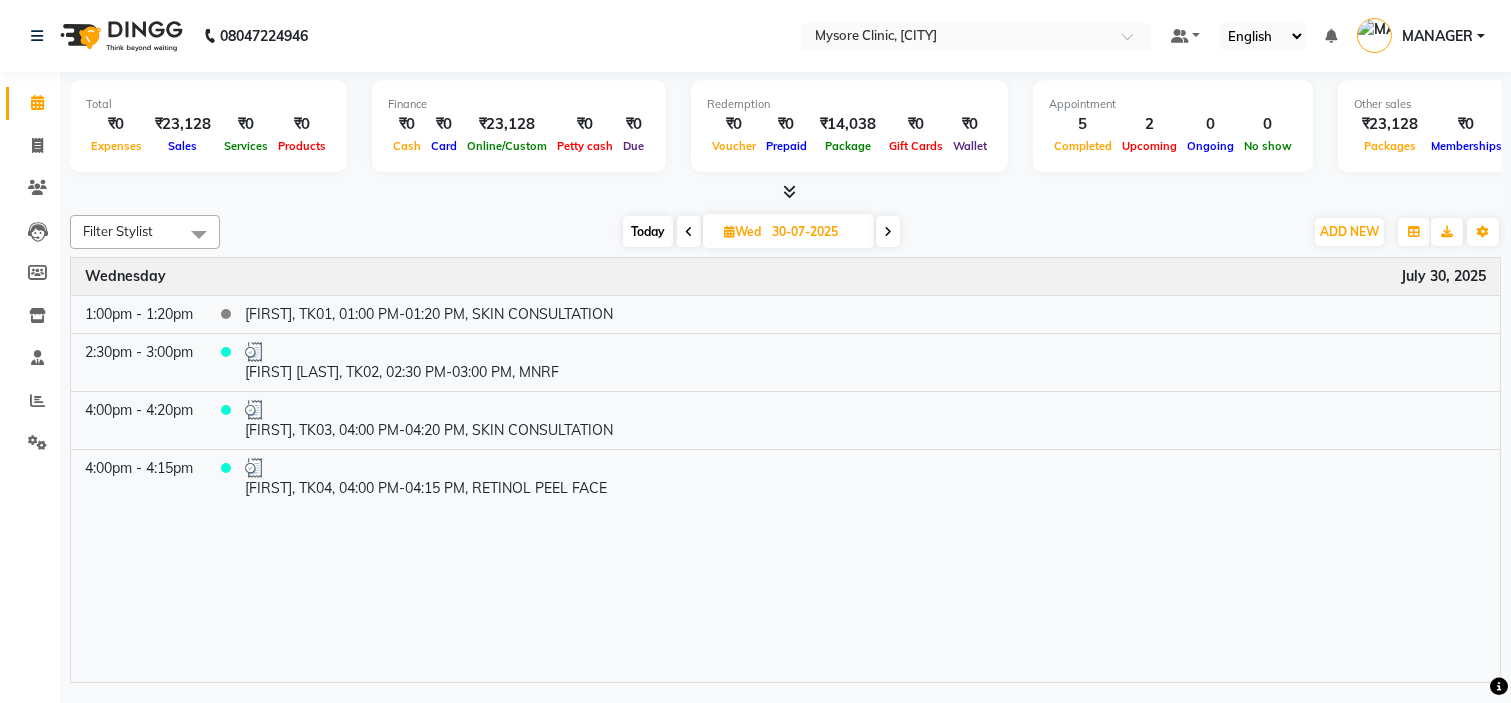 click at bounding box center (689, 232) 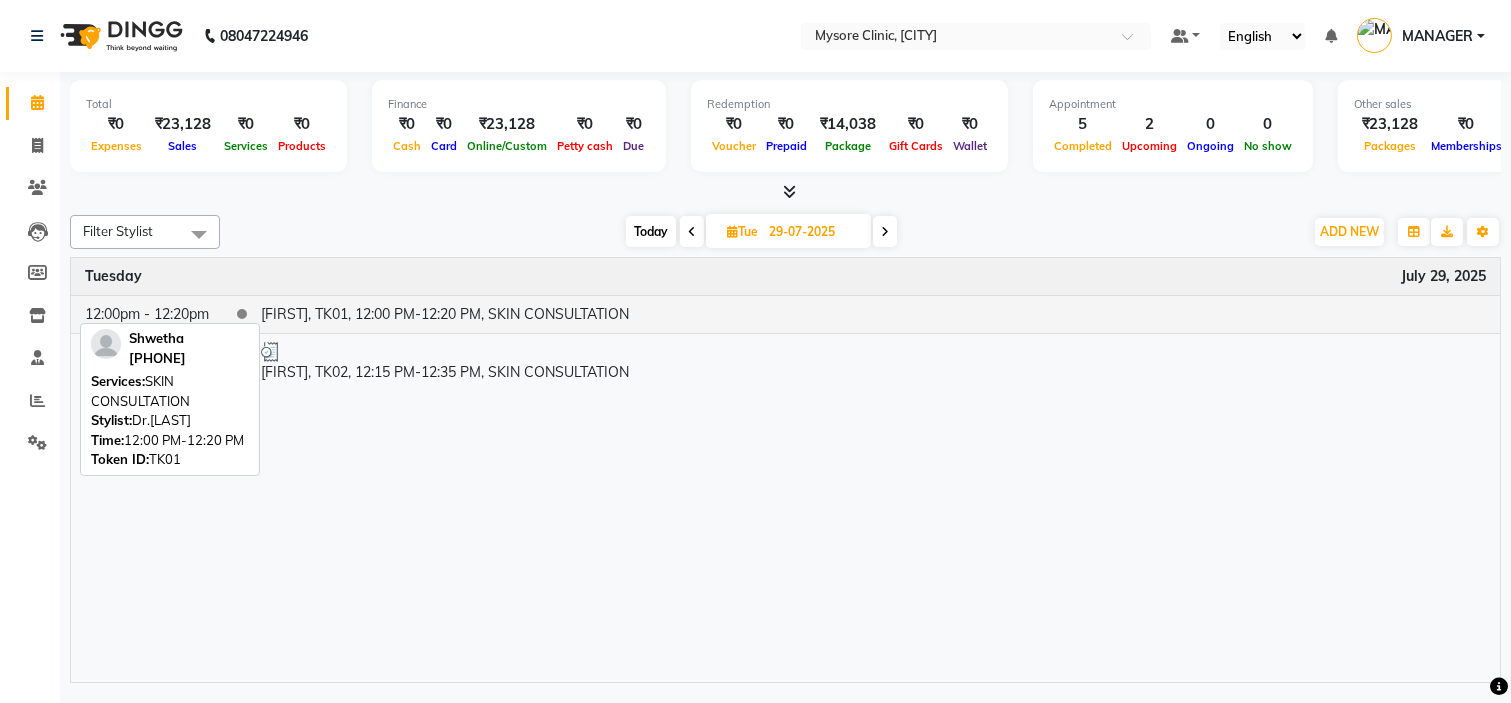click on "[FIRST], TK01, 12:00 PM-12:20 PM, SKIN CONSULTATION" at bounding box center (873, 314) 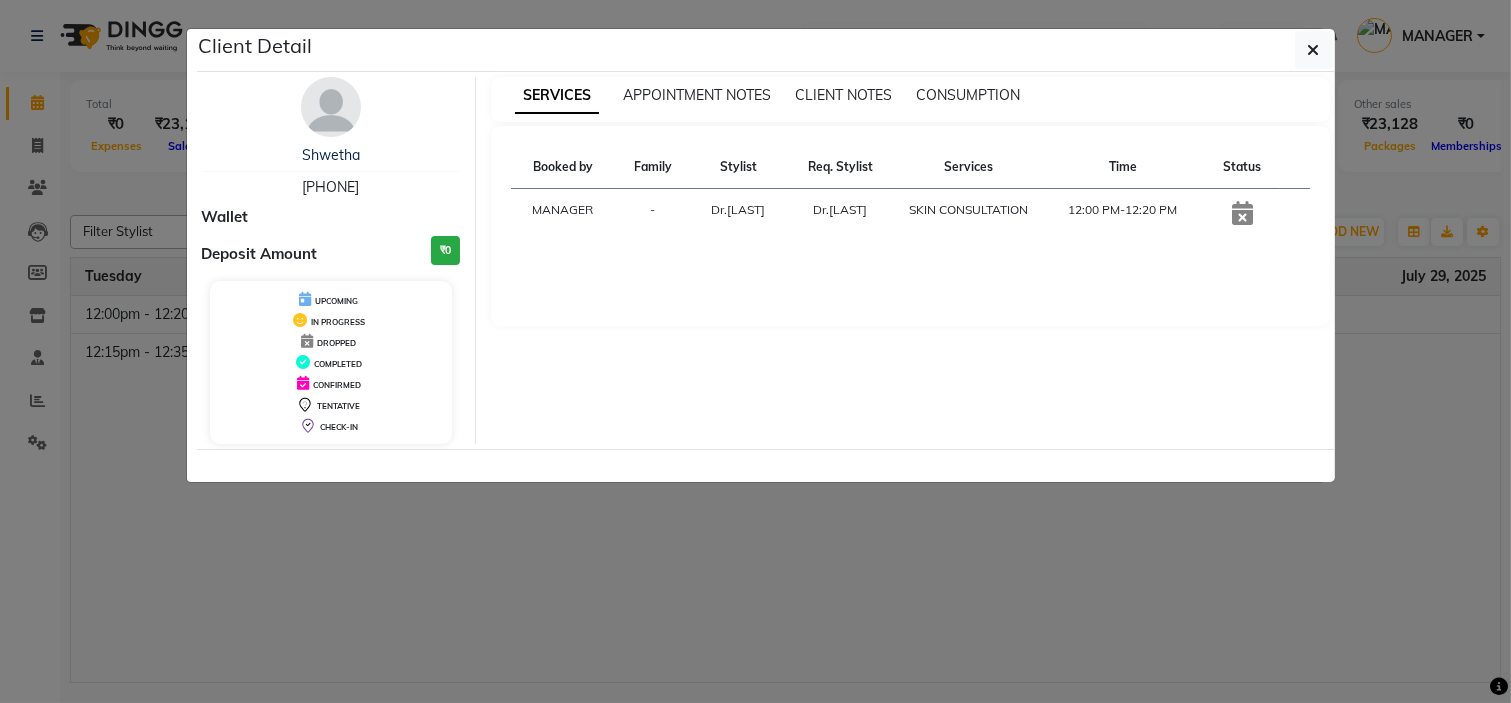 click on "[PHONE]" at bounding box center [330, 187] 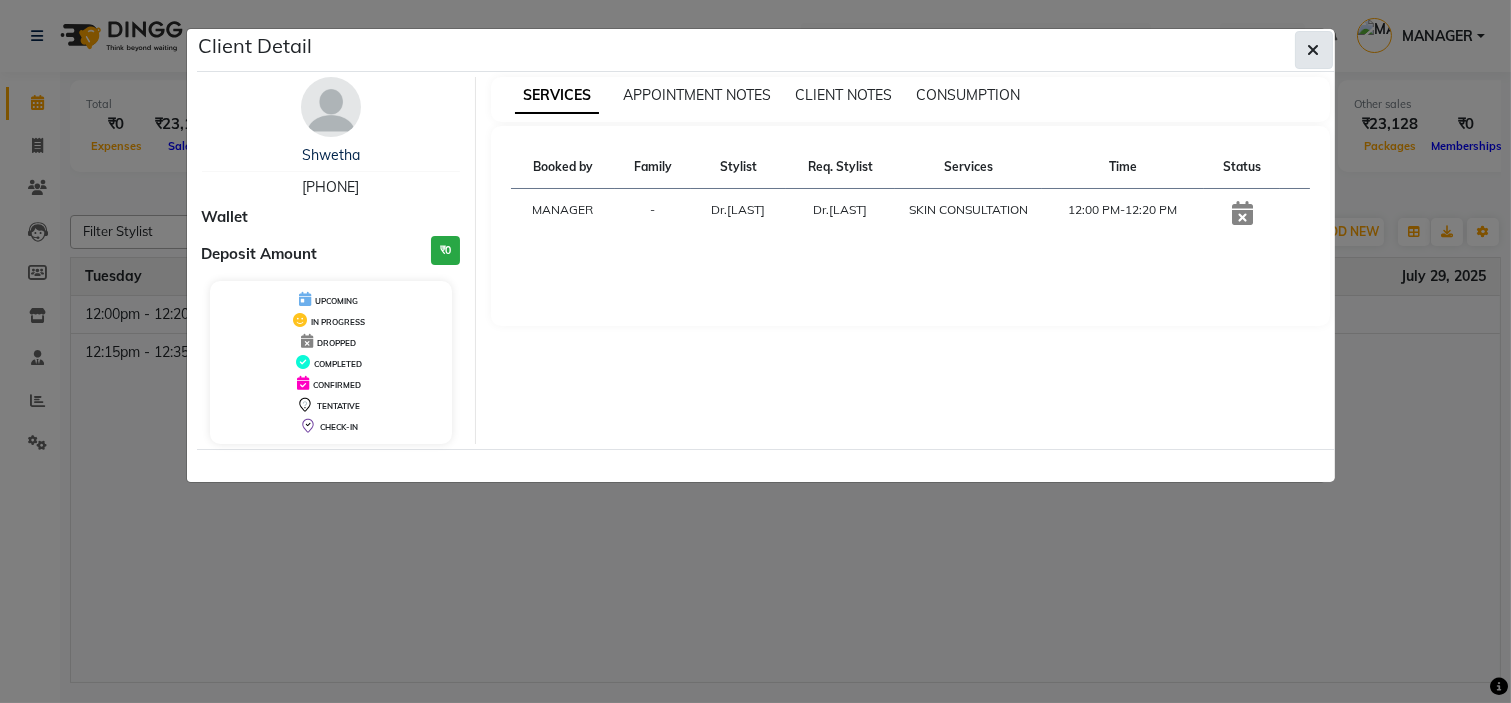 click 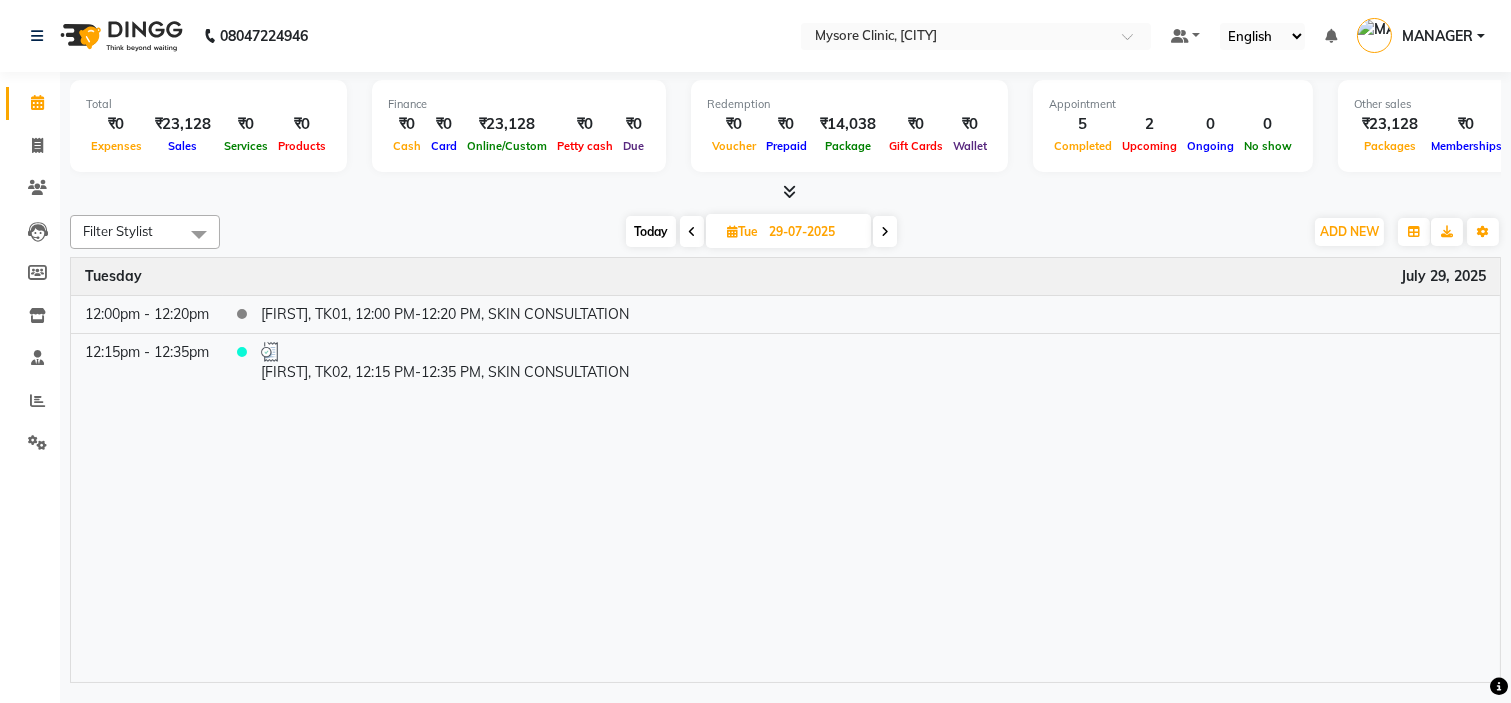 click at bounding box center (692, 232) 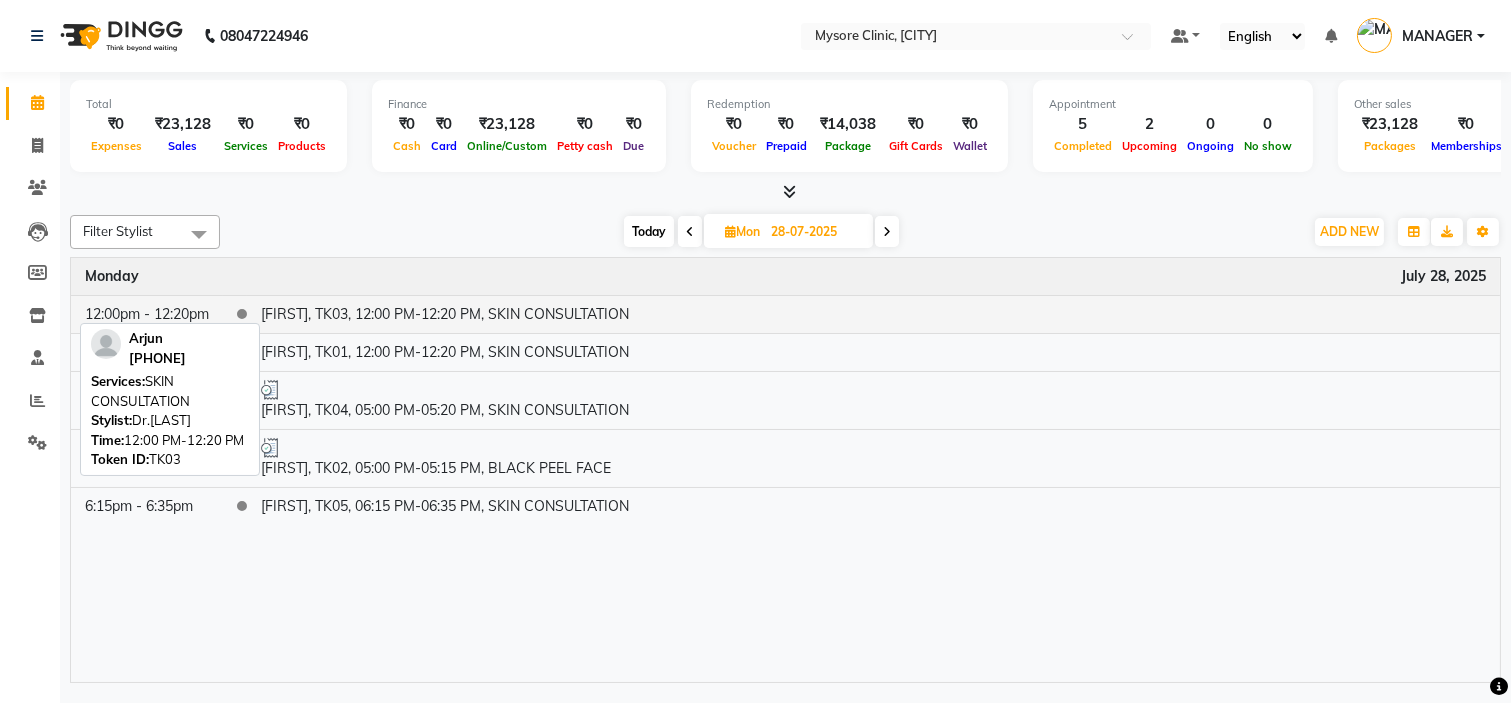 click on "[FIRST], TK03, 12:00 PM-12:20 PM, SKIN CONSULTATION" at bounding box center [873, 314] 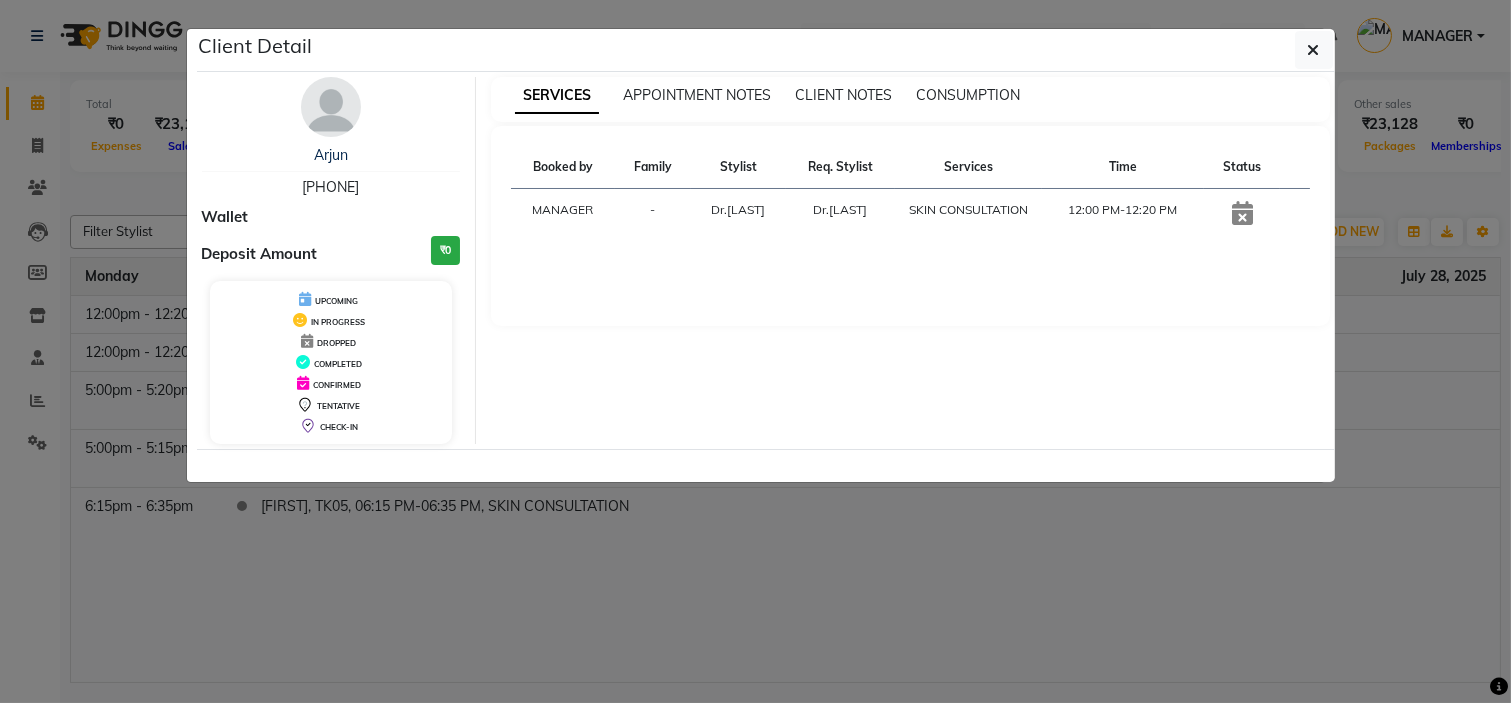 click on "[PHONE]" at bounding box center [330, 187] 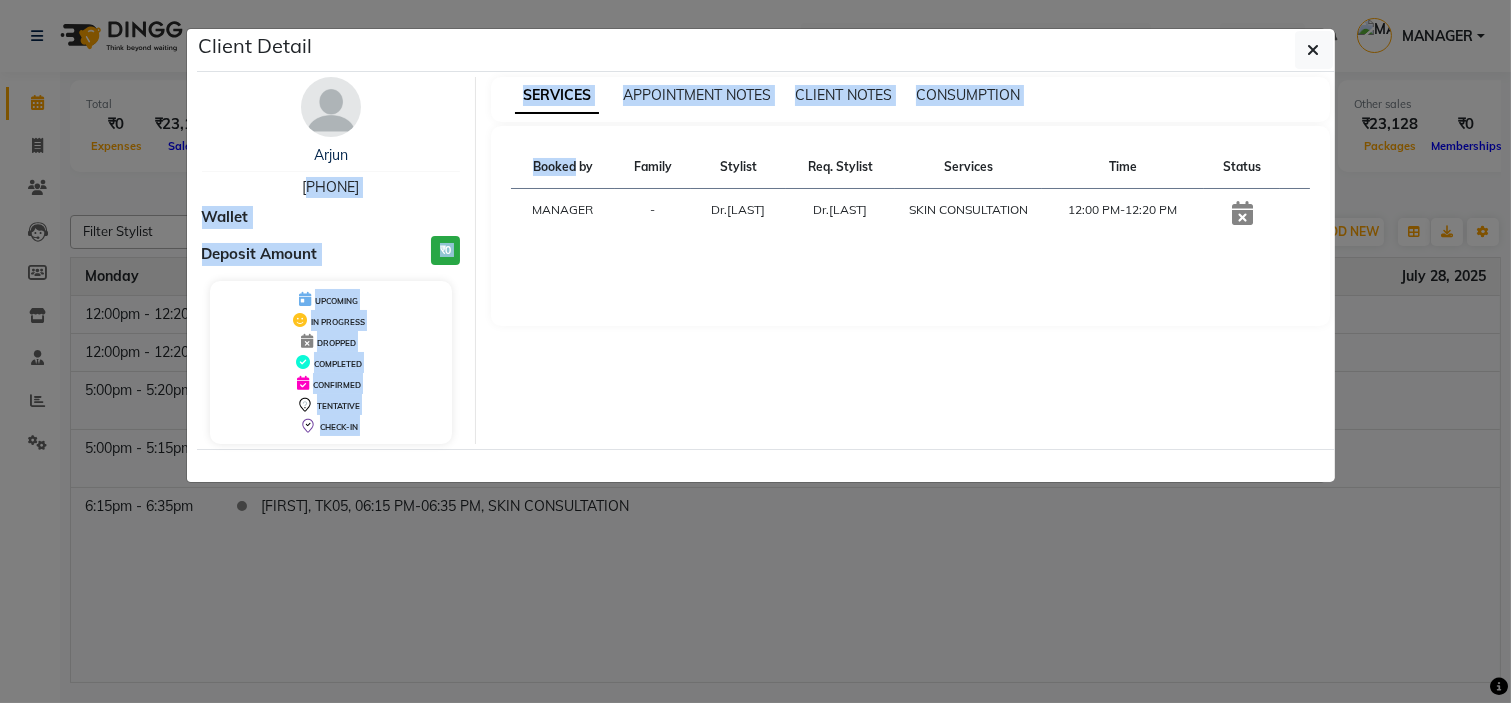 drag, startPoint x: 341, startPoint y: 181, endPoint x: 880, endPoint y: 462, distance: 607.8503 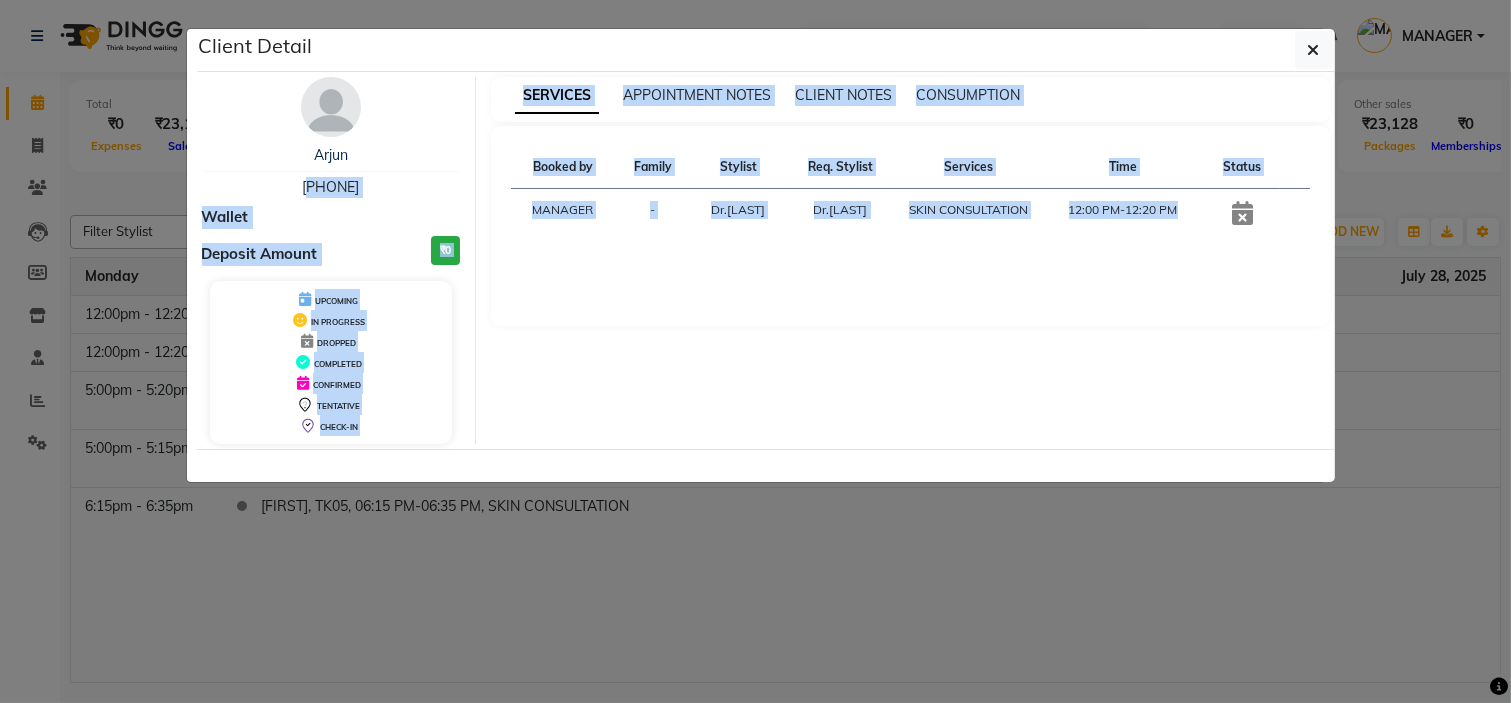 copy on "[PHONE] Wallet Deposit Amount  ₹0  UPCOMING IN PROGRESS DROPPED COMPLETED CONFIRMED TENTATIVE CHECK-IN SERVICES APPOINTMENT NOTES CLIENT NOTES CONSUMPTION Booked by Family Stylist Req. Stylist Services Time Status  MANAGER  - Dr.Apurva Dr.Apurva  SKIN CONSULTATION   12:00 PM-12:20 PM" 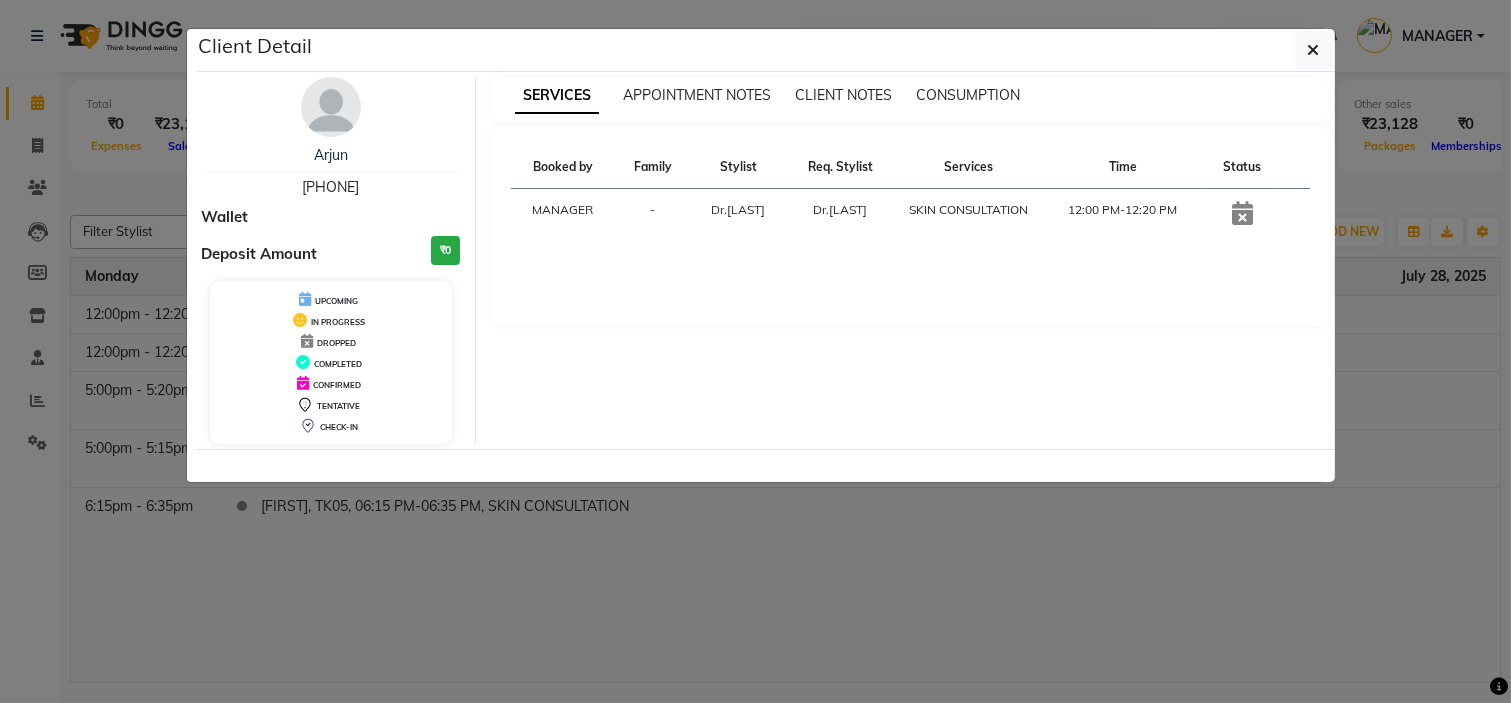 click on "[FIRST]    [PHONE]" at bounding box center (331, 171) 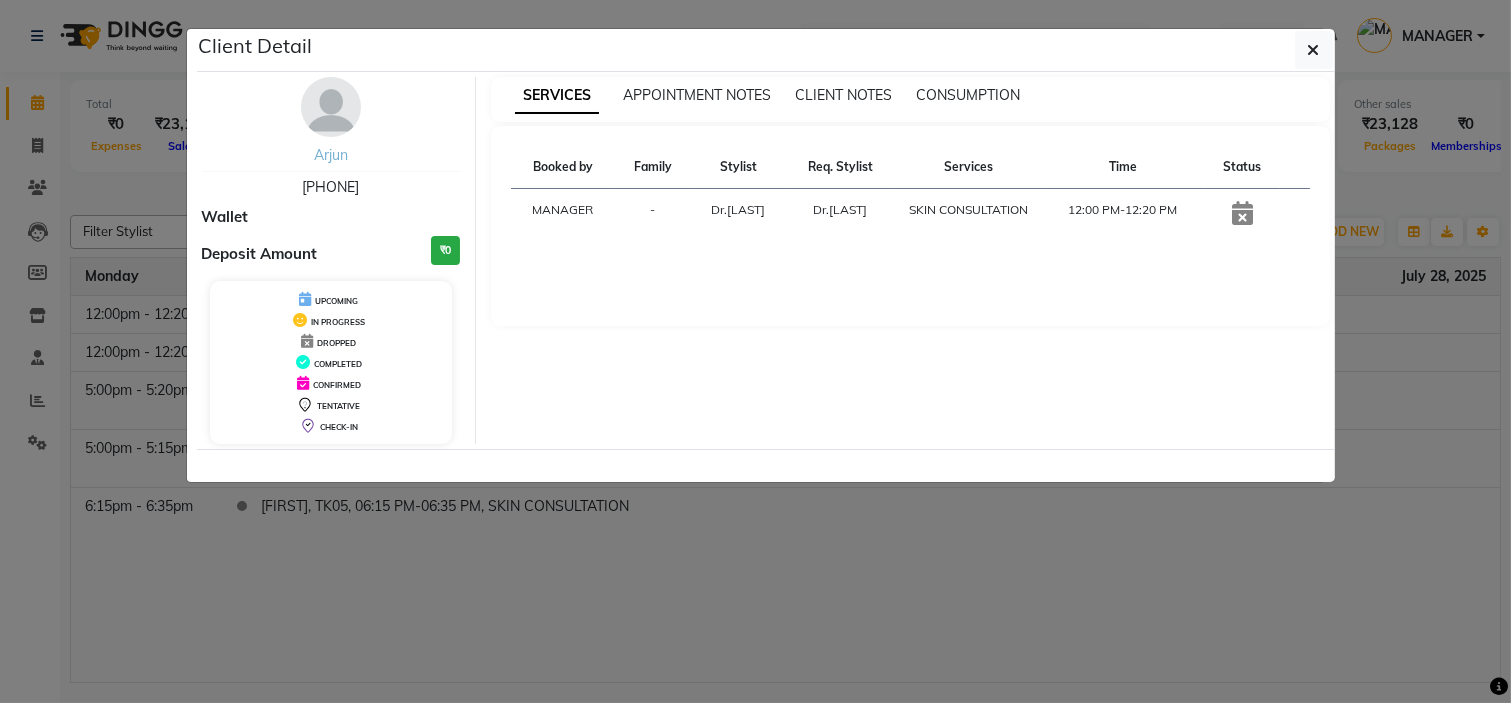 copy on "[PHONE]" 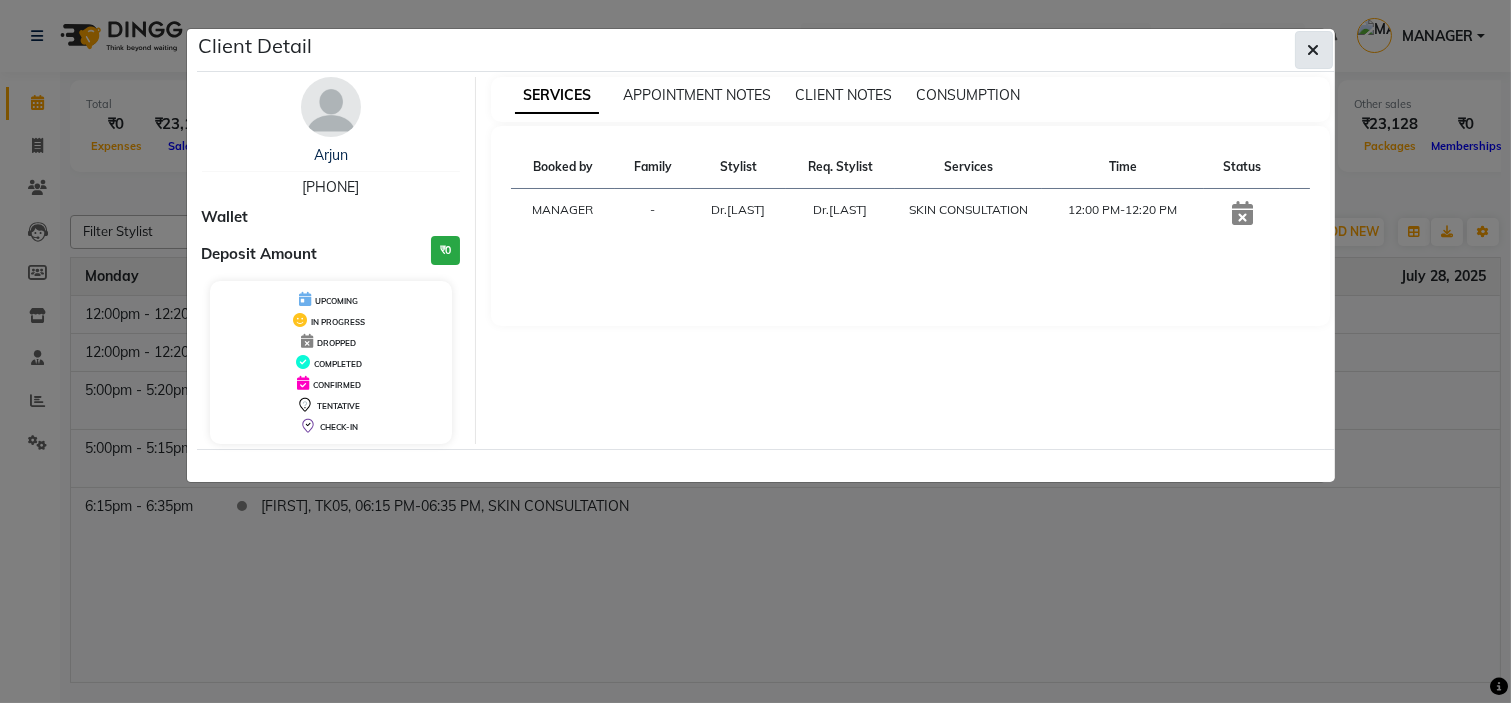 click 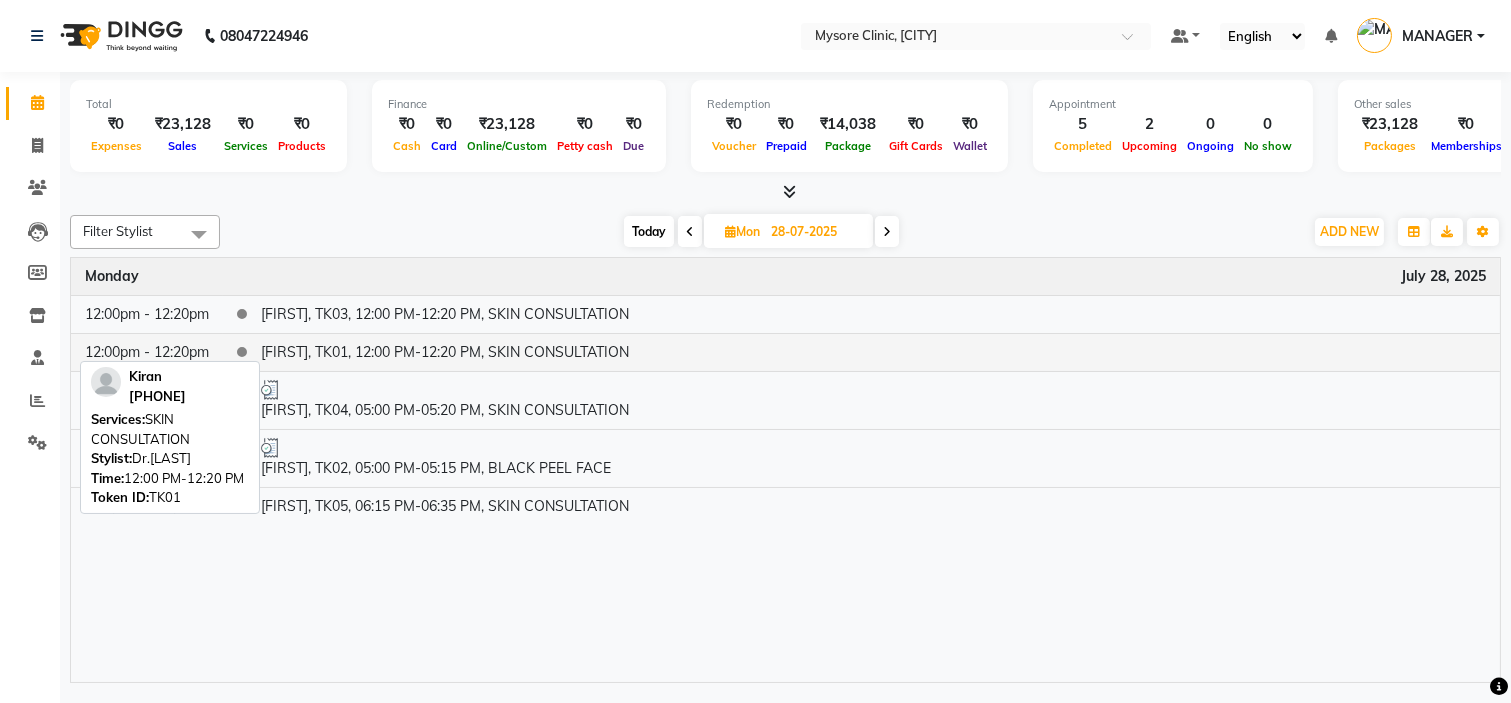 click on "[FIRST], TK01, 12:00 PM-12:20 PM, SKIN CONSULTATION" at bounding box center [873, 352] 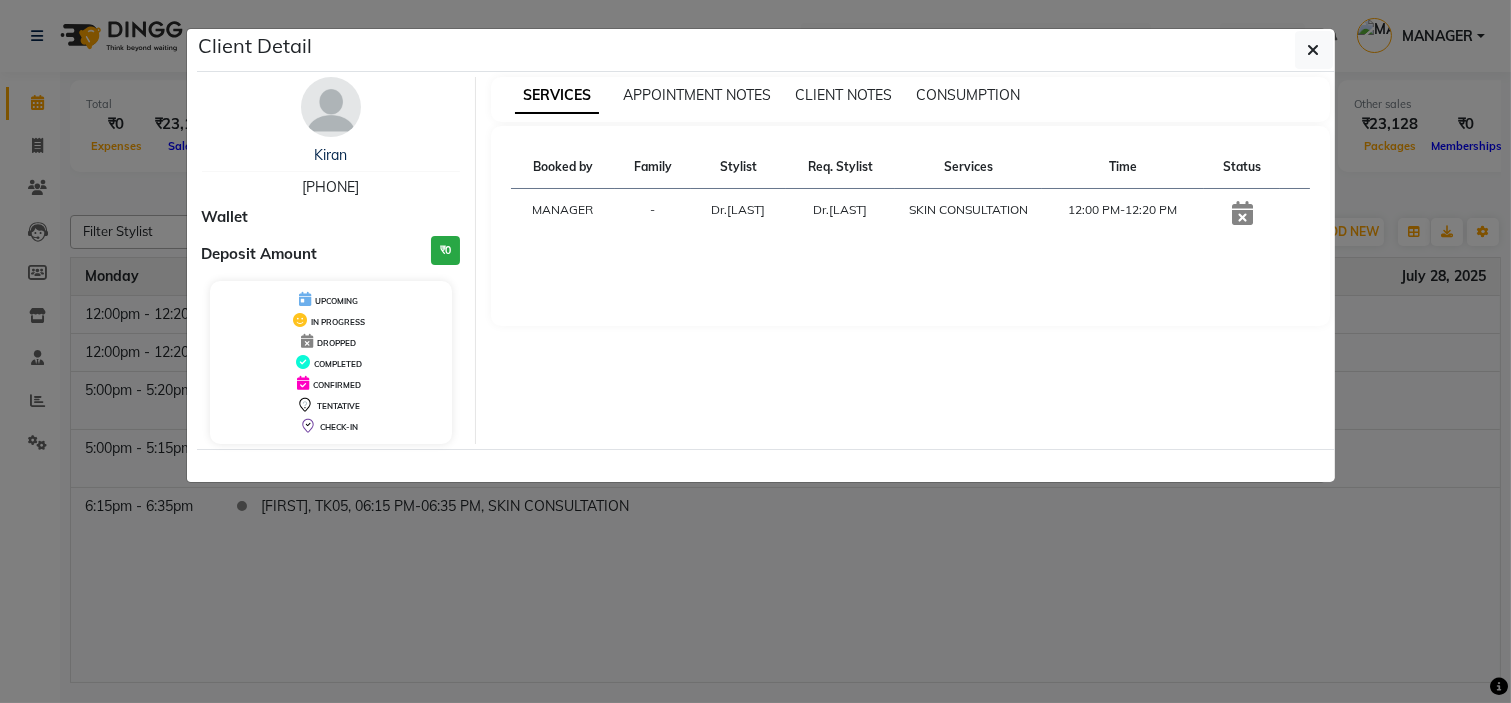 click on "[PHONE]" at bounding box center [330, 187] 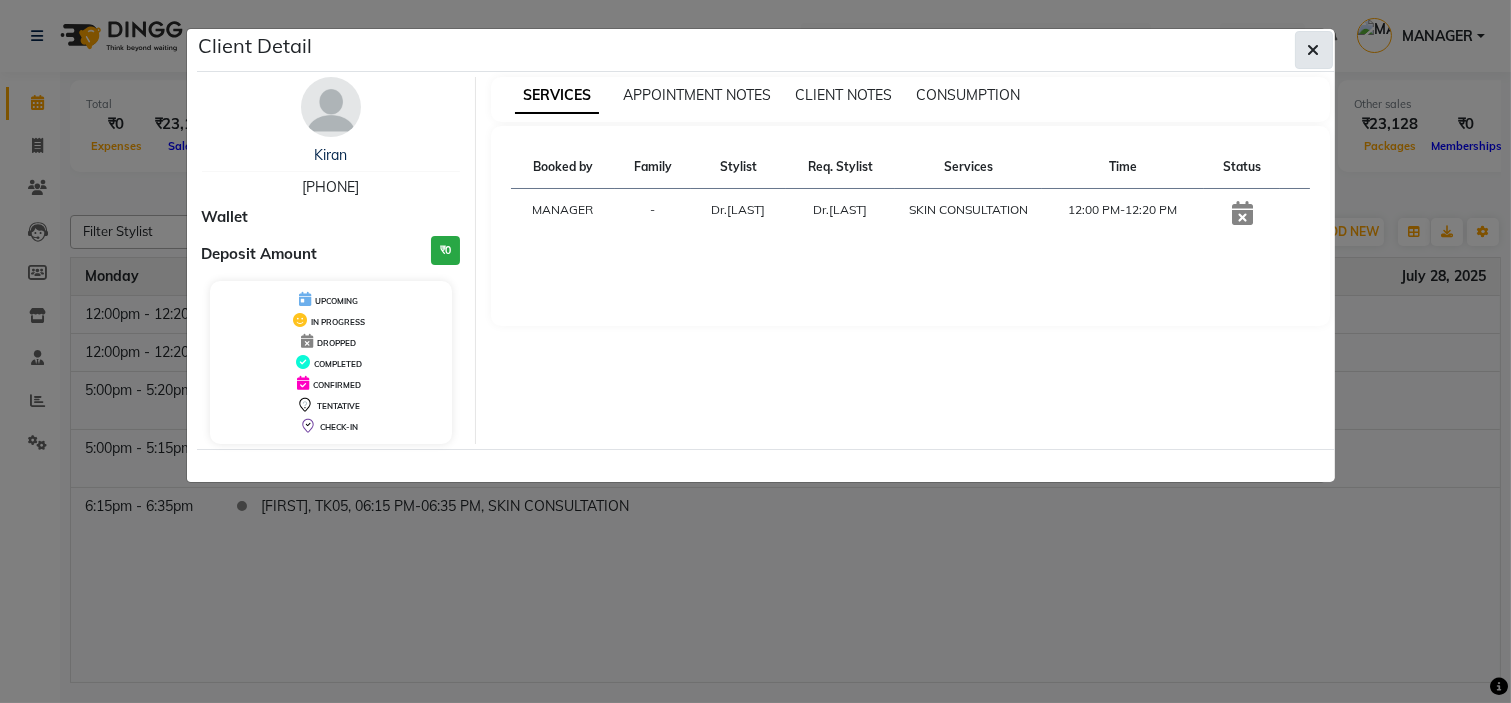 click 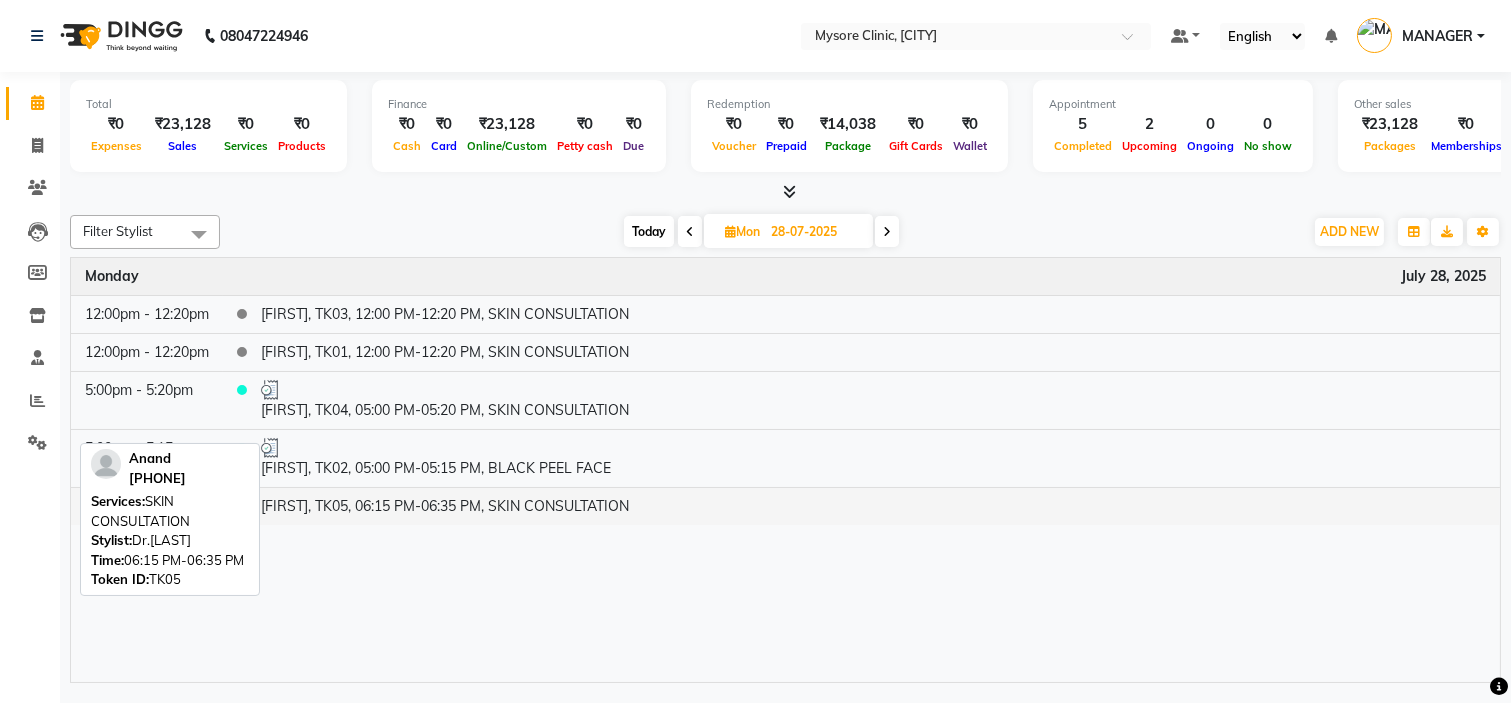 click on "[FIRST], TK05, 06:15 PM-06:35 PM, SKIN CONSULTATION" at bounding box center (873, 506) 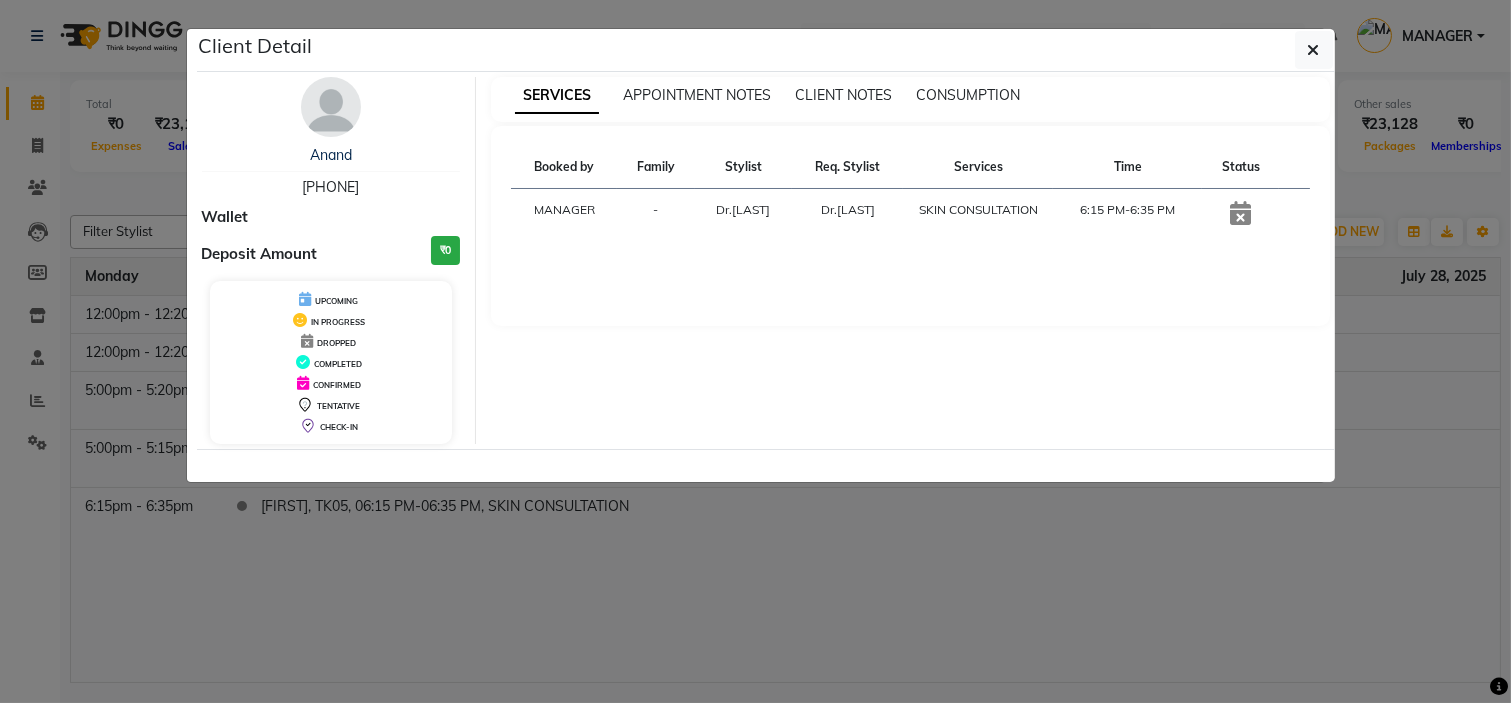 click on "[PHONE]" at bounding box center (330, 187) 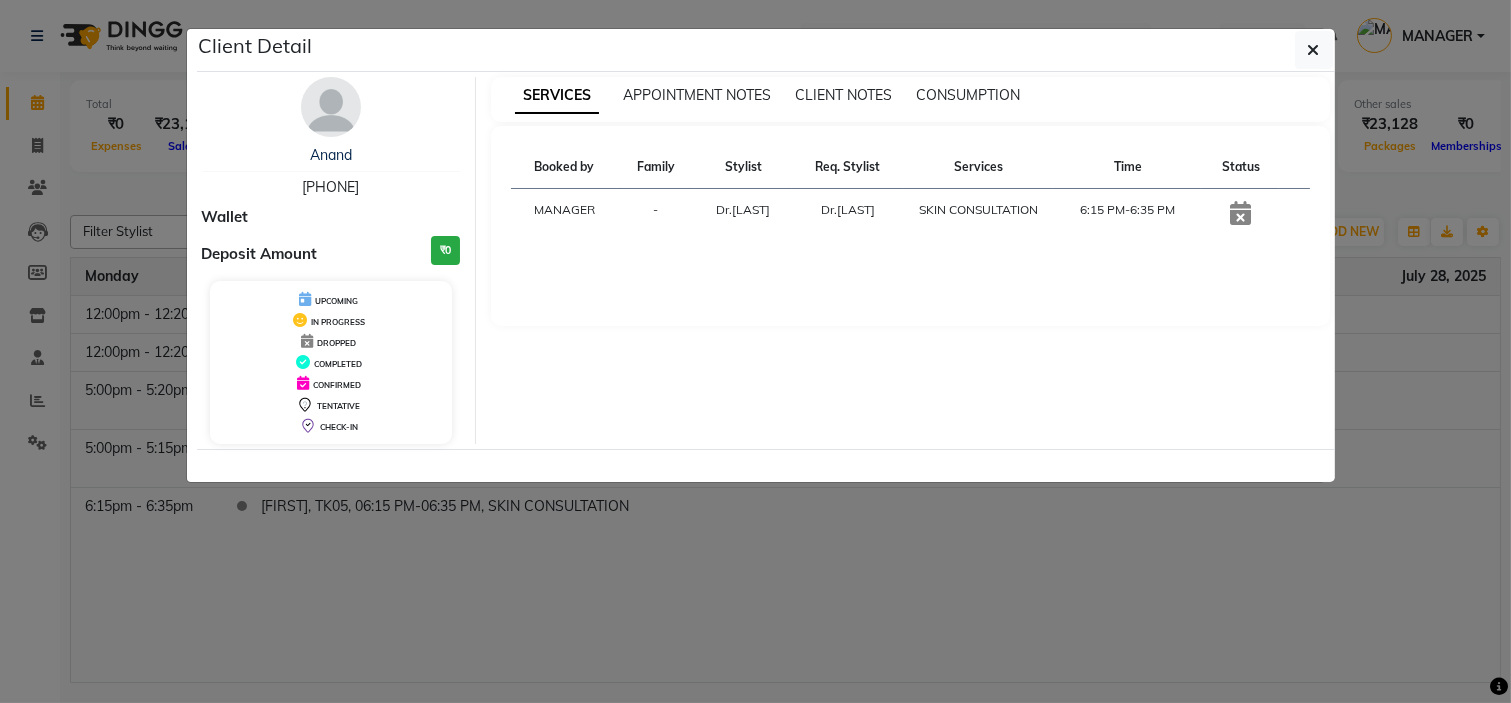 drag, startPoint x: 1321, startPoint y: 53, endPoint x: 1036, endPoint y: 754, distance: 756.7206 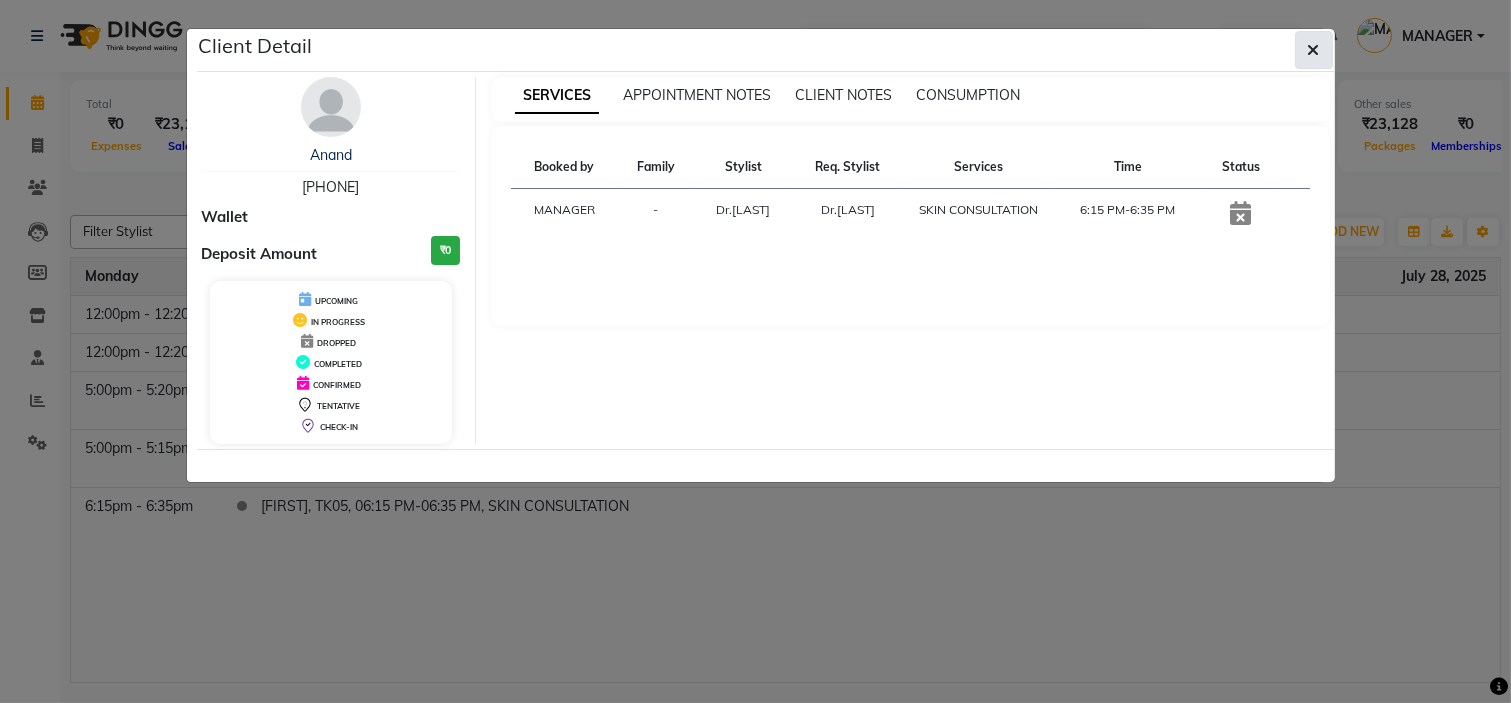 click 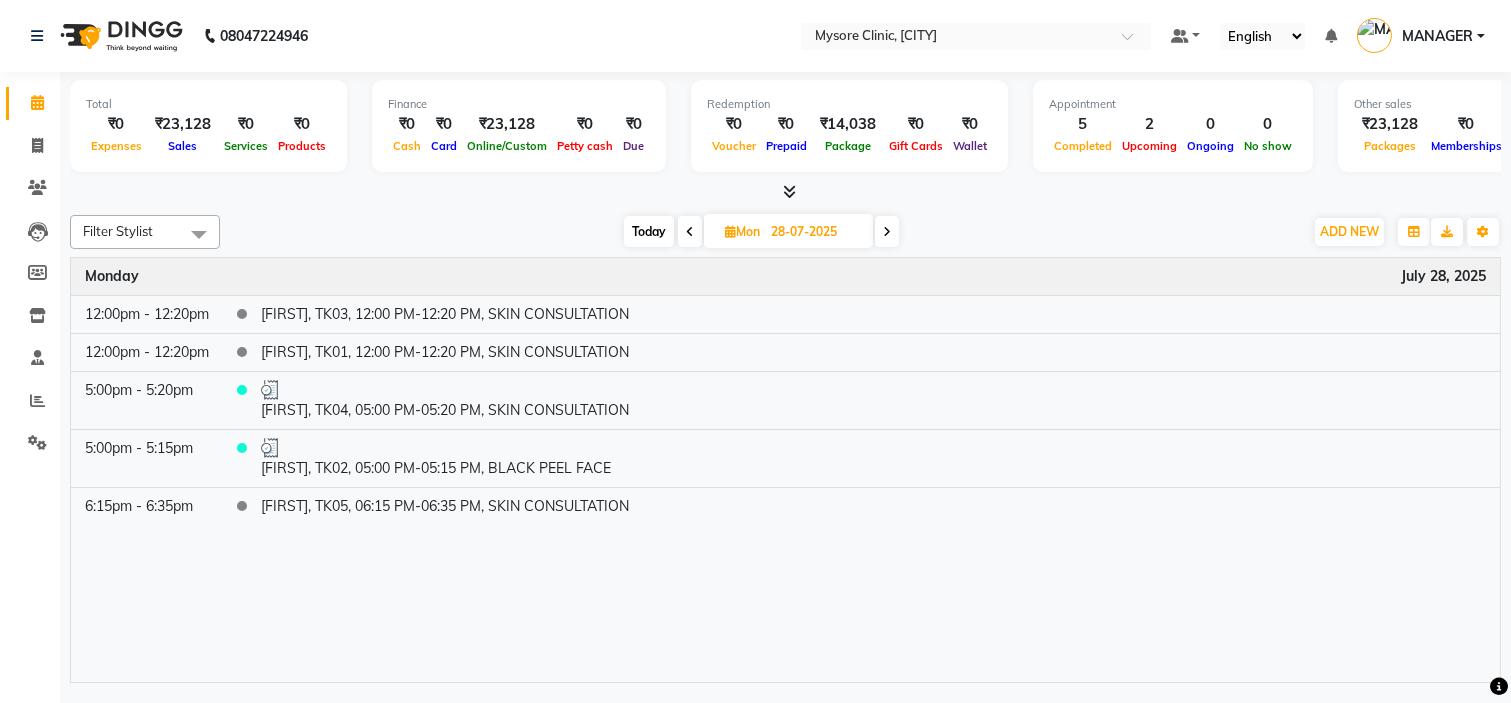 click on "Time Event Monday July 28, 2025 12:00pm - 12:20pm    [FIRST], TK03, 12:00 PM-12:20 PM, SKIN CONSULTATION 12:00pm - 12:20pm    [FIRST], TK01, 12:00 PM-12:20 PM, SKIN CONSULTATION 5:00pm - 5:20pm     [FIRST], TK04, 05:00 PM-05:20 PM, SKIN CONSULTATION 5:00pm - 5:15pm     [FIRST], TK02, 05:00 PM-05:15 PM, BLACK PEEL FACE 6:15pm - 6:35pm    [FIRST], TK05, 06:15 PM-06:35 PM, SKIN CONSULTATION" at bounding box center [785, 470] 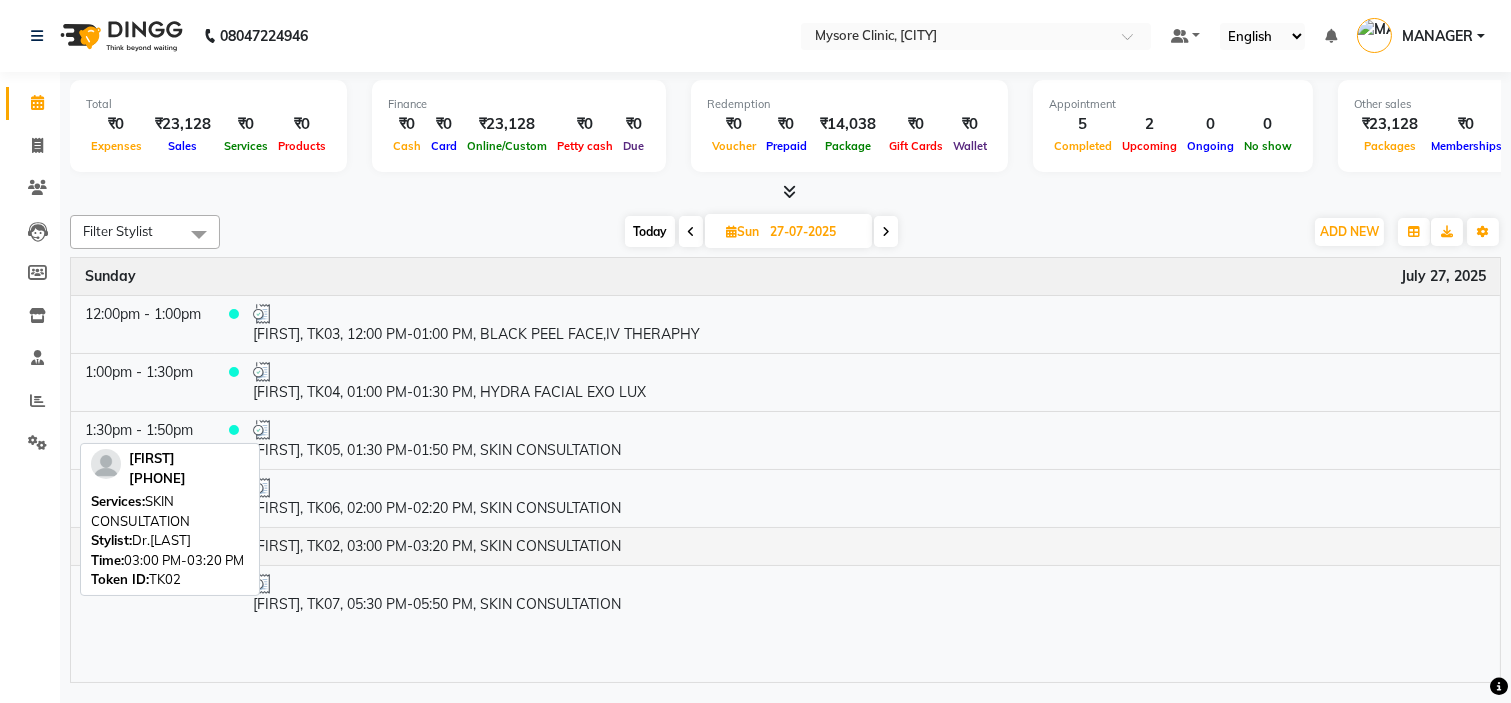 click on "[FIRST], TK02, 03:00 PM-03:20 PM, SKIN CONSULTATION" at bounding box center [869, 546] 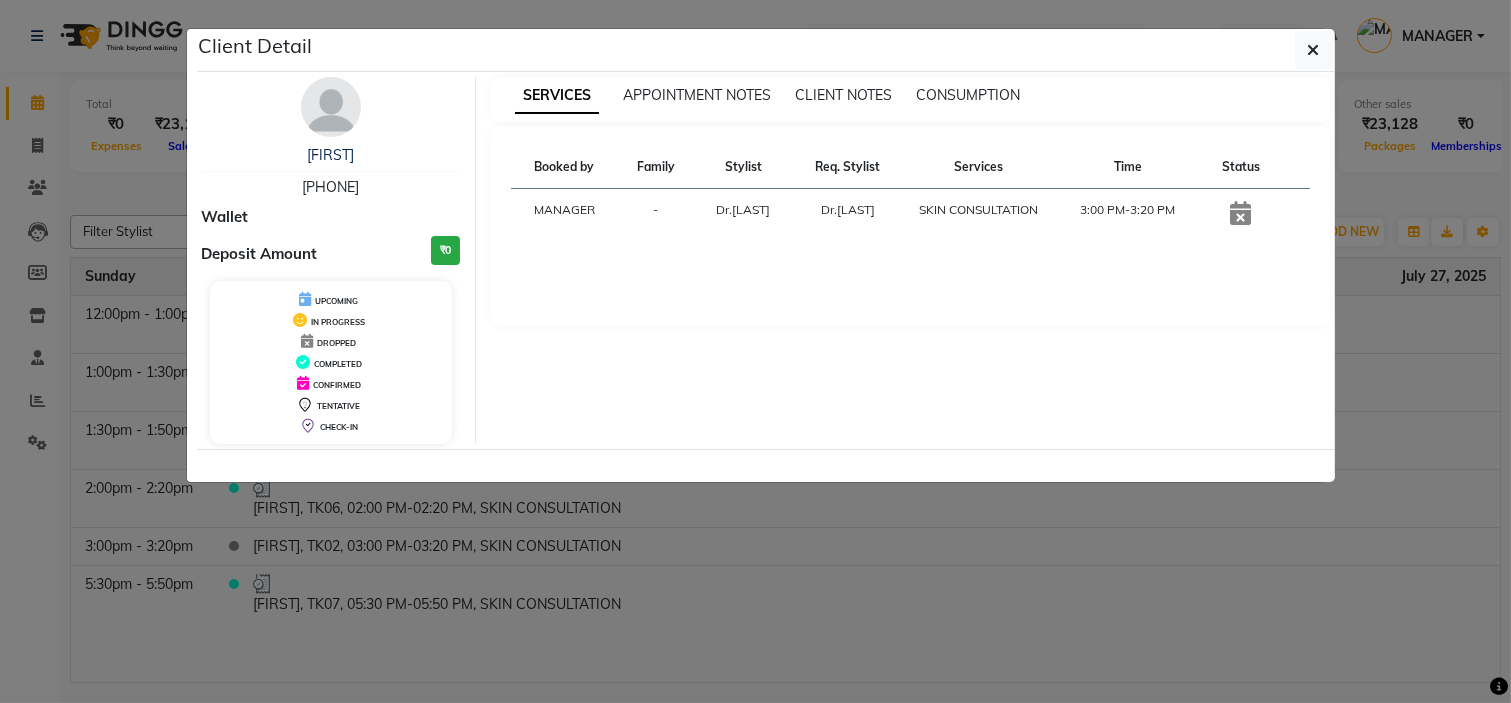 click on "[PHONE]" at bounding box center (330, 187) 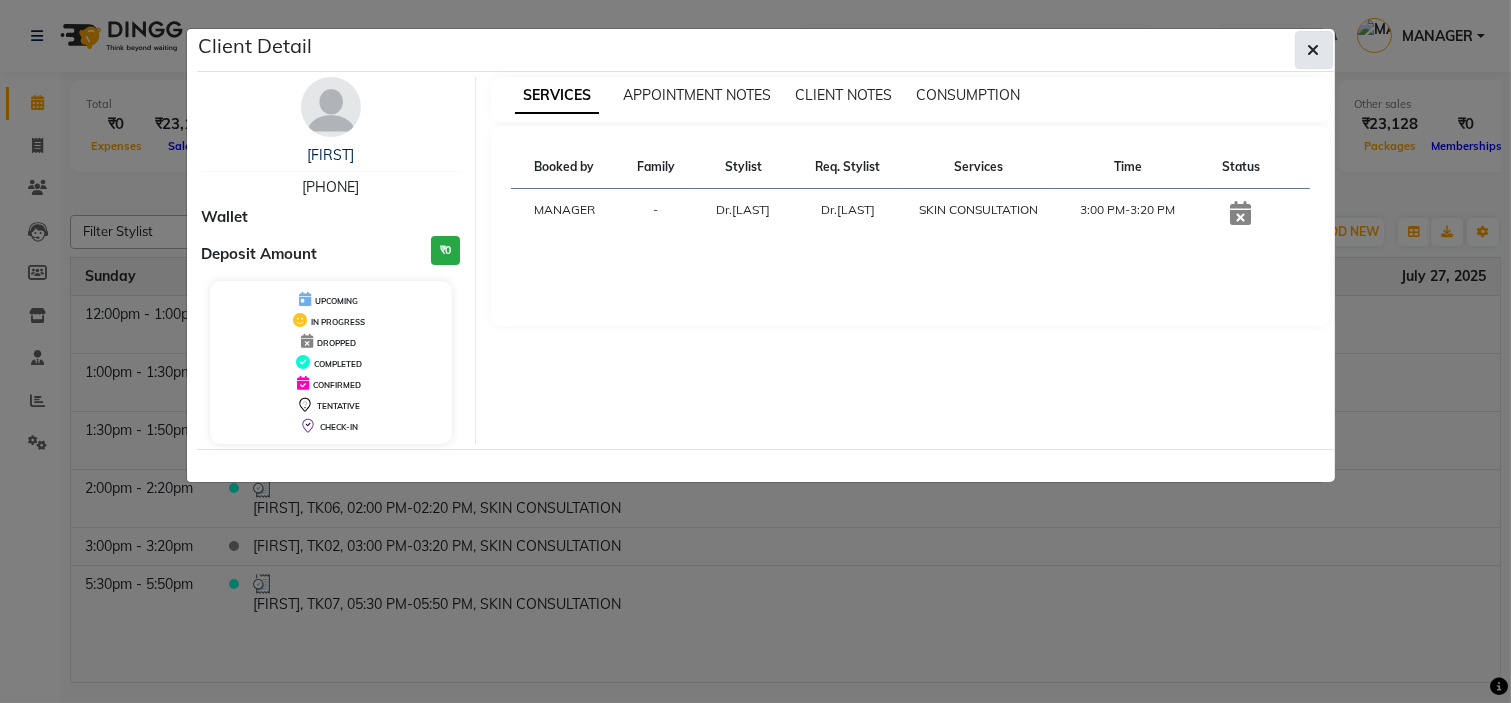 click 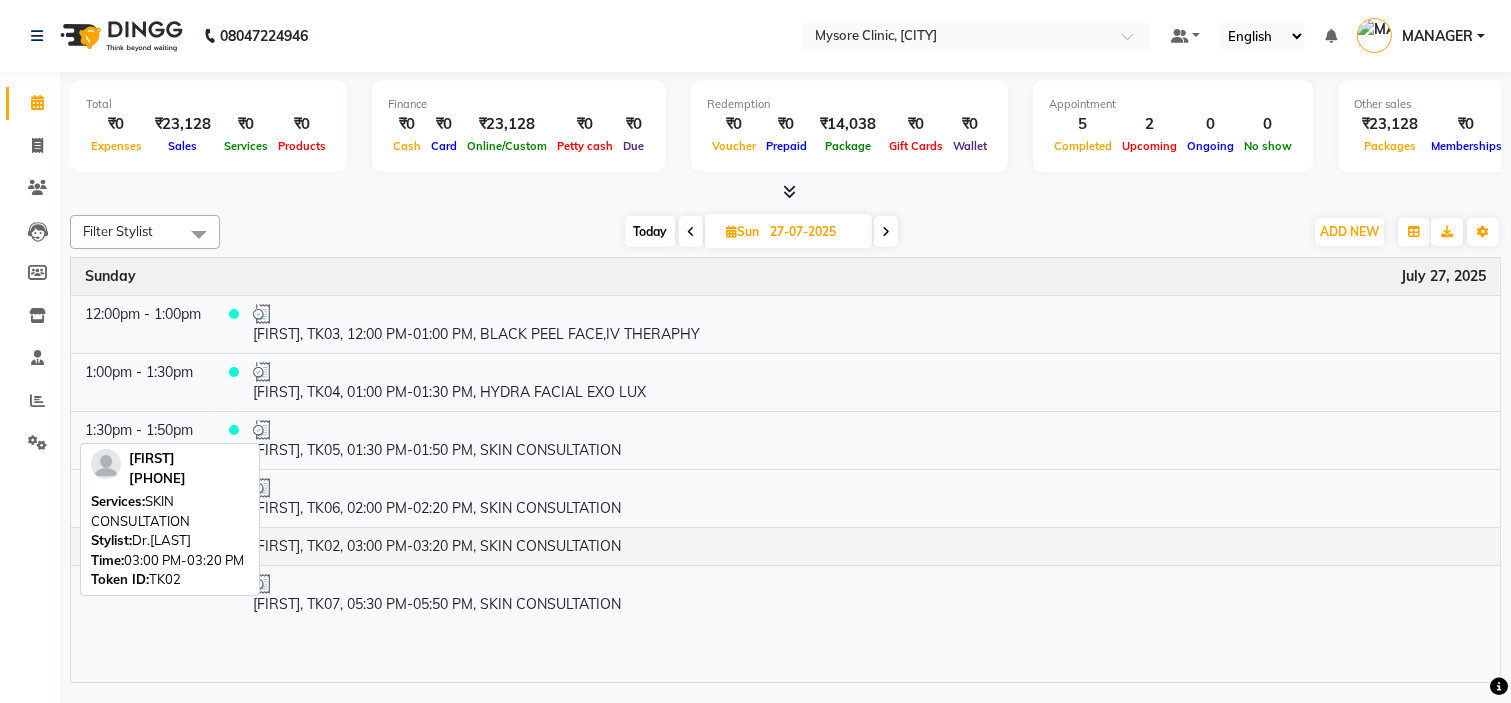 click on "[FIRST], TK02, 03:00 PM-03:20 PM, SKIN CONSULTATION" at bounding box center [869, 546] 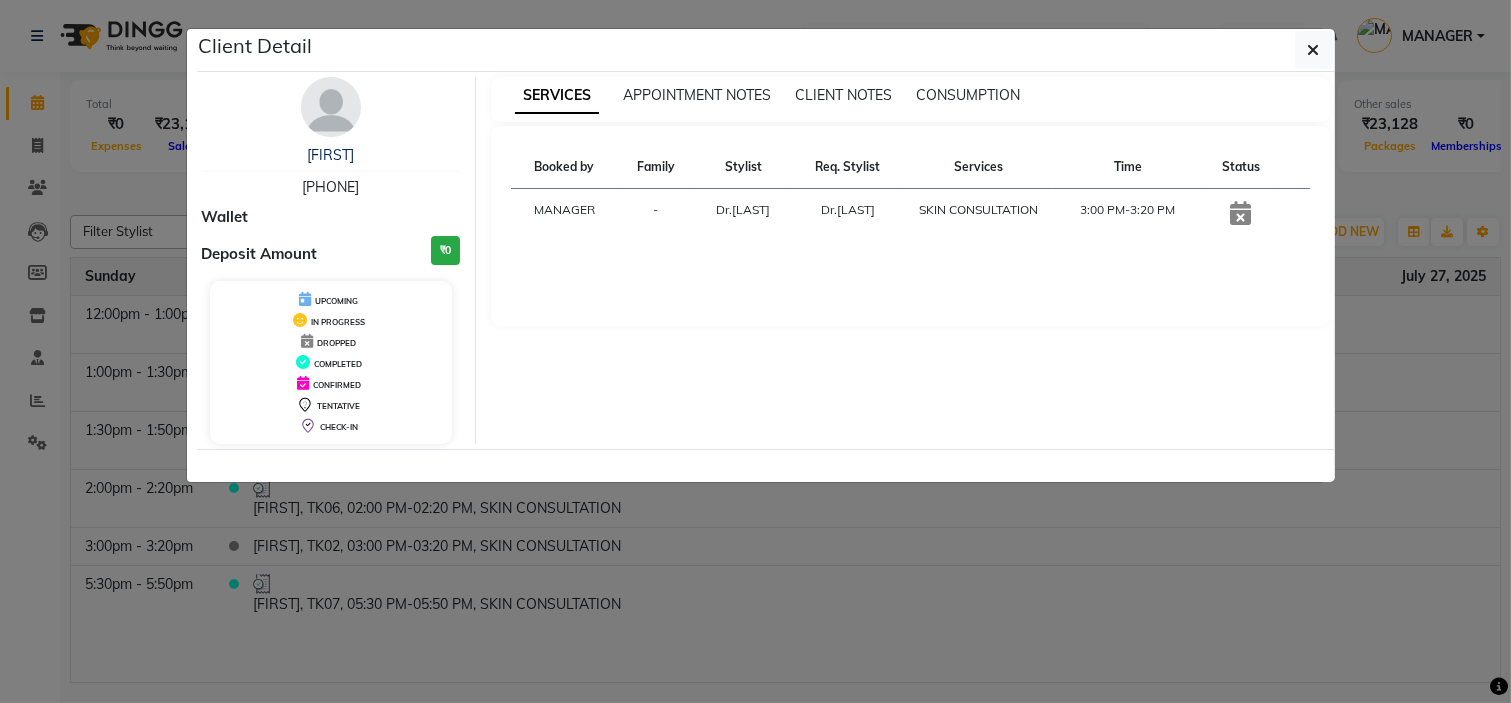 click on "[PHONE]" at bounding box center [330, 187] 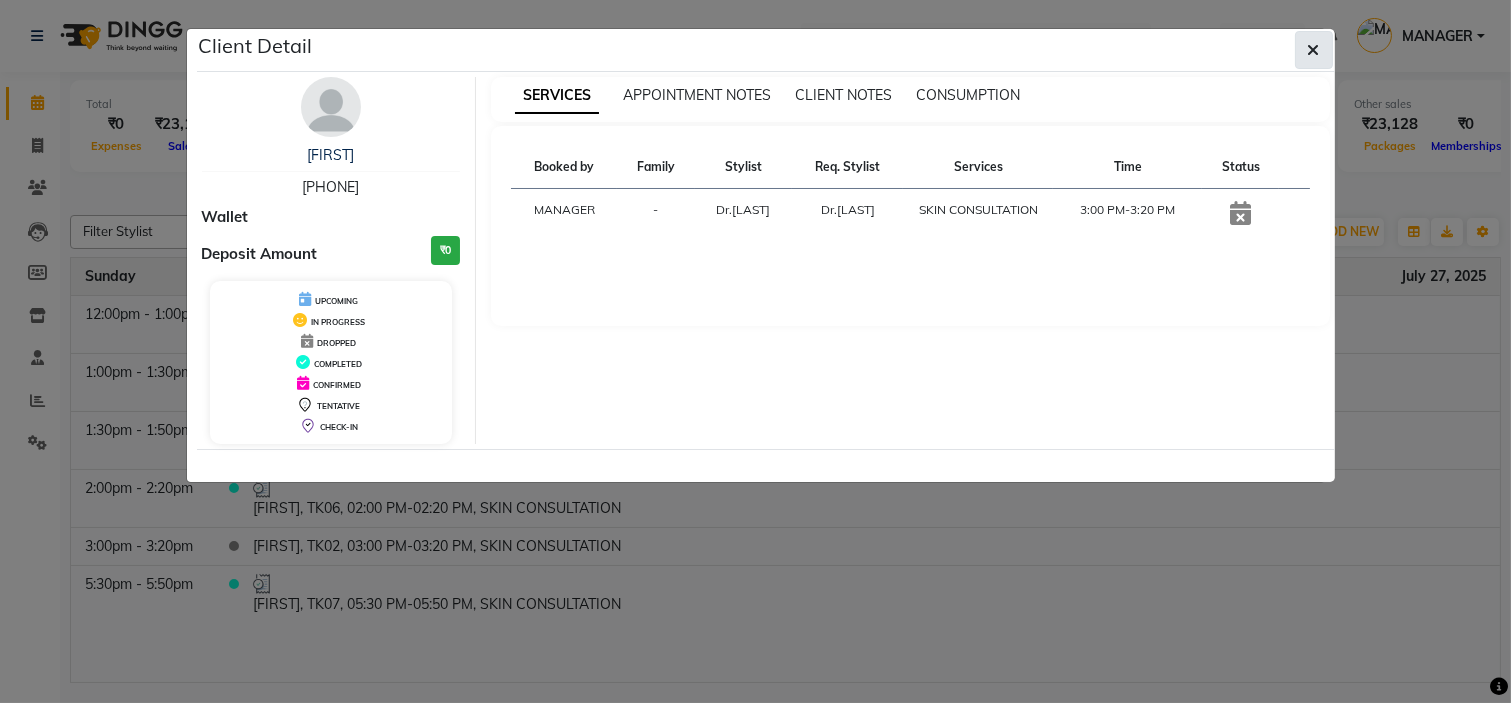 click 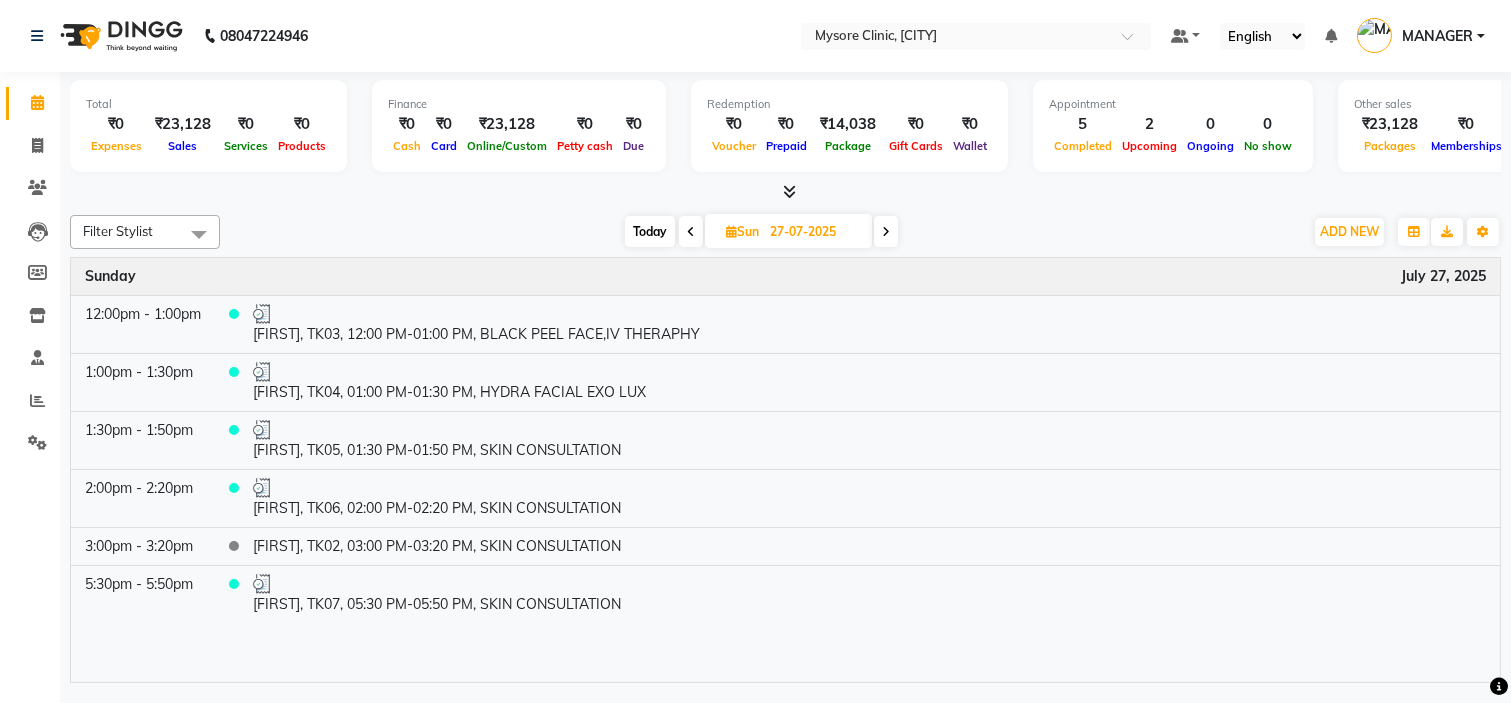 click at bounding box center (691, 232) 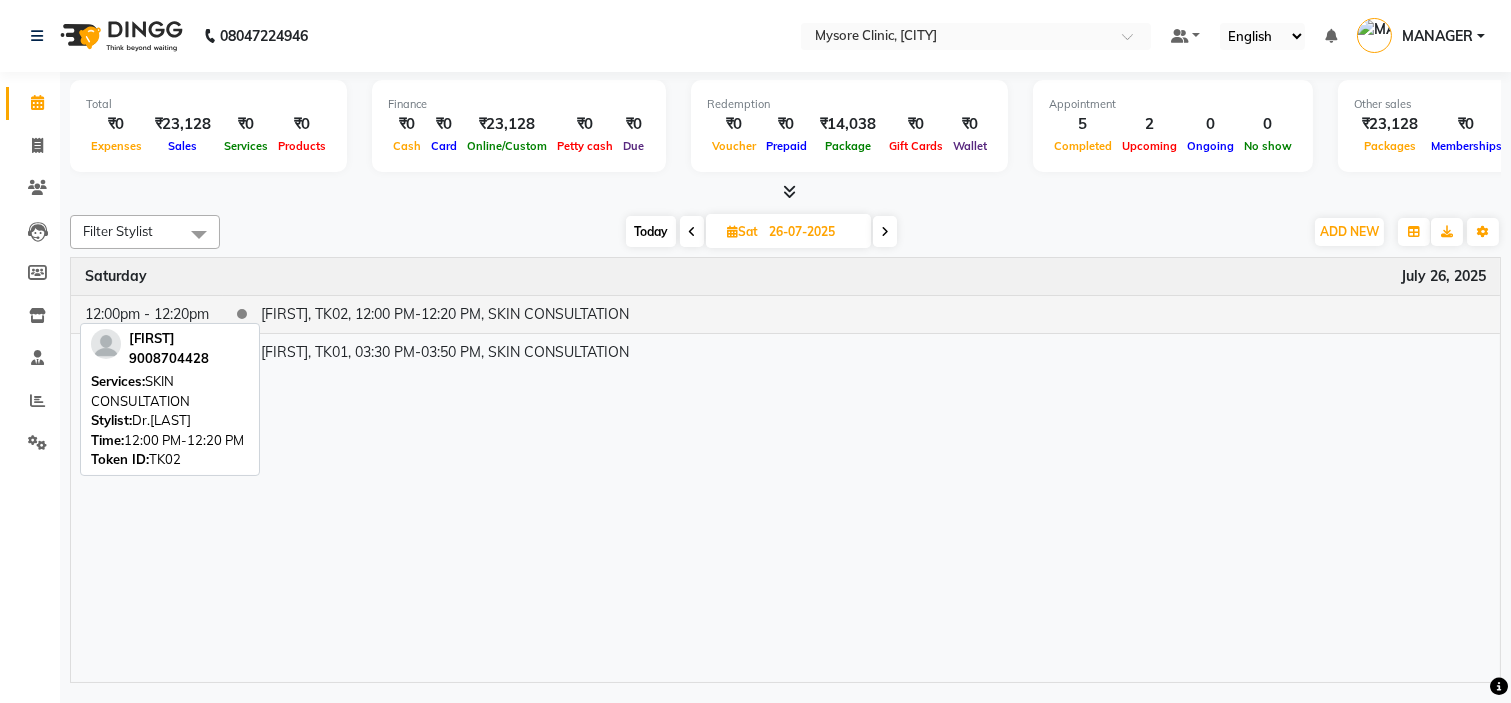 click on "[FIRST], TK02, 12:00 PM-12:20 PM, SKIN CONSULTATION" at bounding box center (873, 314) 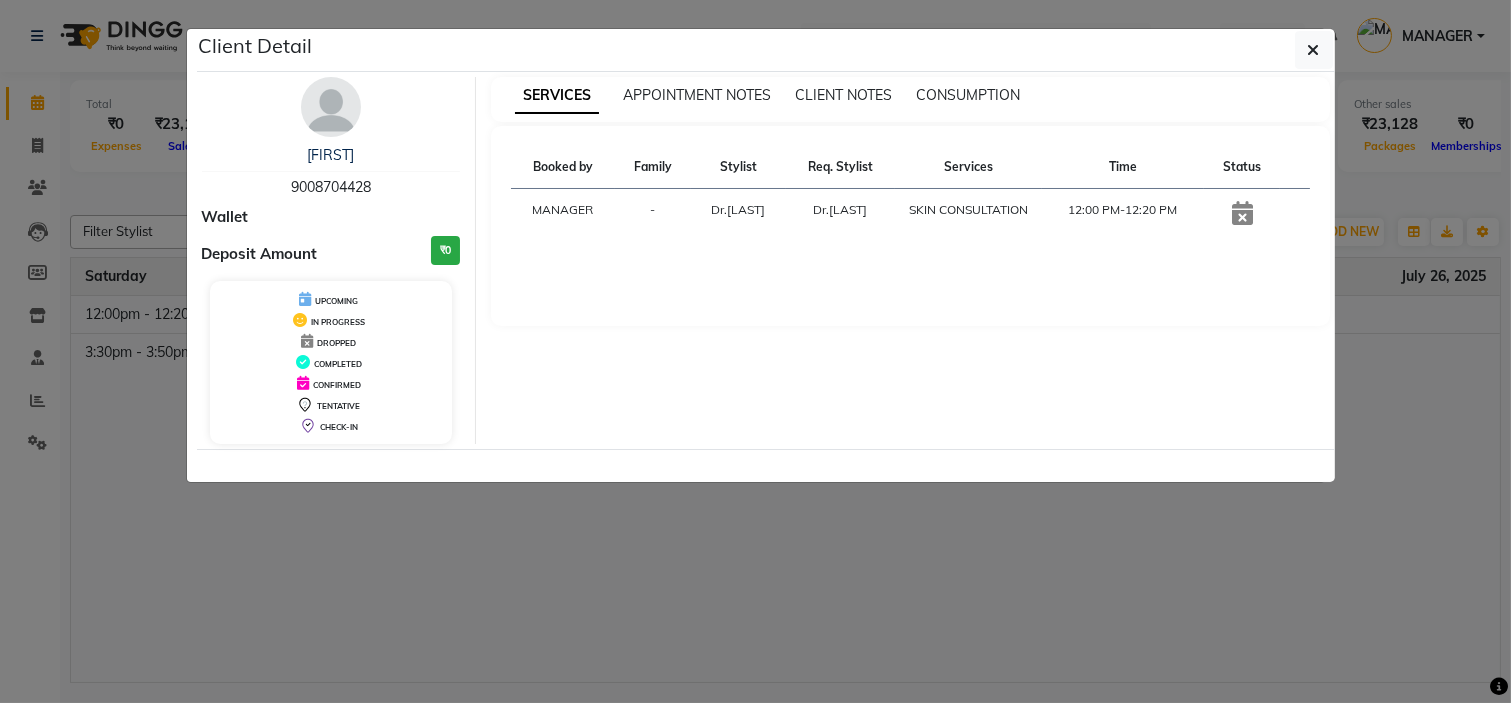 click on "9008704428" at bounding box center [331, 187] 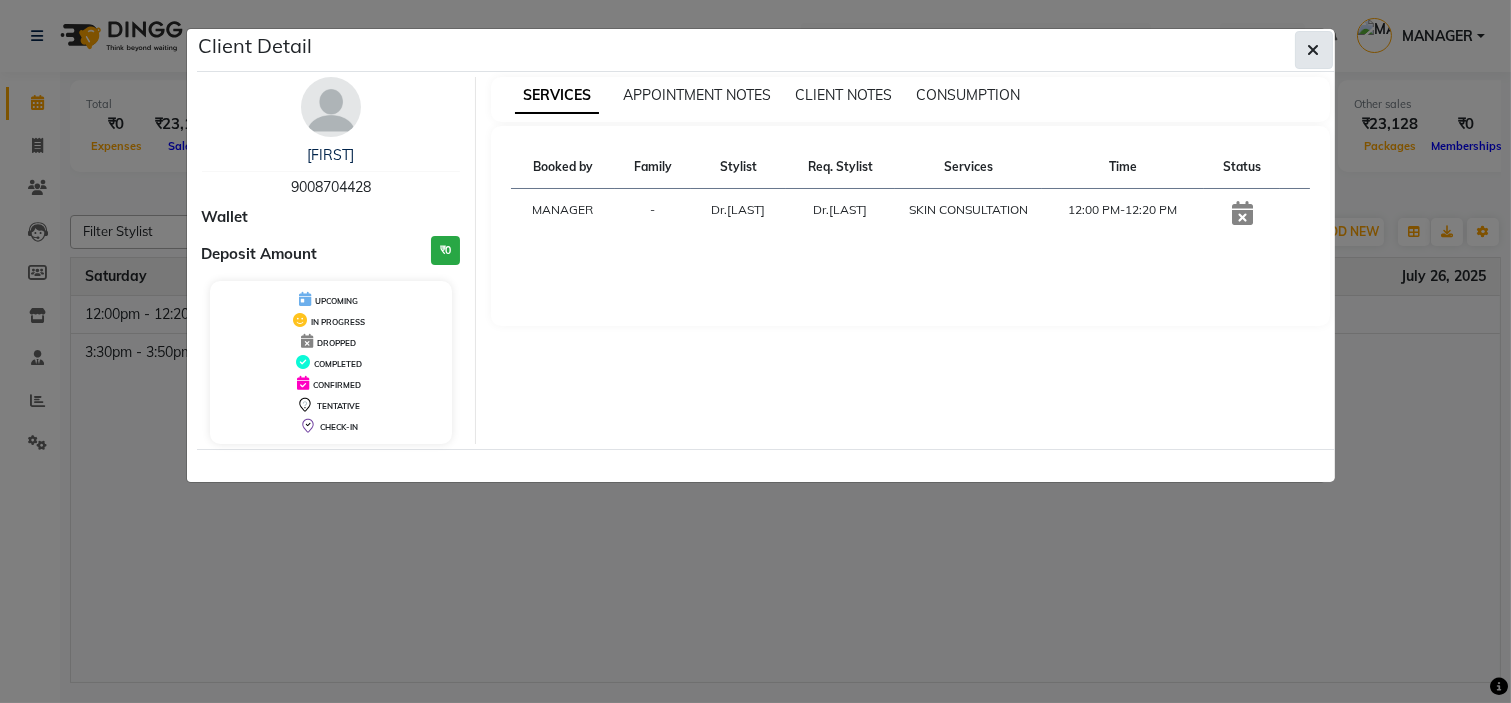 click 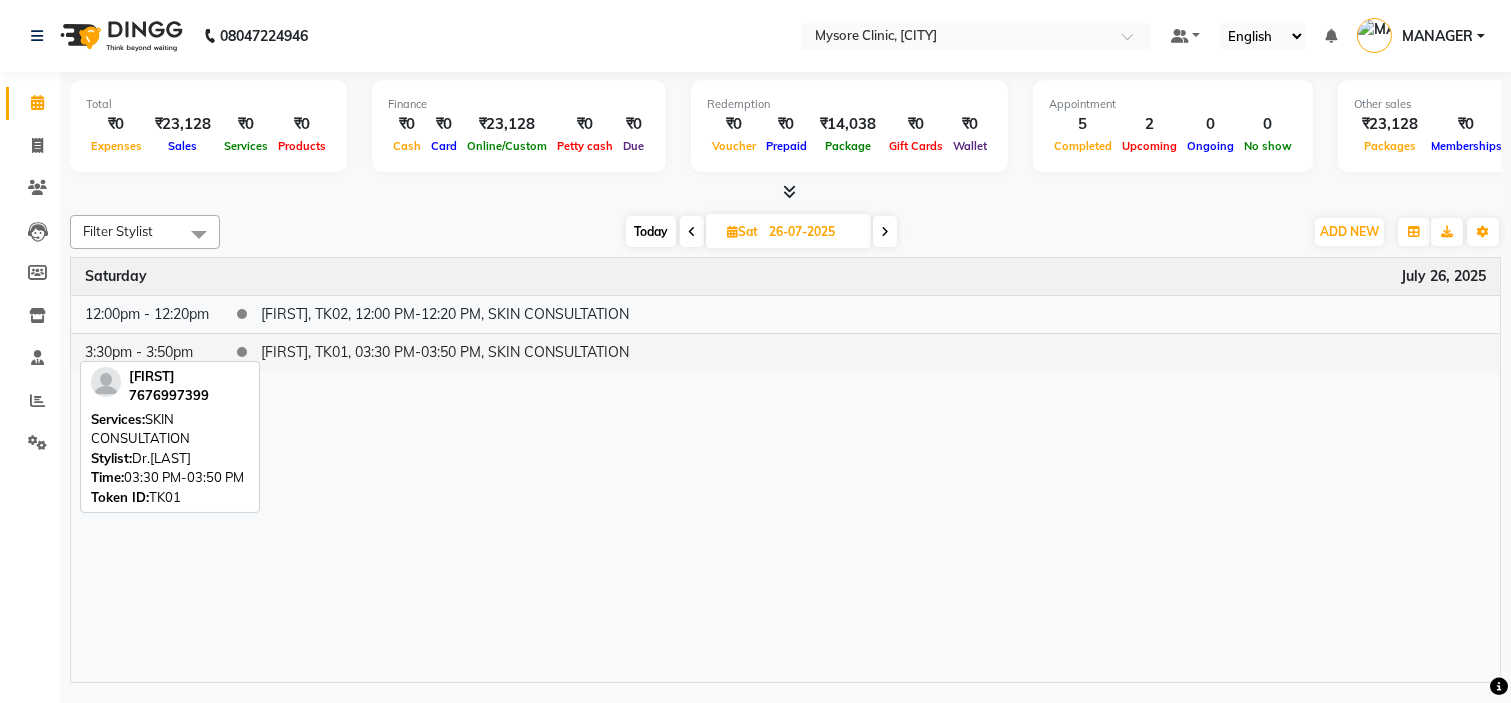 click on "[FIRST], TK01, 03:30 PM-03:50 PM, SKIN CONSULTATION" at bounding box center [873, 352] 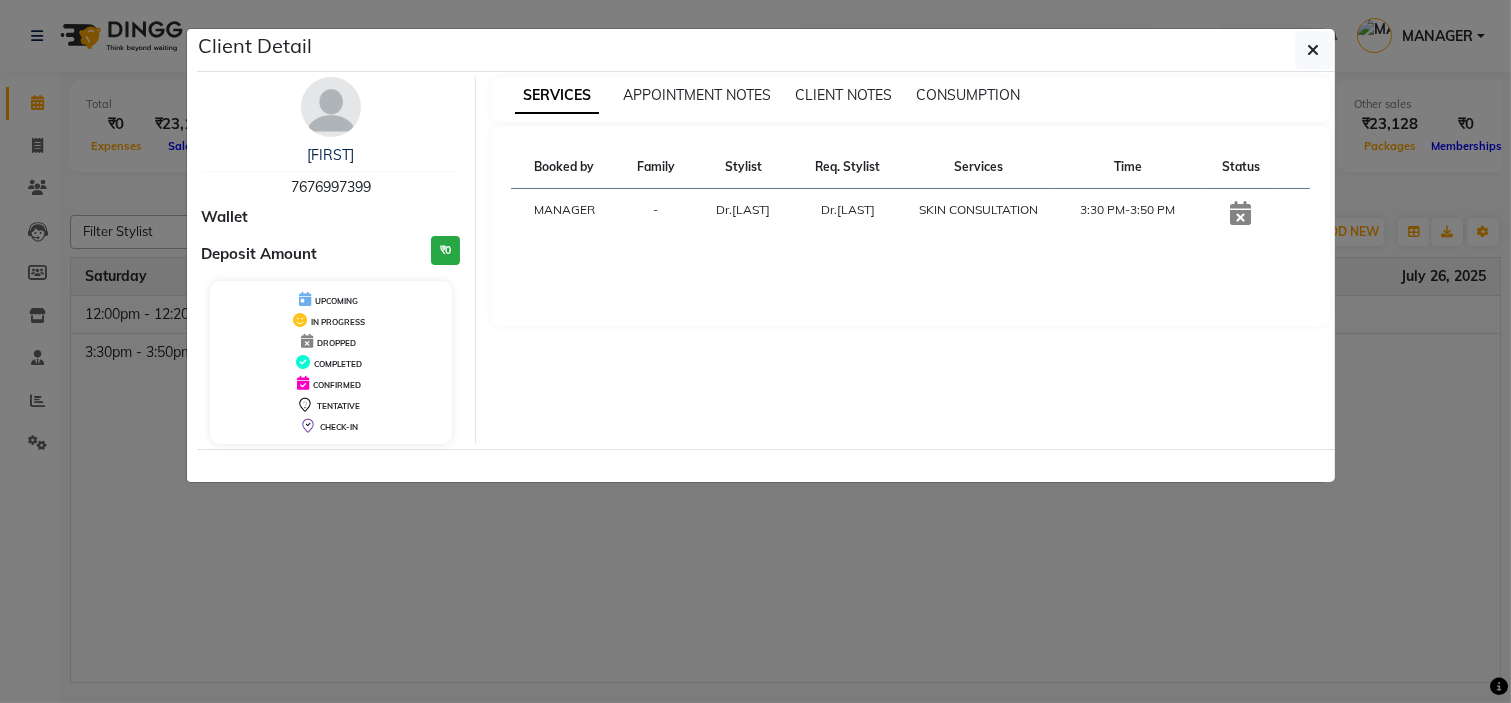 click on "7676997399" at bounding box center [331, 187] 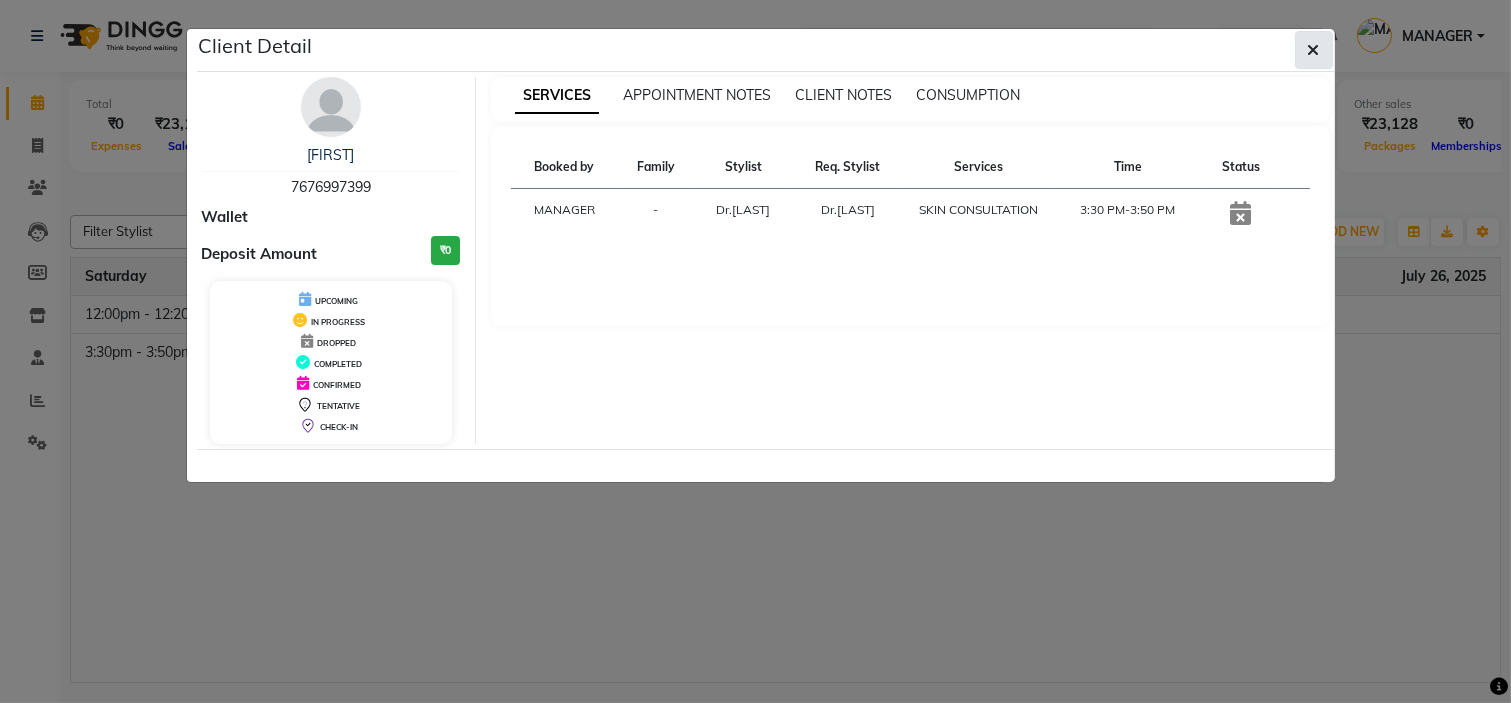 click 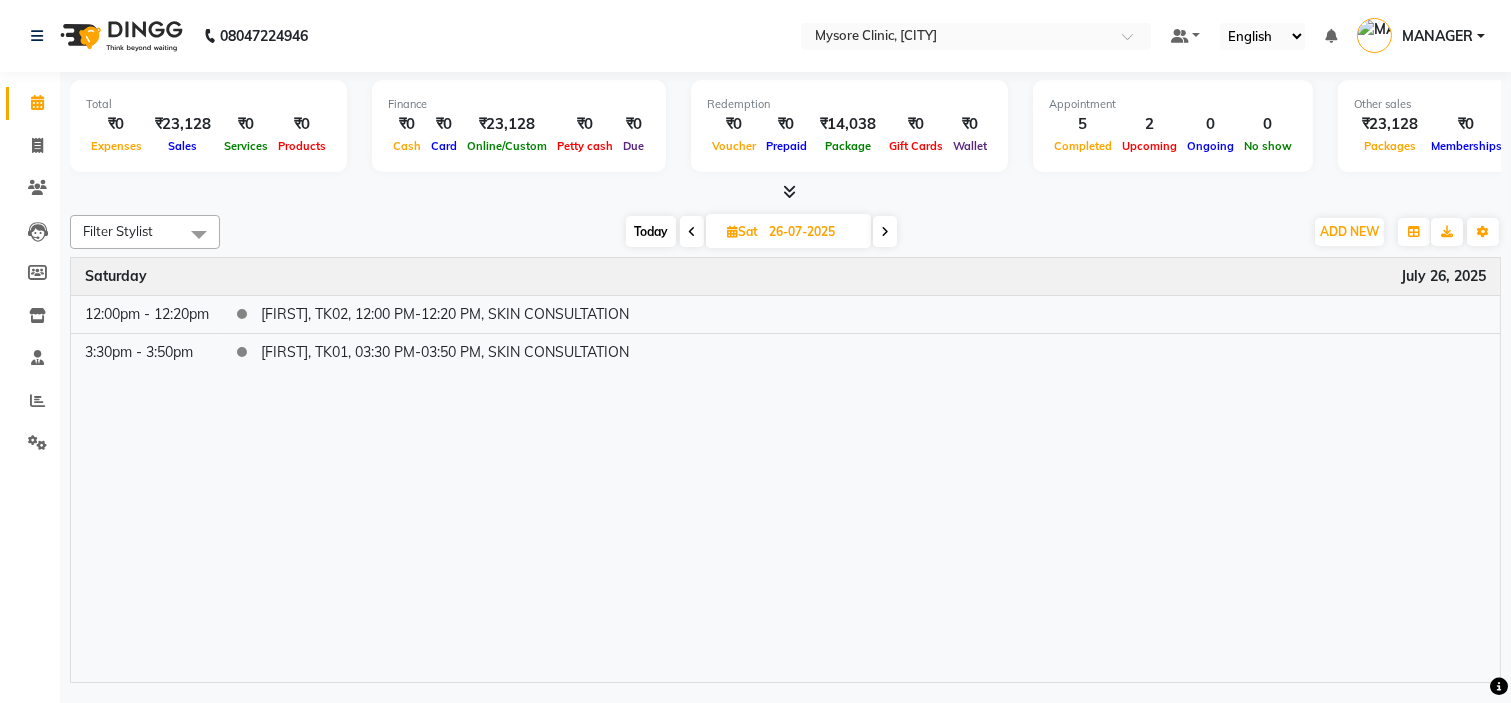 click on "Today" at bounding box center (651, 231) 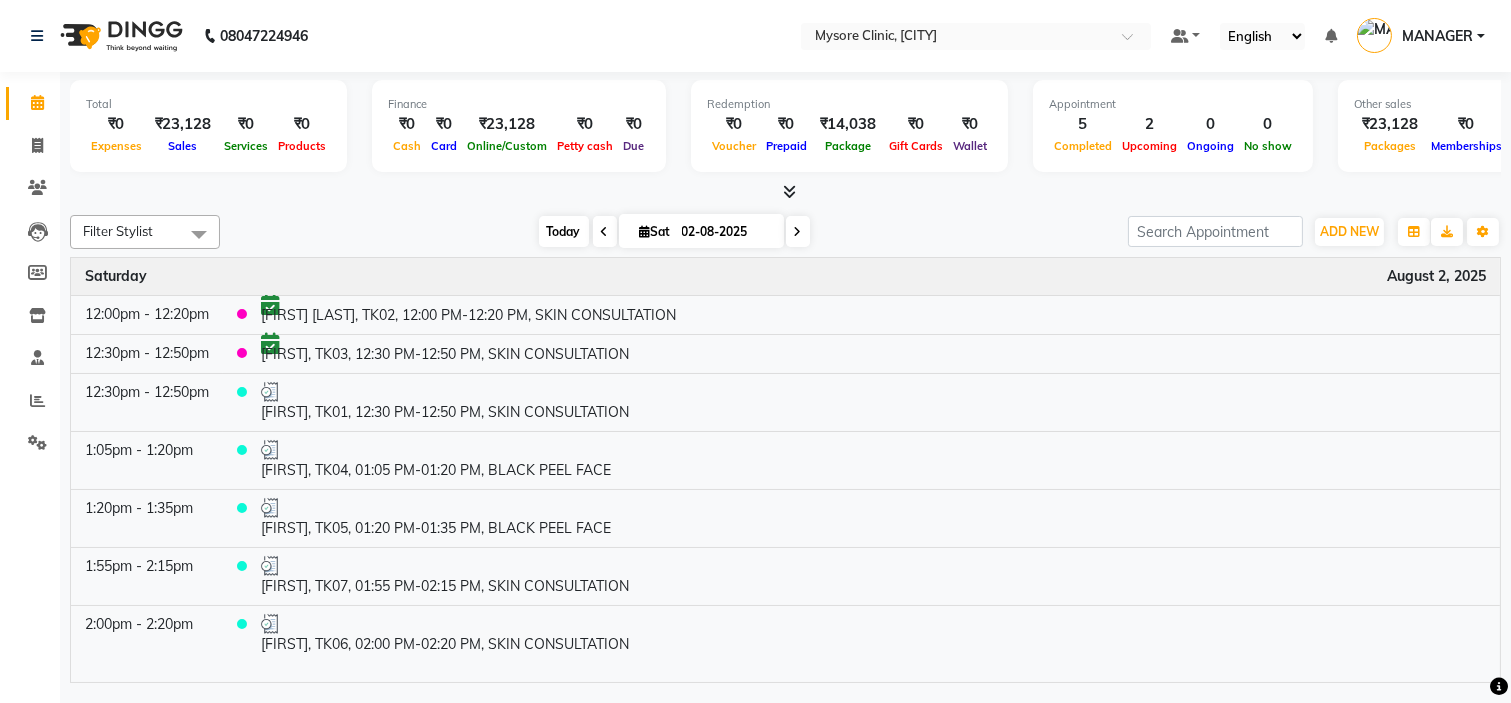 click on "Today" at bounding box center (564, 231) 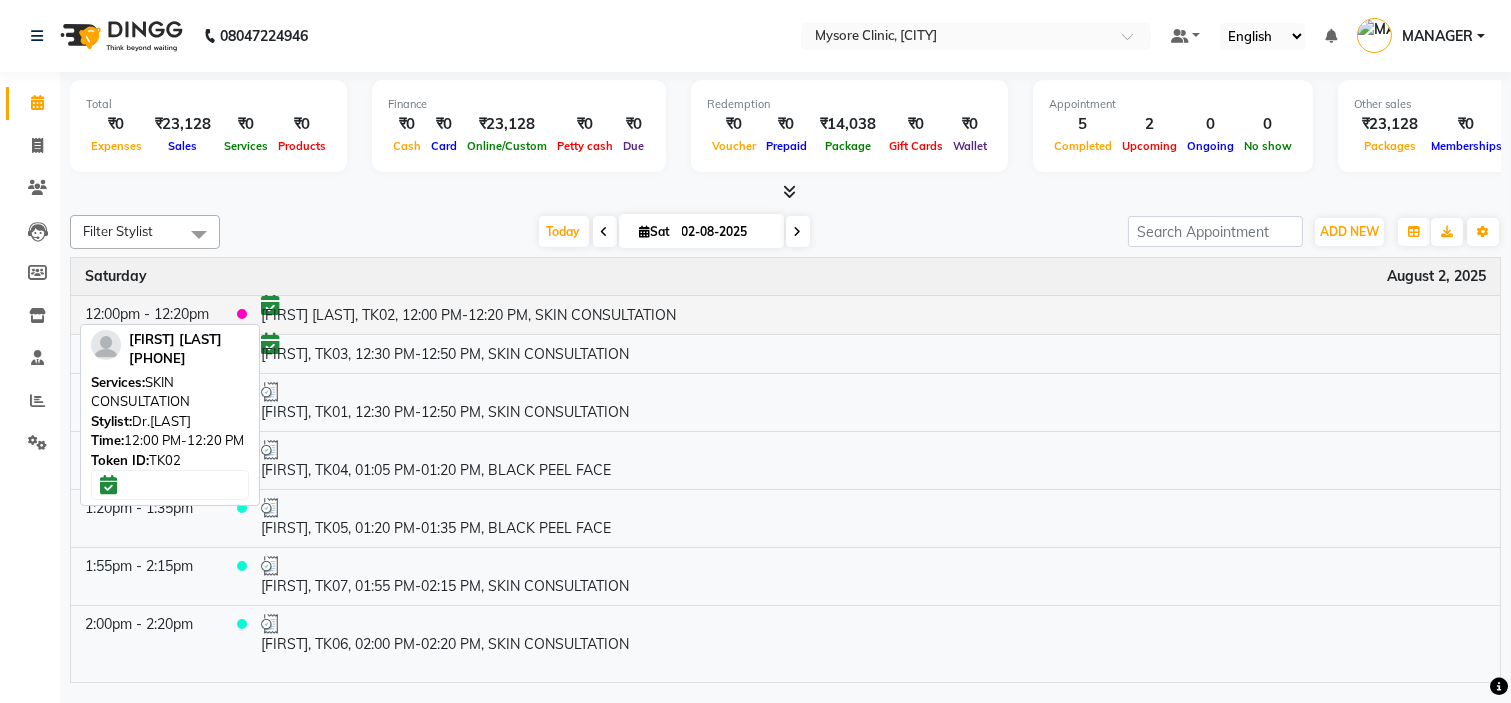 click on "[FIRST] [LAST], TK02, 12:00 PM-12:20 PM, SKIN CONSULTATION" at bounding box center (873, 314) 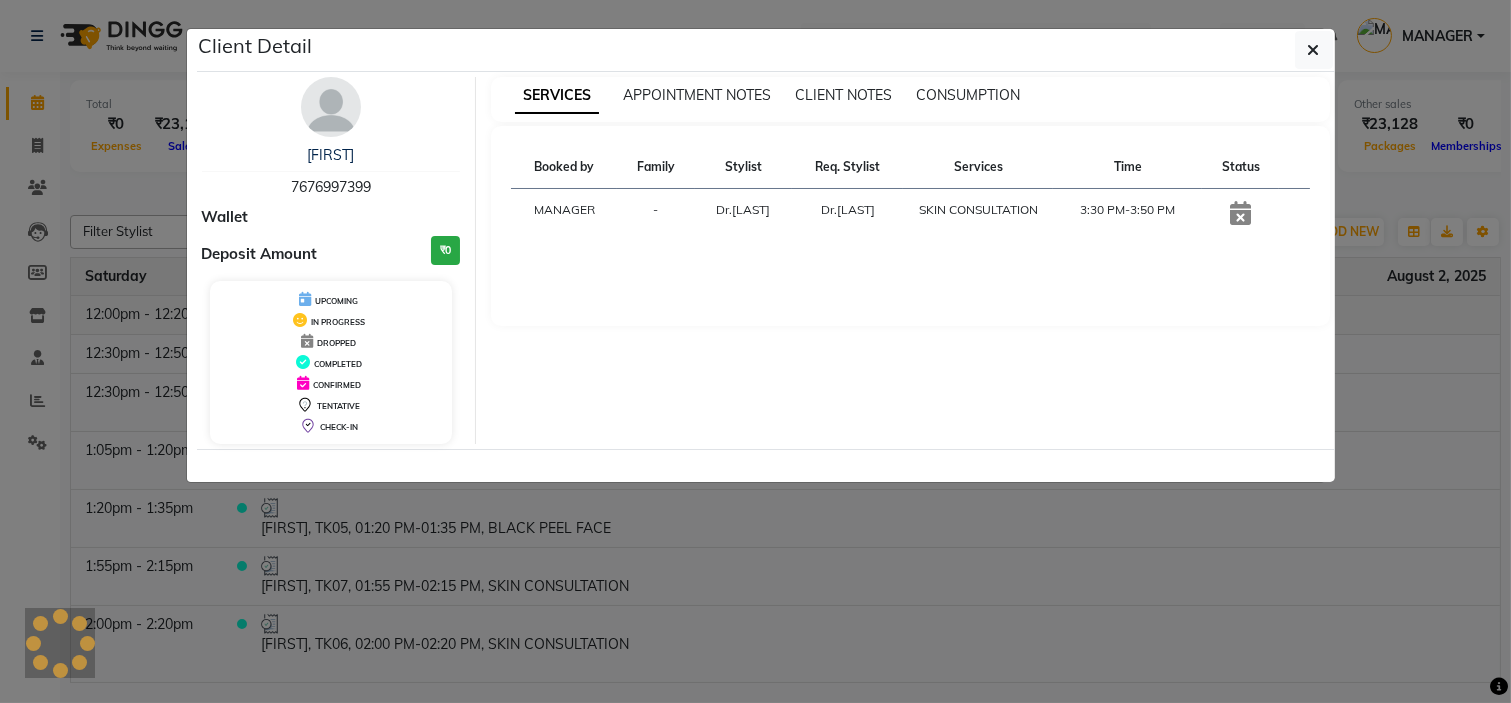 select on "6" 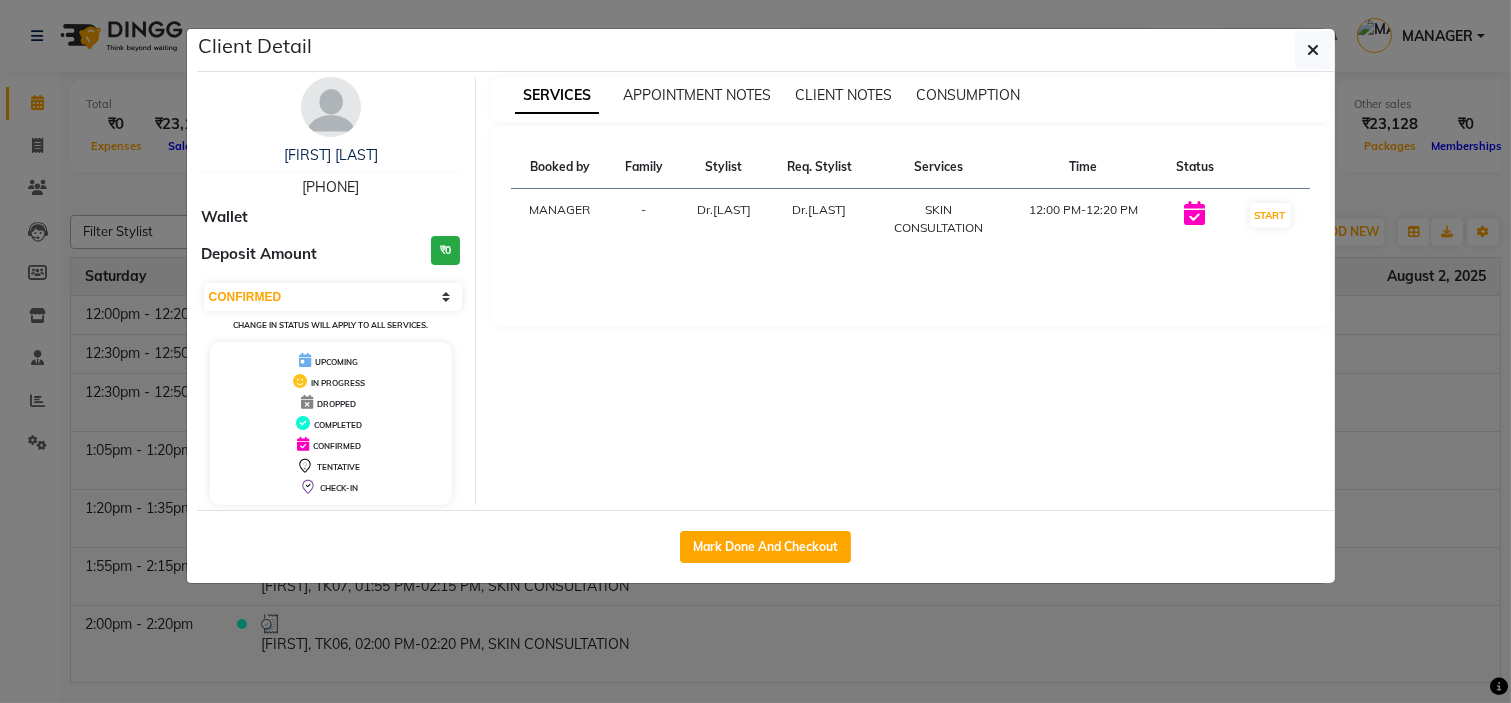 click on "[PHONE]" at bounding box center [330, 187] 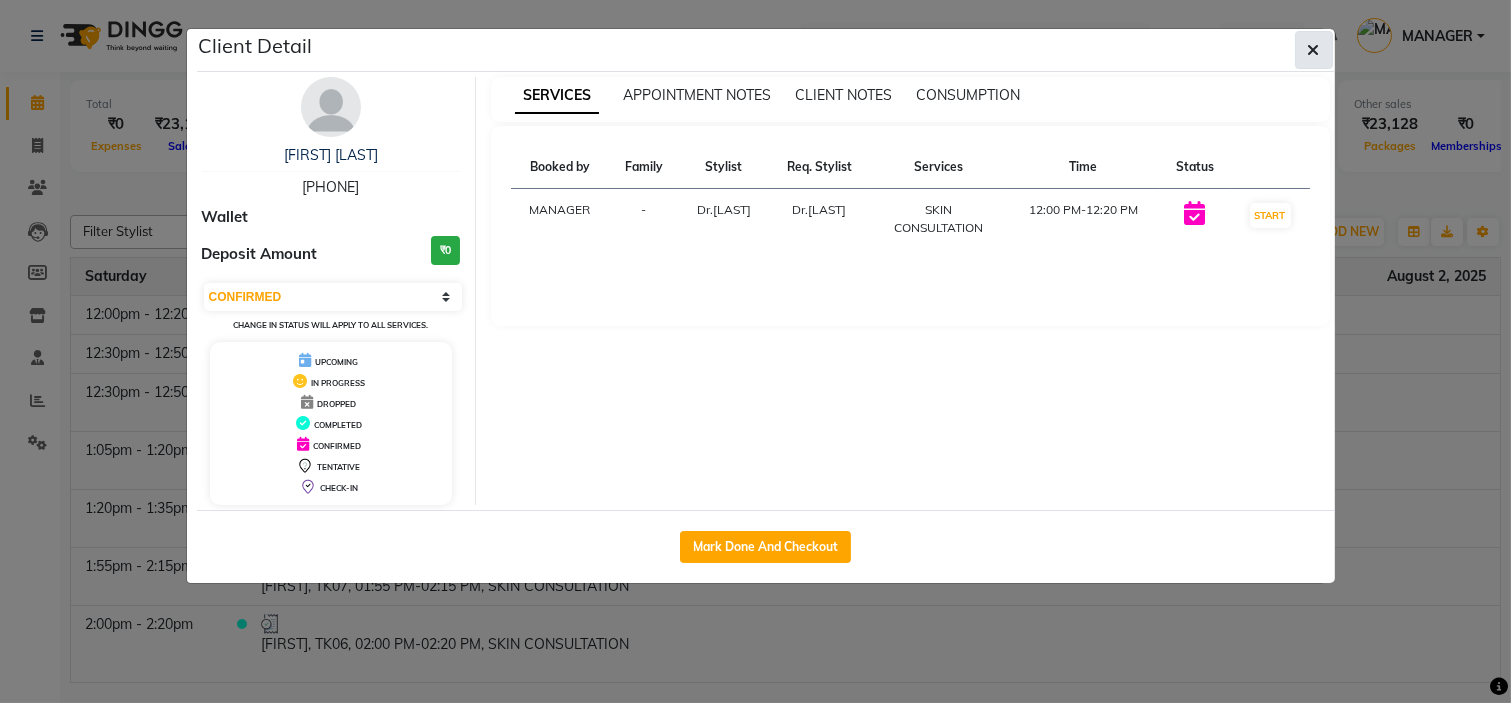 click 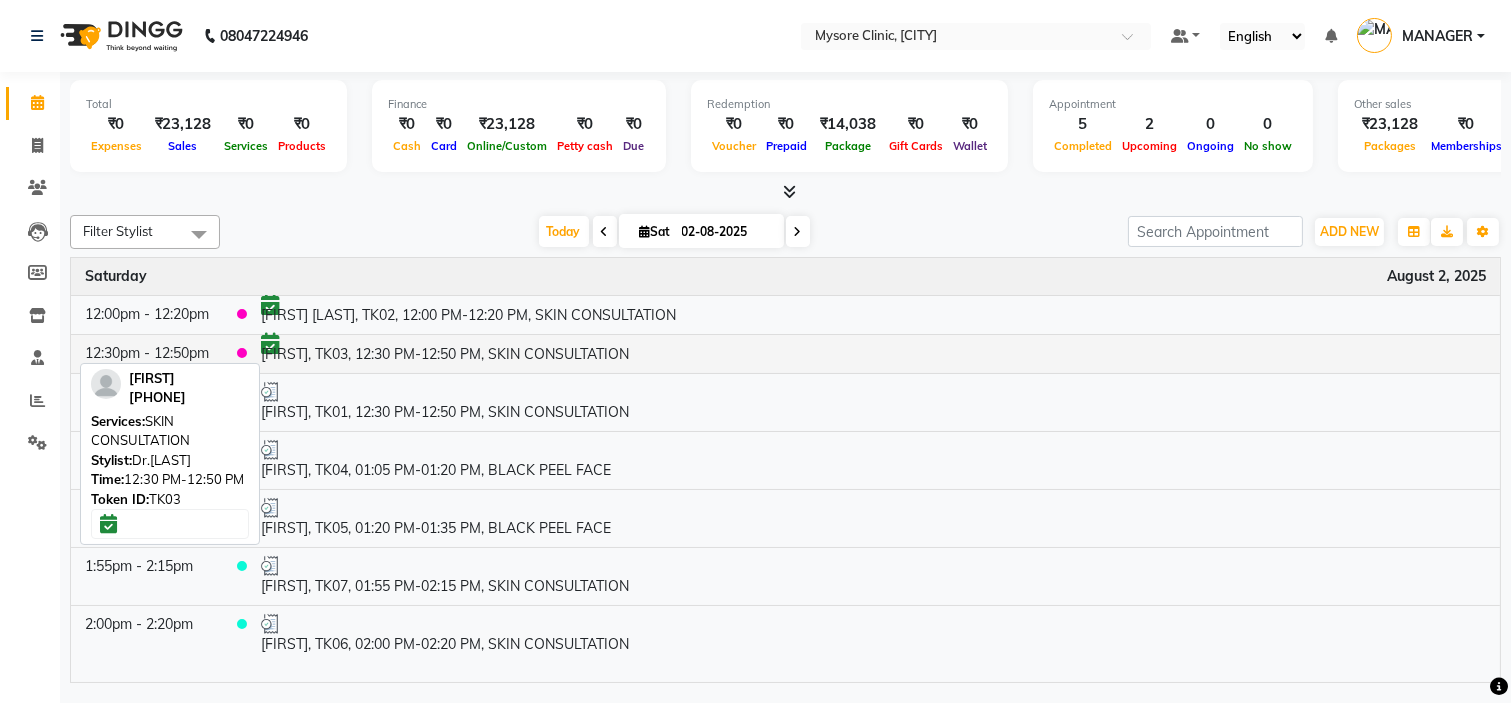click on "[FIRST], TK03, 12:30 PM-12:50 PM, SKIN CONSULTATION" at bounding box center (873, 353) 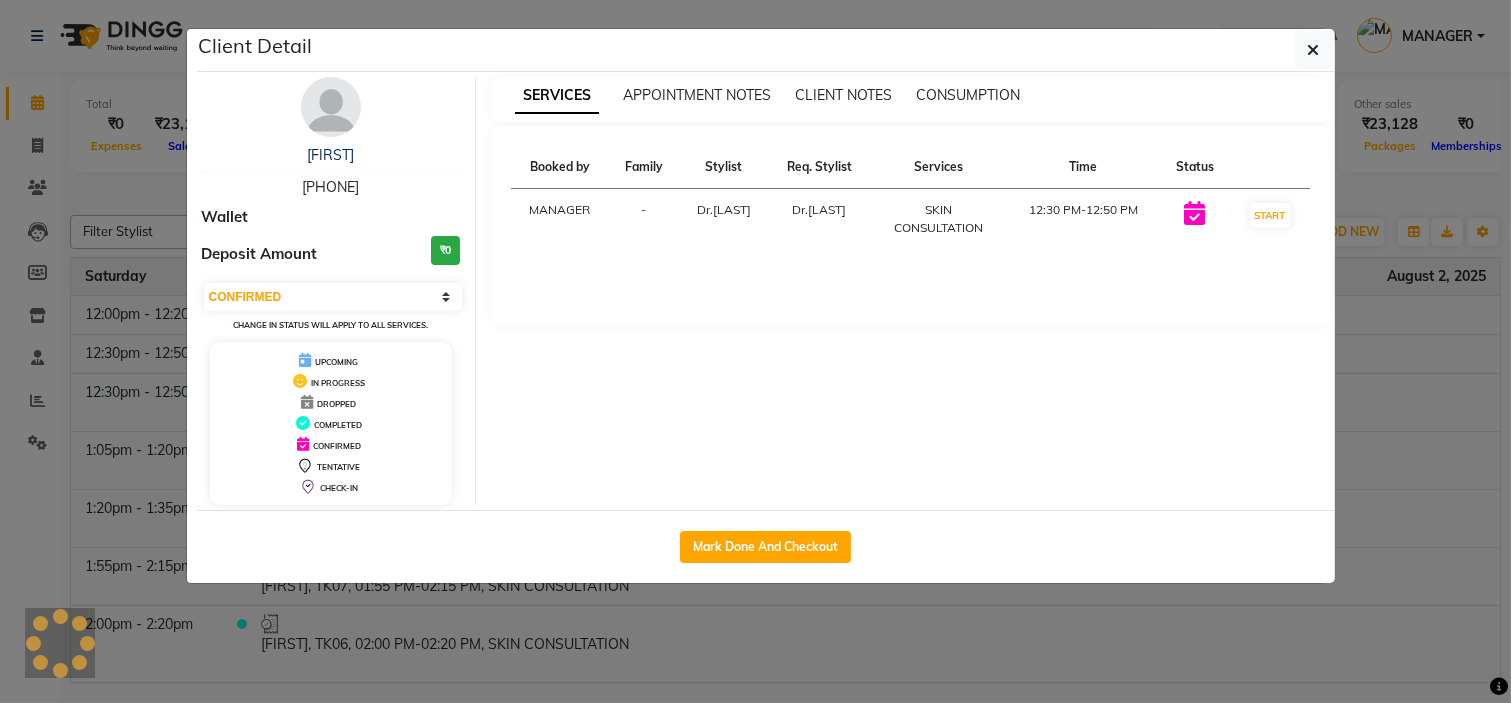 click on "[PHONE]" at bounding box center (330, 187) 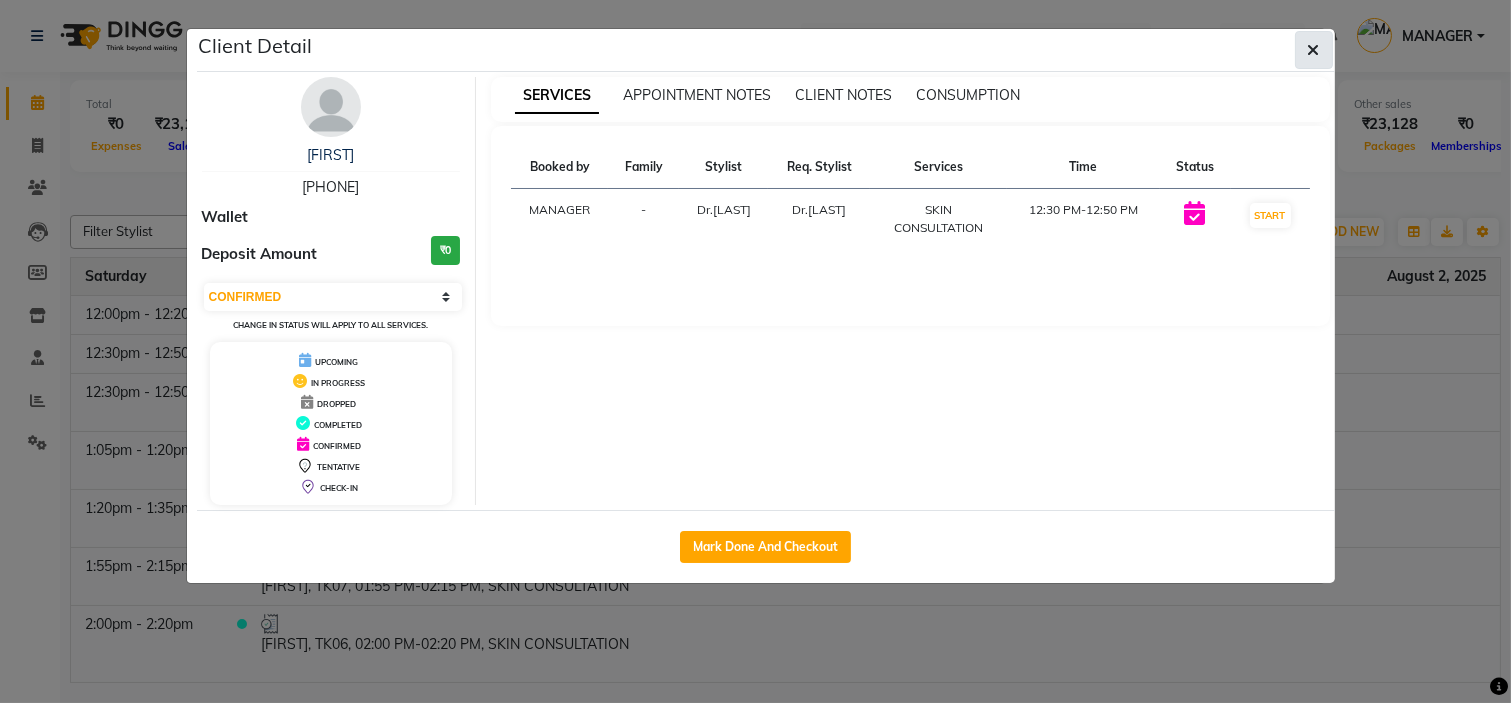 click 